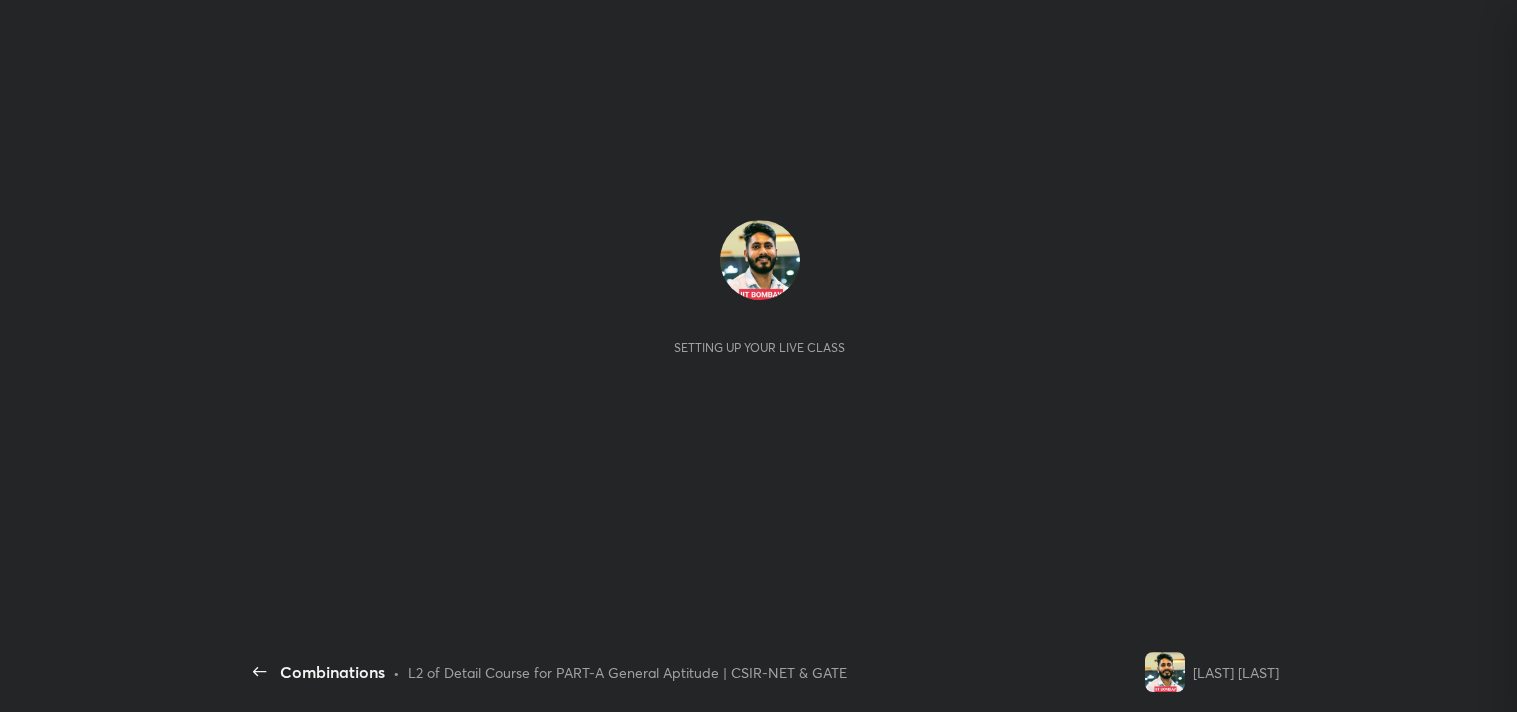 scroll, scrollTop: 0, scrollLeft: 0, axis: both 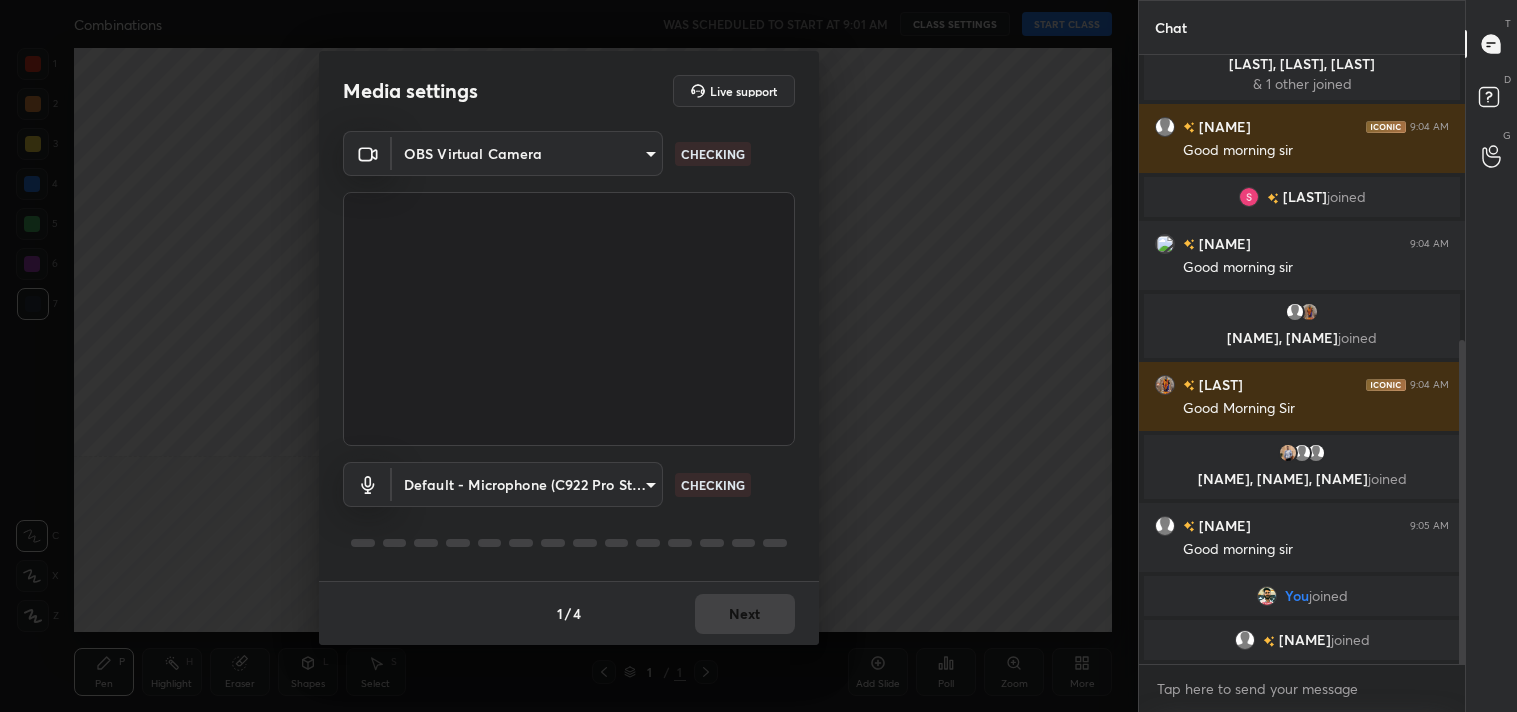 click on "1 2 3 4 5 6 7 C X Z C X Z E E Erase all   H H Combinations WAS SCHEDULED TO START AT  9:01 AM CLASS SETTINGS START CLASS Setting up your live class Back Combinations • L2 of Detail Course for PART-A General Aptitude | CSIR-NET & GATE Shanu Arora Pen P Highlight H Eraser Shapes L Select S 1 / 1 Add Slide Poll Zoom More Chat [USERNAME], [USERNAME], [USERNAME] &  1 other  joined [USERNAME] [TIME] Good morning sir [FIRST]  joined [USERNAME] [TIME] Good morning sir [FIRST], [FIRST]  joined [FIRST] [TIME] Good Morning Sir [FIRST], [FIRST], [FIRST]  joined [USERNAME] [TIME] Good morning sir You  joined [FIRST]  joined 1 NEW MESSAGE Enable hand raising Enable raise hand to speak to learners. Once enabled, chat will be turned off temporarily. Enable Can't raise hand Looks like educator just invited you to speak. Please wait before you can raise your hand again. Got it T D G 1" at bounding box center [758, 356] 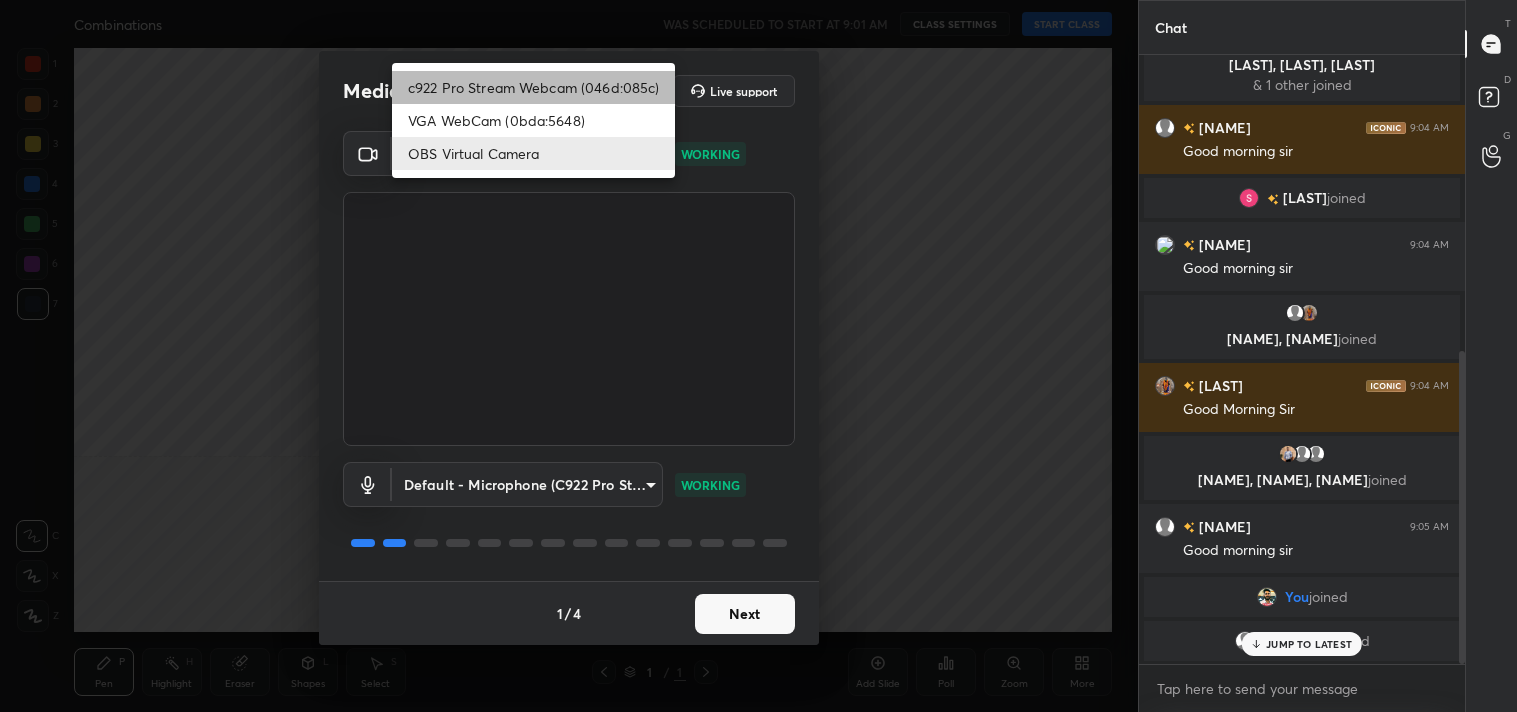 click on "c922 Pro Stream Webcam (046d:085c)" at bounding box center [533, 87] 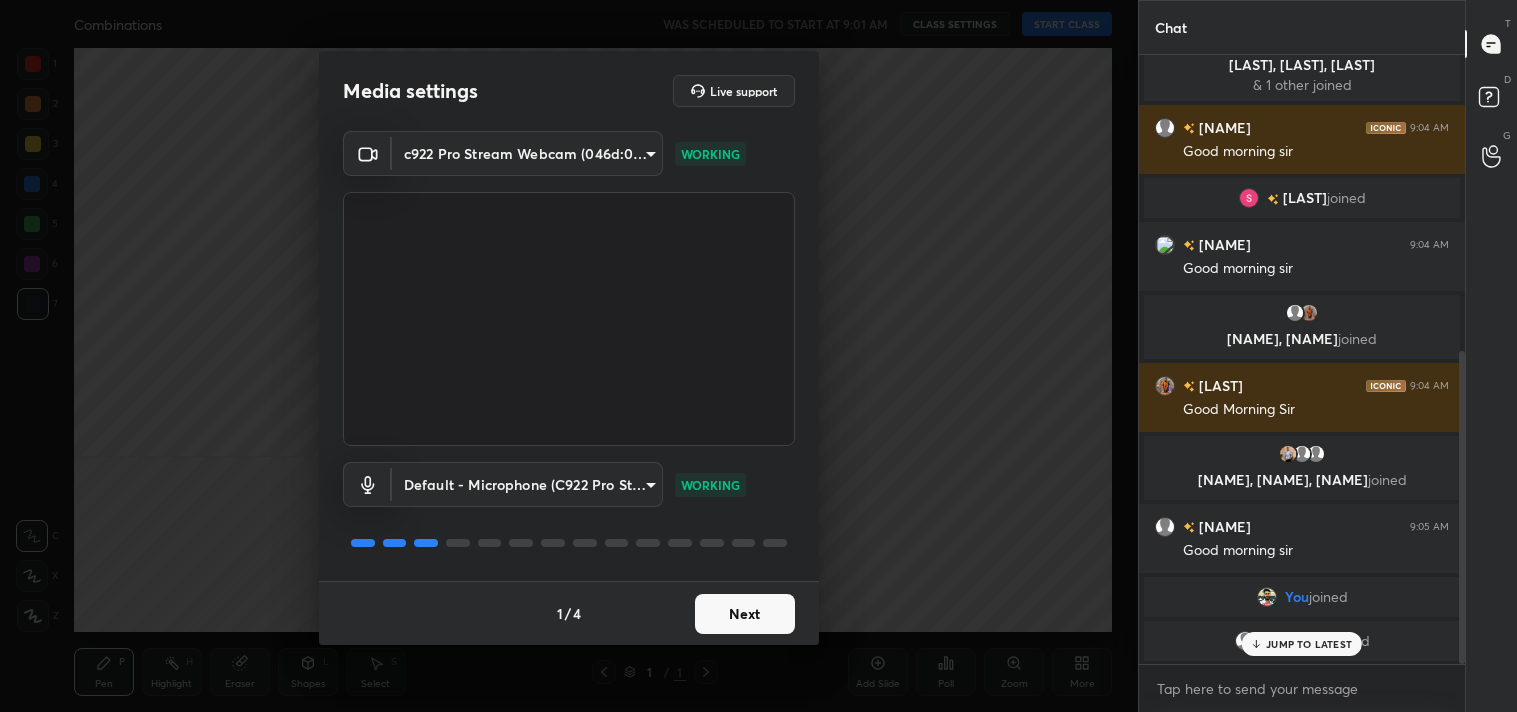 click on "Next" at bounding box center (745, 614) 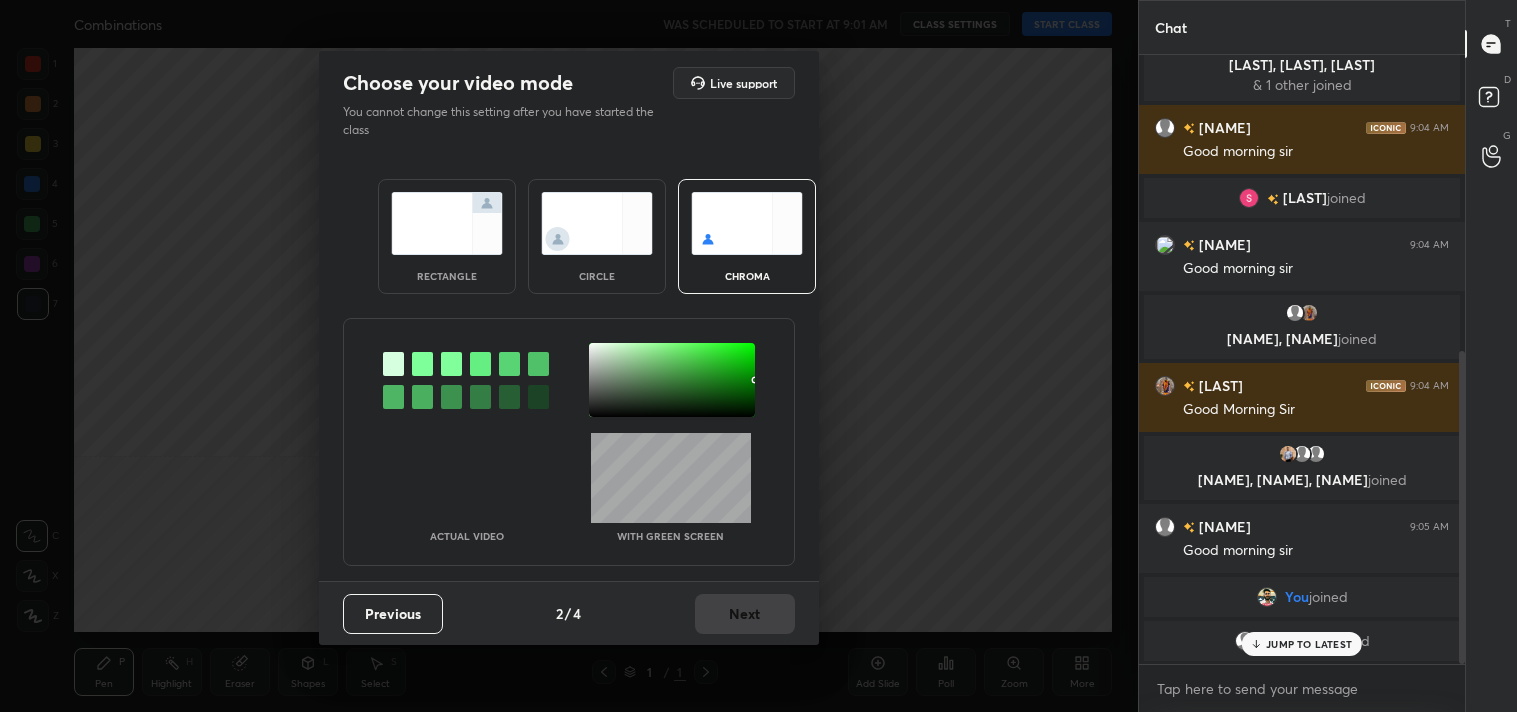click at bounding box center [447, 223] 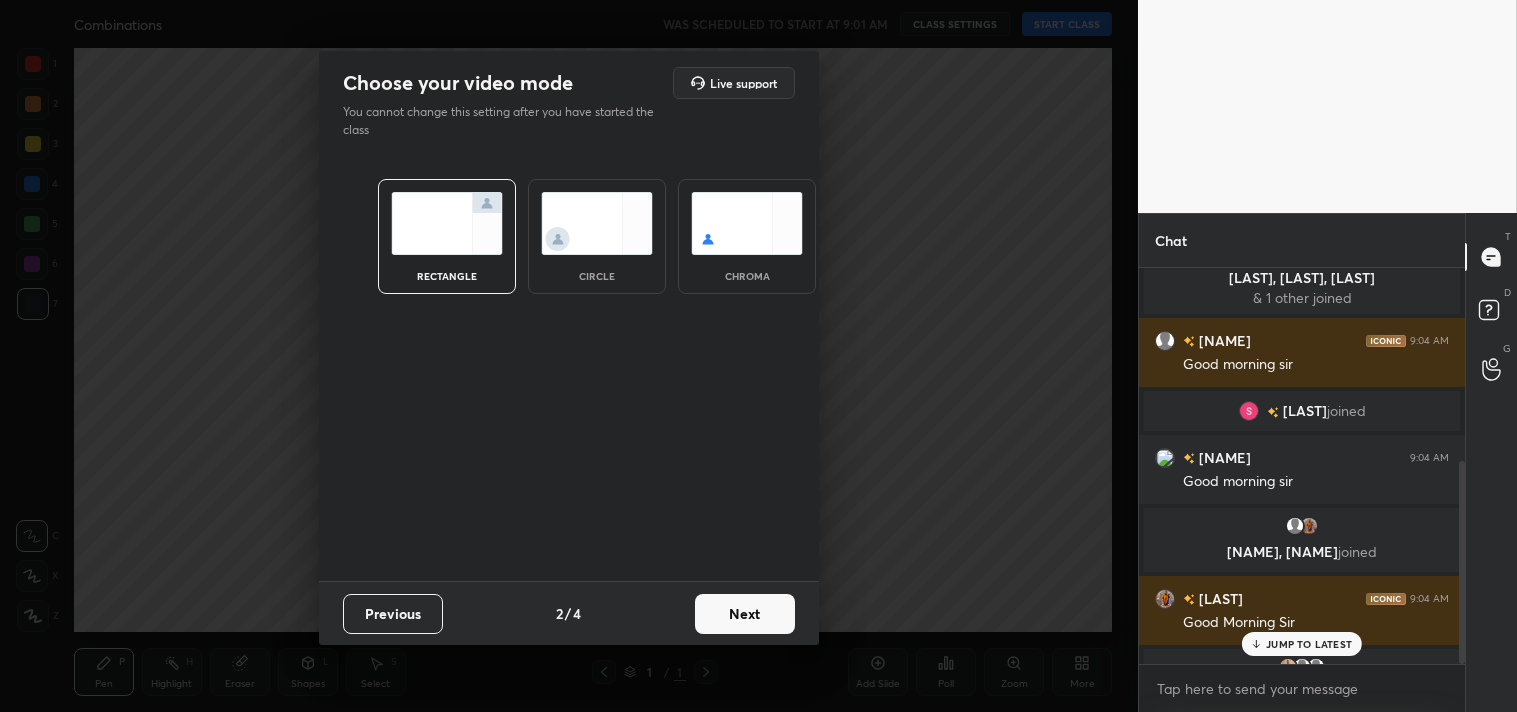 click on "Next" at bounding box center [745, 614] 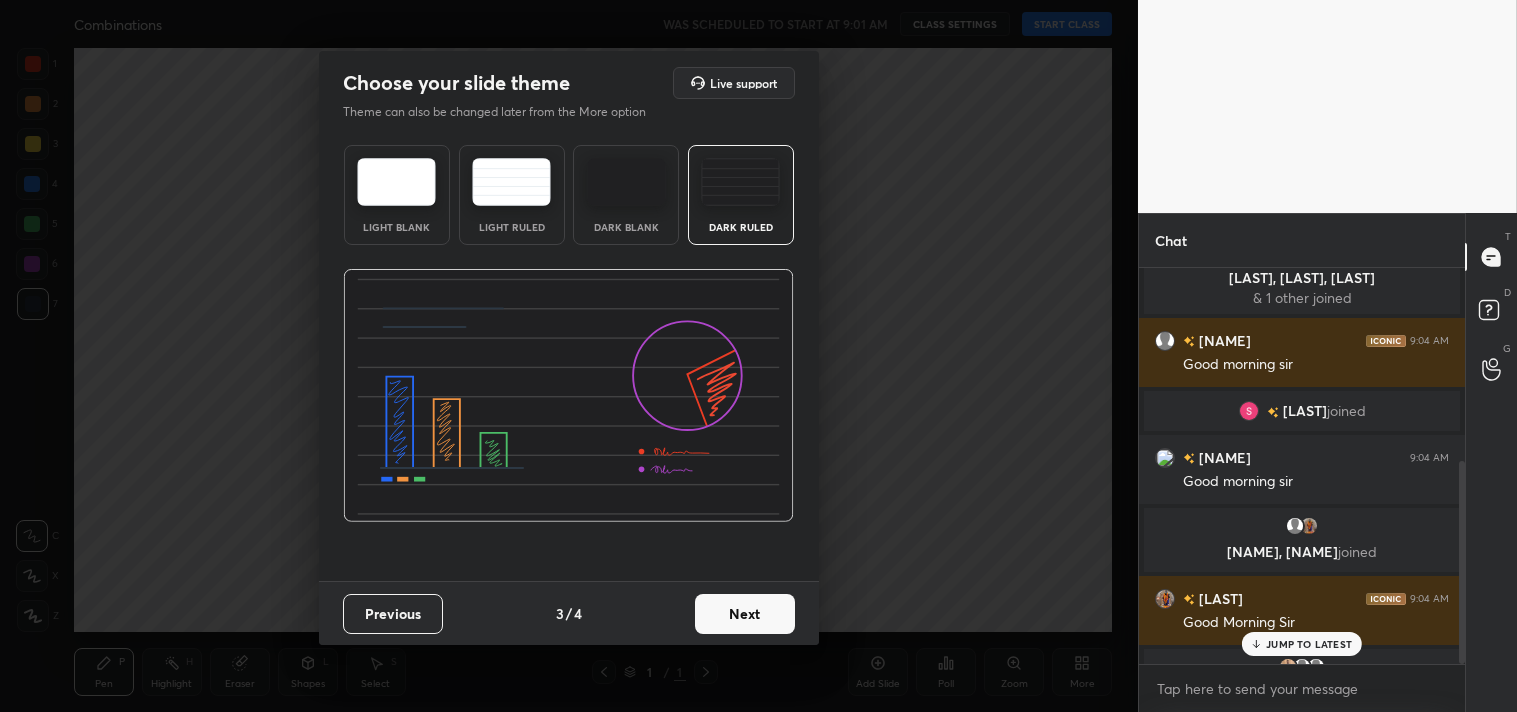 click on "Next" at bounding box center [745, 614] 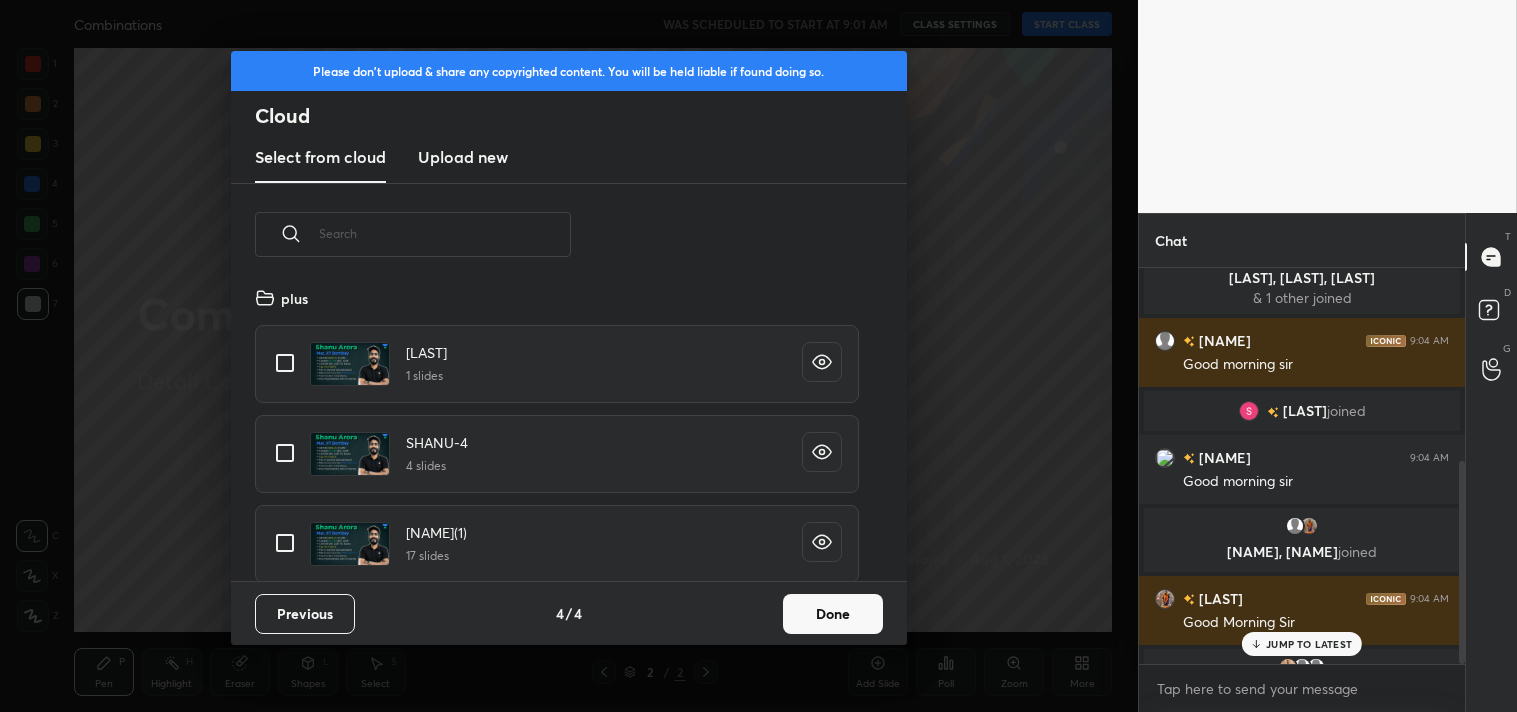 scroll, scrollTop: 6, scrollLeft: 11, axis: both 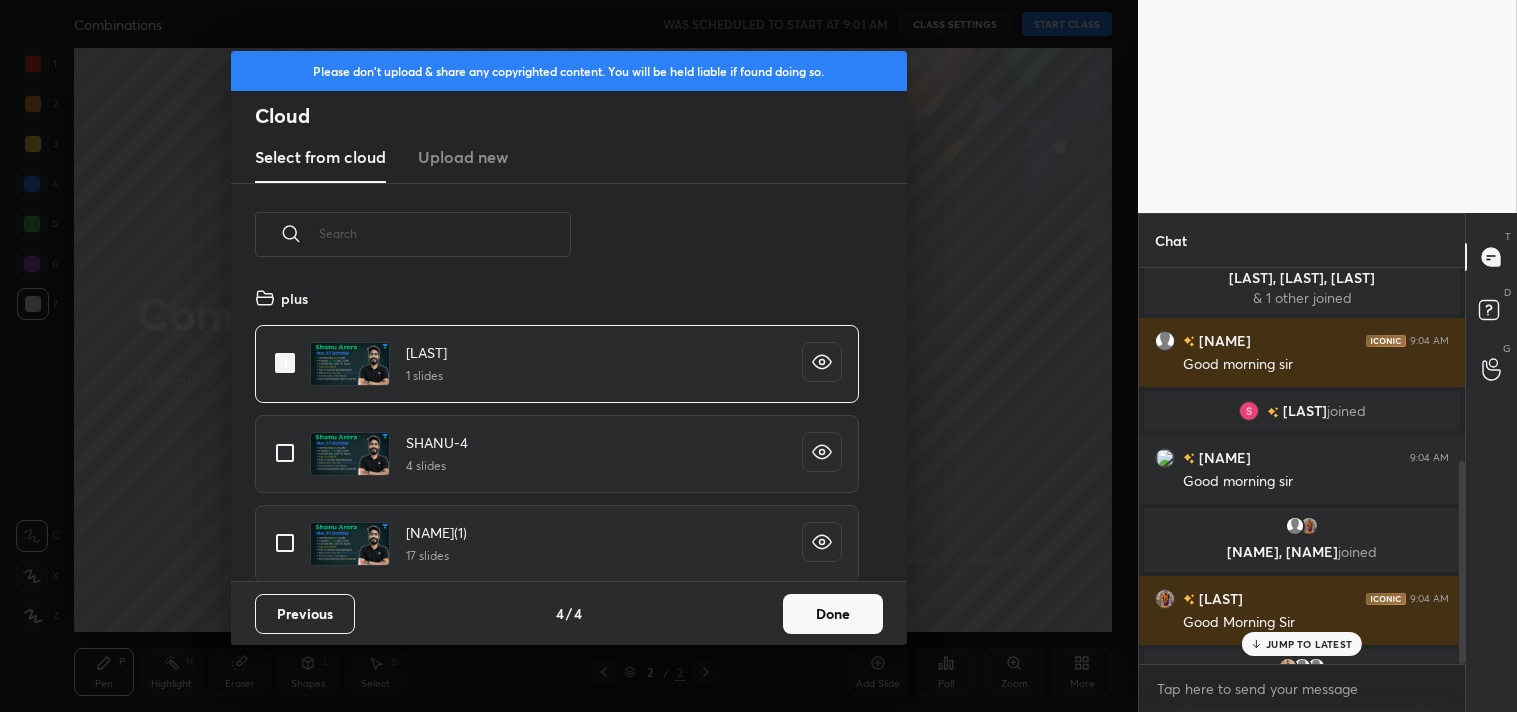 click on "Done" at bounding box center [833, 614] 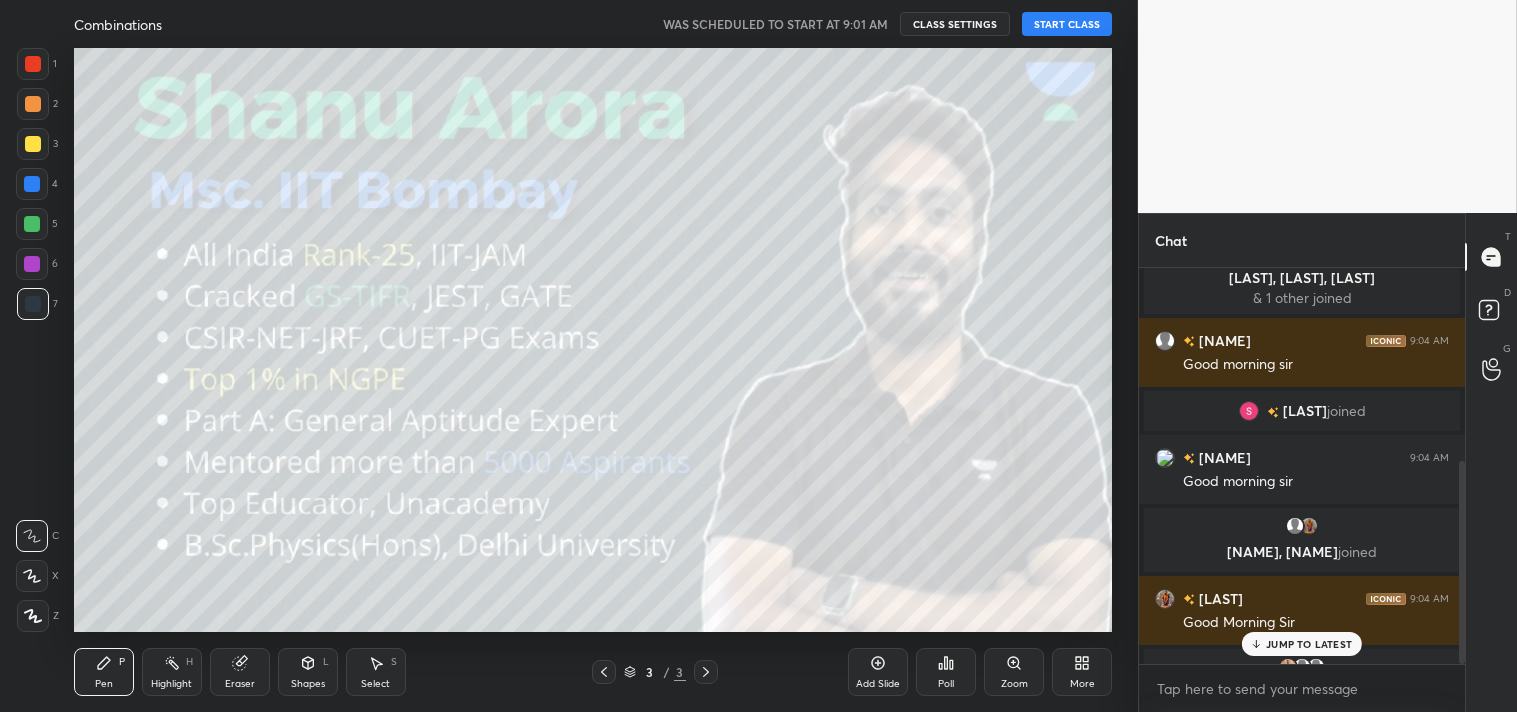 click on "START CLASS" at bounding box center (1067, 24) 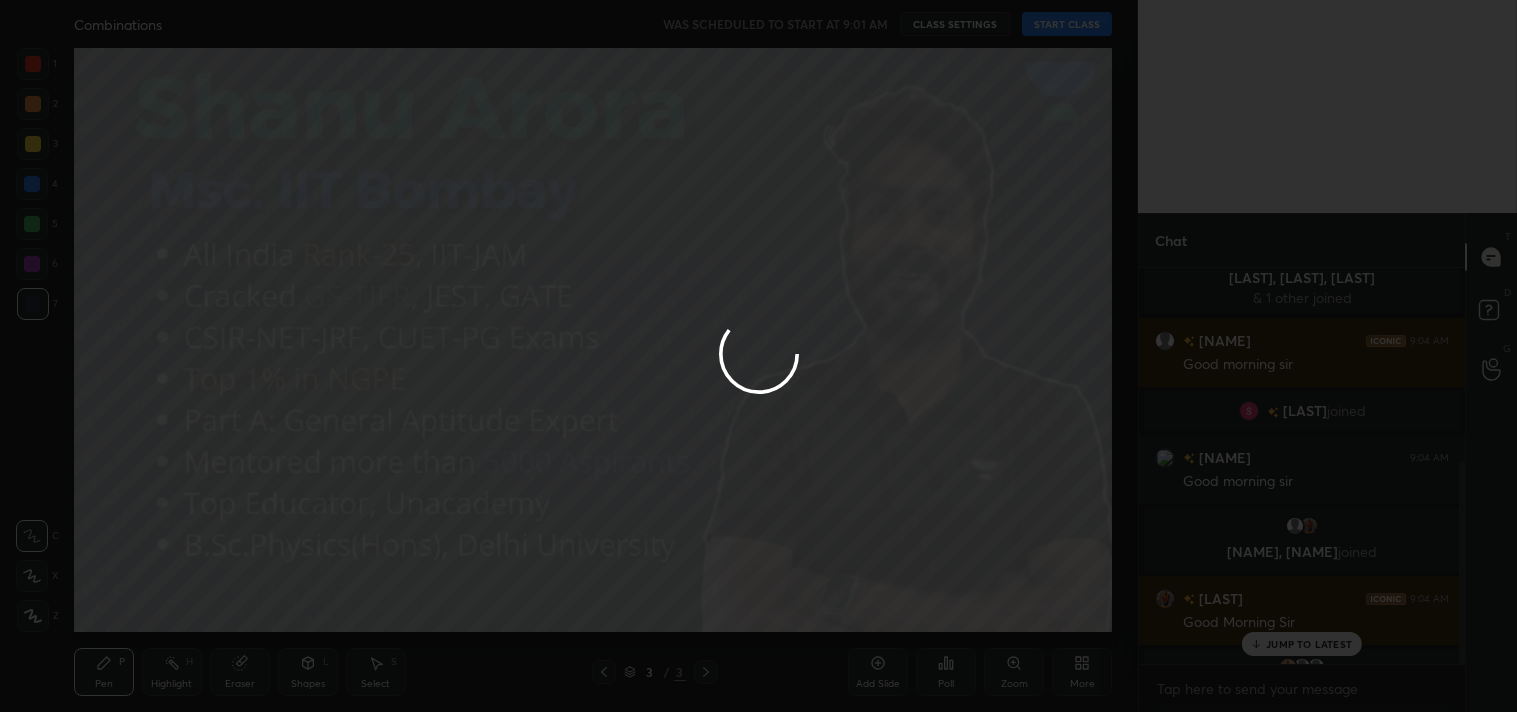 type on "x" 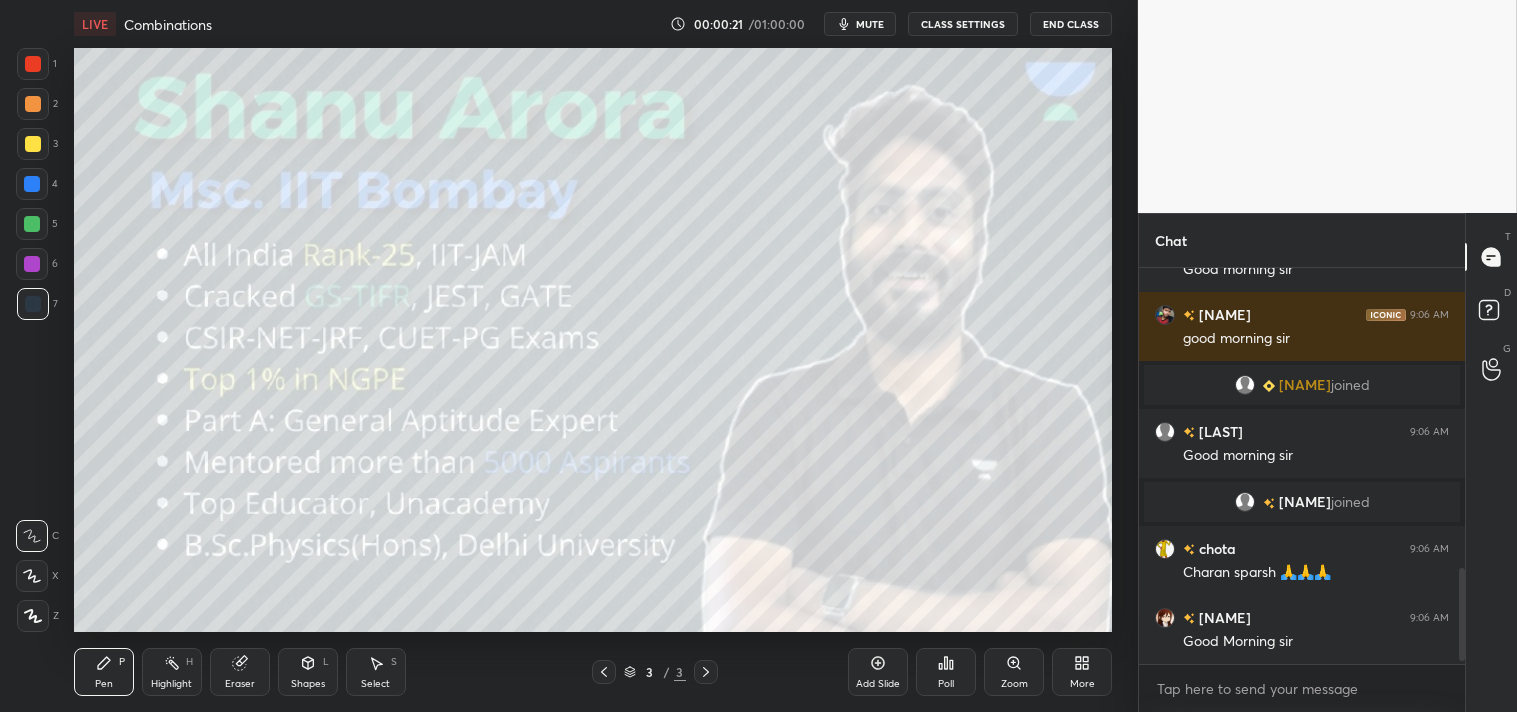 scroll, scrollTop: 1310, scrollLeft: 0, axis: vertical 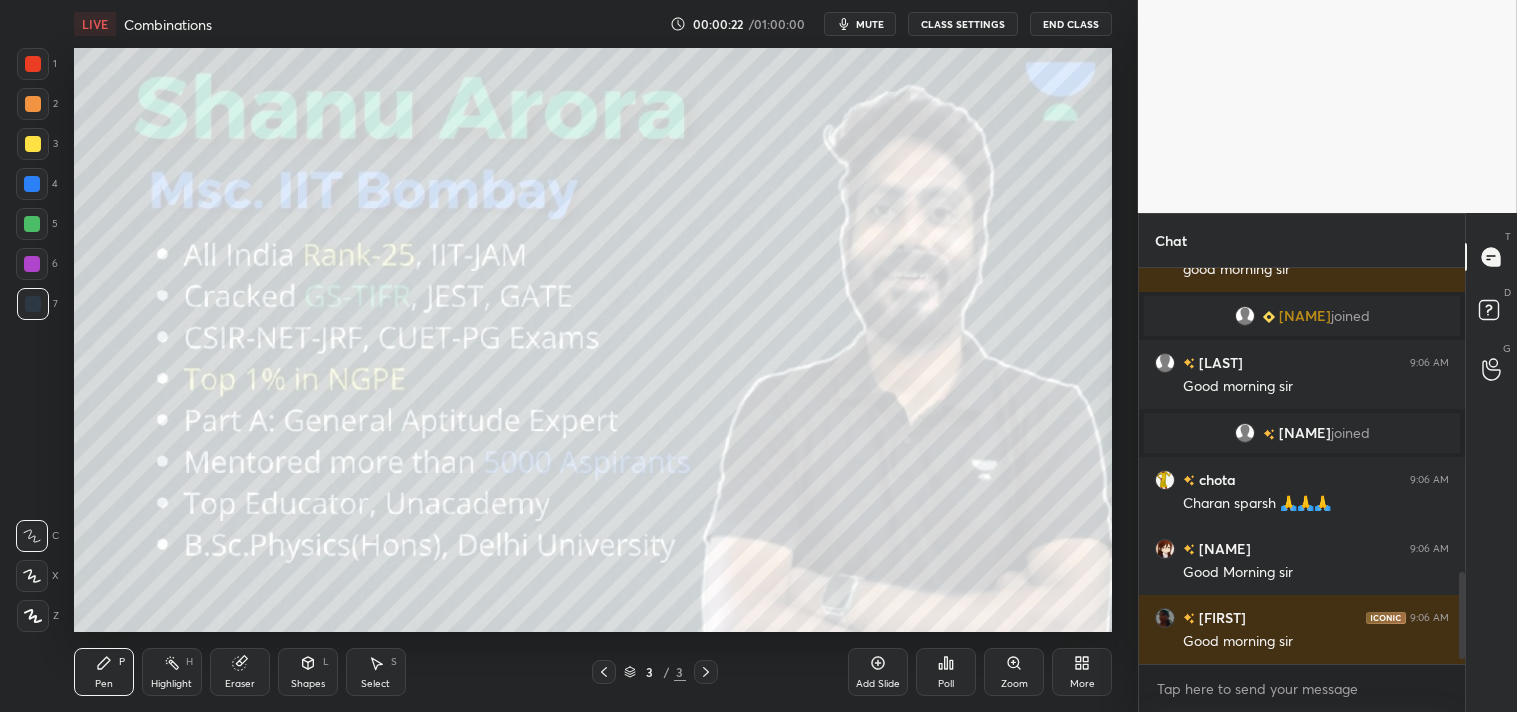 type 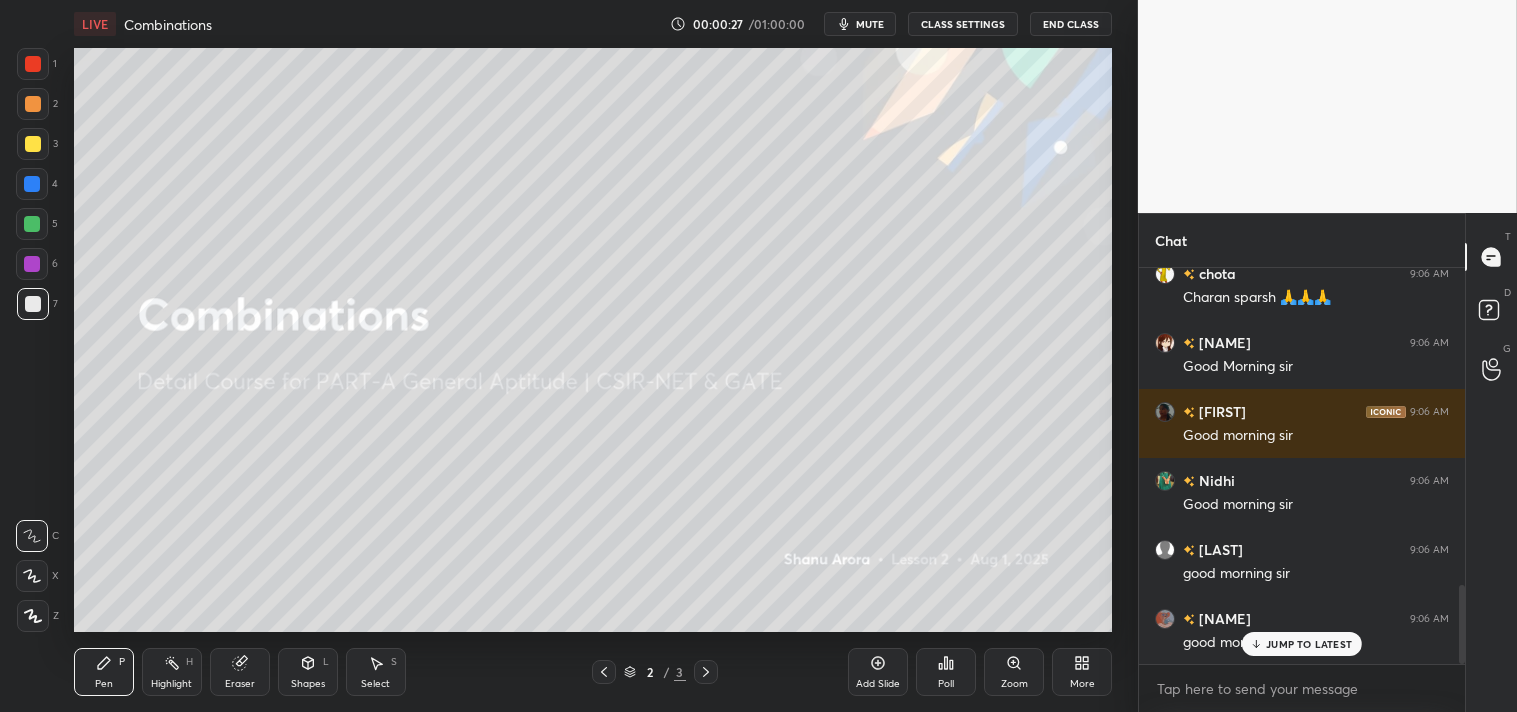 scroll, scrollTop: 1585, scrollLeft: 0, axis: vertical 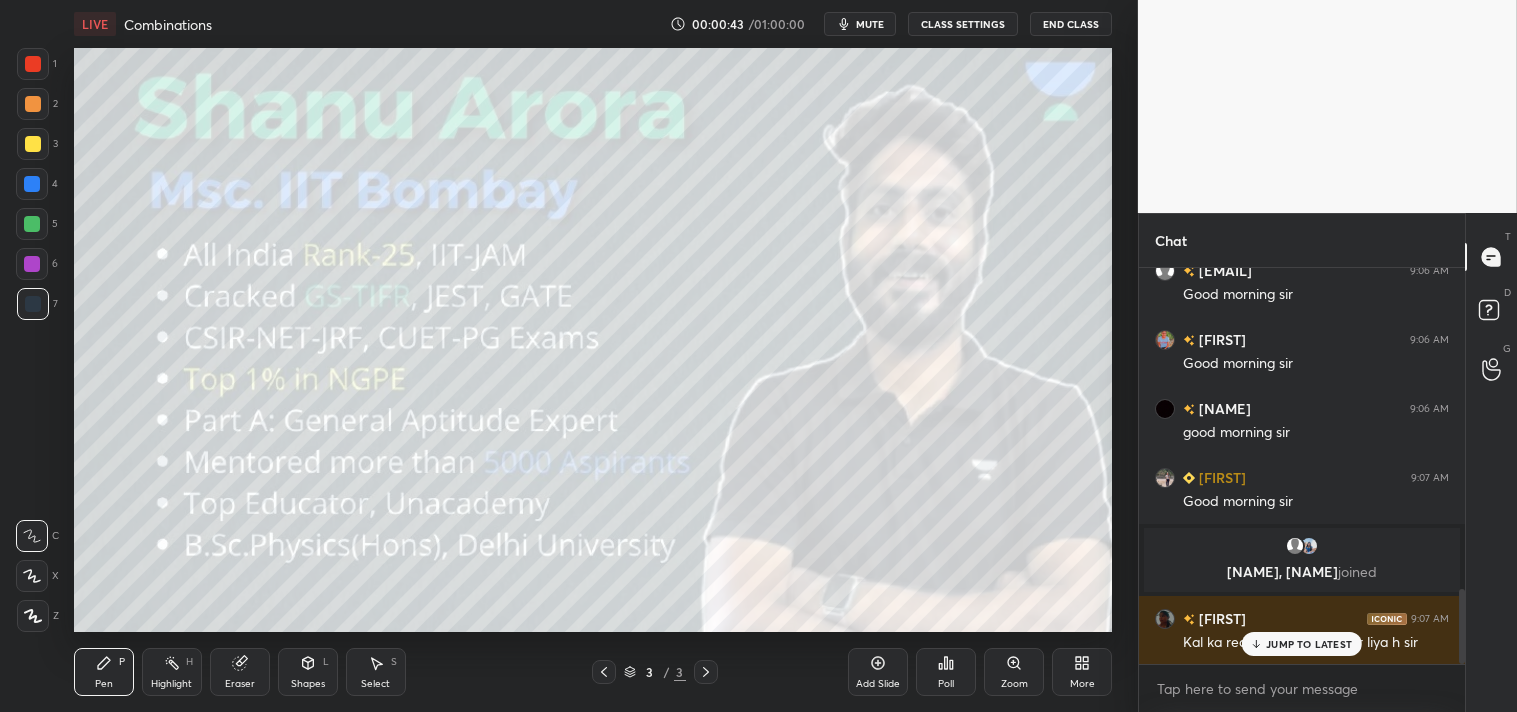 click on "More" at bounding box center [1082, 672] 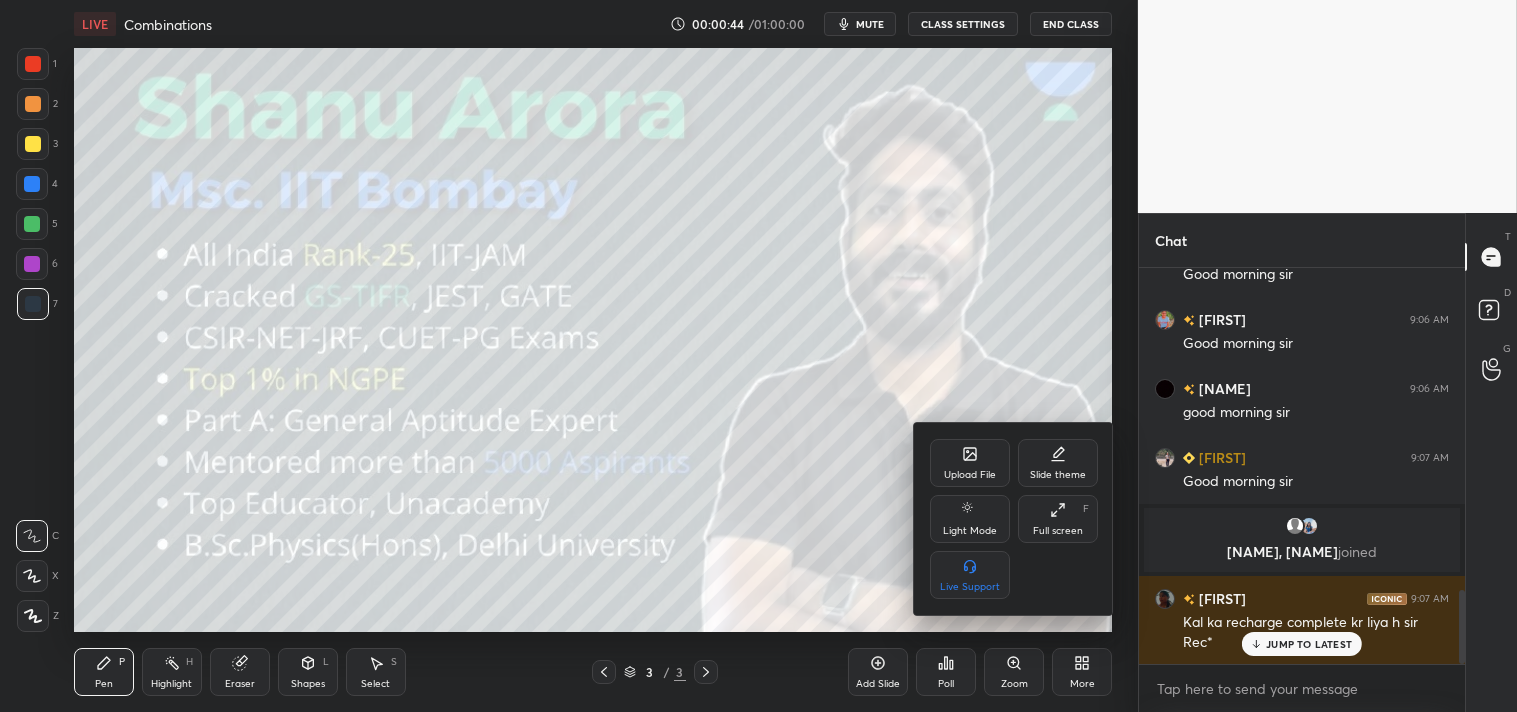 click on "Upload File" at bounding box center [970, 475] 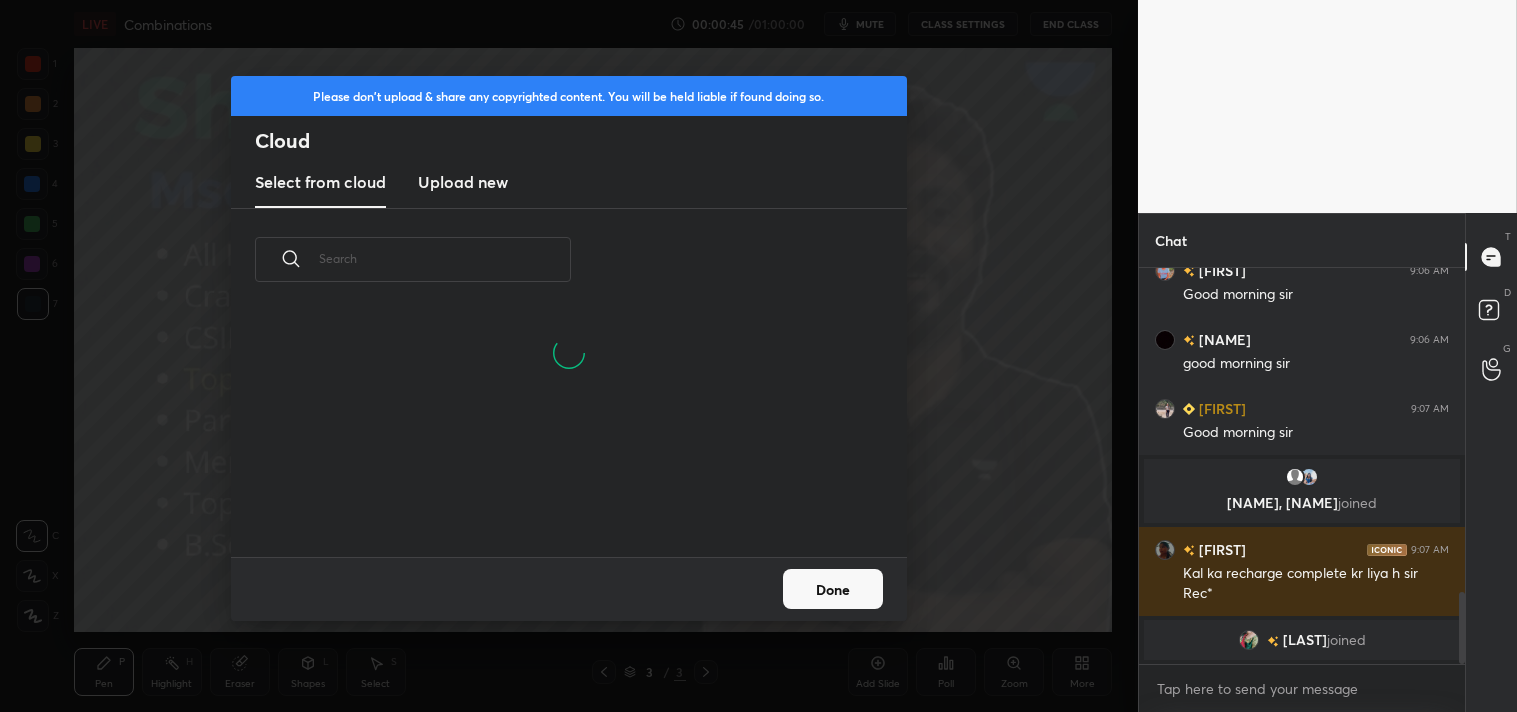 click on "Upload new" at bounding box center [463, 182] 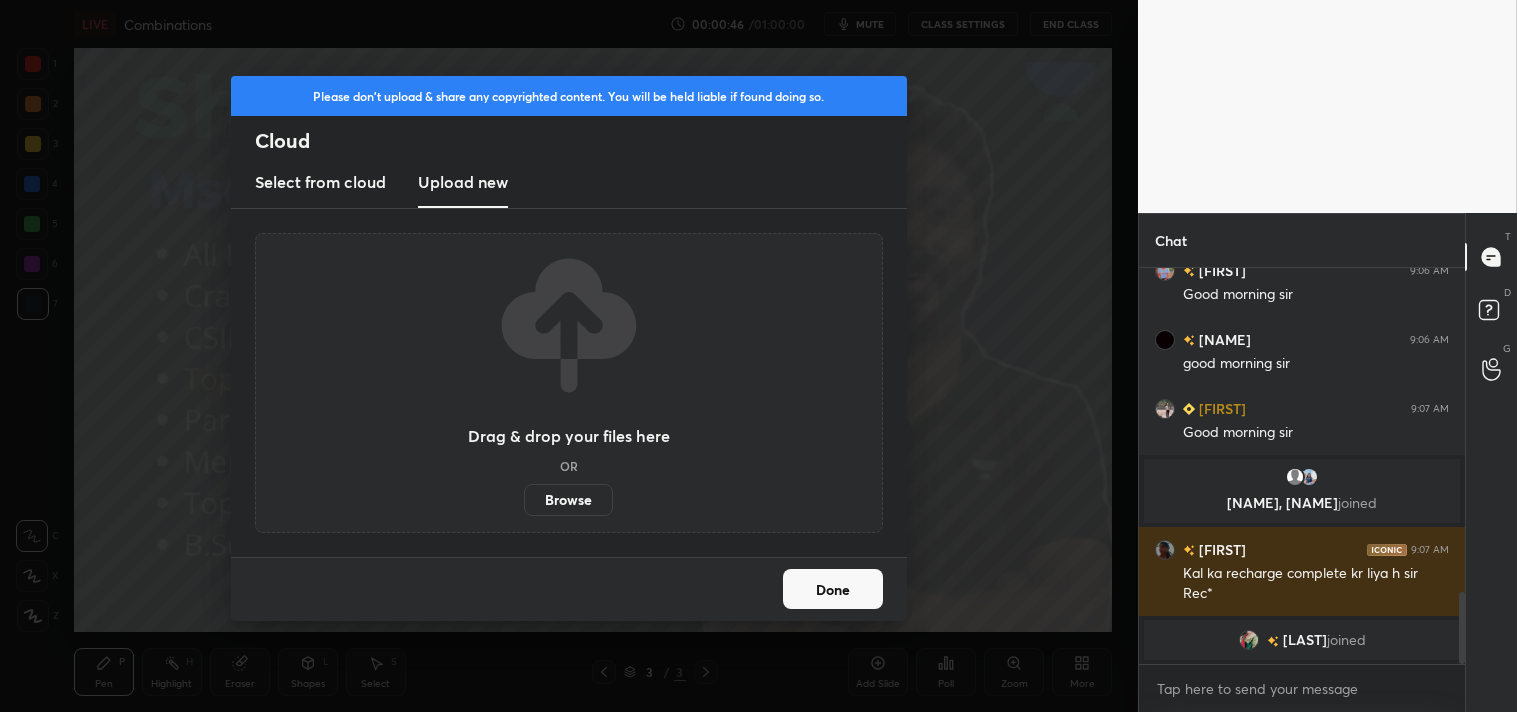 click on "Browse" at bounding box center (568, 500) 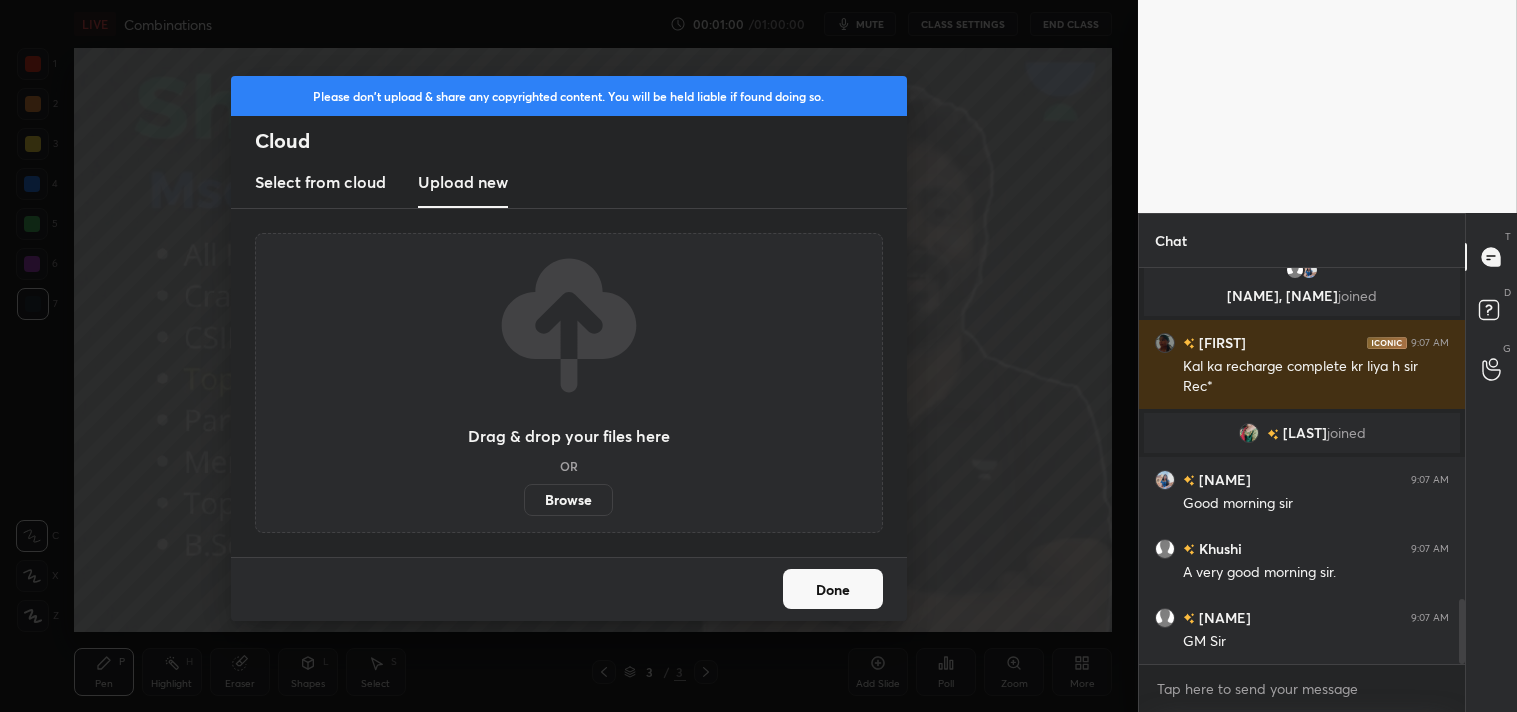 scroll, scrollTop: 2030, scrollLeft: 0, axis: vertical 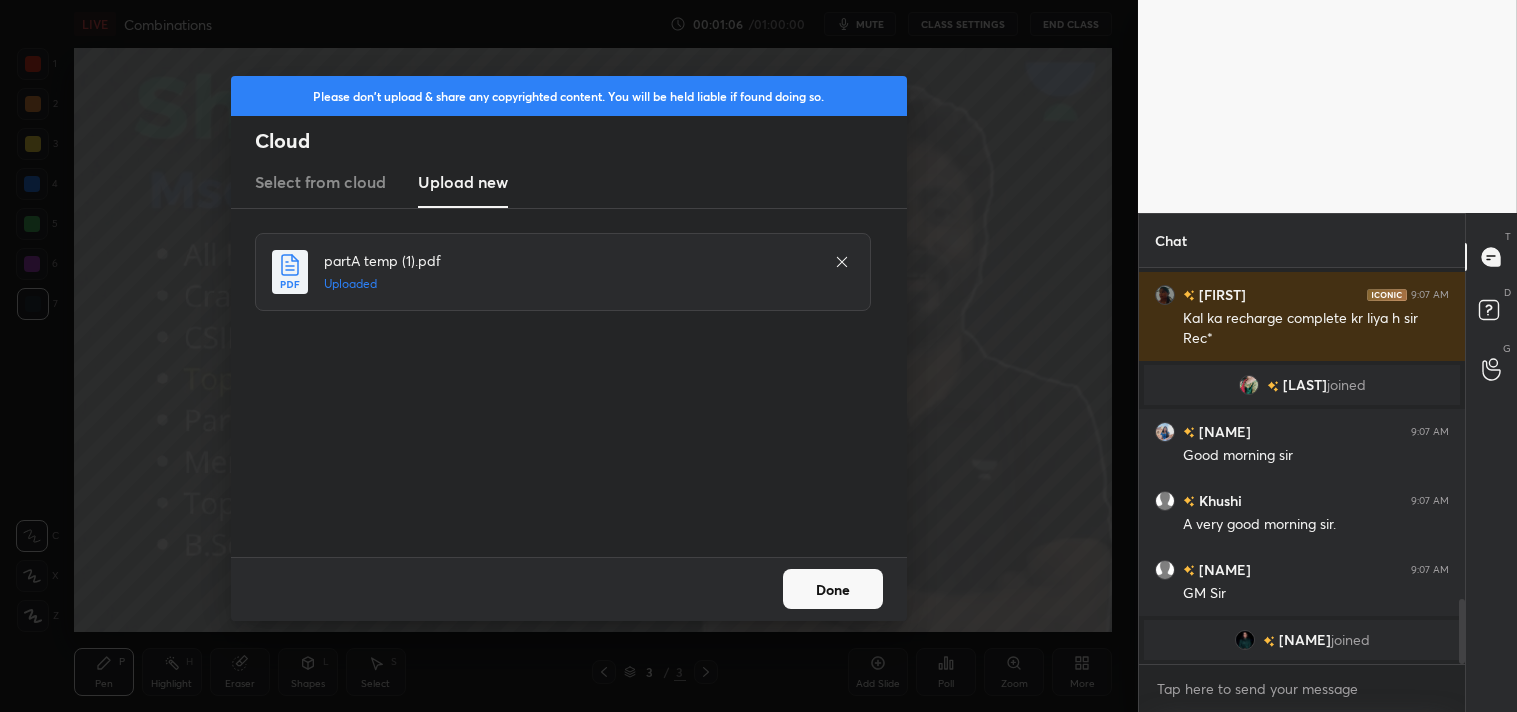 click on "Done" at bounding box center [833, 589] 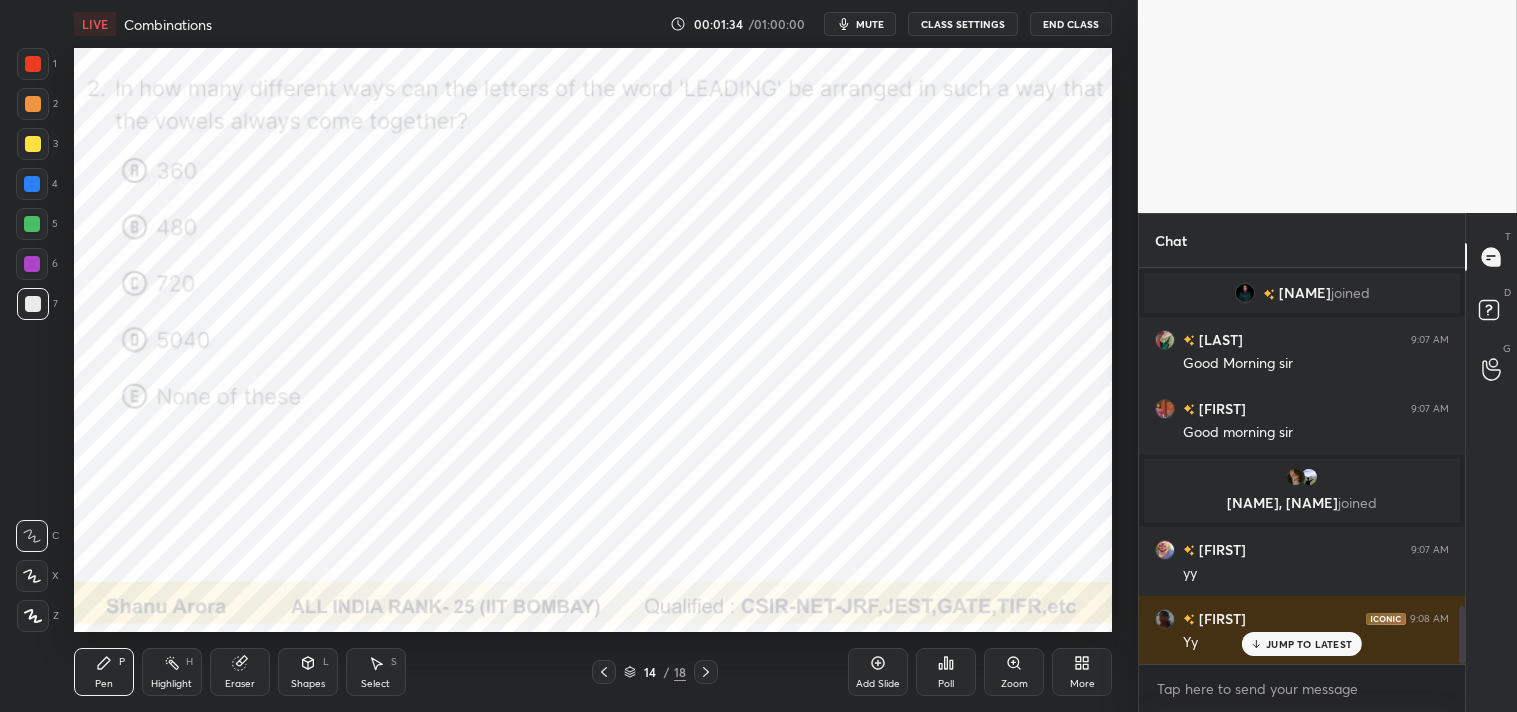 scroll, scrollTop: 2317, scrollLeft: 0, axis: vertical 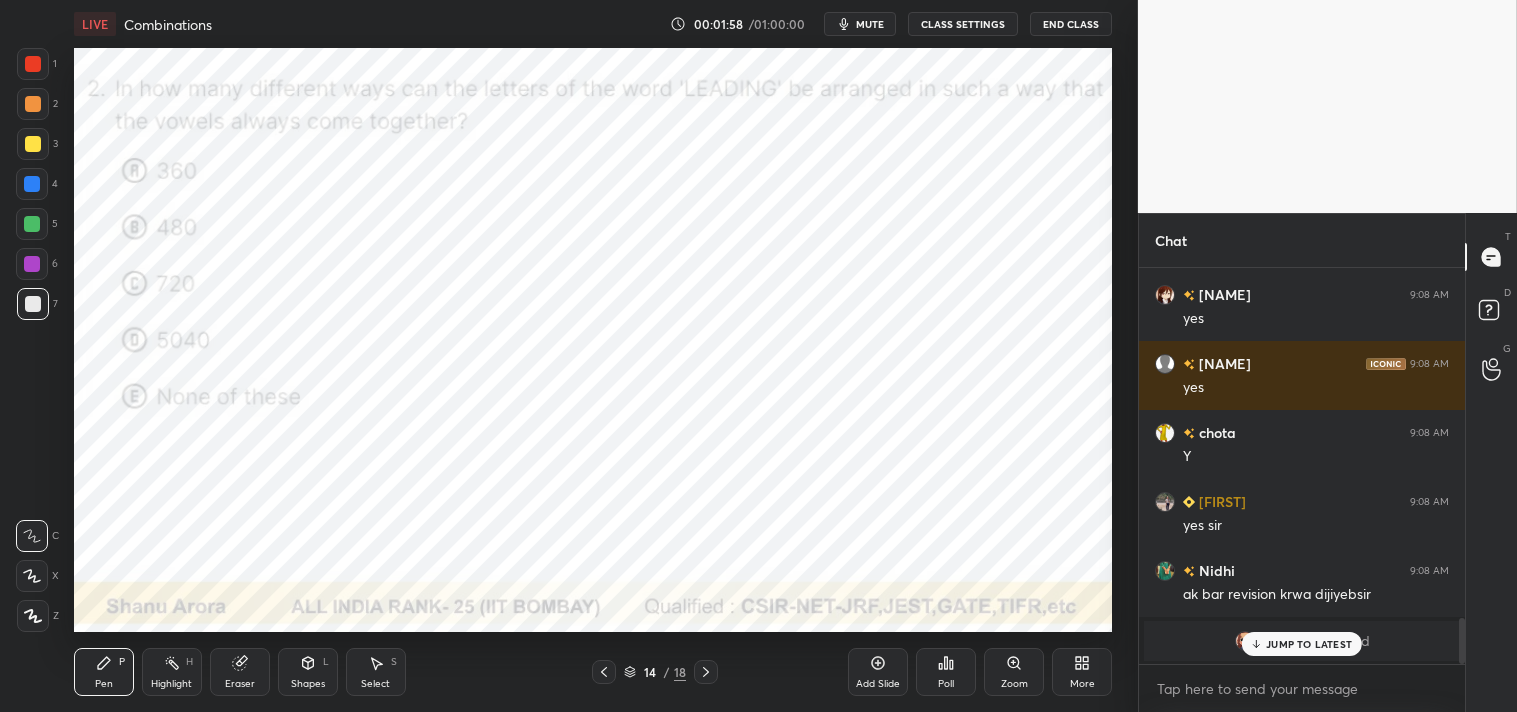 click on "1 2 3 4 5 6 7 C X Z C X Z E E Erase all   H H LIVE Combinations 00:01:58 /  01:00:00 mute CLASS SETTINGS End Class Setting up your live class Poll for   secs No correct answer Start poll Back Combinations • L2 of Detail Course for PART-A General Aptitude | CSIR-NET & GATE [NAME] Pen P Highlight H Eraser Shapes L Select S 14 / 18 Add Slide Poll Zoom More" at bounding box center (569, 356) 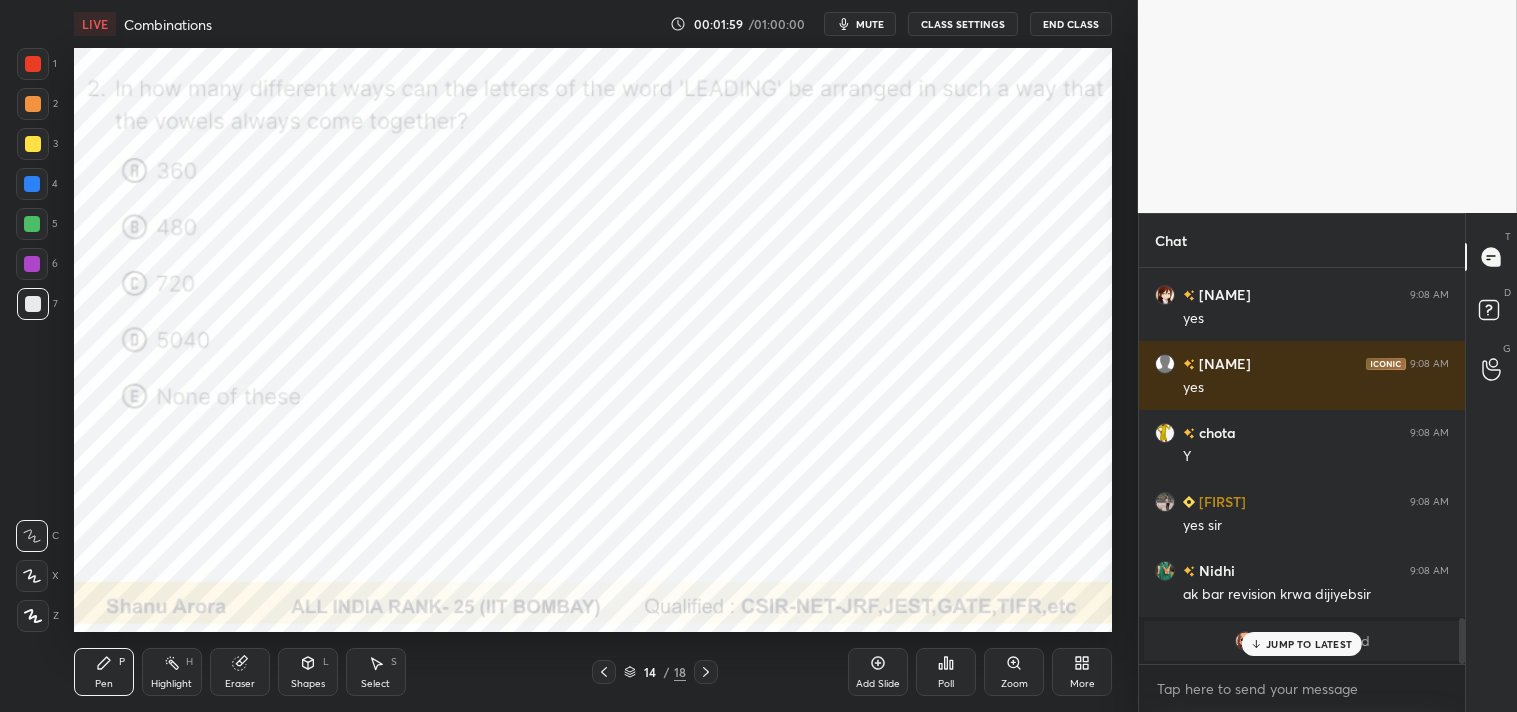 click on "More" at bounding box center (1082, 672) 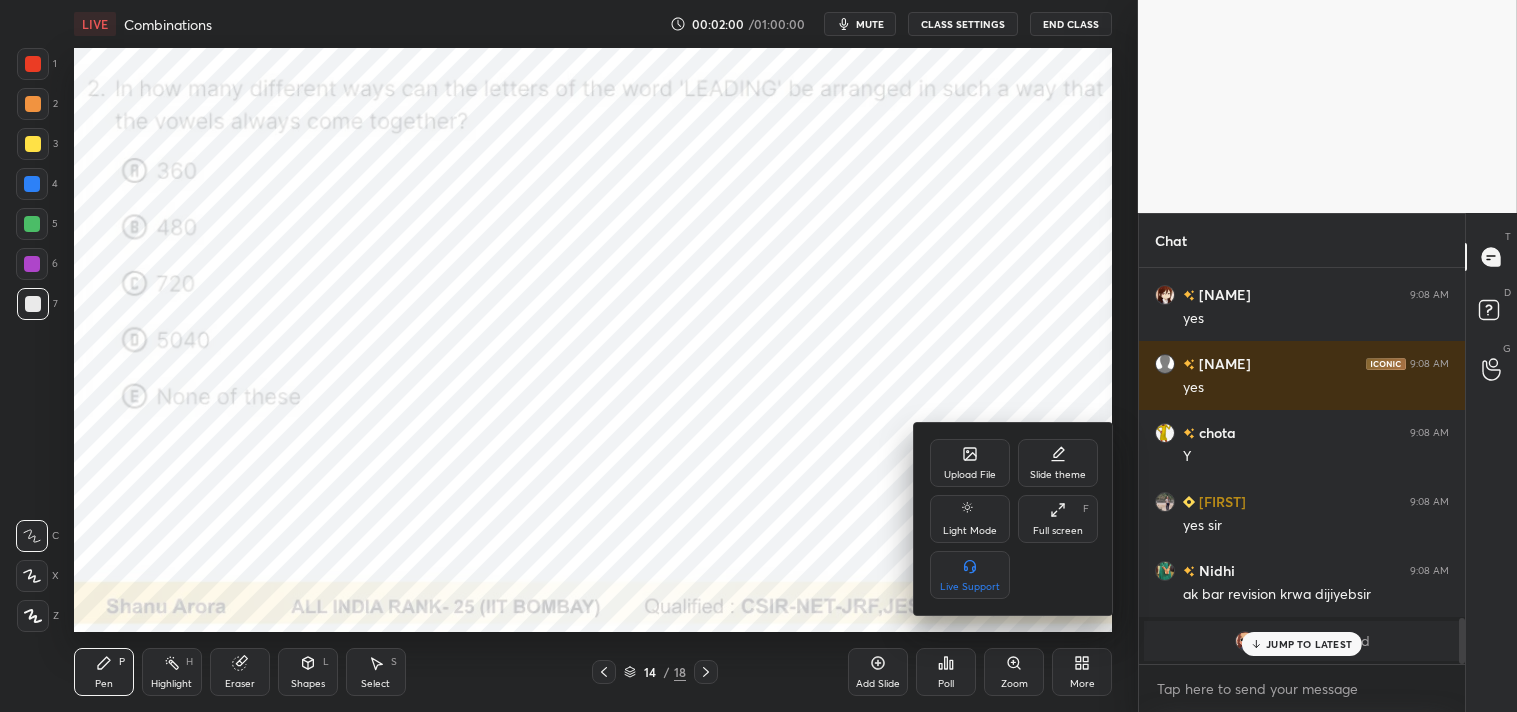 click on "Upload File" at bounding box center (970, 463) 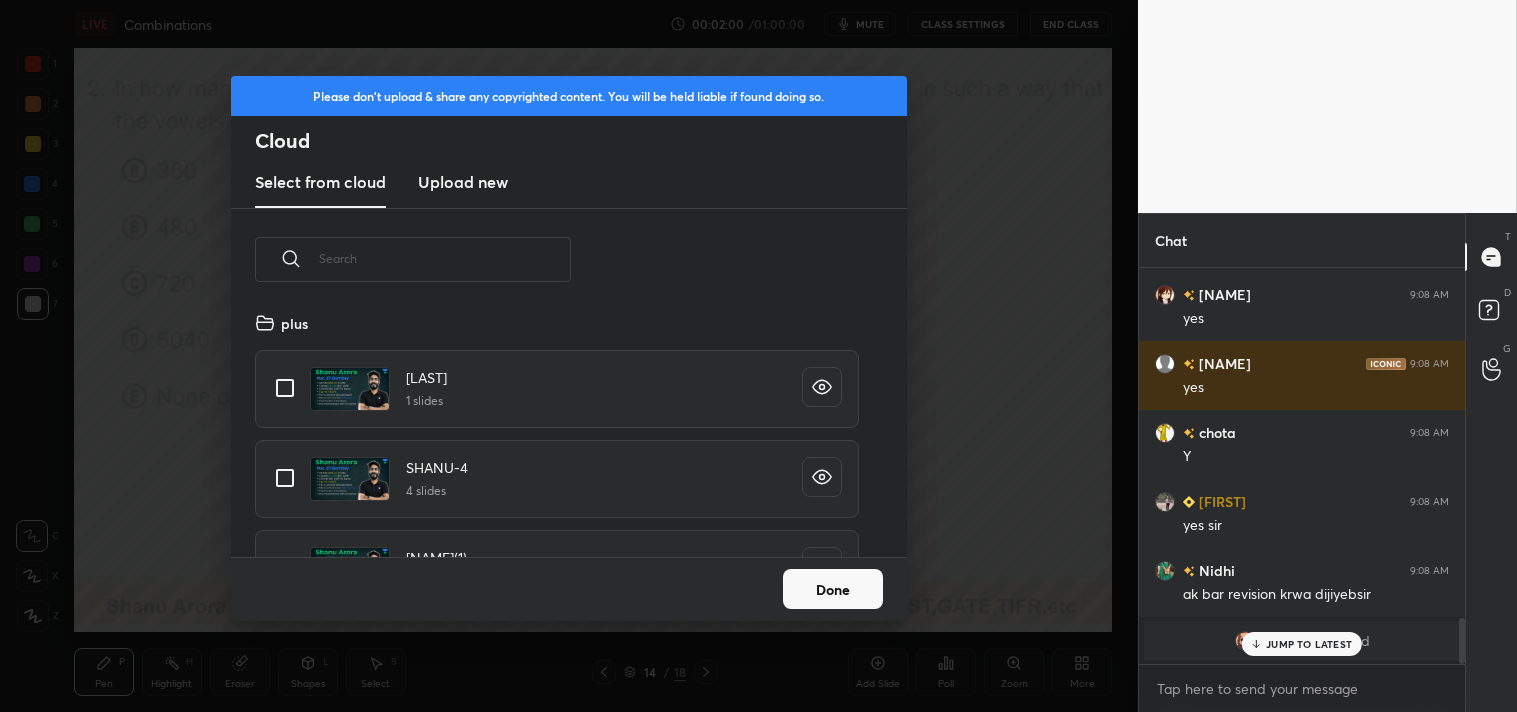 scroll, scrollTop: 6, scrollLeft: 11, axis: both 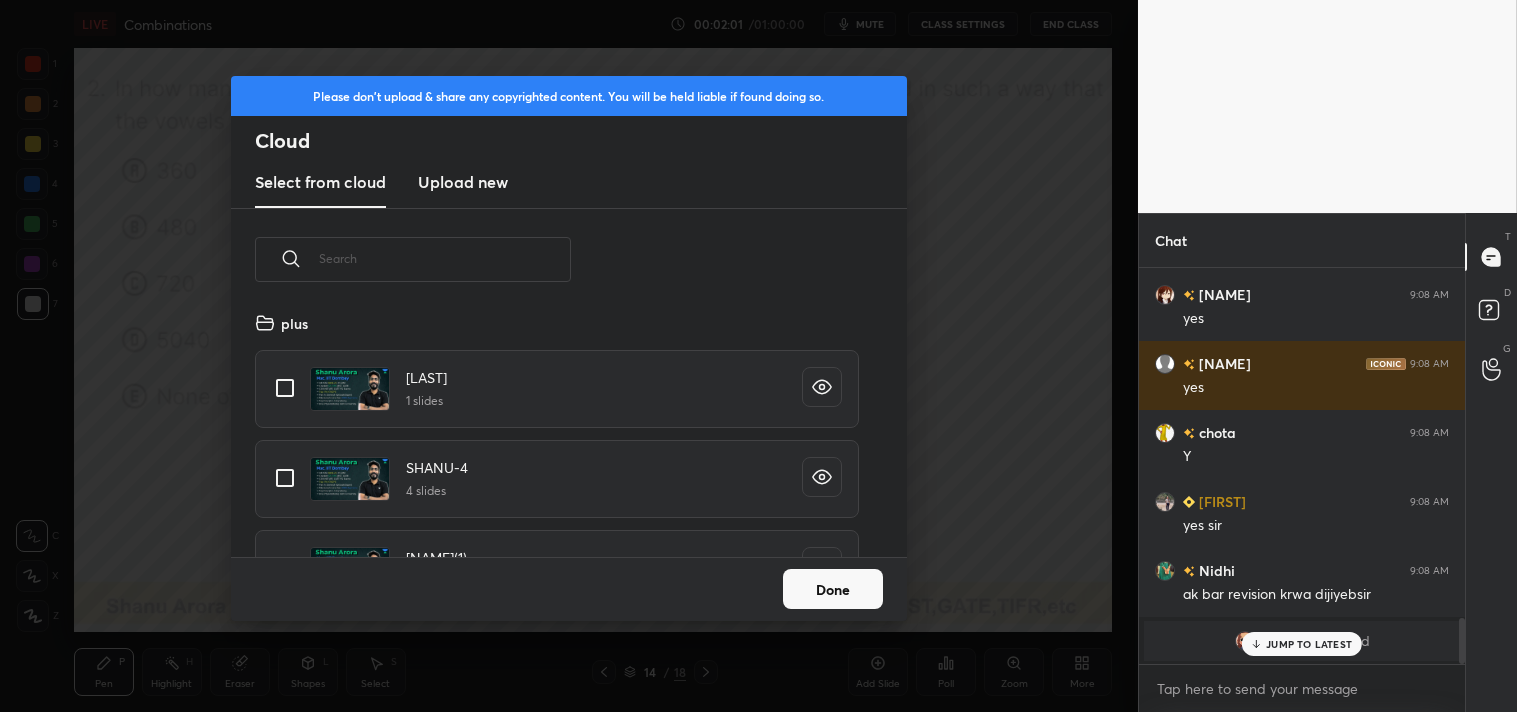 click on "Upload new" at bounding box center [463, 183] 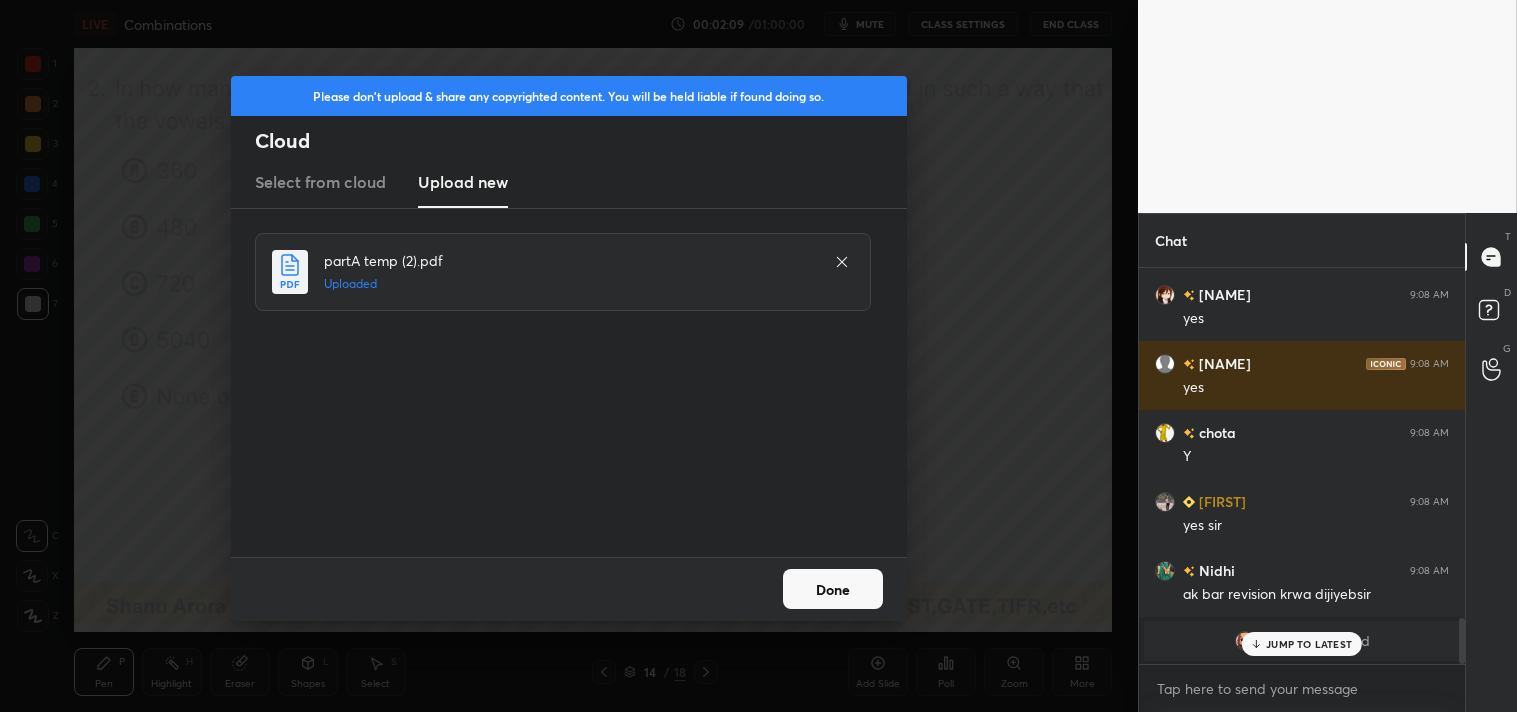 click on "Done" at bounding box center (833, 589) 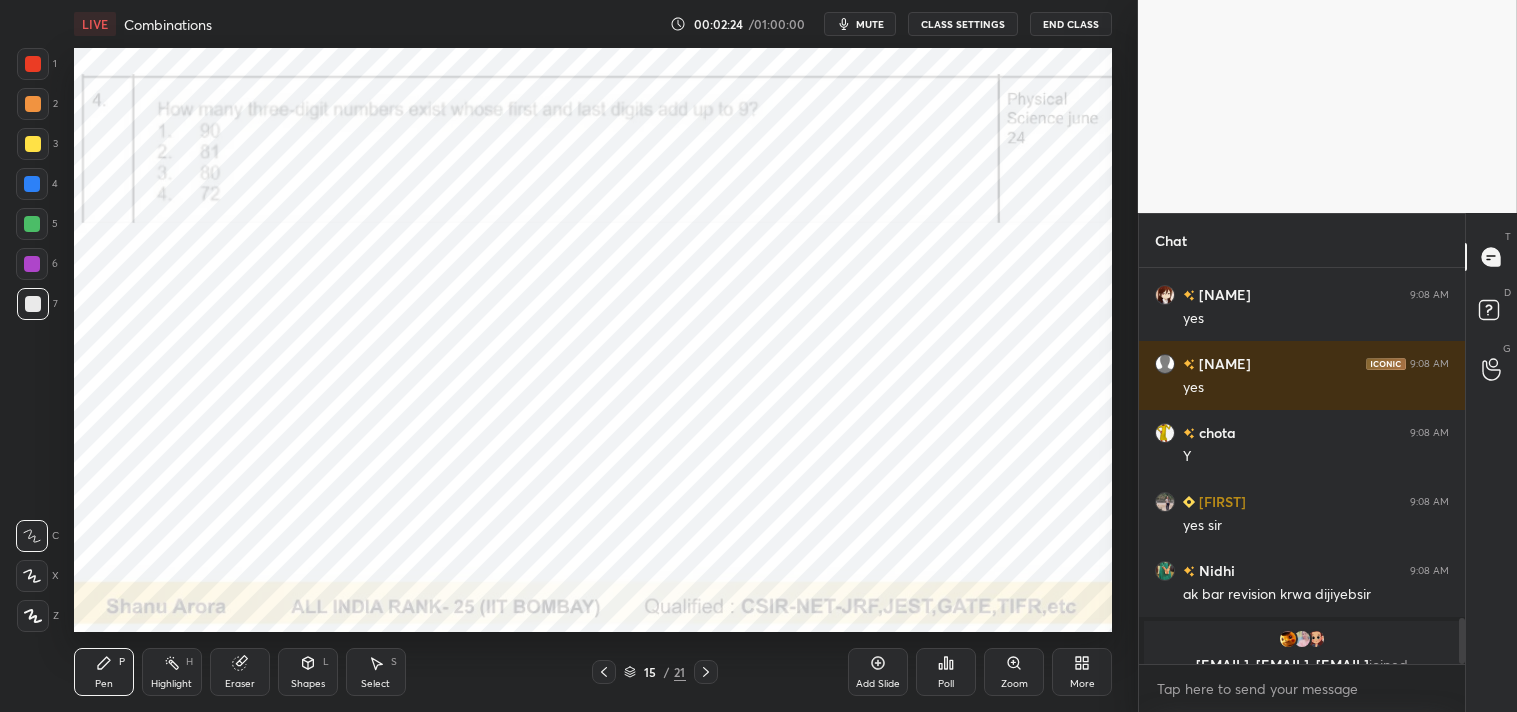 scroll, scrollTop: 3026, scrollLeft: 0, axis: vertical 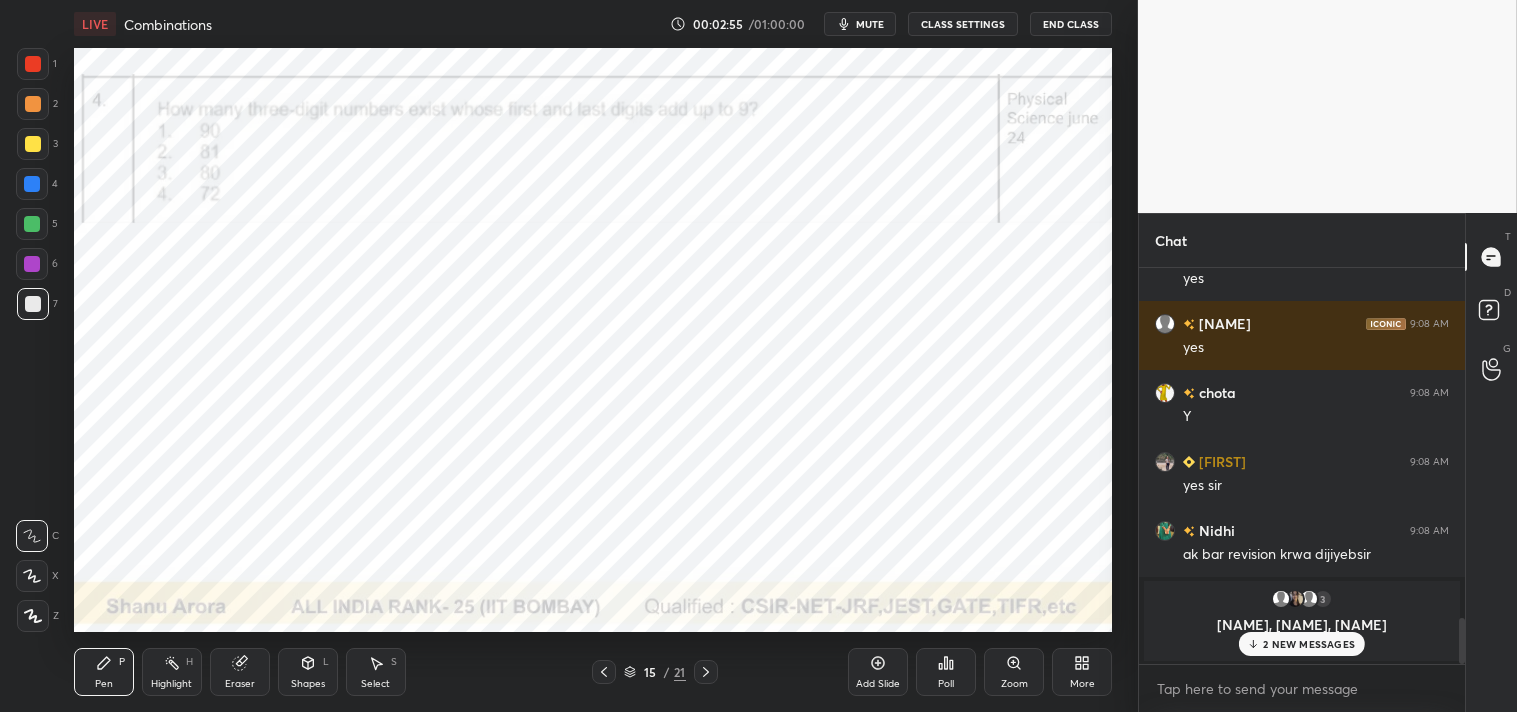 click on "2 NEW MESSAGES" at bounding box center (1309, 644) 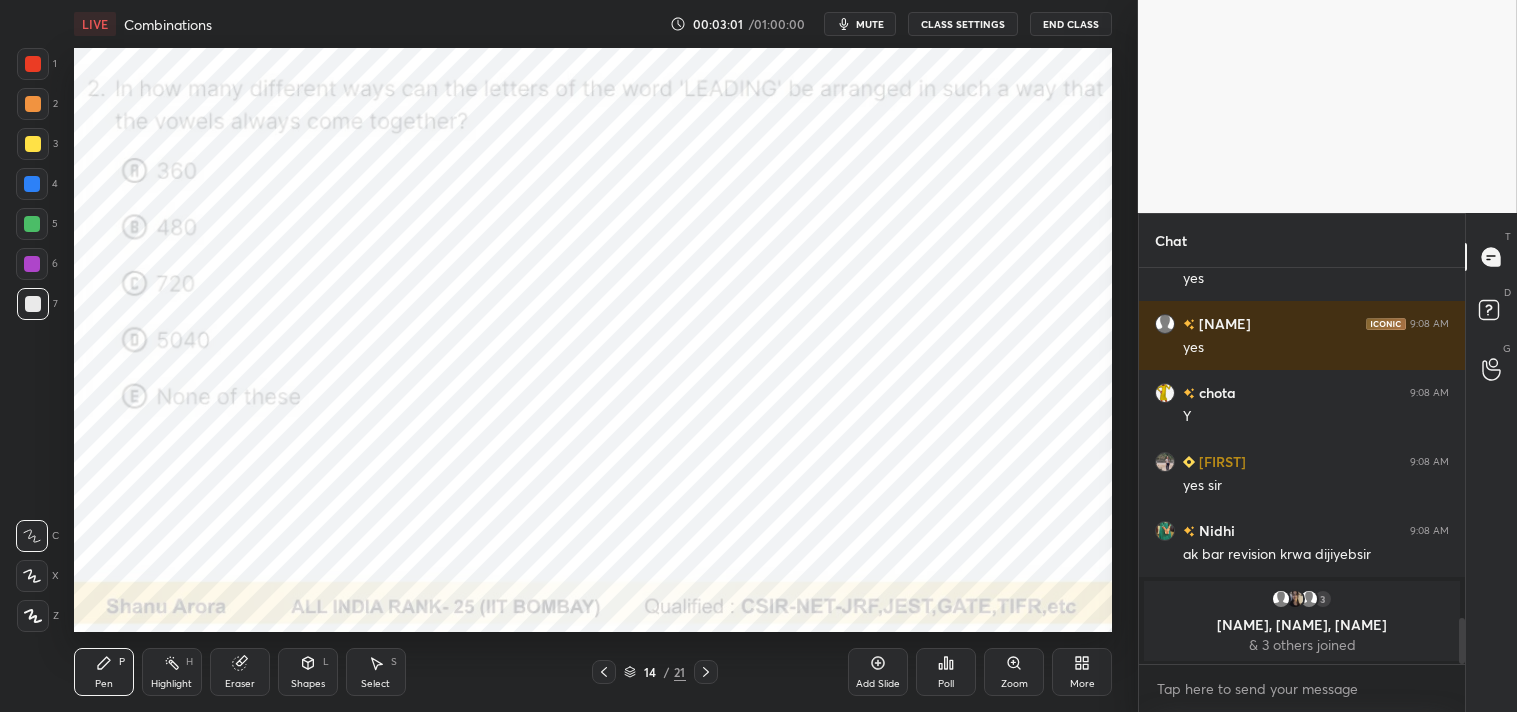 click on "Add Slide" at bounding box center [878, 672] 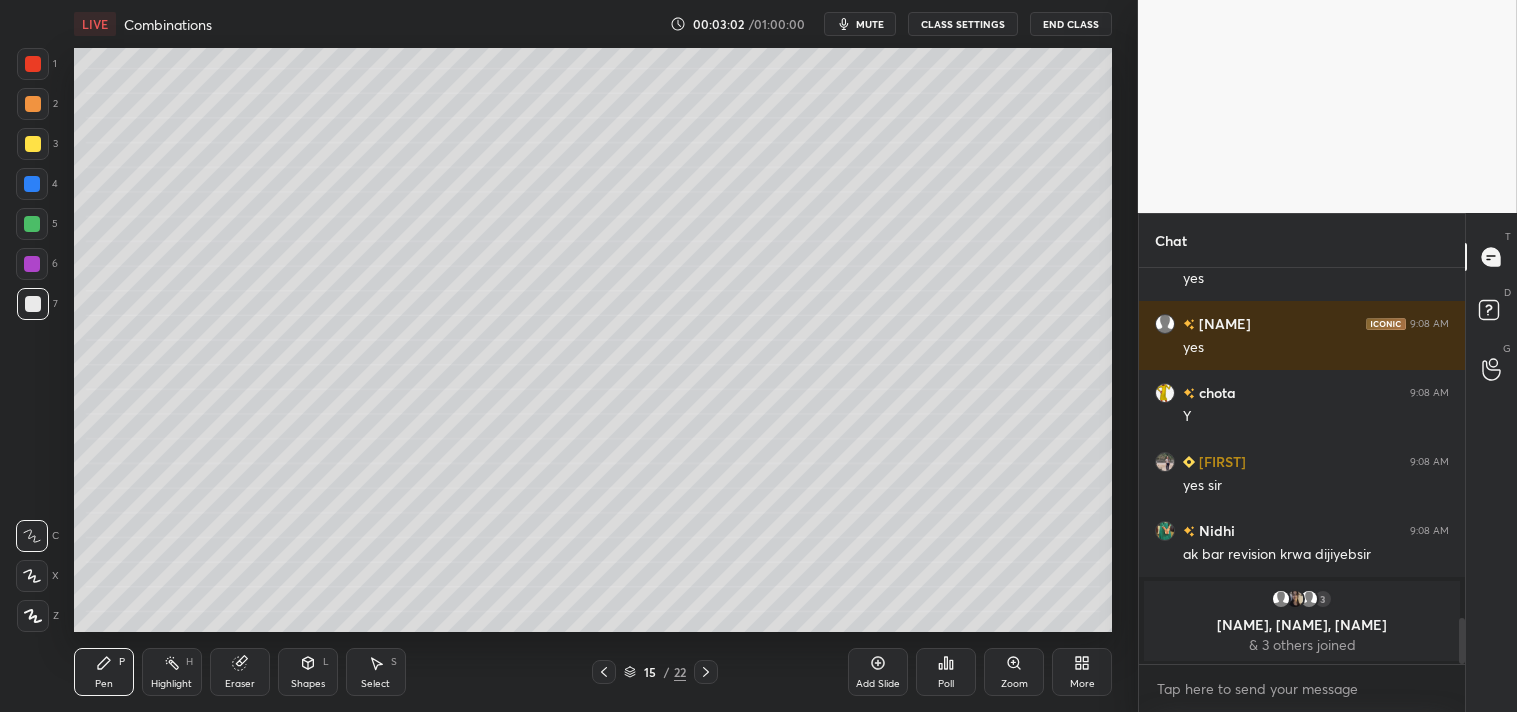 click at bounding box center [33, 144] 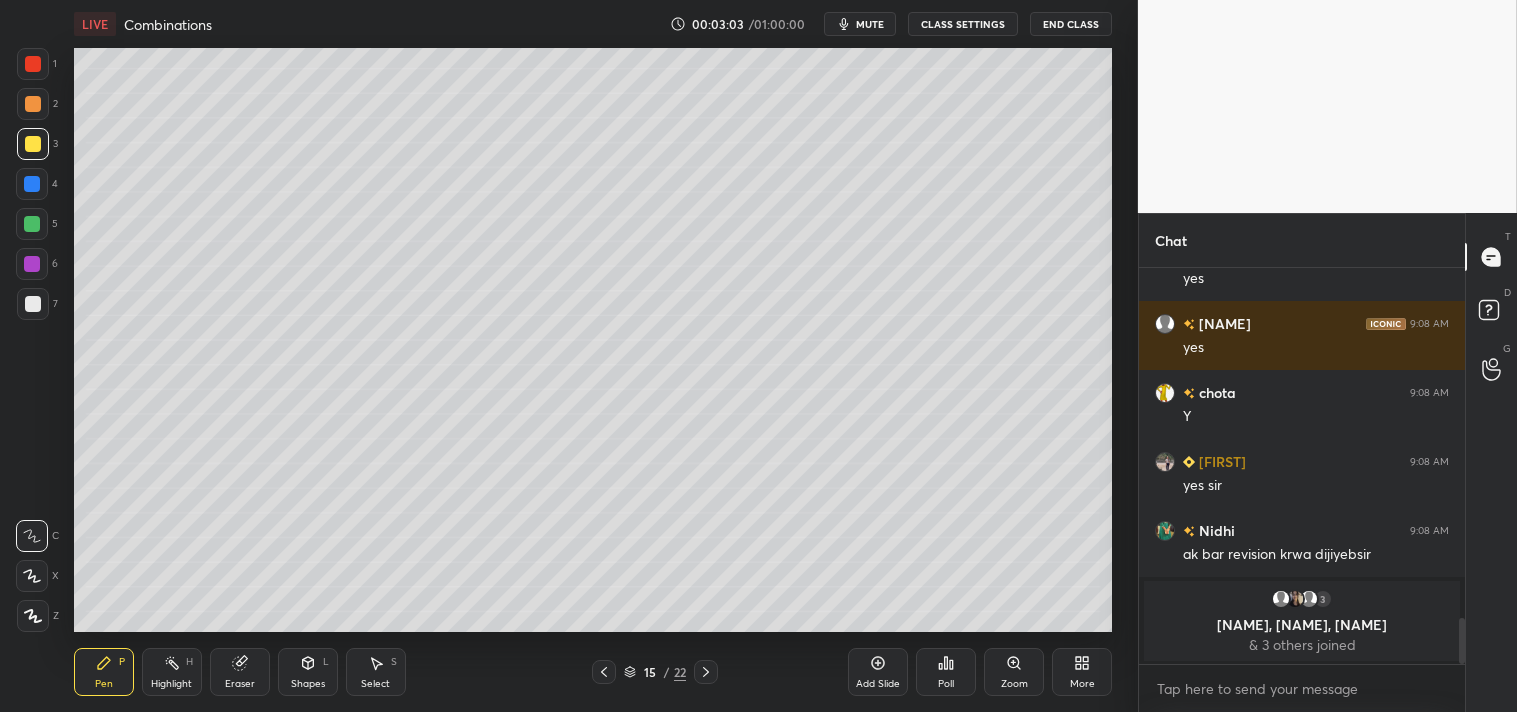 click at bounding box center [33, 144] 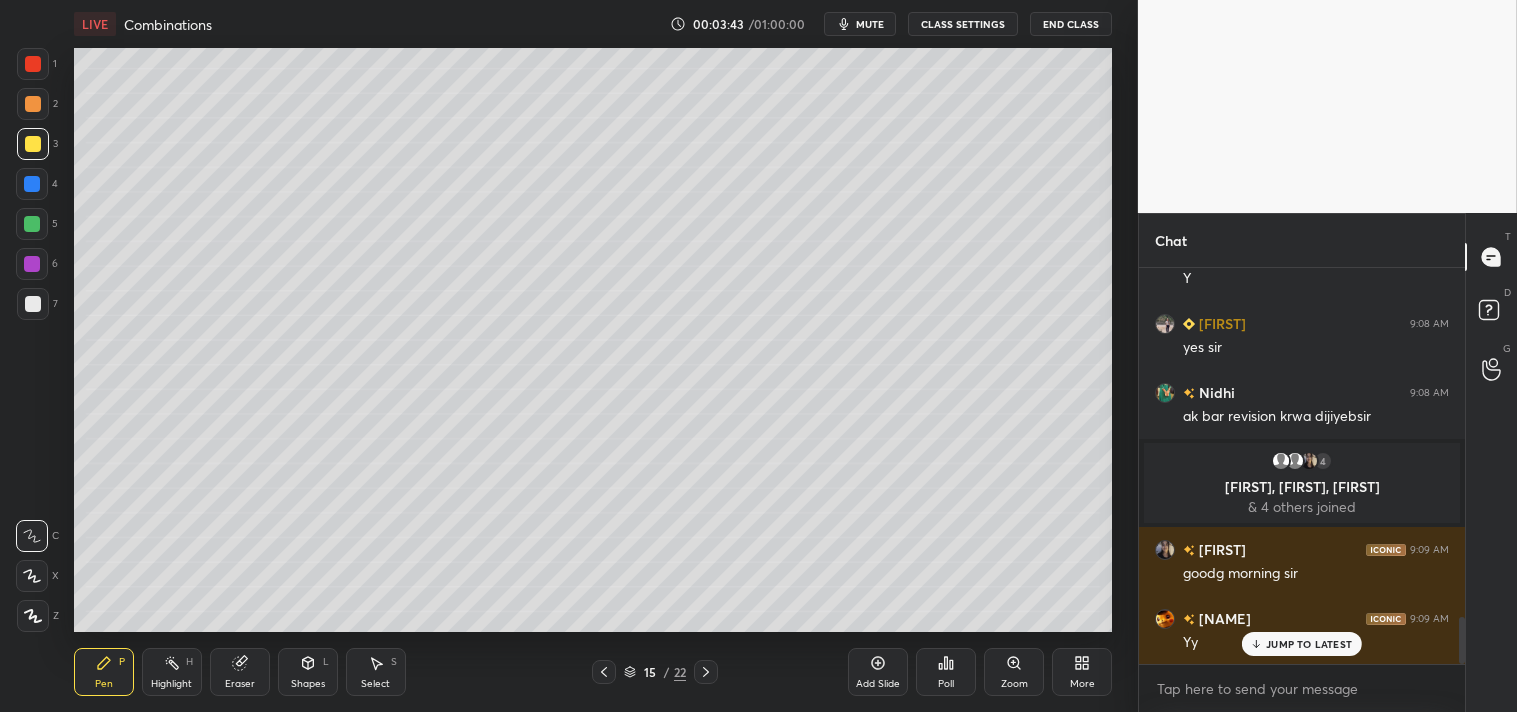 scroll, scrollTop: 2965, scrollLeft: 0, axis: vertical 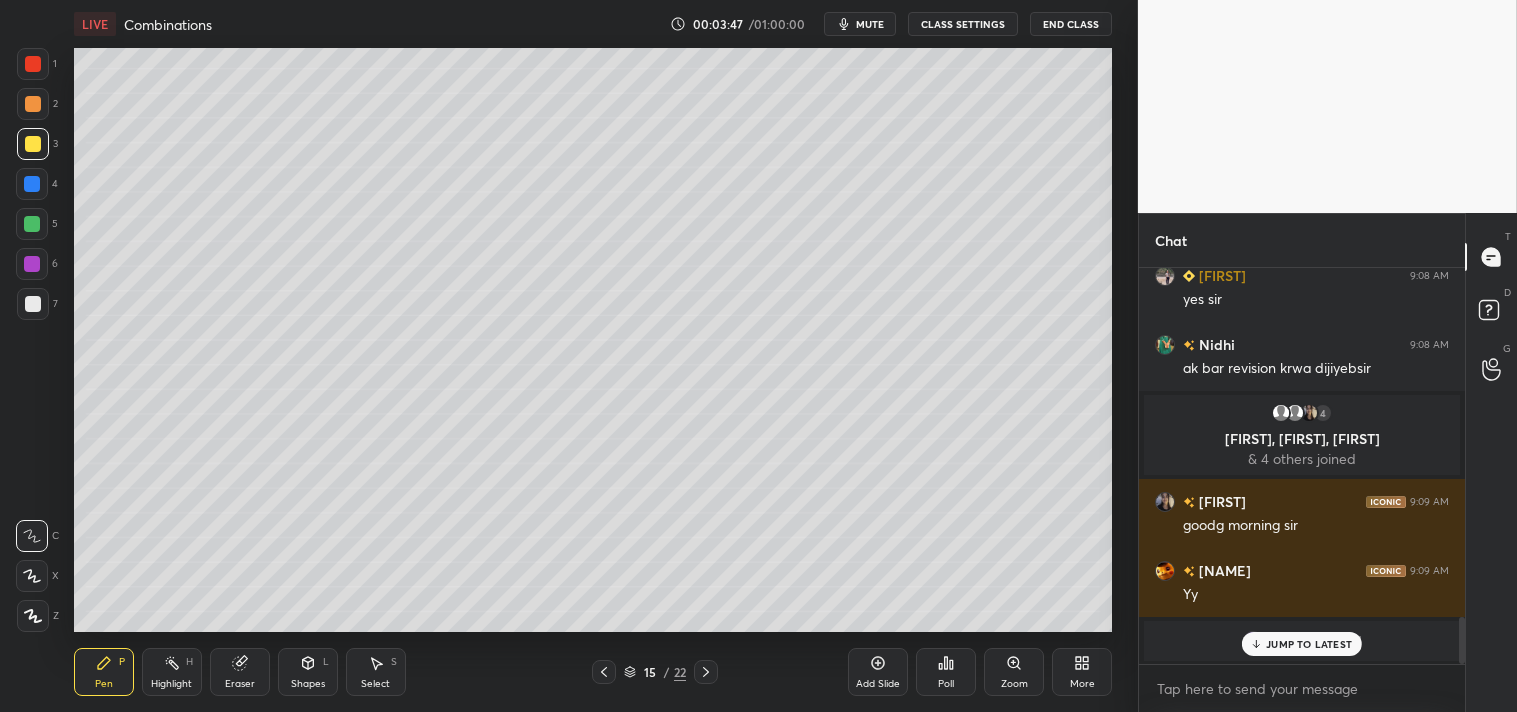 click 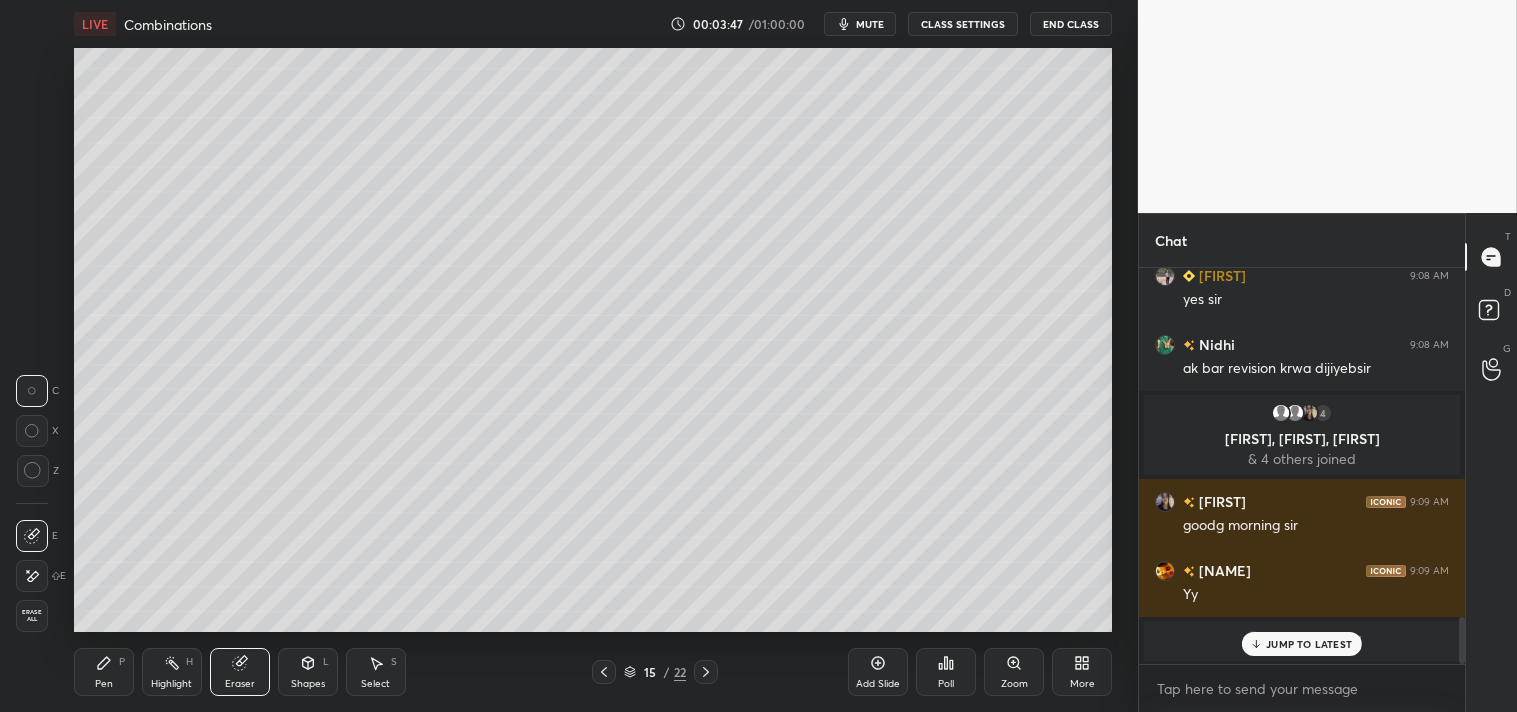 click on "Eraser" at bounding box center (240, 672) 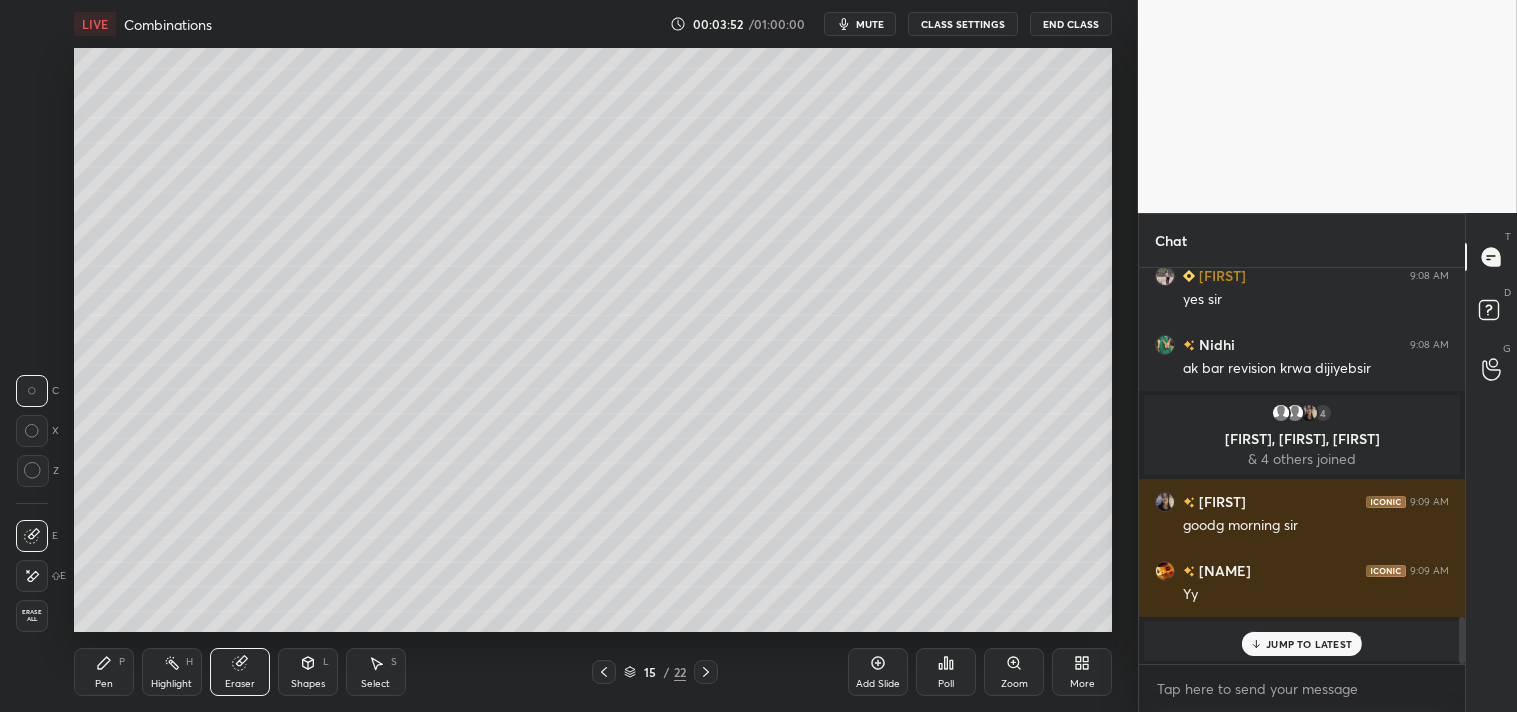 click on "Pen P" at bounding box center (104, 672) 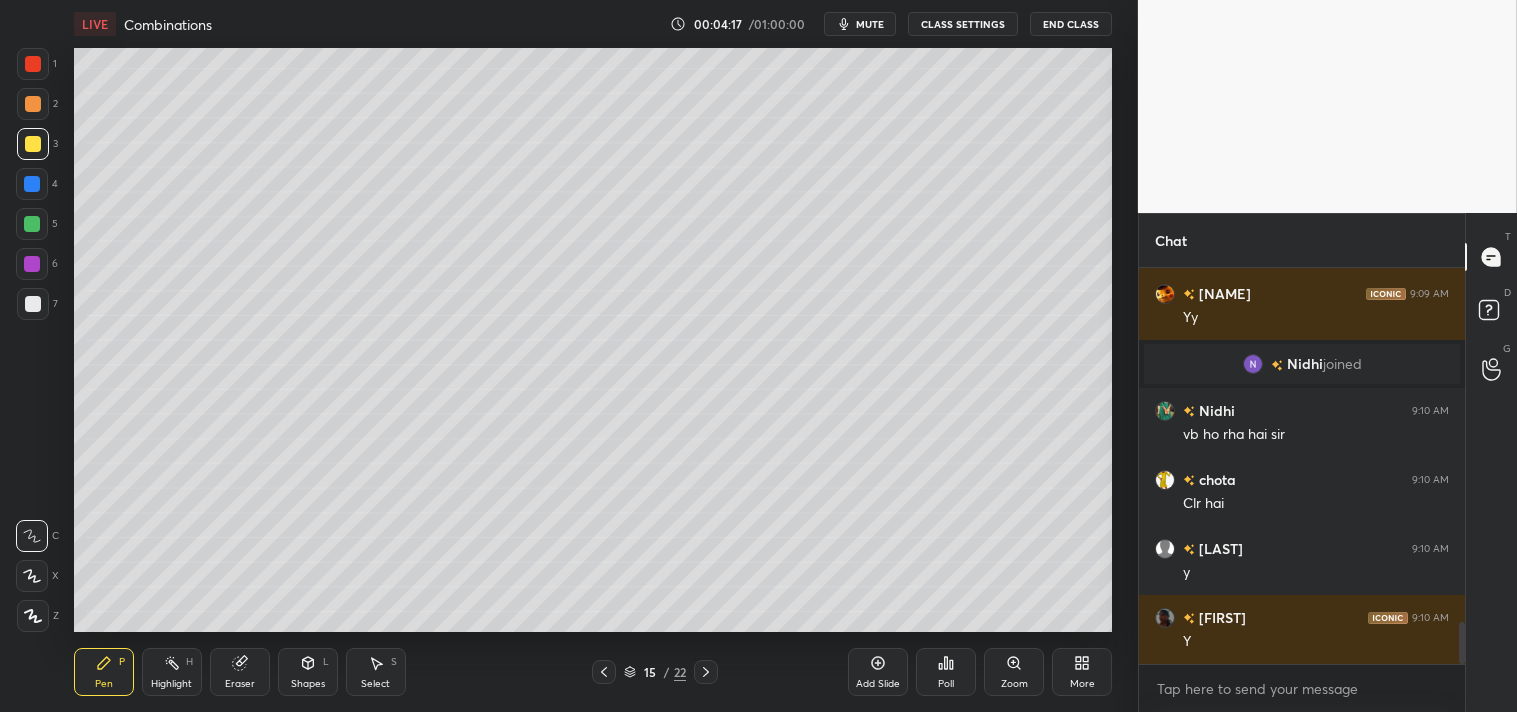 scroll, scrollTop: 3311, scrollLeft: 0, axis: vertical 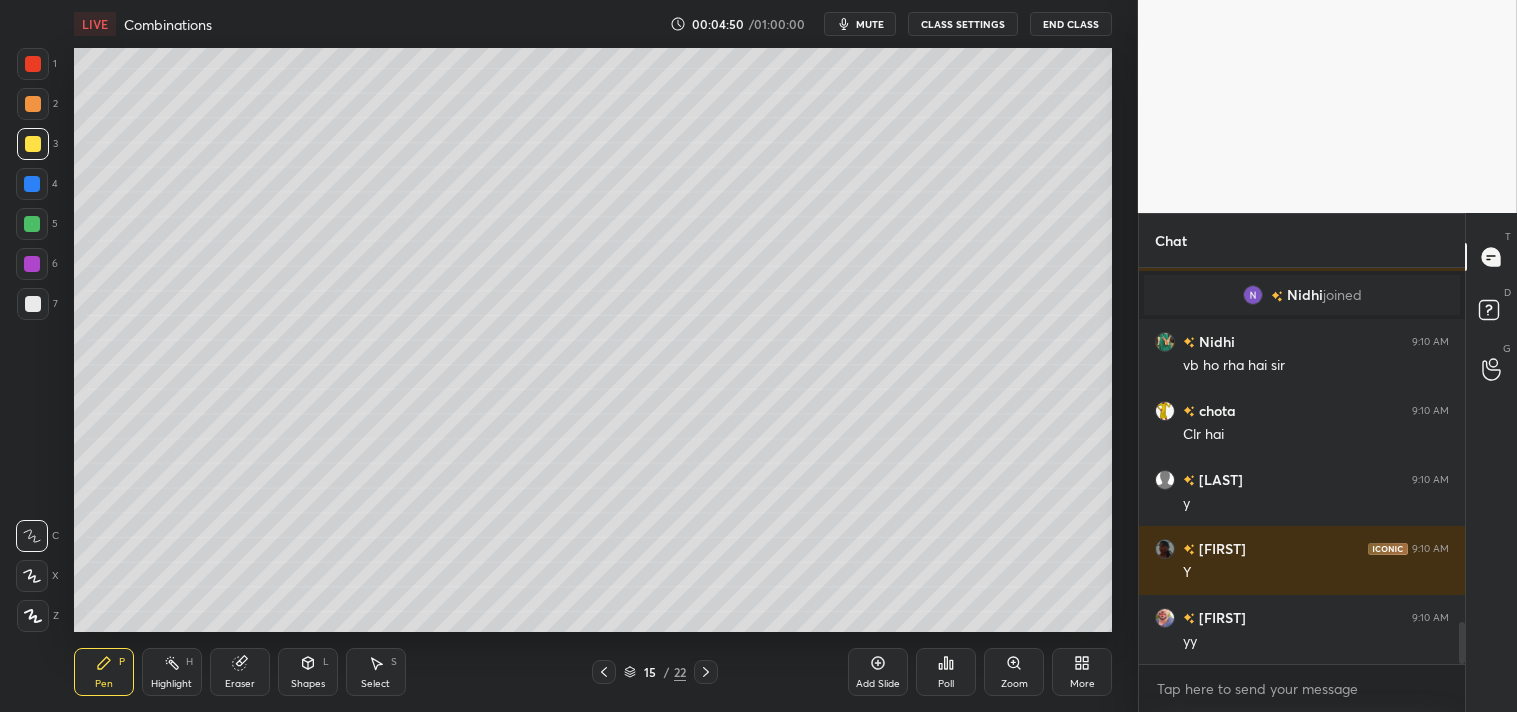 click 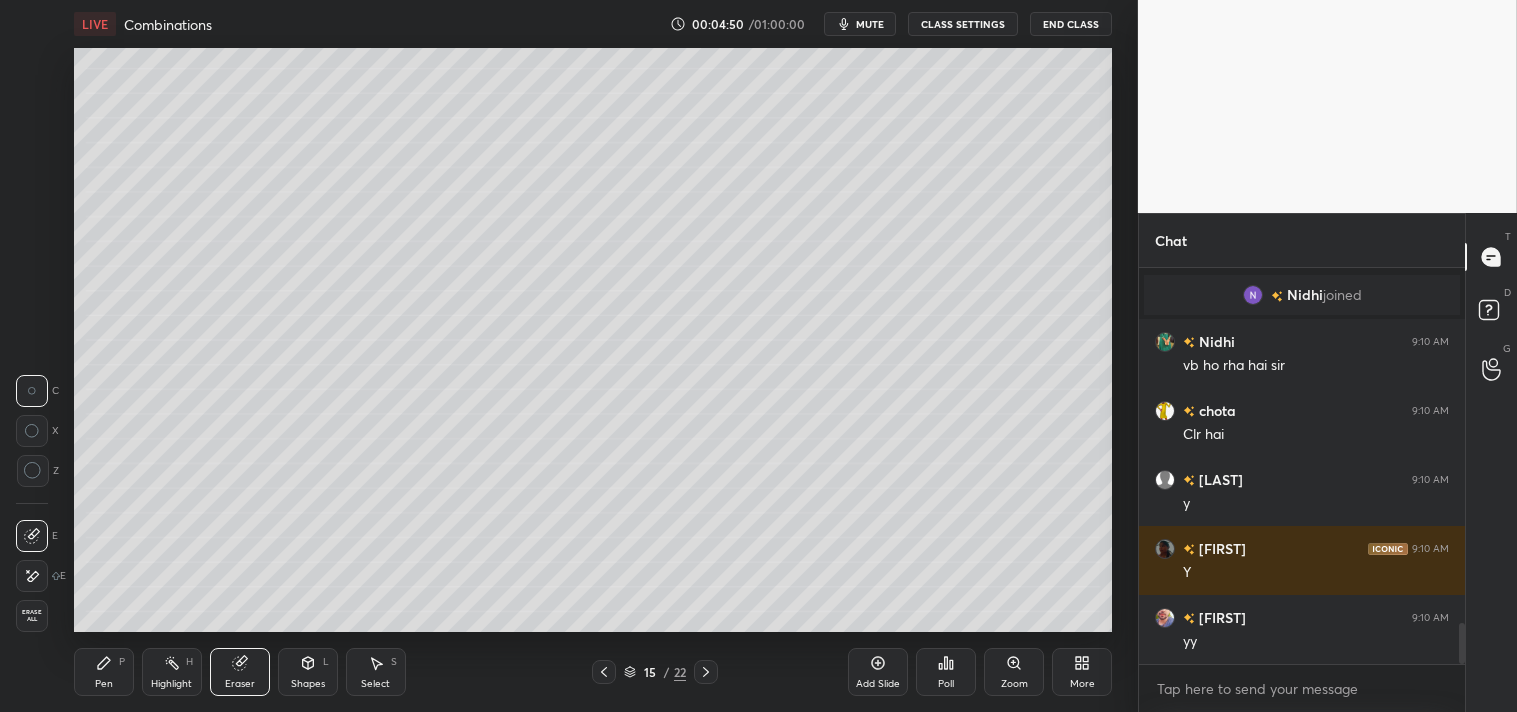 click on "Eraser" at bounding box center [240, 672] 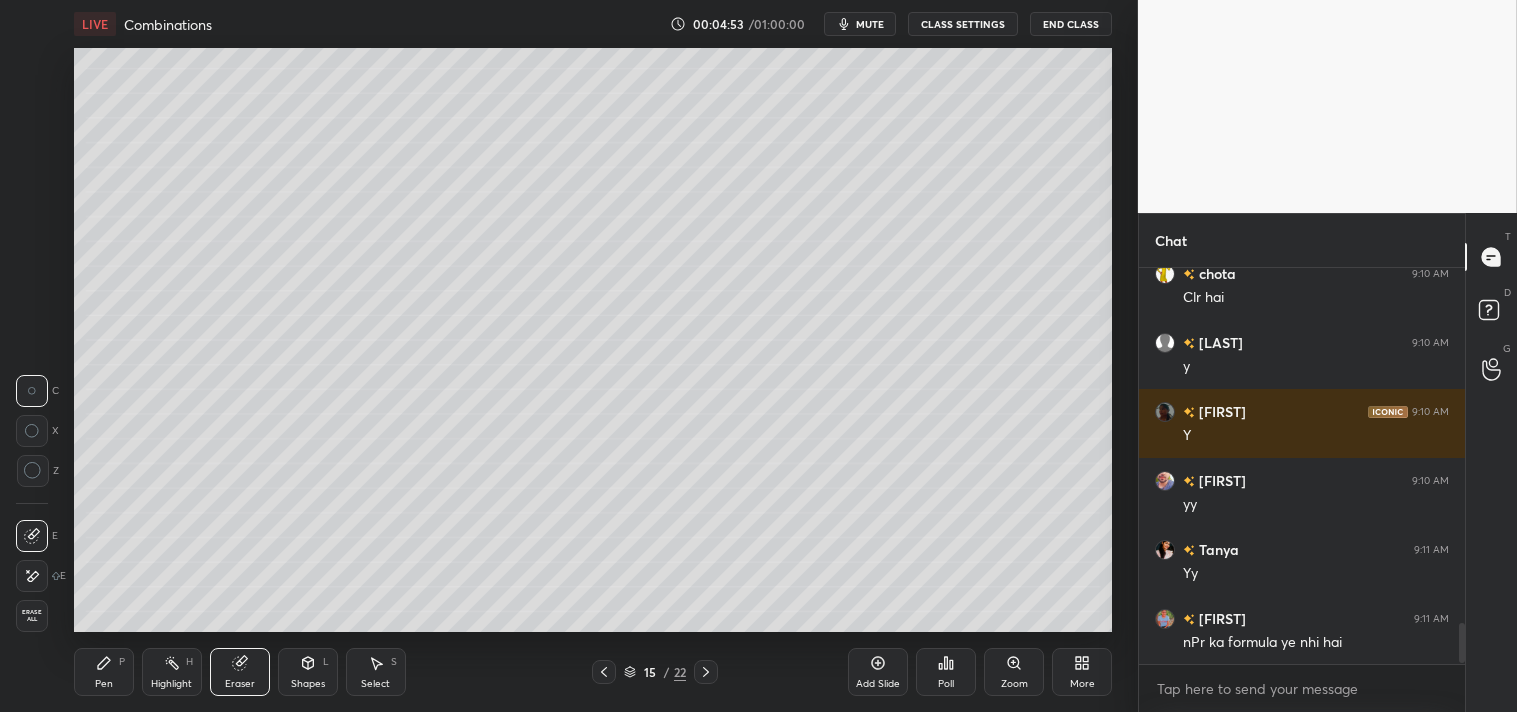 scroll, scrollTop: 3517, scrollLeft: 0, axis: vertical 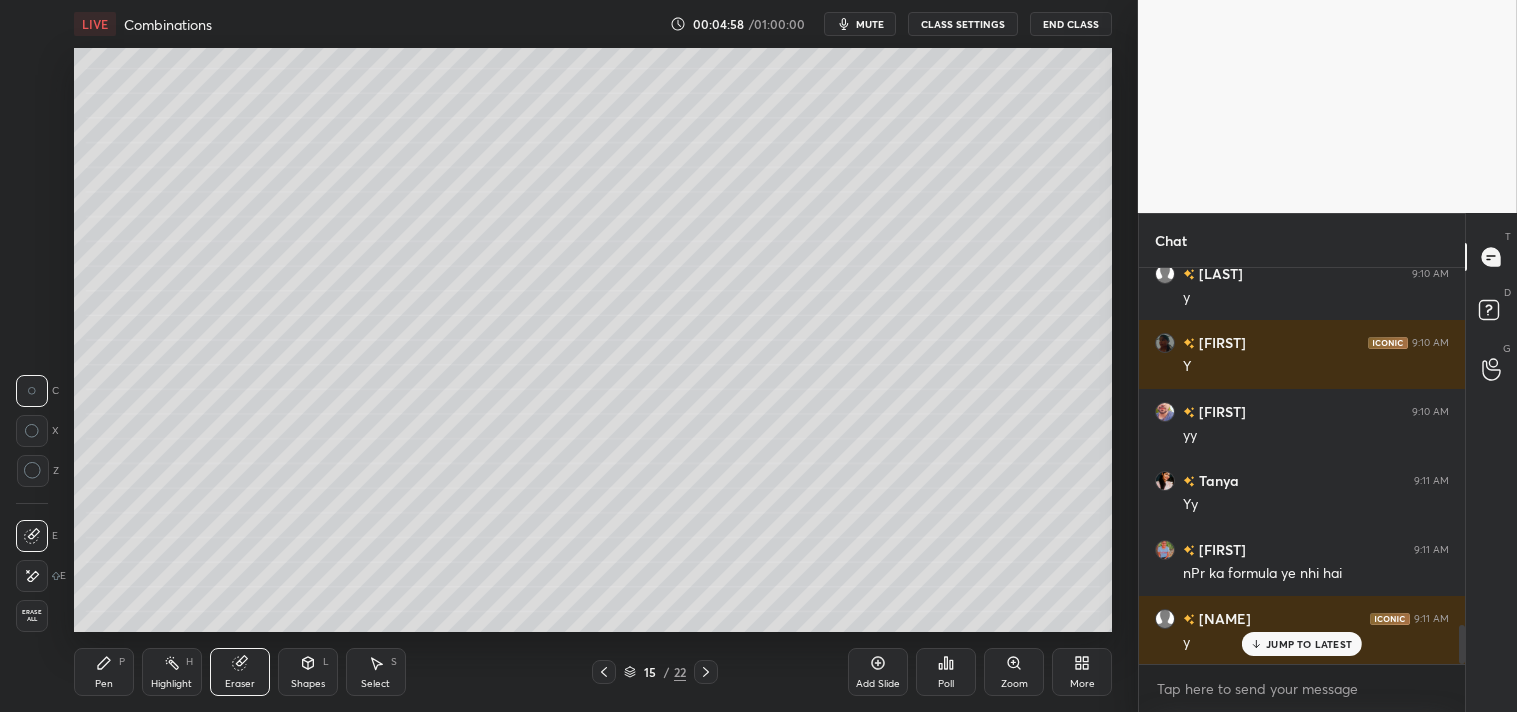 click on "P" at bounding box center [122, 662] 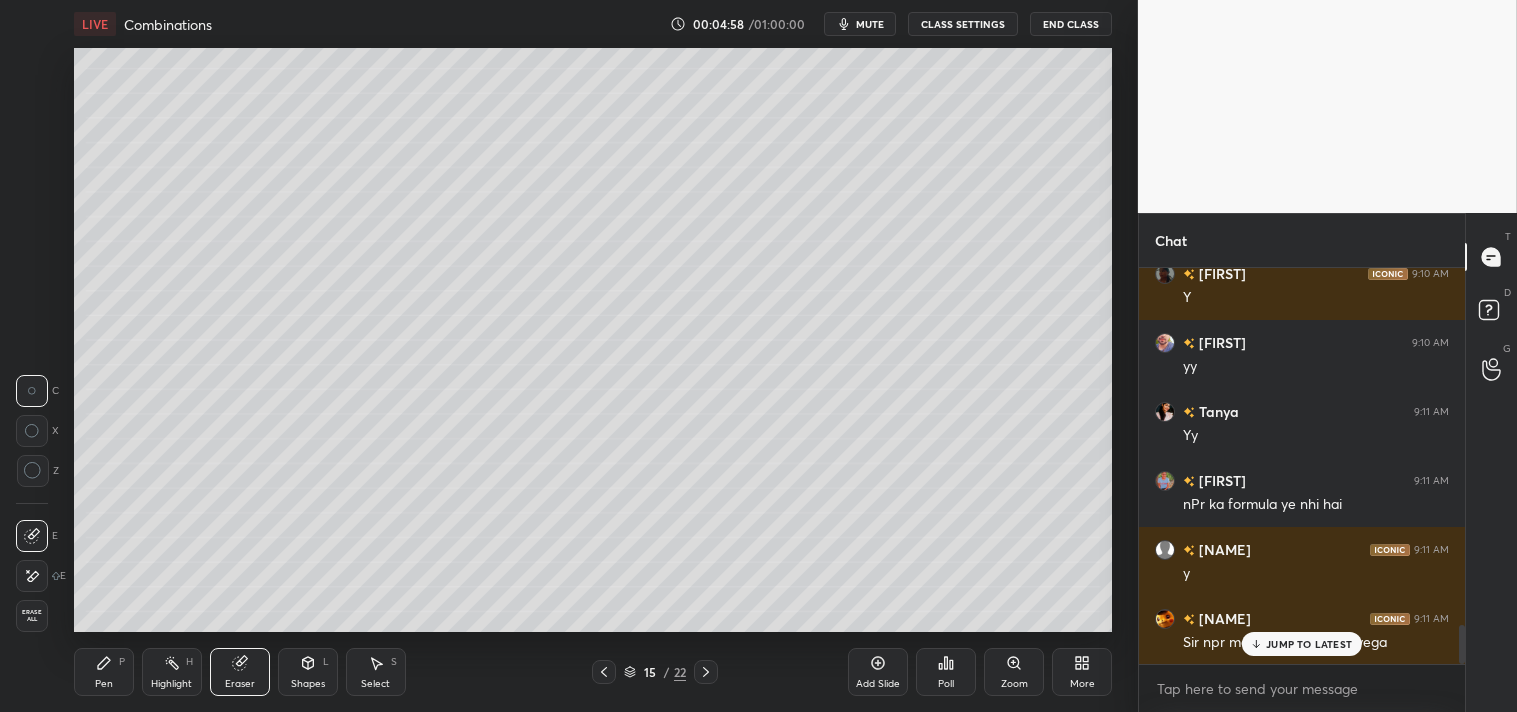 click 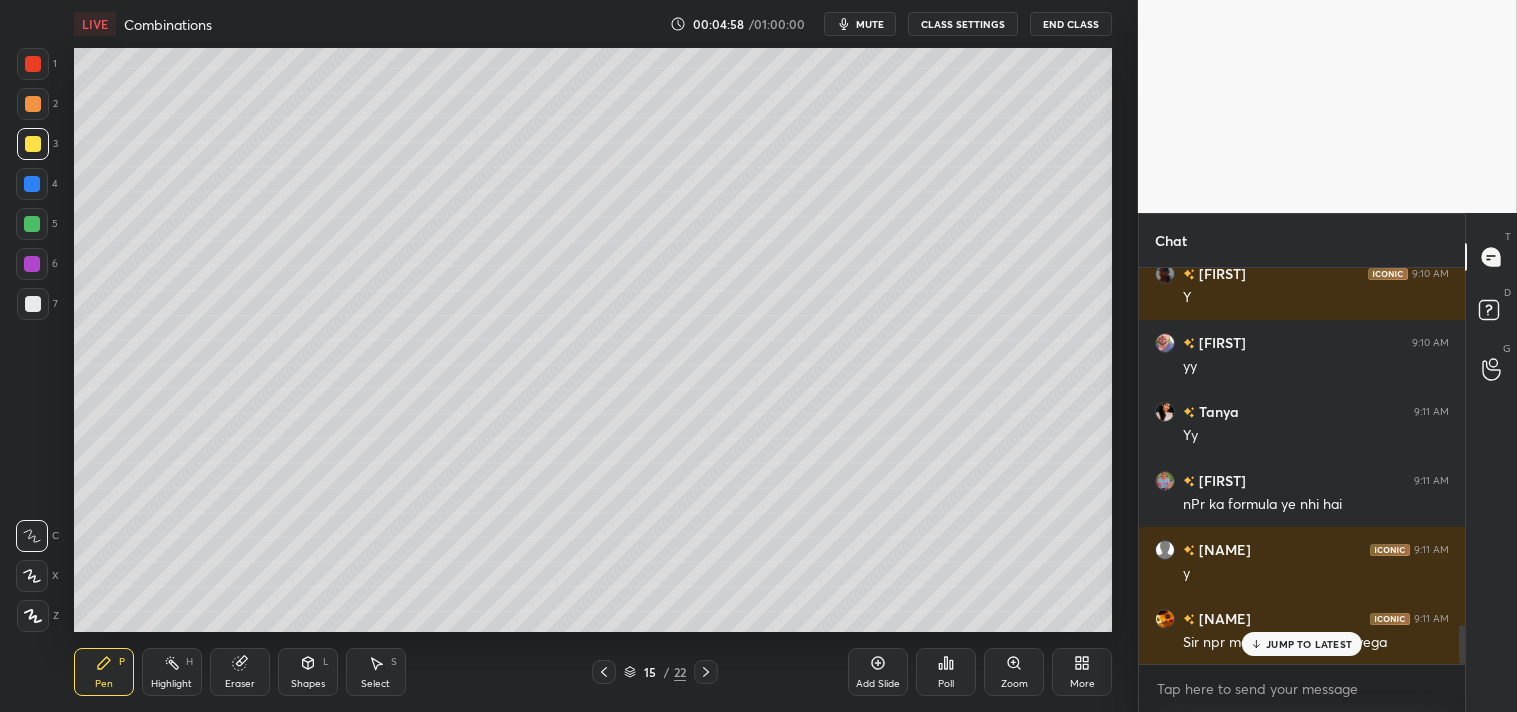 click on "Pen P" at bounding box center (104, 672) 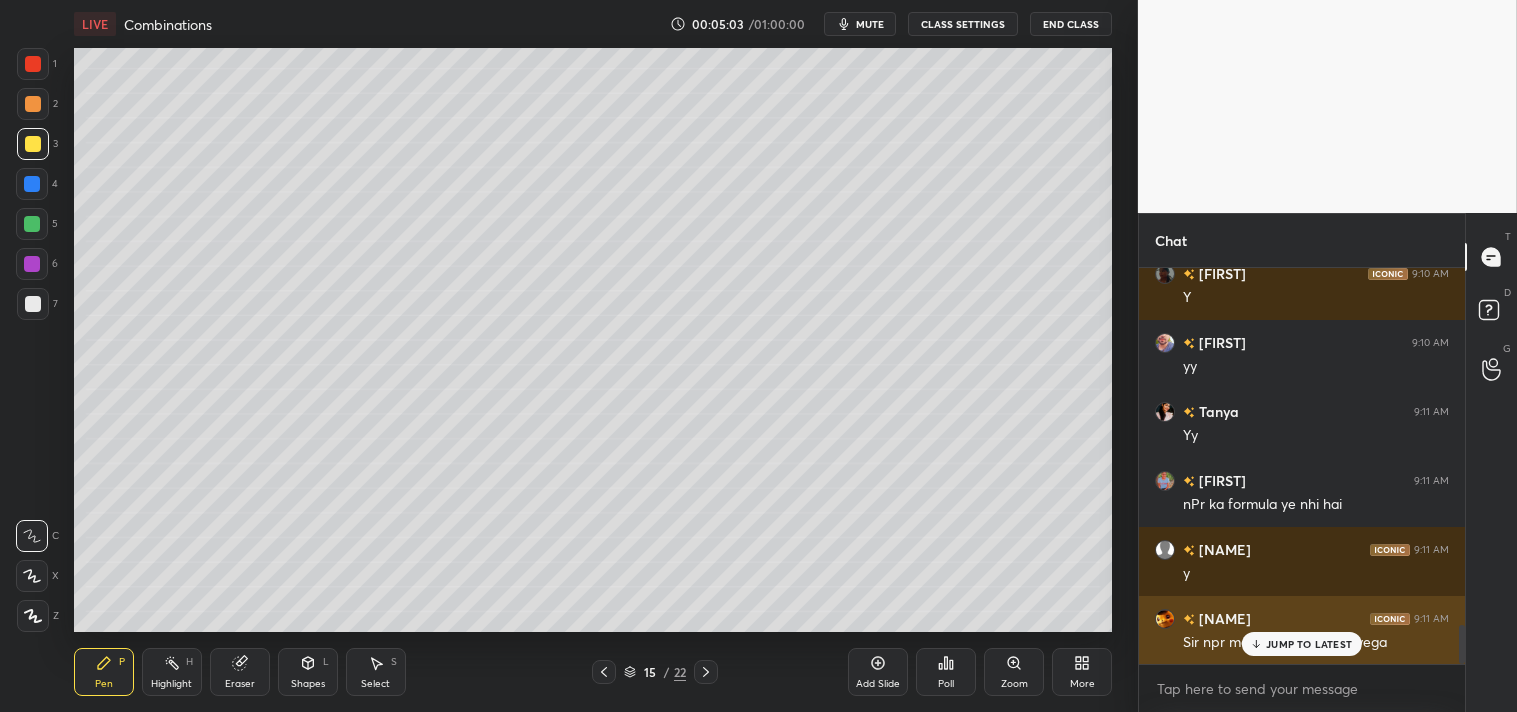 click on "JUMP TO LATEST" at bounding box center (1309, 644) 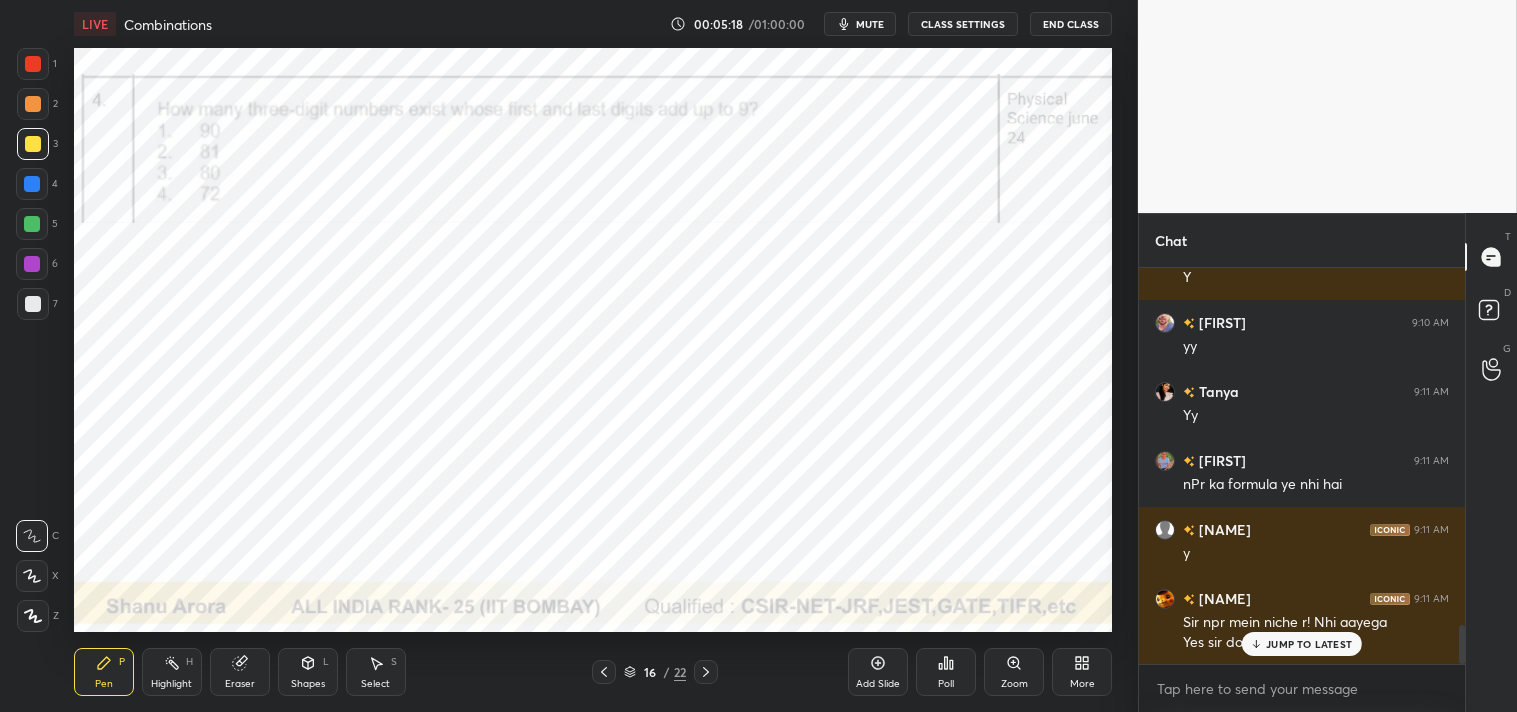 scroll, scrollTop: 3675, scrollLeft: 0, axis: vertical 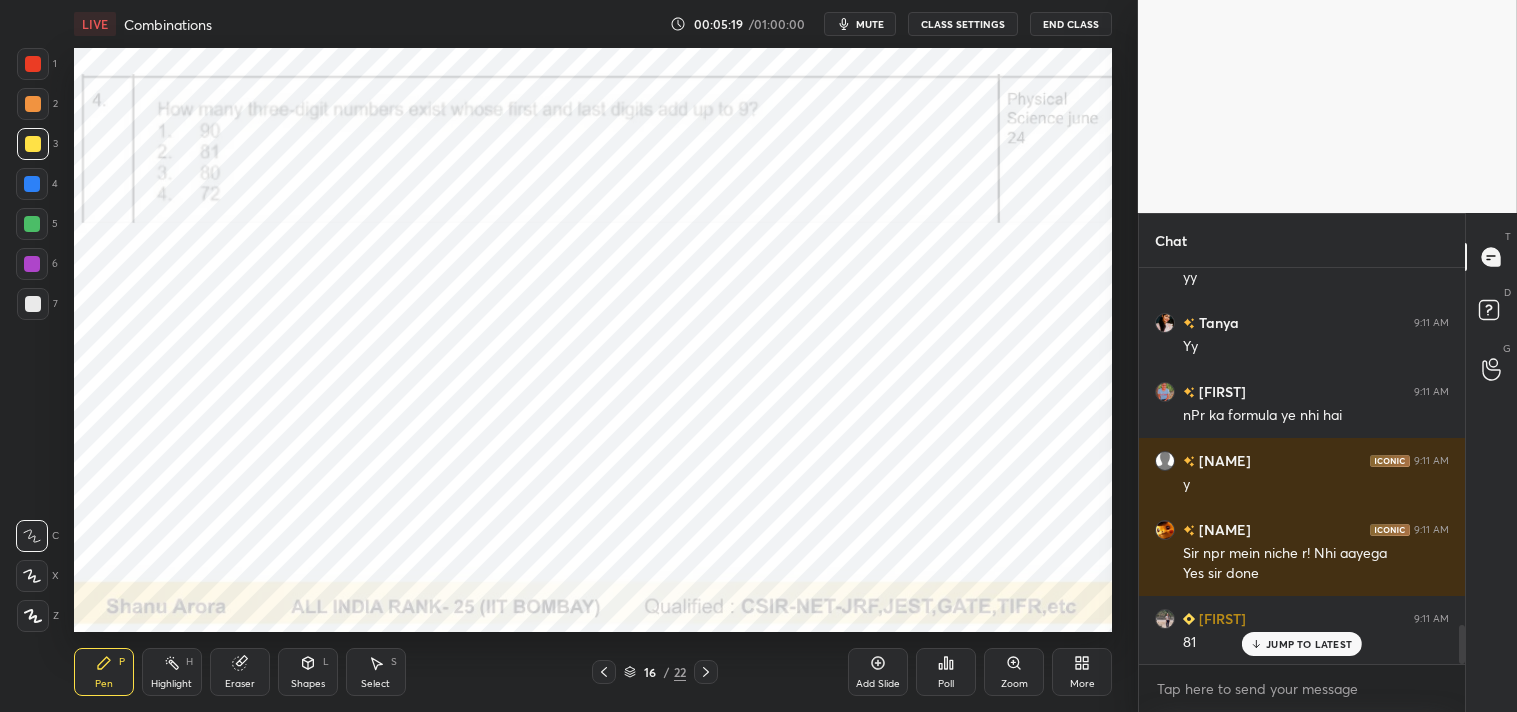 click at bounding box center (33, 64) 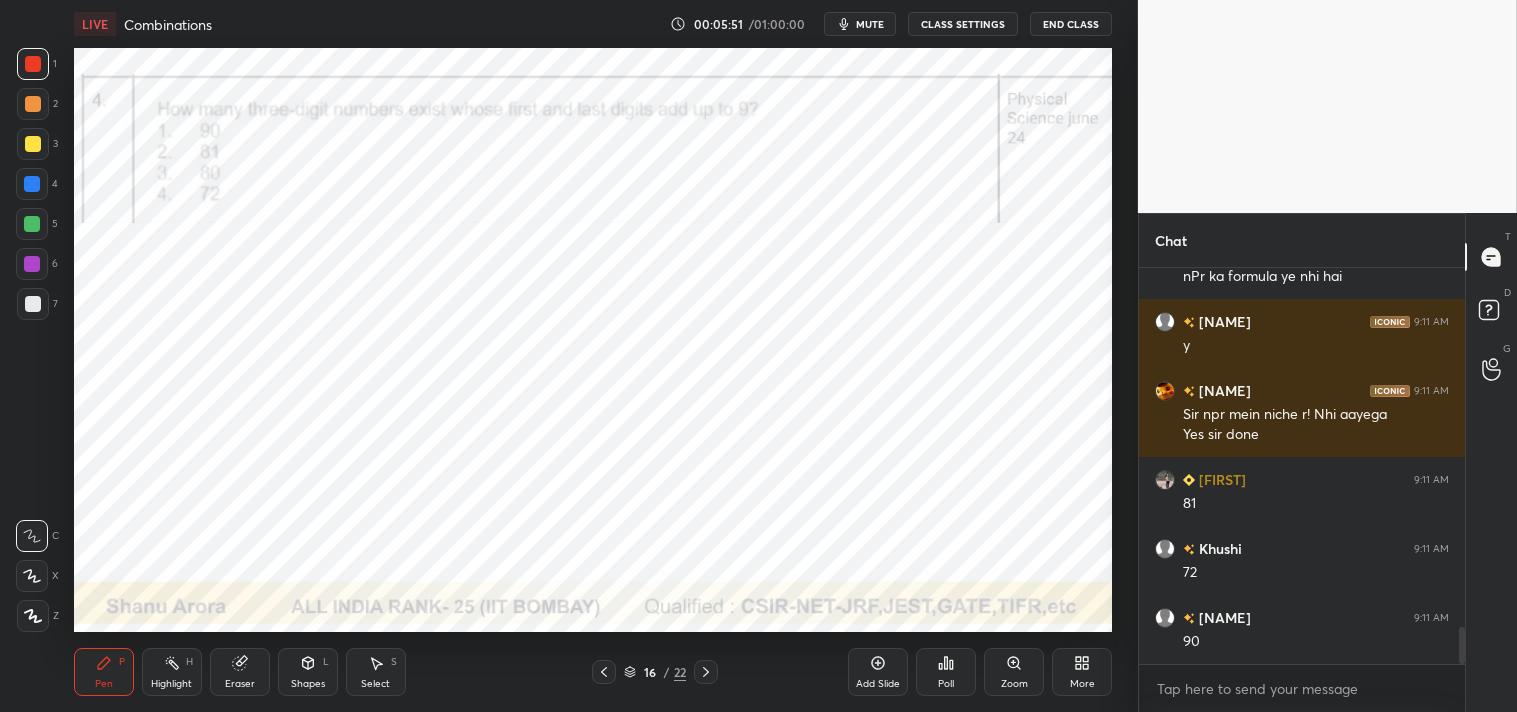 scroll, scrollTop: 3862, scrollLeft: 0, axis: vertical 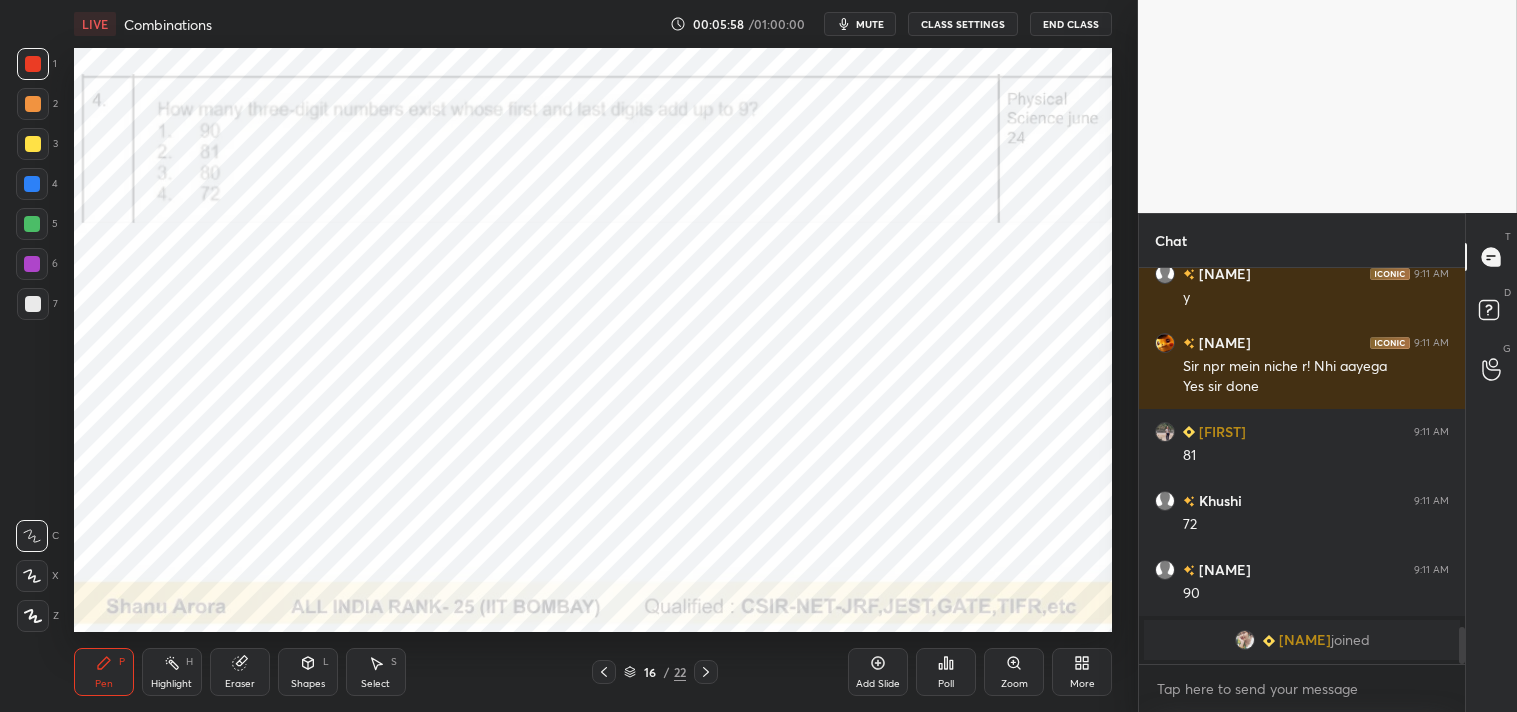 click at bounding box center (32, 264) 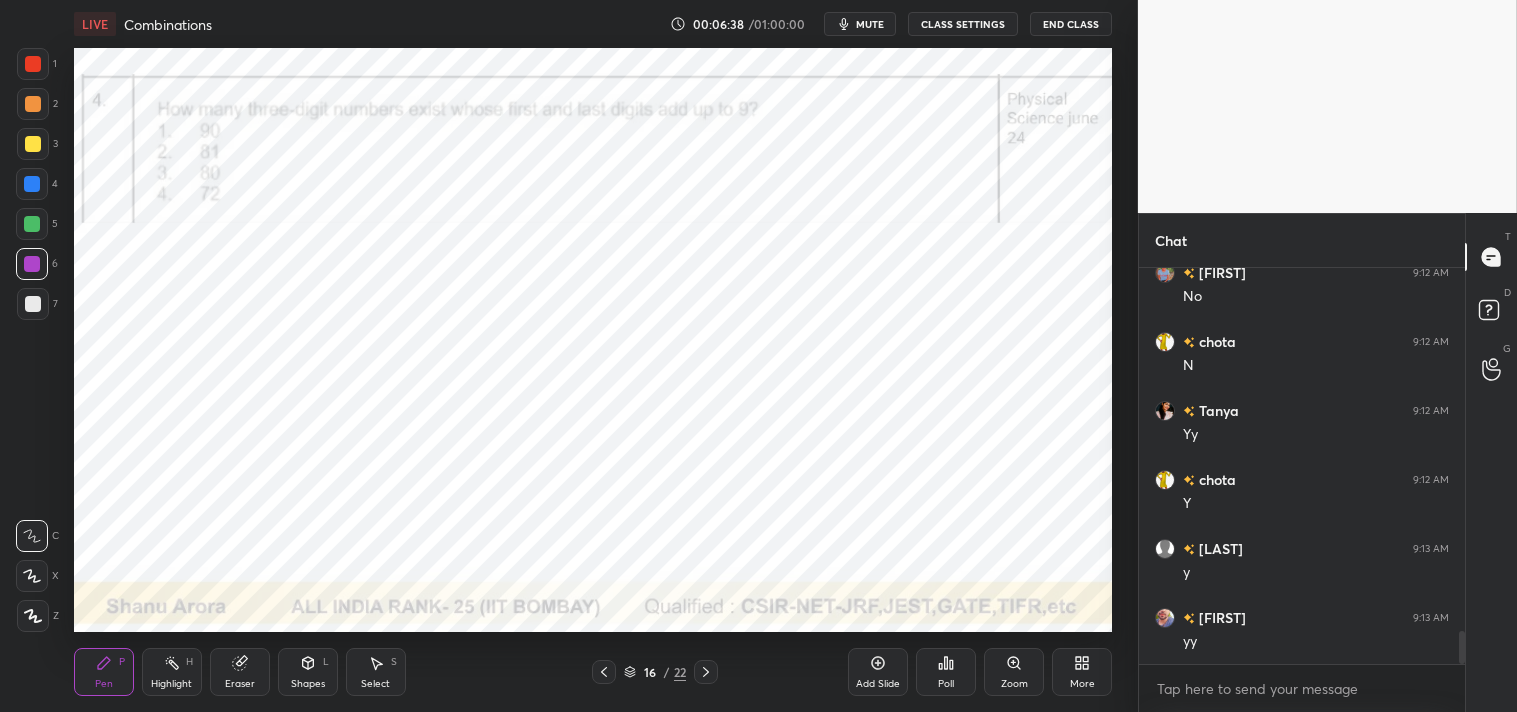 scroll, scrollTop: 4283, scrollLeft: 0, axis: vertical 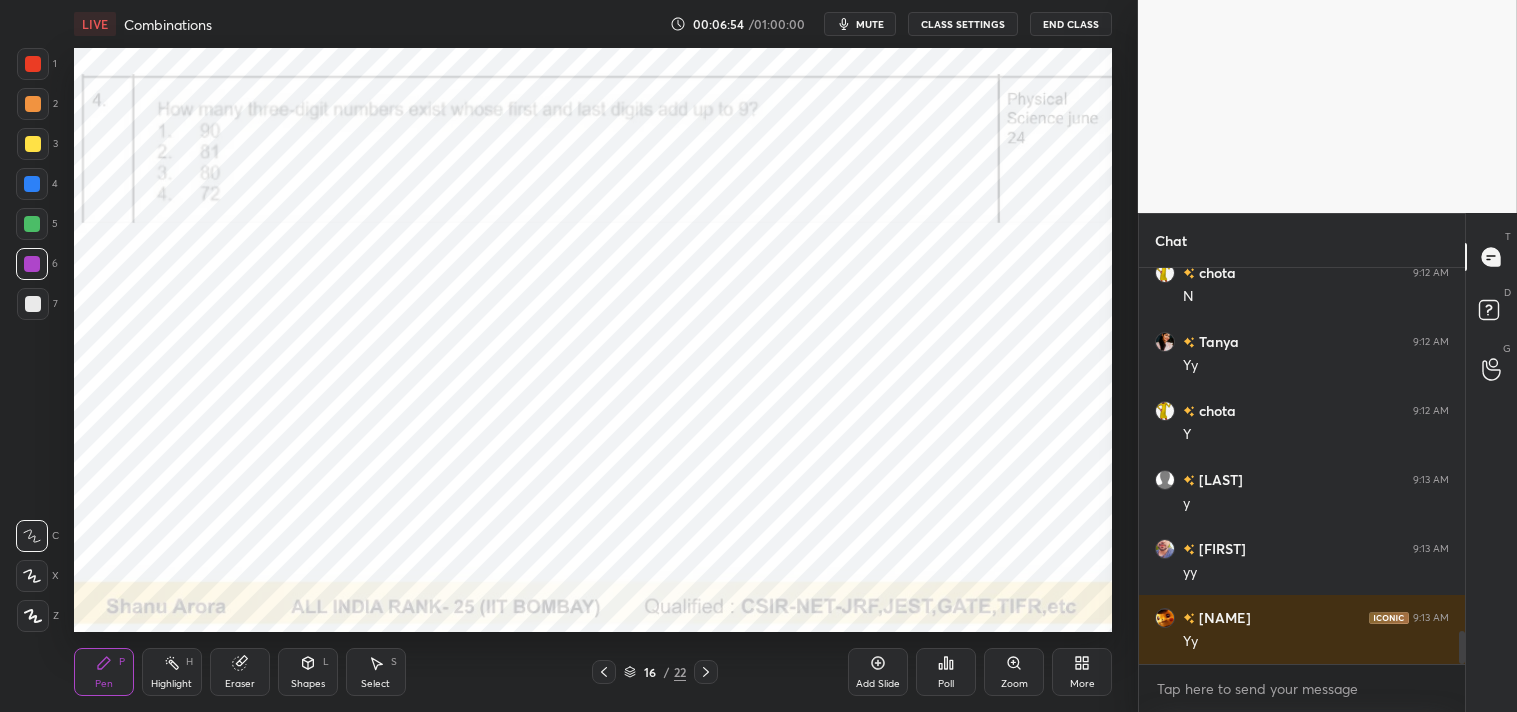 click 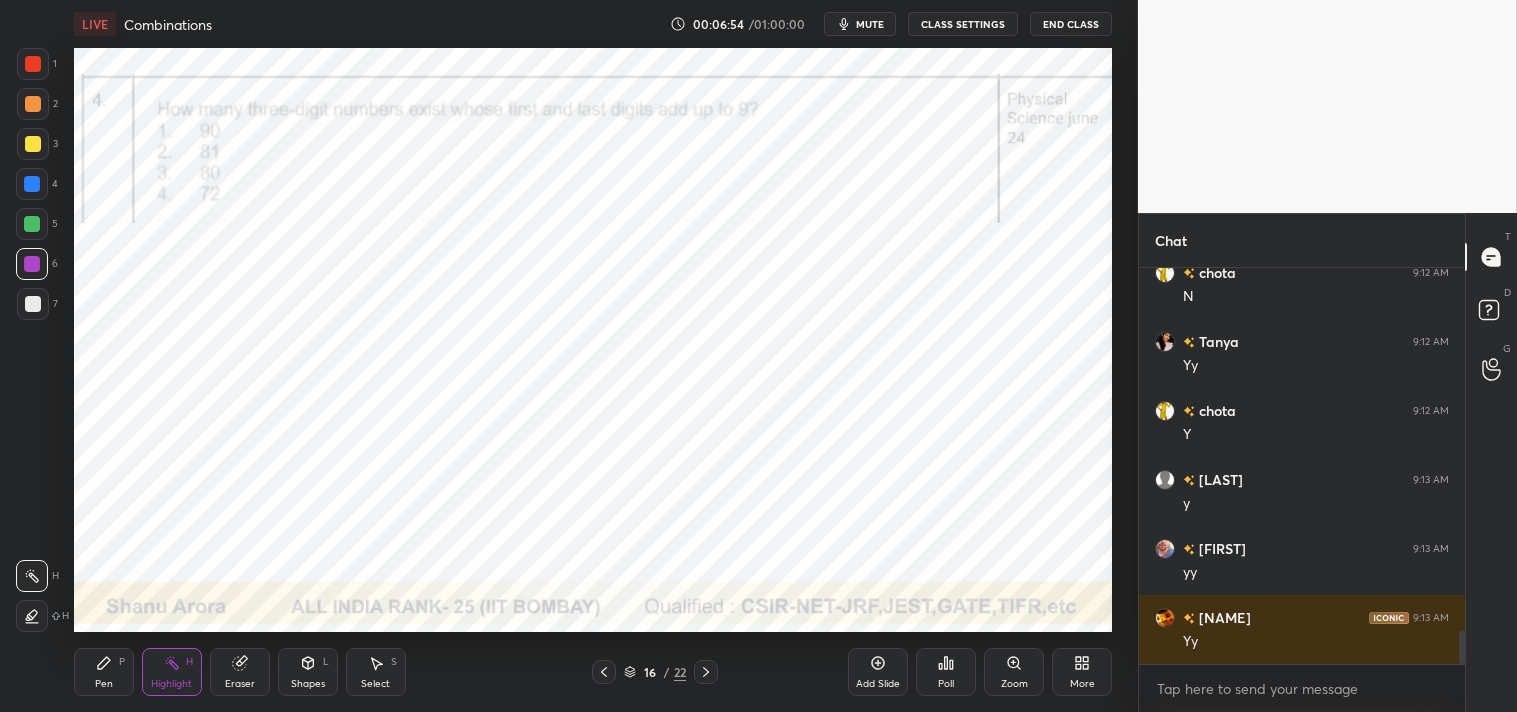click on "Highlight H" at bounding box center [172, 672] 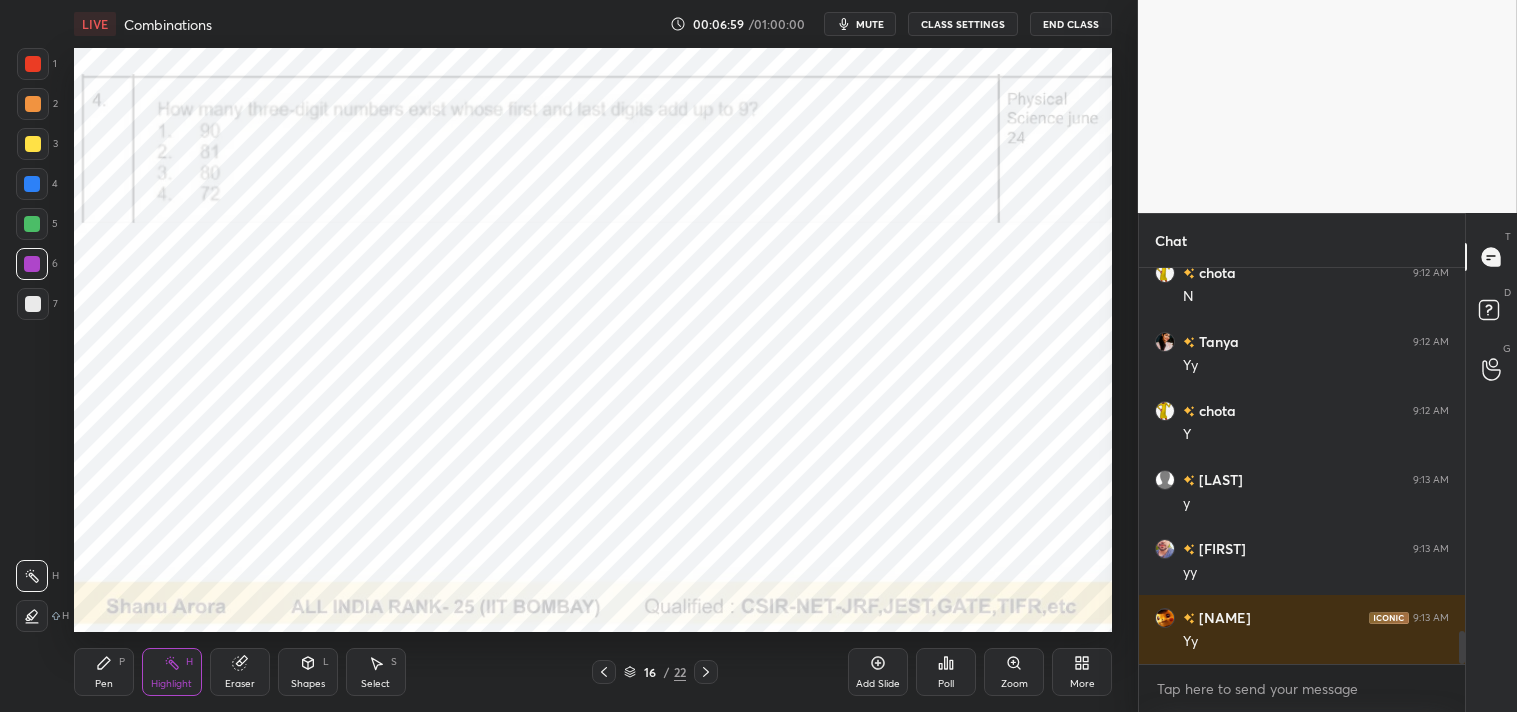 click on "Pen" at bounding box center [104, 684] 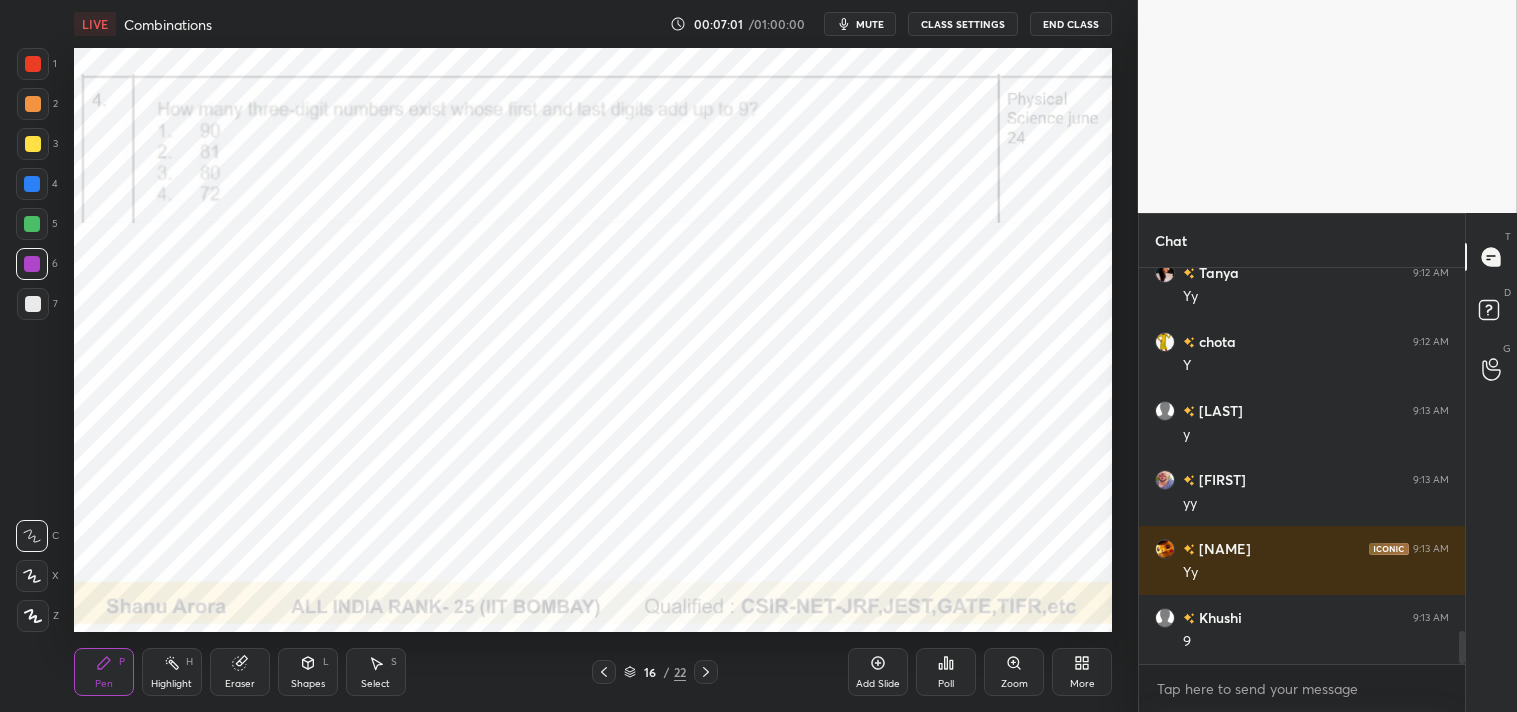 scroll, scrollTop: 4421, scrollLeft: 0, axis: vertical 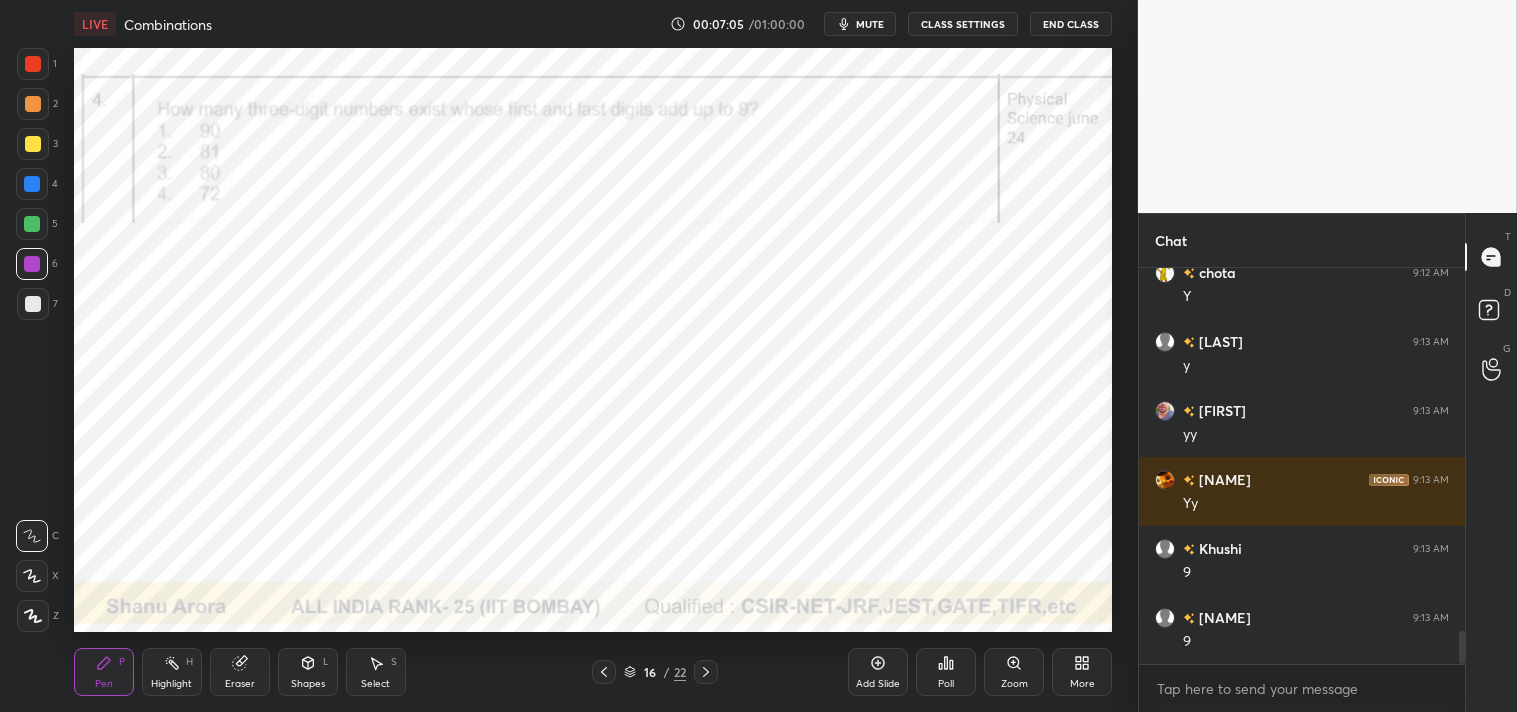 click at bounding box center [33, 64] 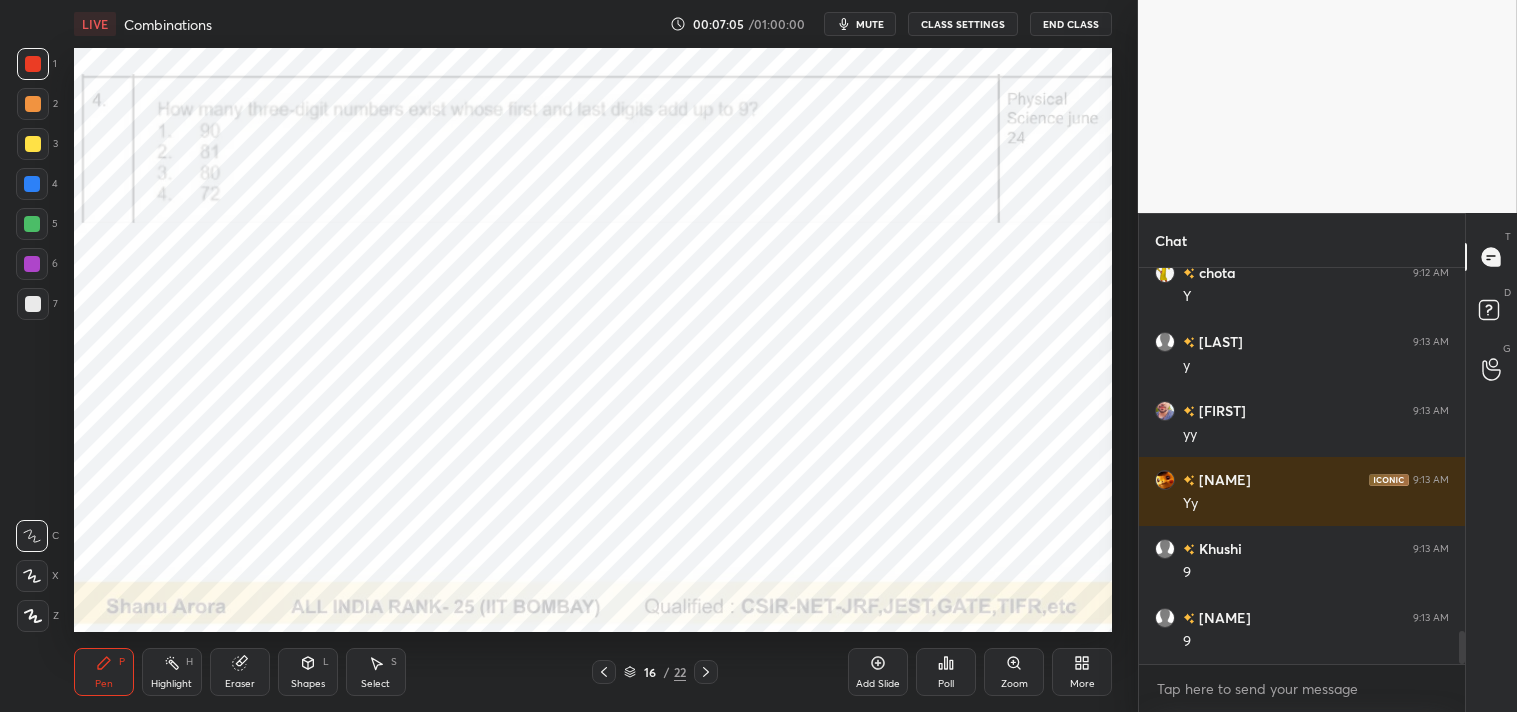 click on "1" at bounding box center (37, 64) 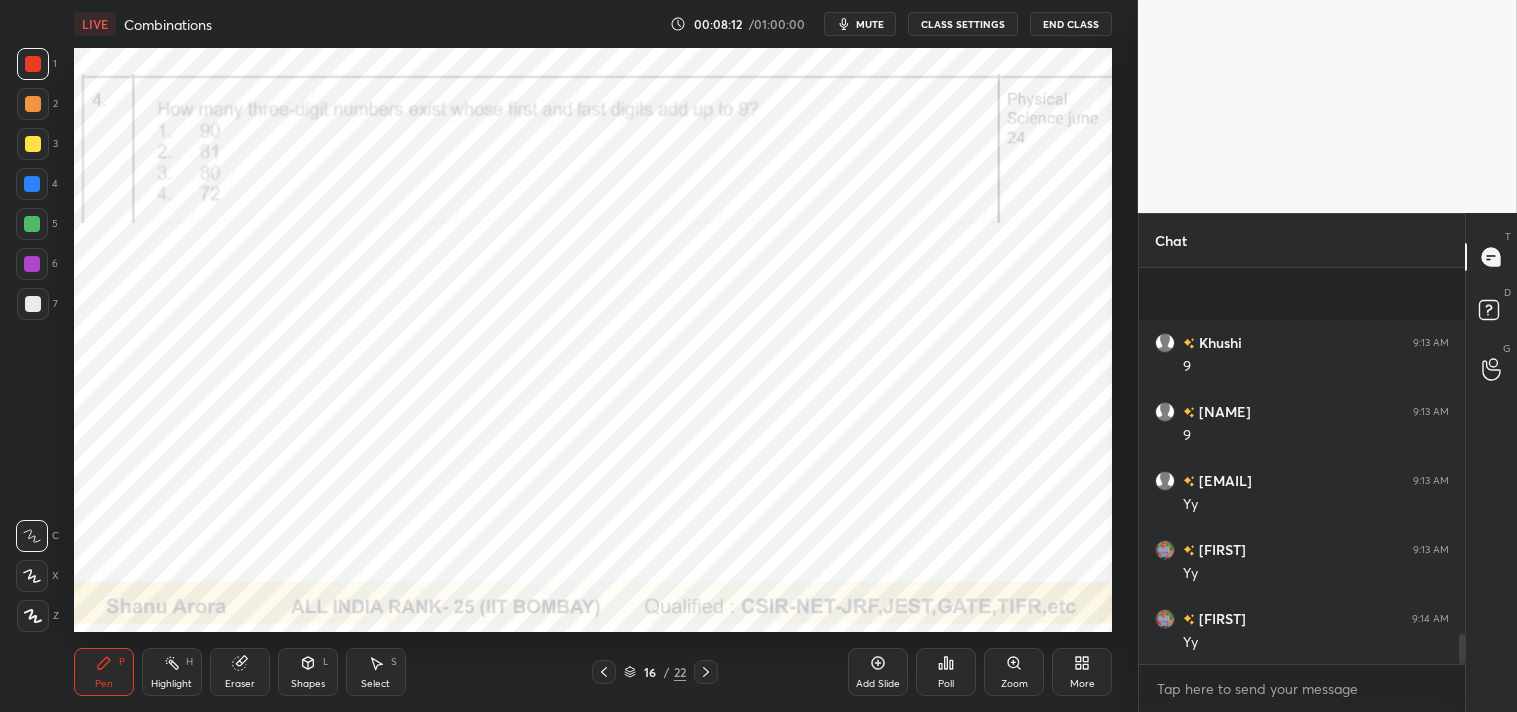 scroll, scrollTop: 4814, scrollLeft: 0, axis: vertical 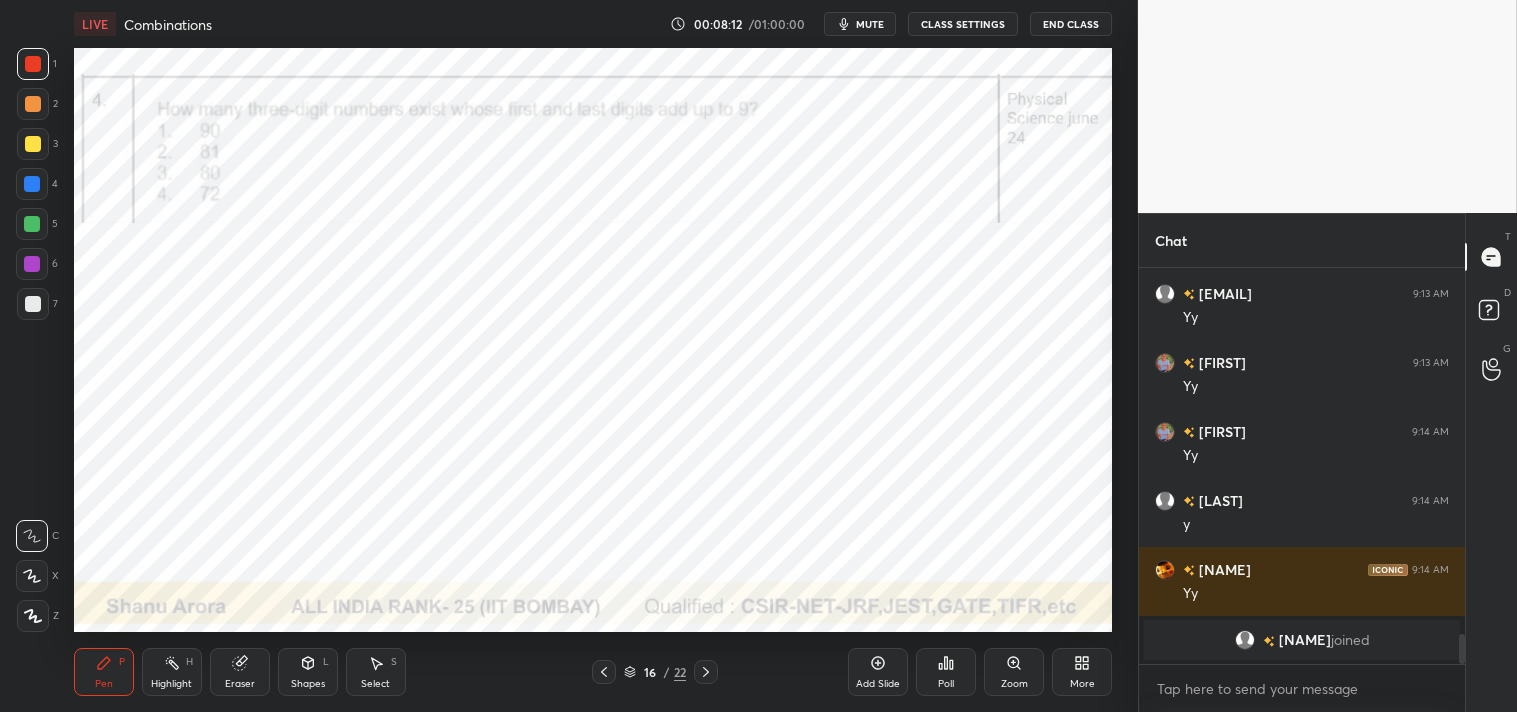 click 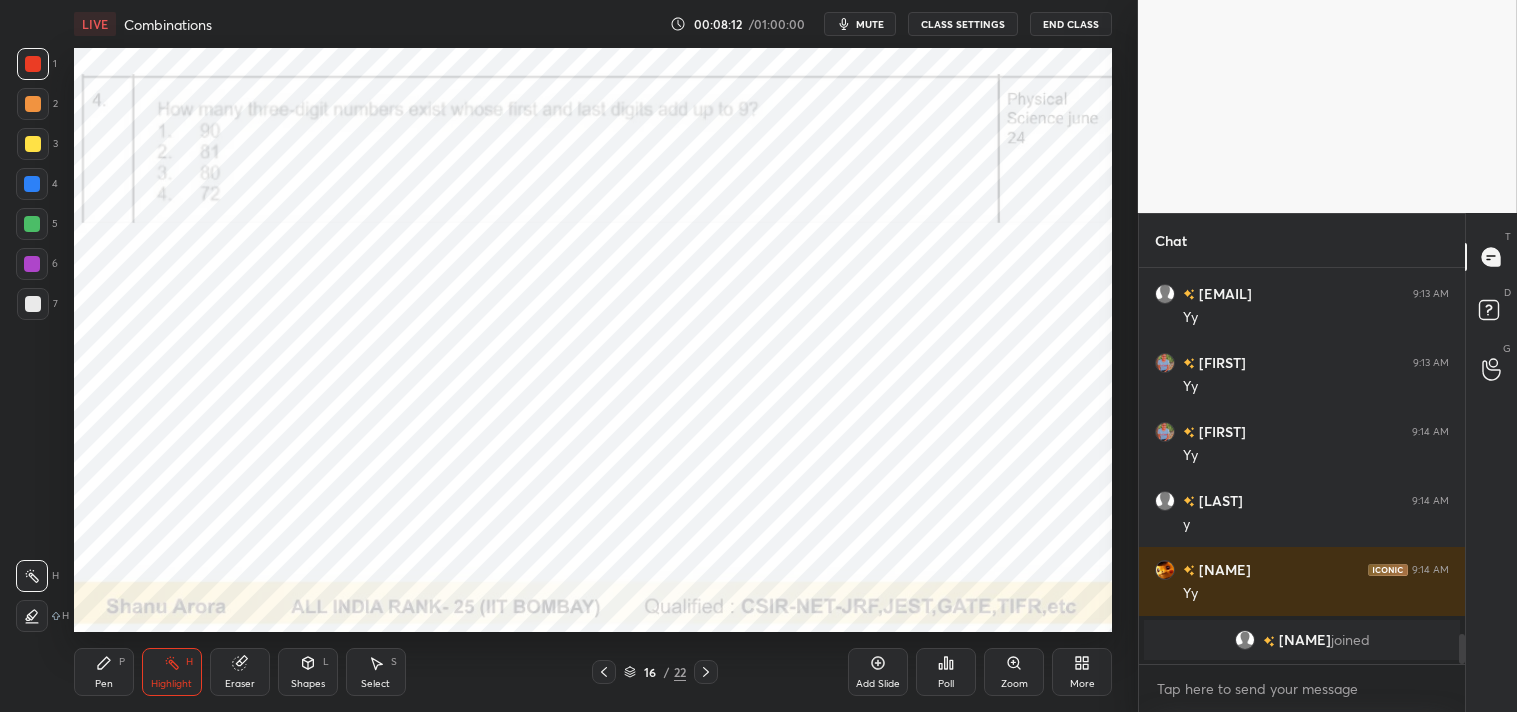 click on "Highlight H" at bounding box center (172, 672) 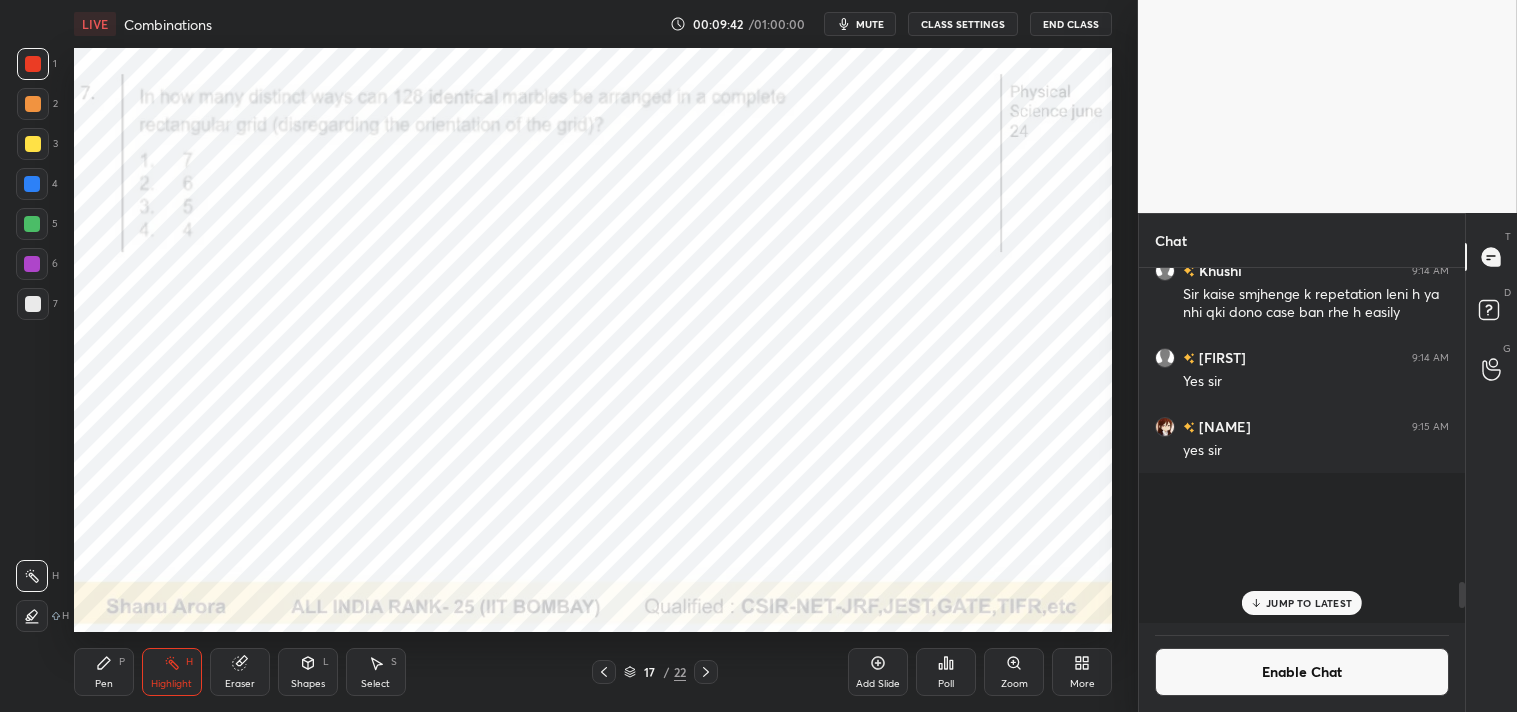 scroll, scrollTop: 4704, scrollLeft: 0, axis: vertical 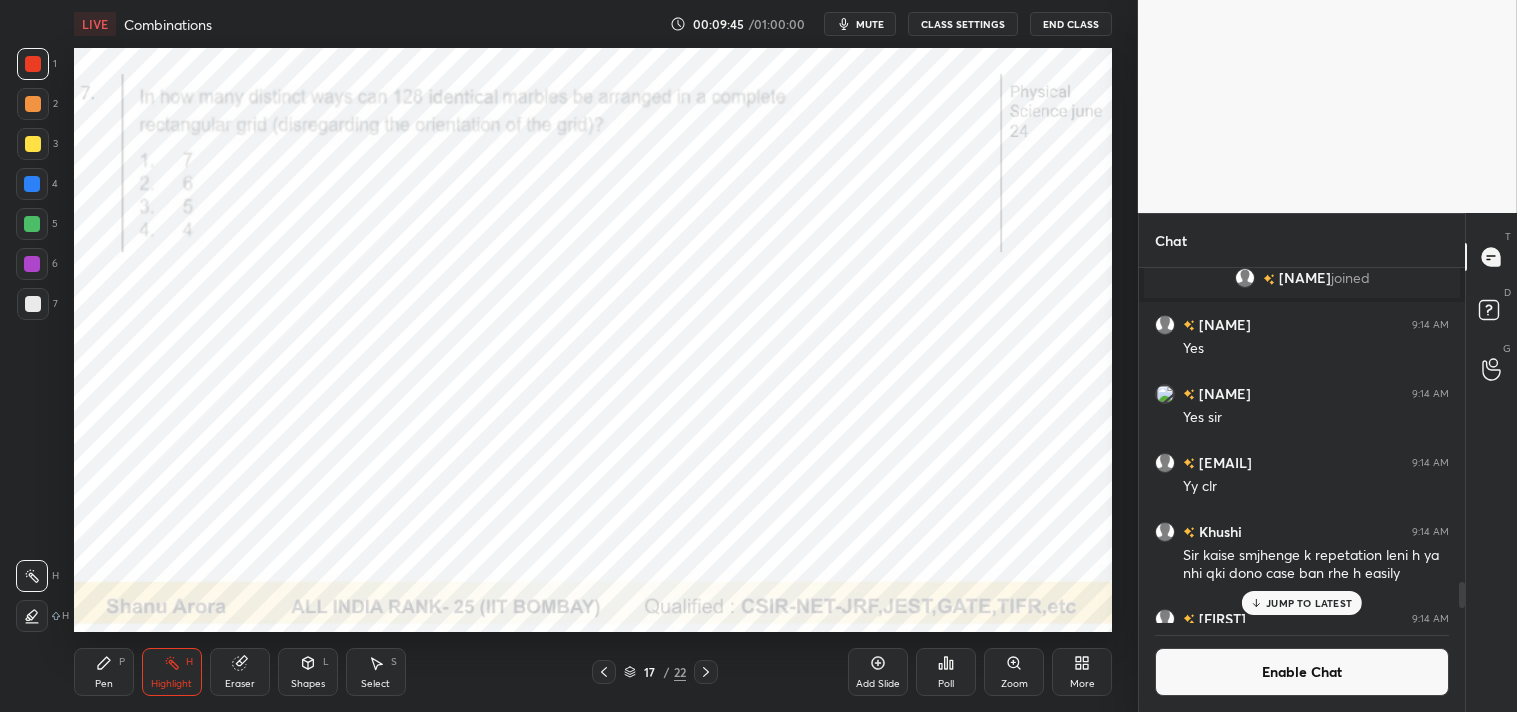 click 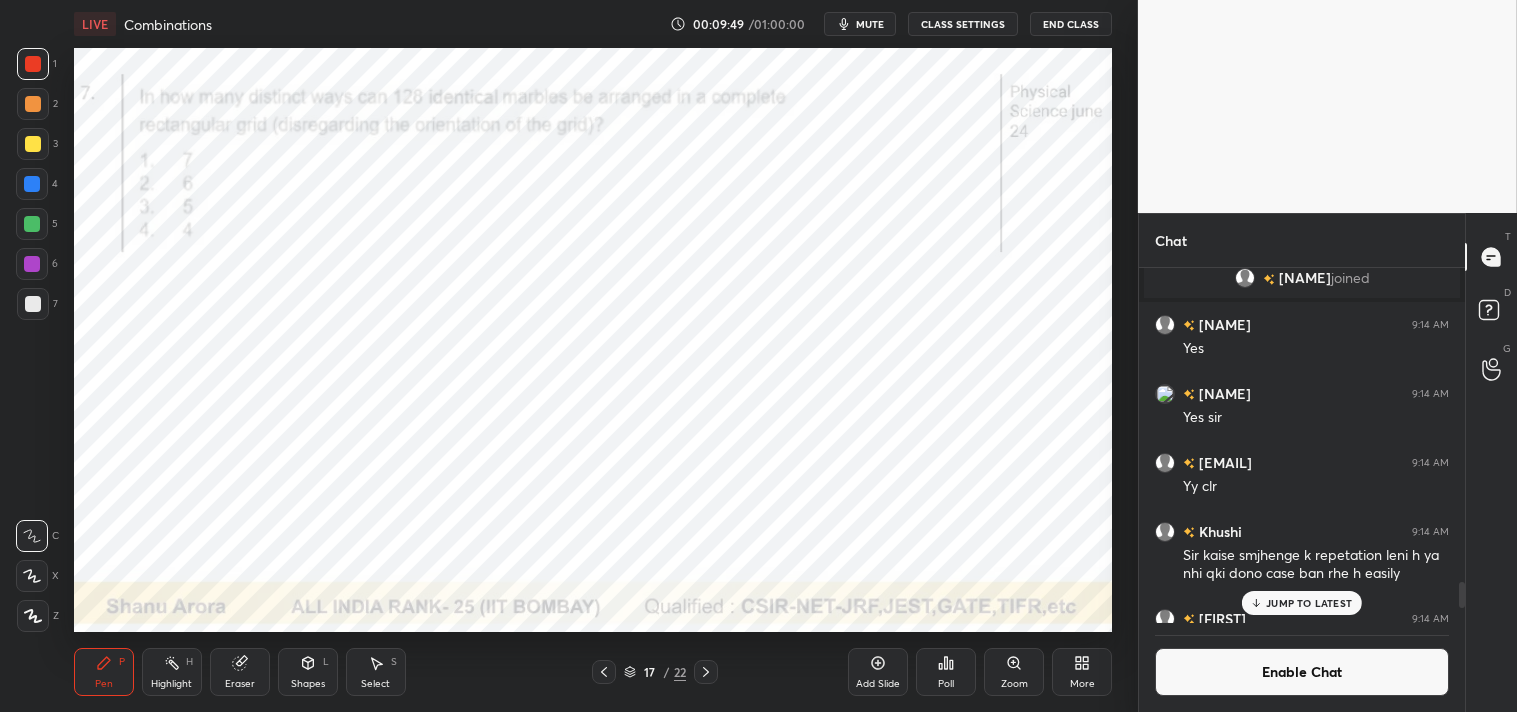 click 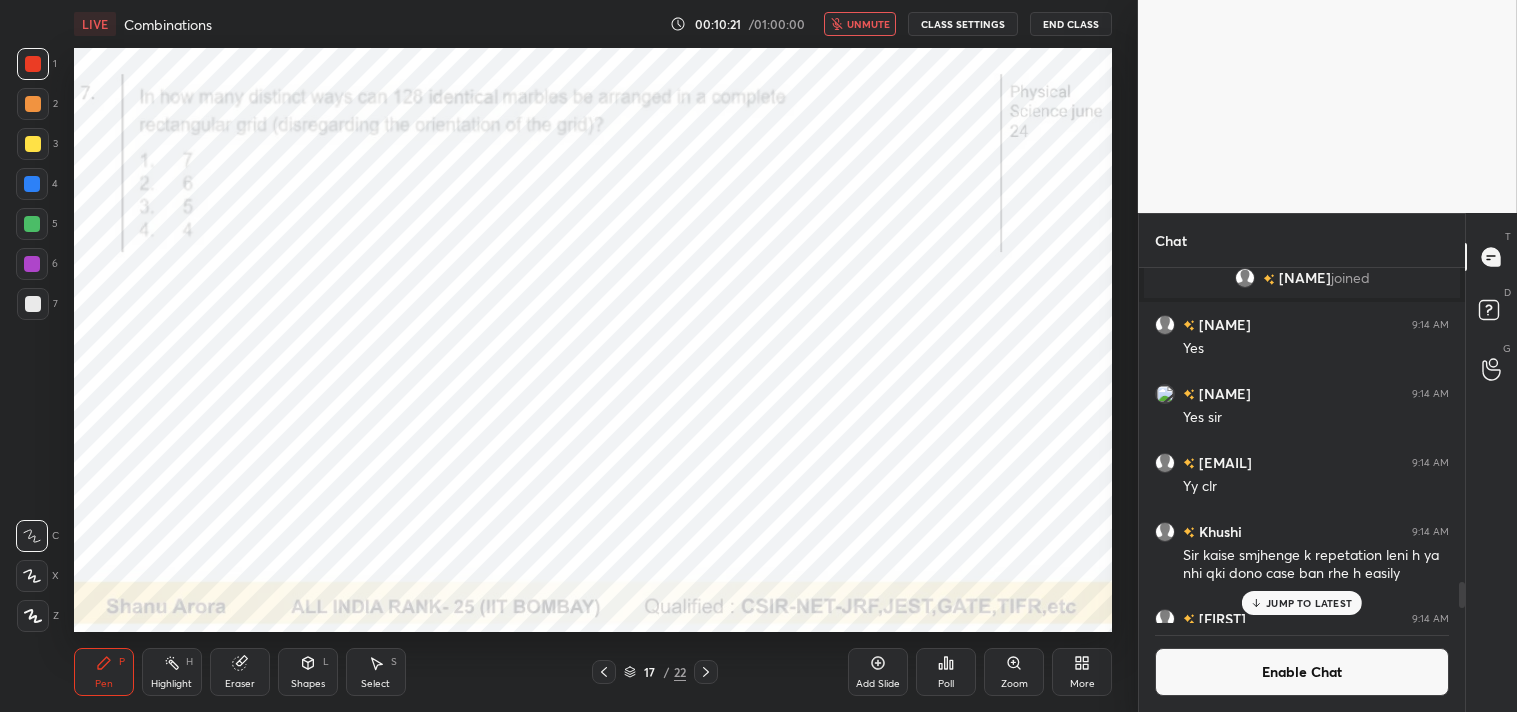 click on "JUMP TO LATEST" at bounding box center (1309, 603) 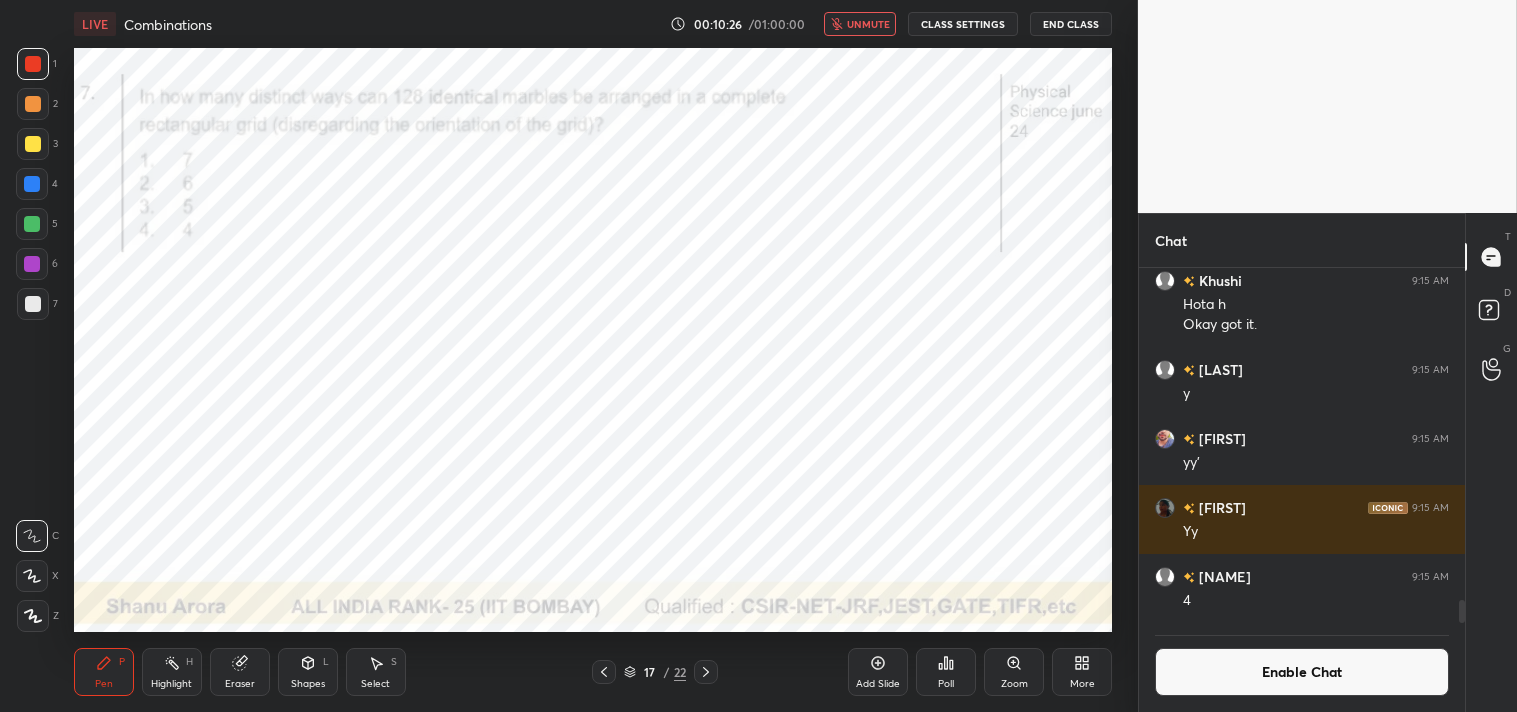 click on "Enable Chat" at bounding box center [1302, 672] 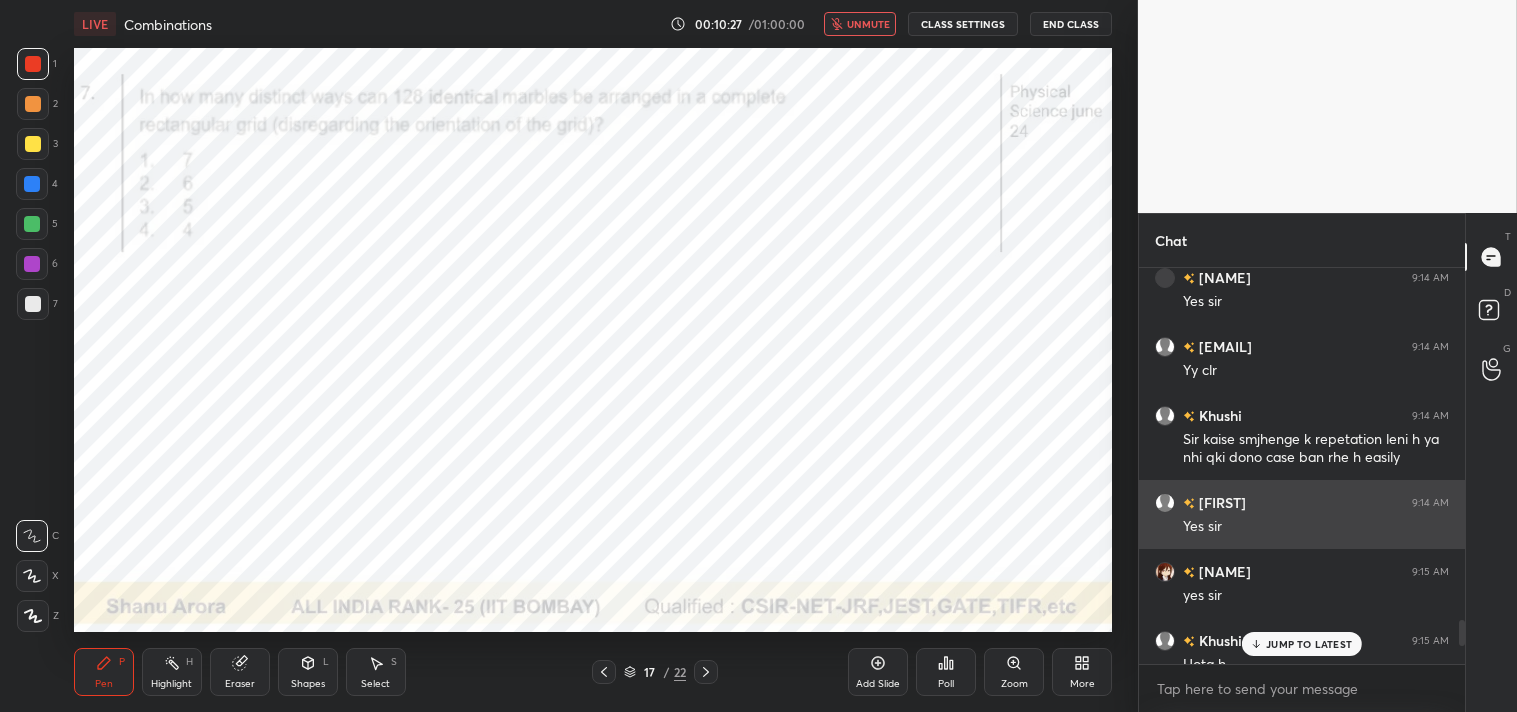 scroll, scrollTop: 5101, scrollLeft: 0, axis: vertical 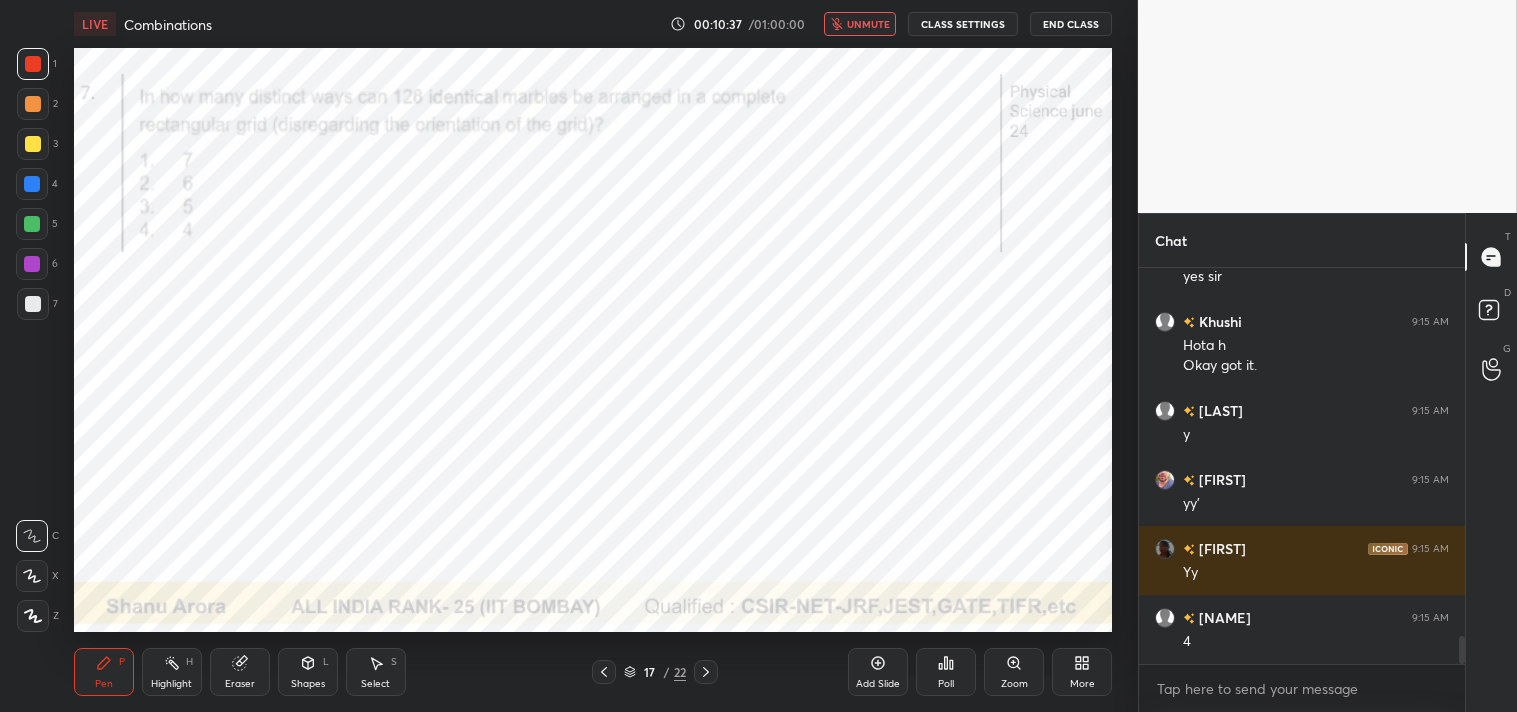 click on "unmute" at bounding box center (868, 24) 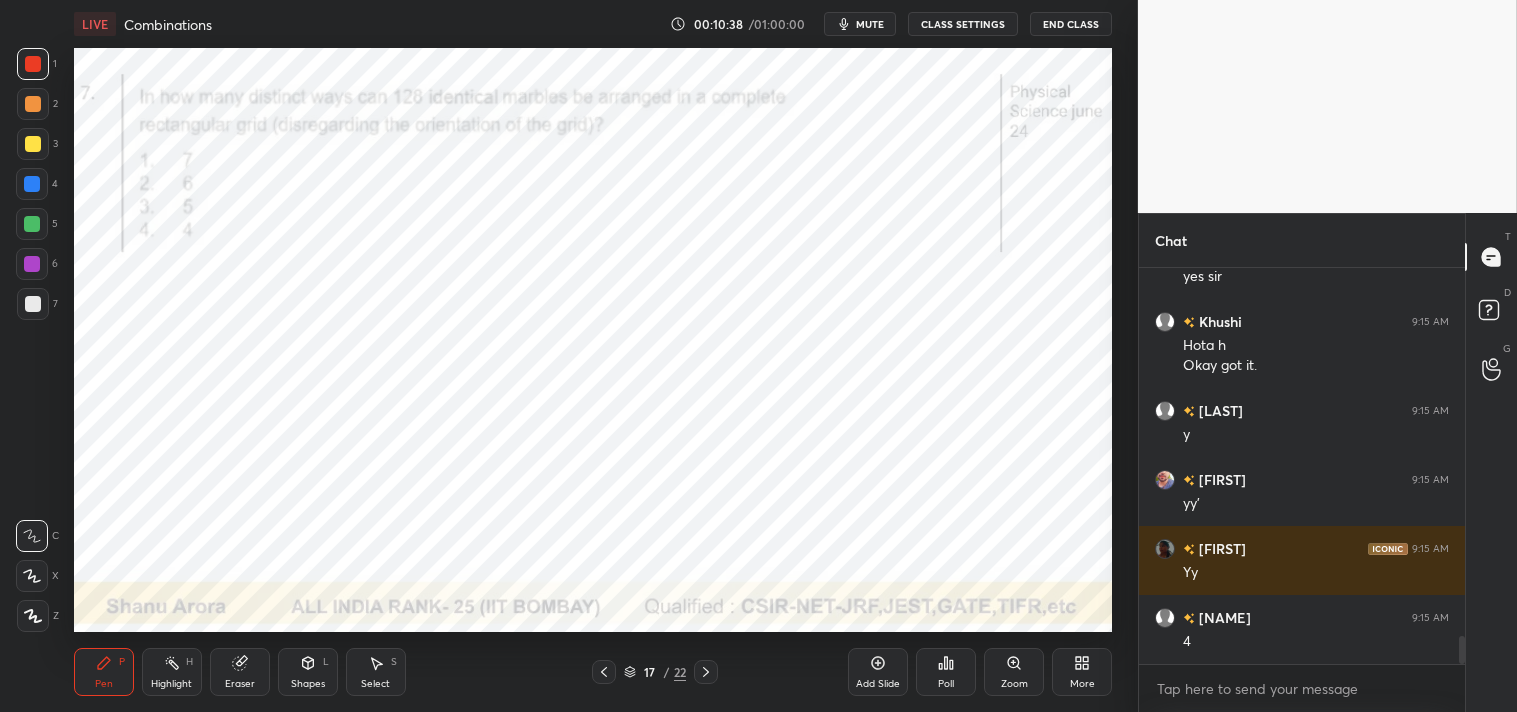 click on "Eraser" at bounding box center (240, 672) 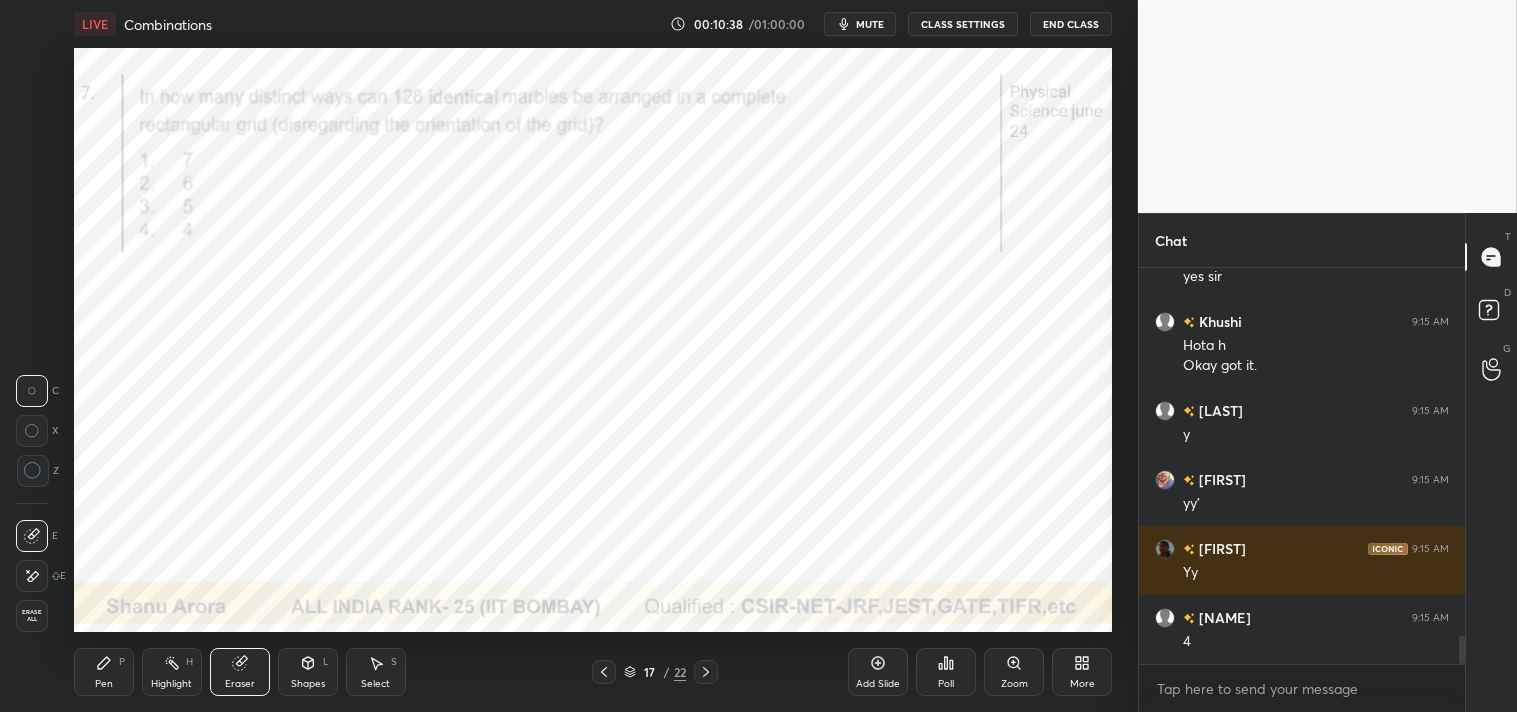 click 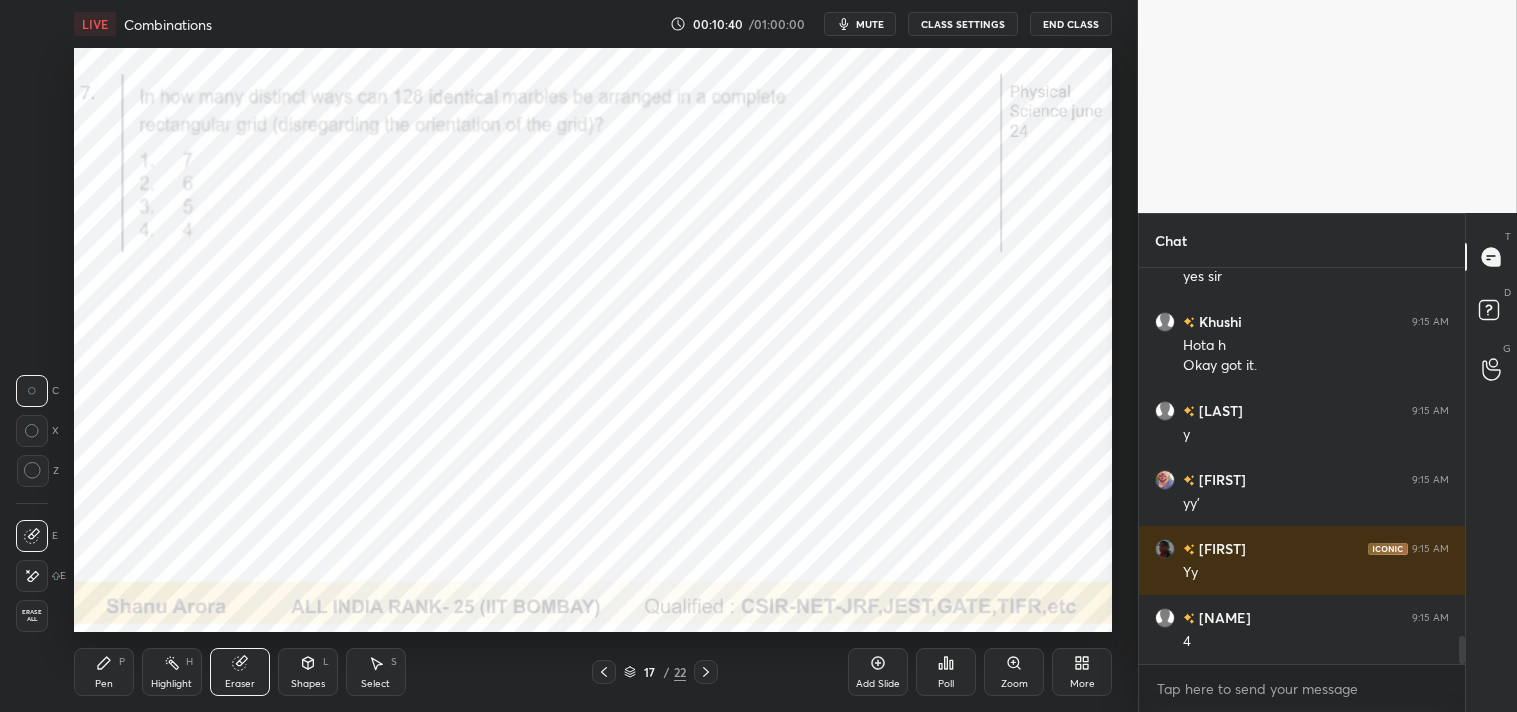 scroll, scrollTop: 5170, scrollLeft: 0, axis: vertical 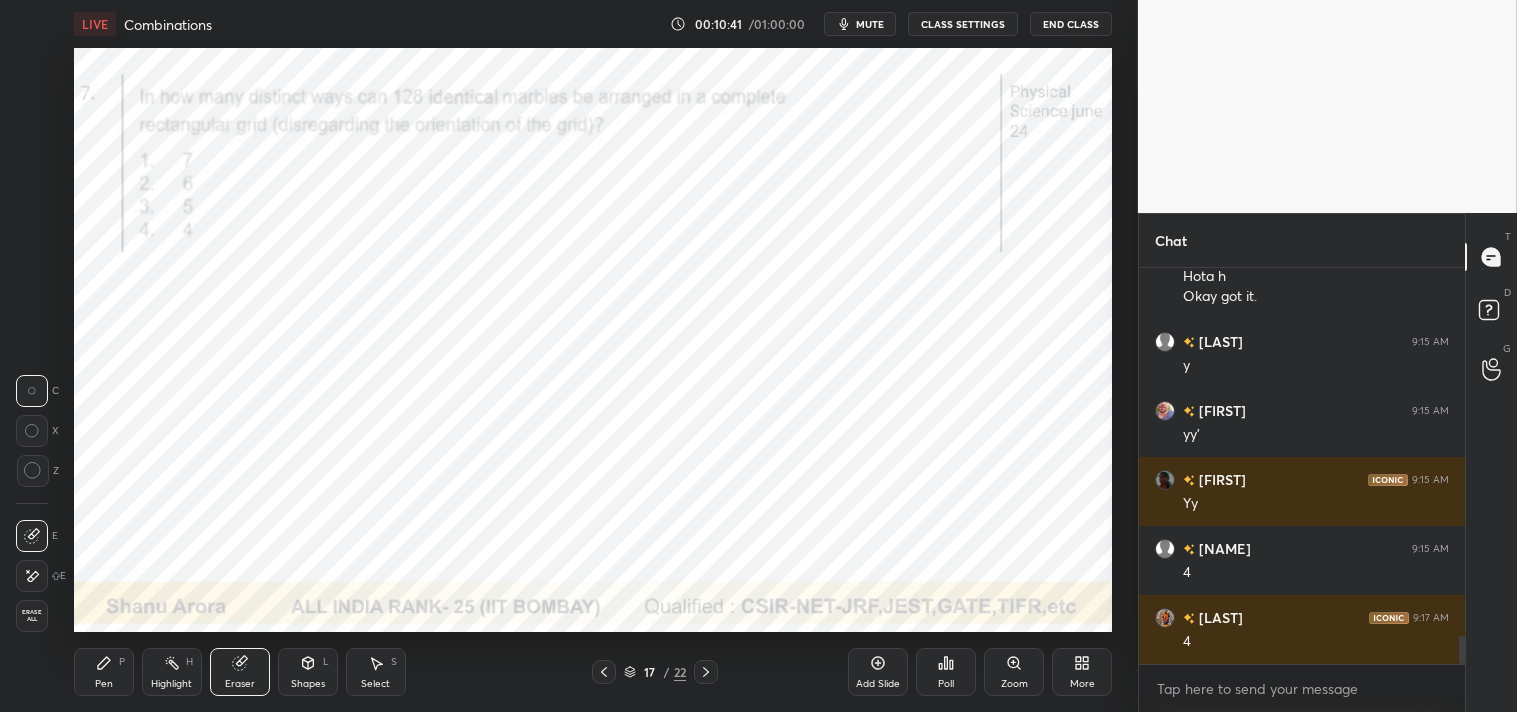 click on "Pen P" at bounding box center [104, 672] 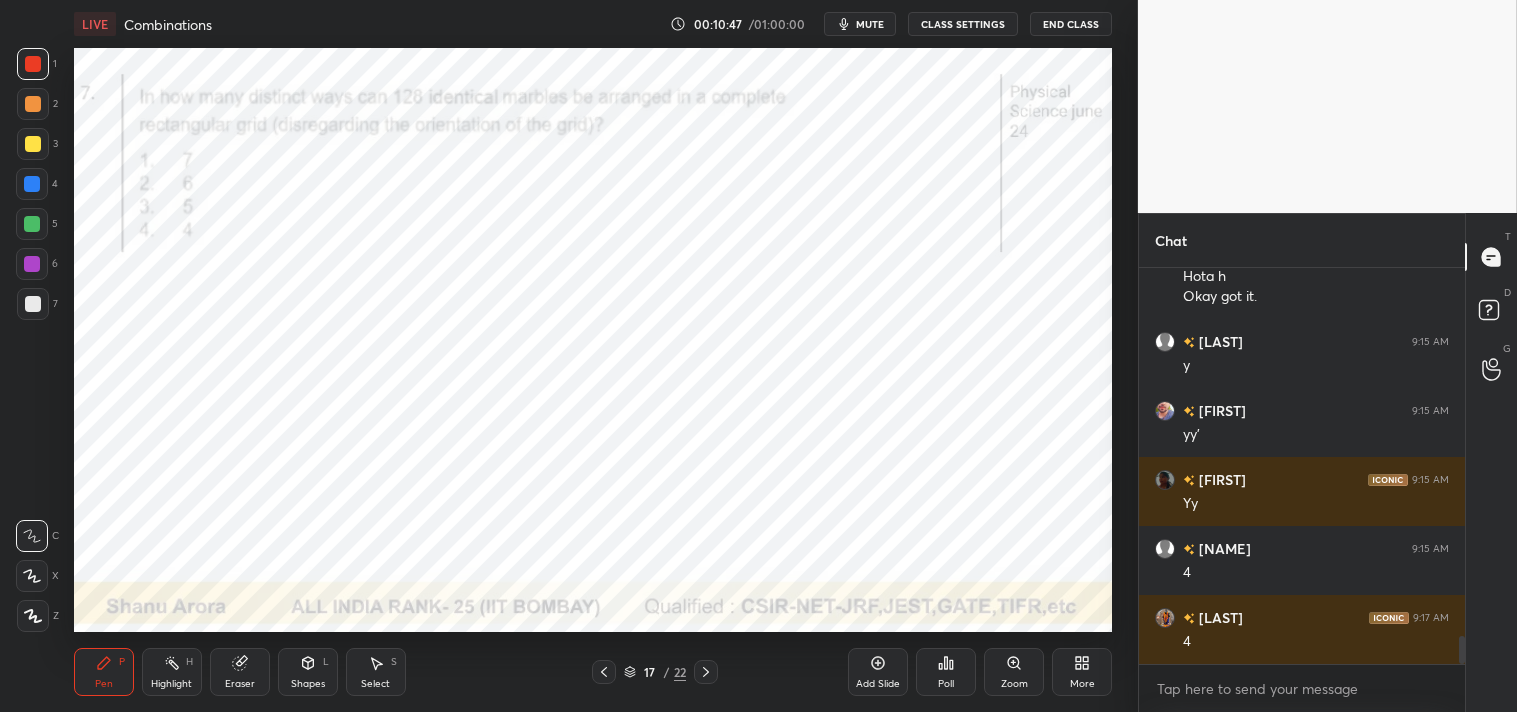 click 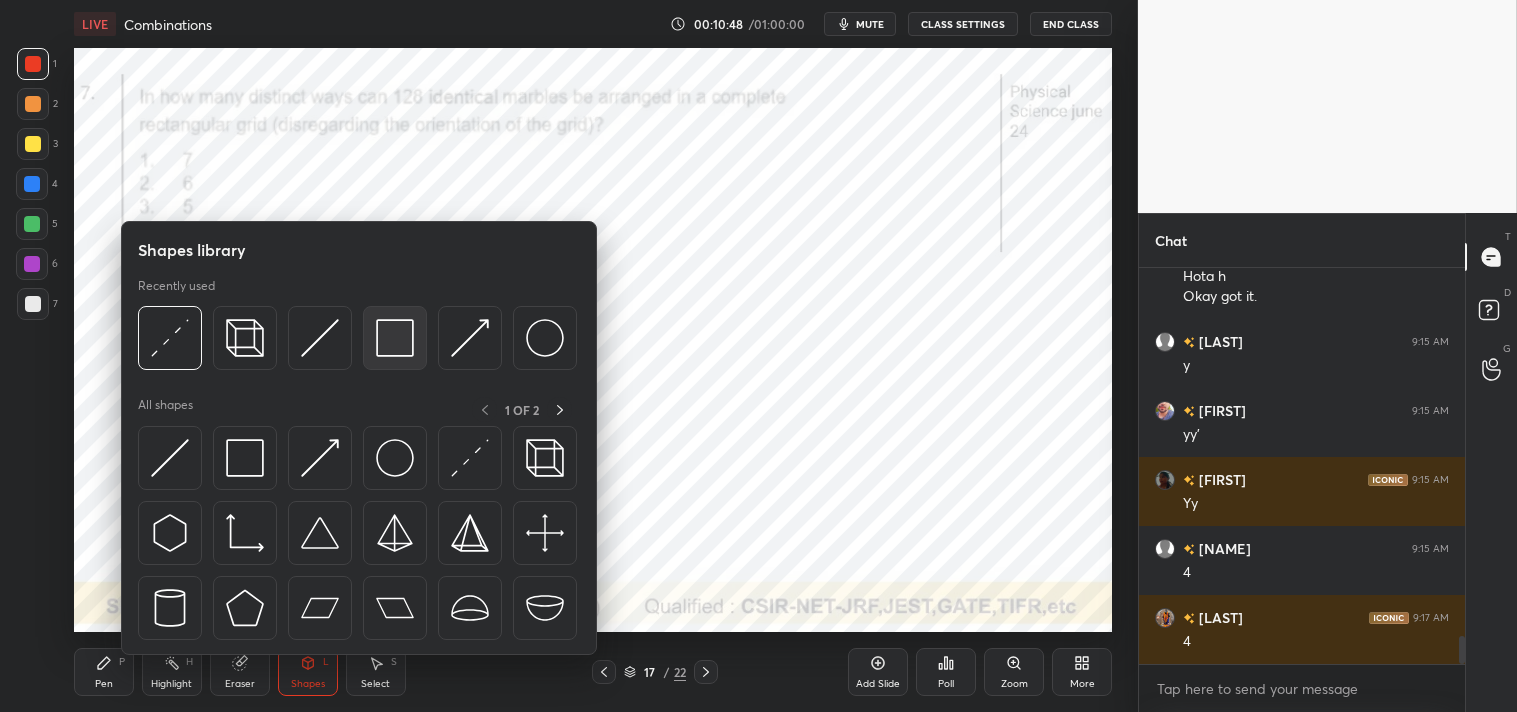 click at bounding box center (395, 338) 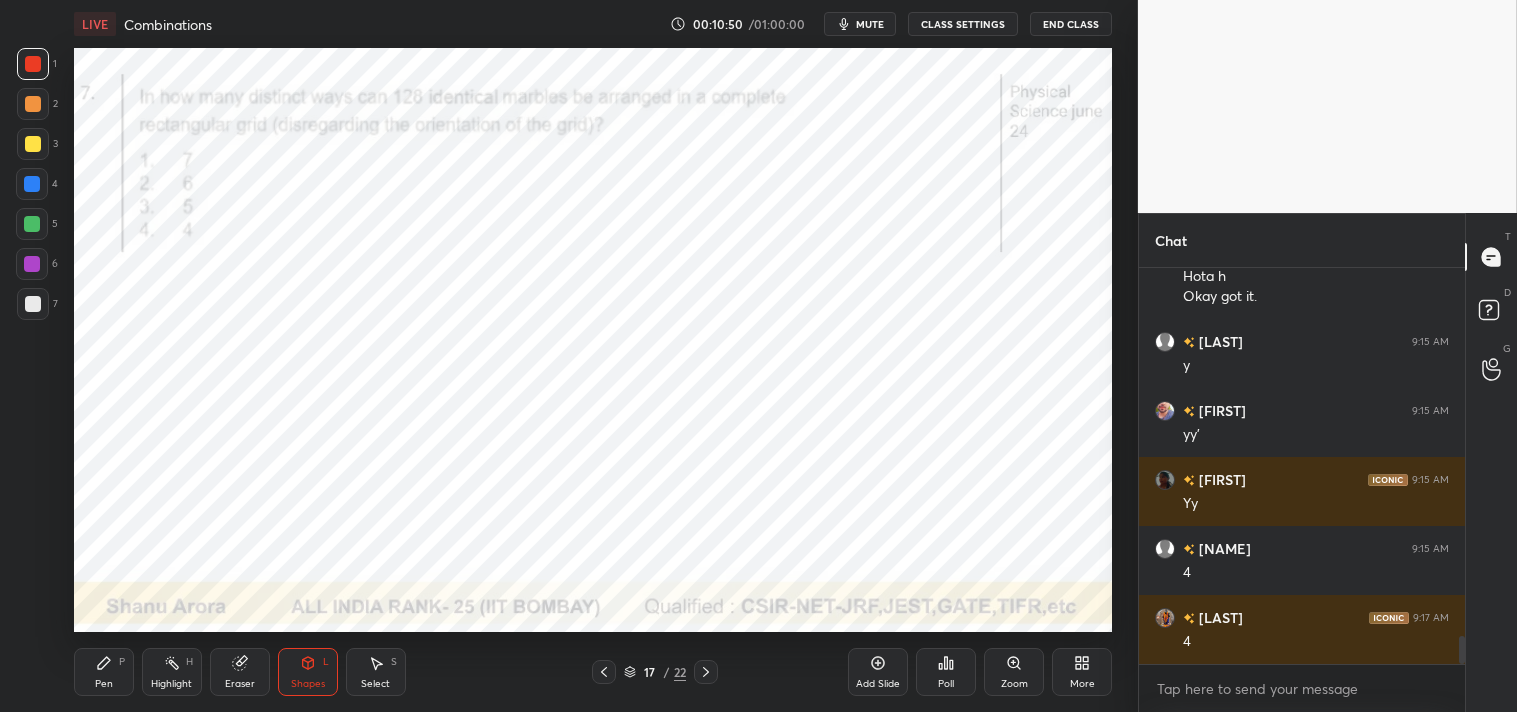click 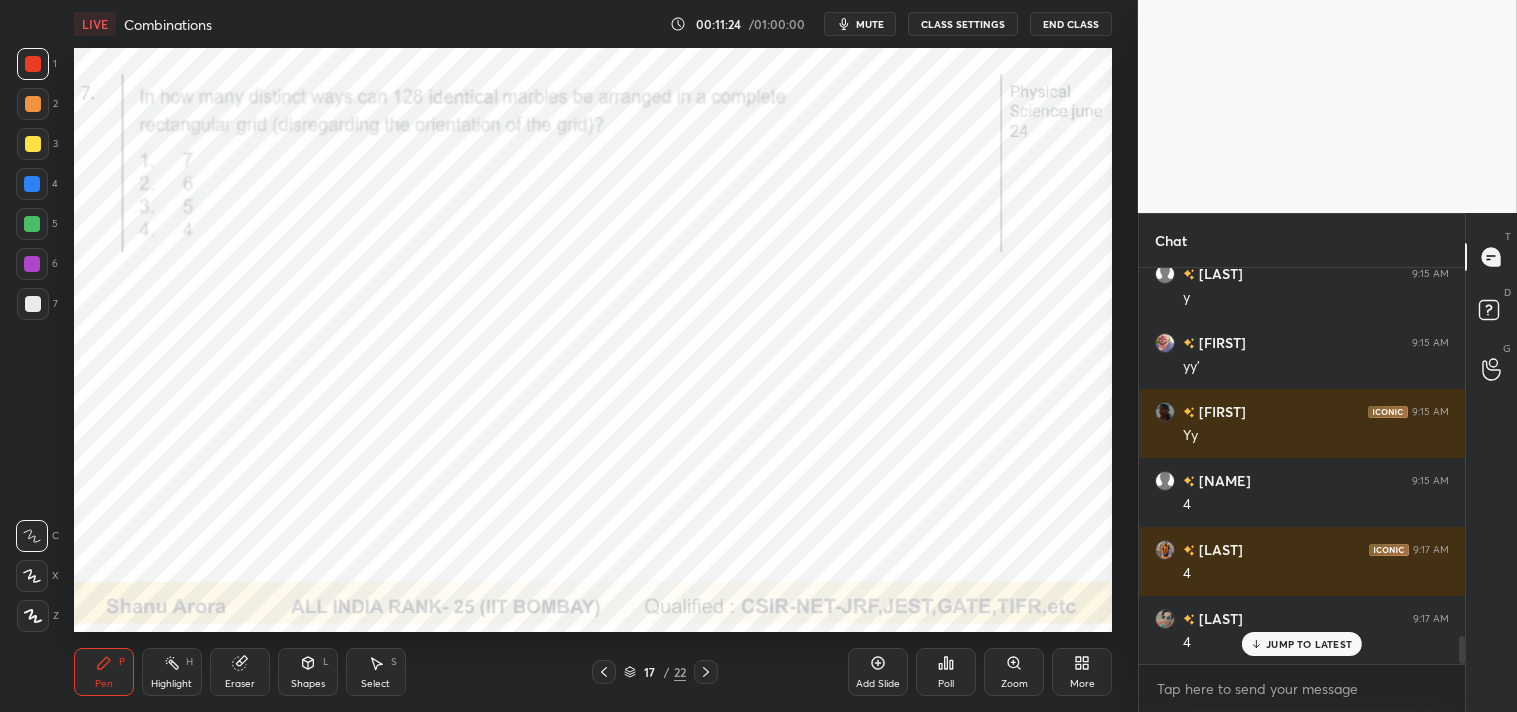 scroll, scrollTop: 5286, scrollLeft: 0, axis: vertical 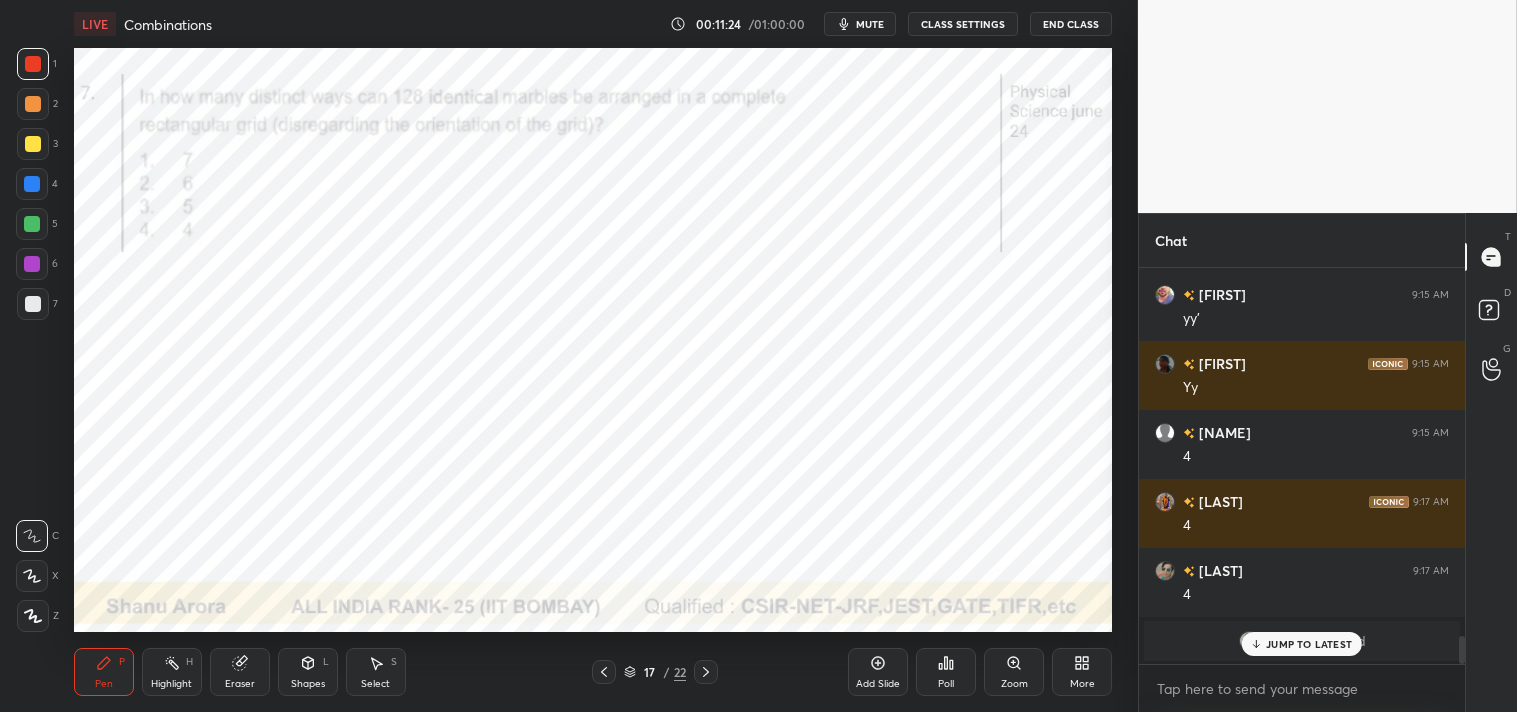 click at bounding box center (32, 184) 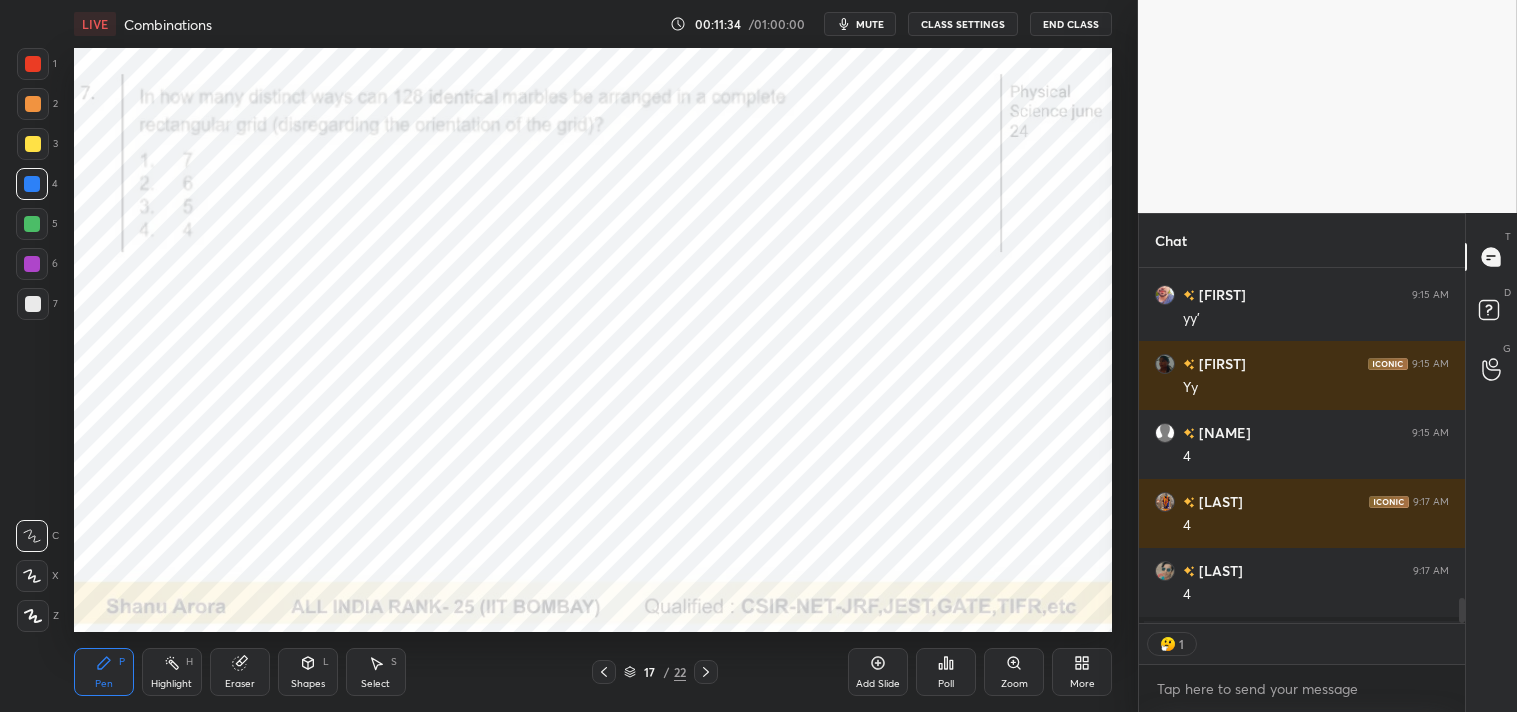 scroll, scrollTop: 350, scrollLeft: 320, axis: both 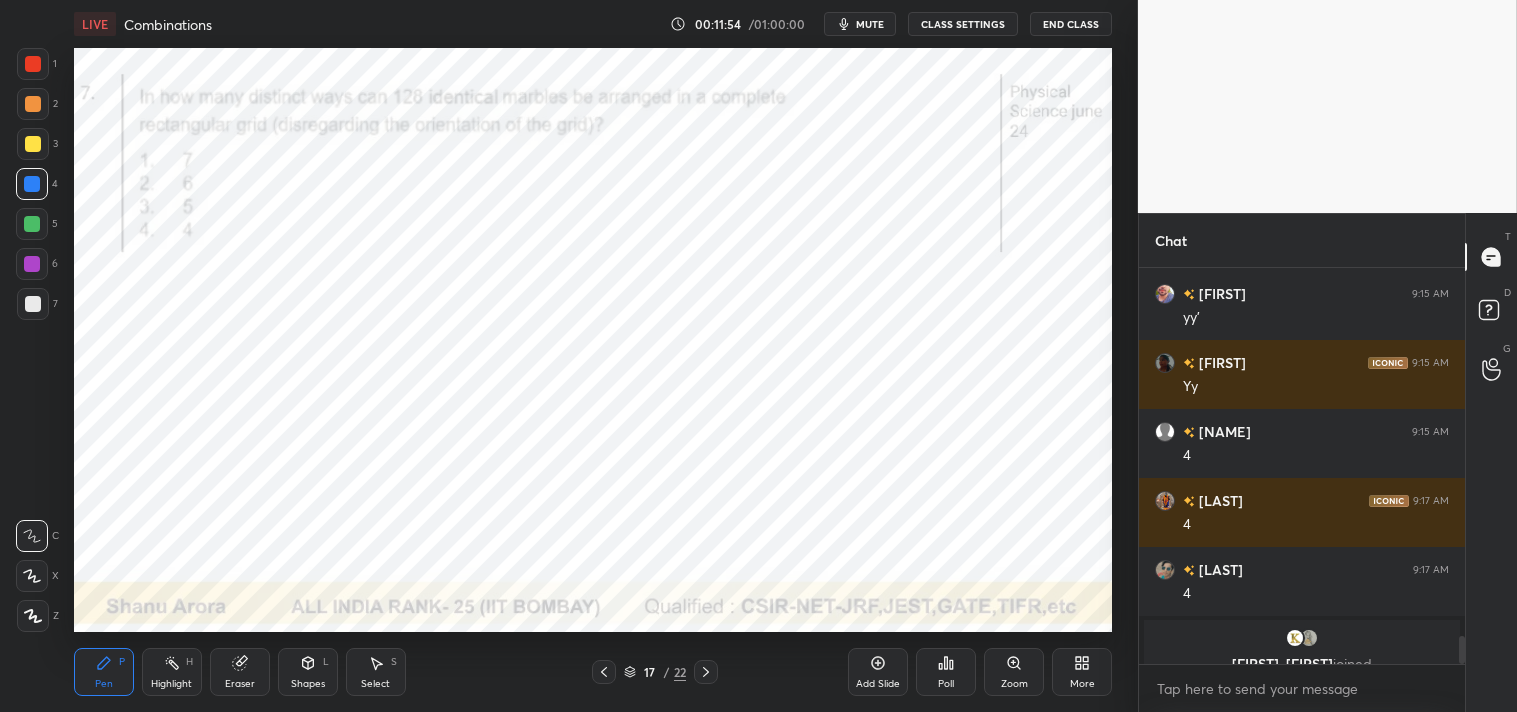 click on "Highlight" at bounding box center [171, 684] 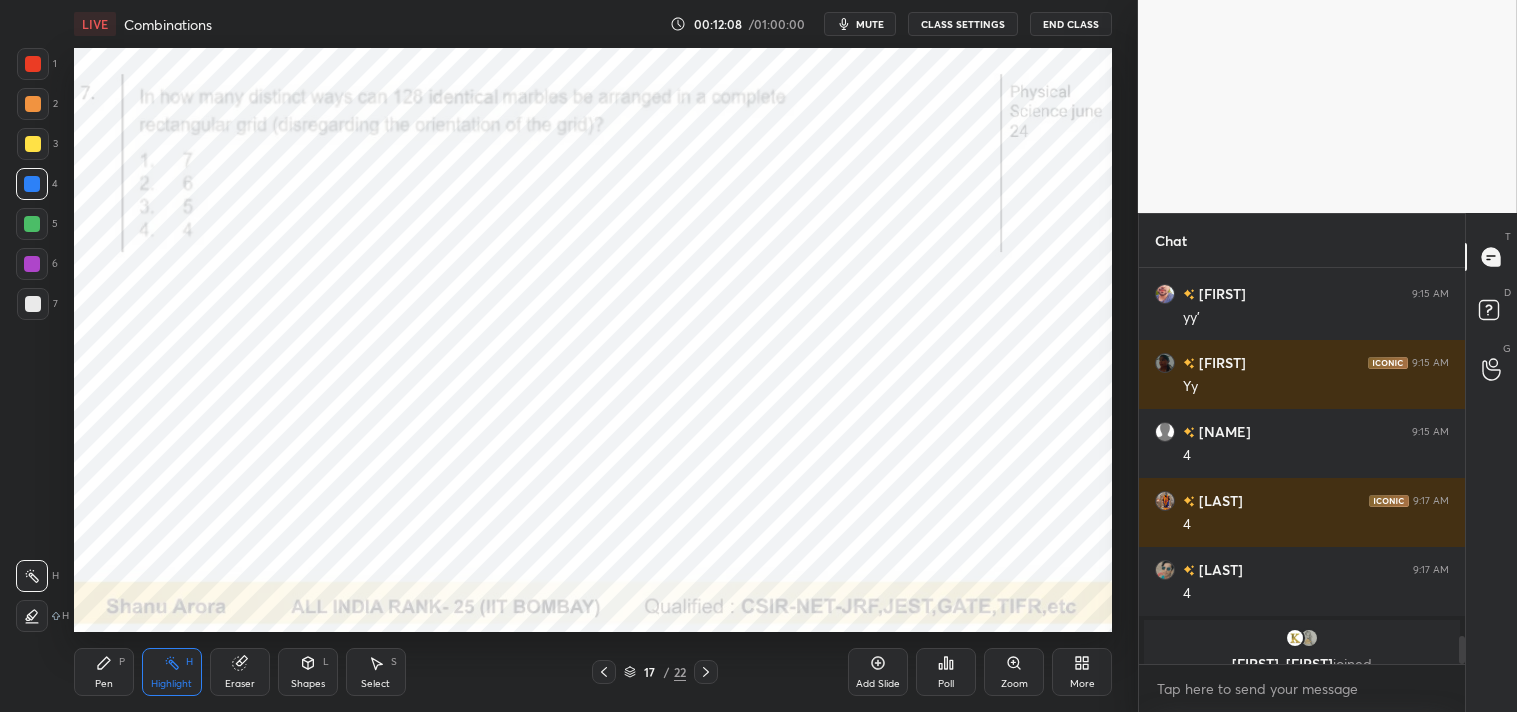 click on "Pen P" at bounding box center (104, 672) 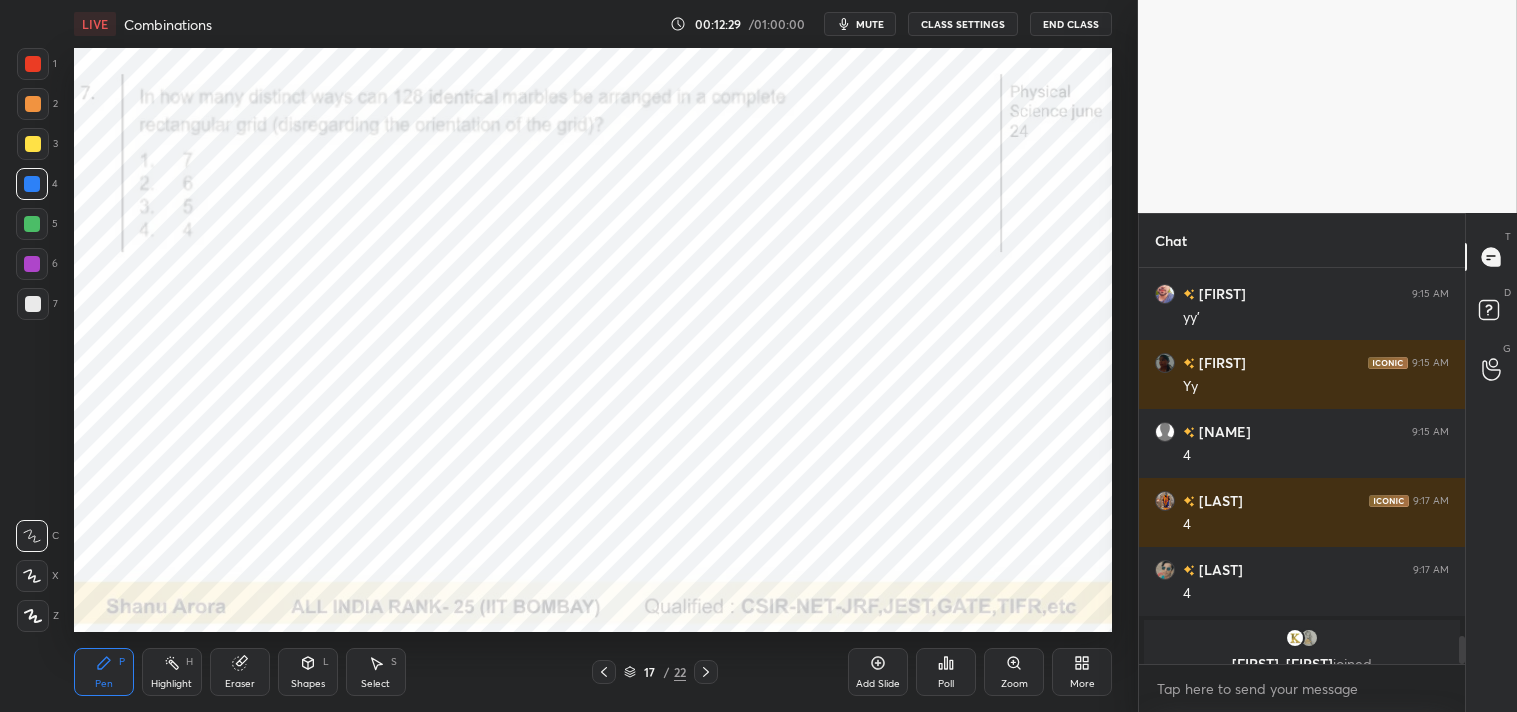 click 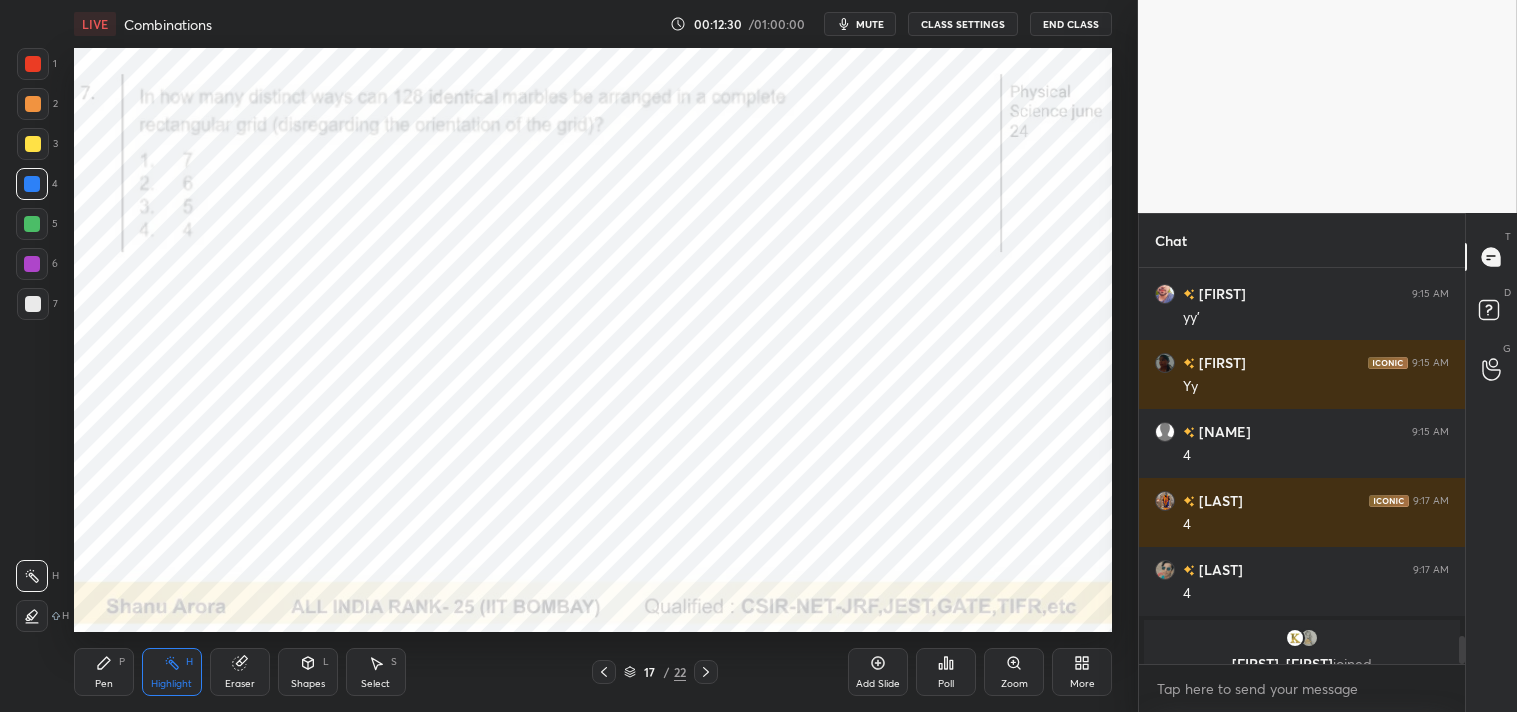 click on "Highlight H" at bounding box center [172, 672] 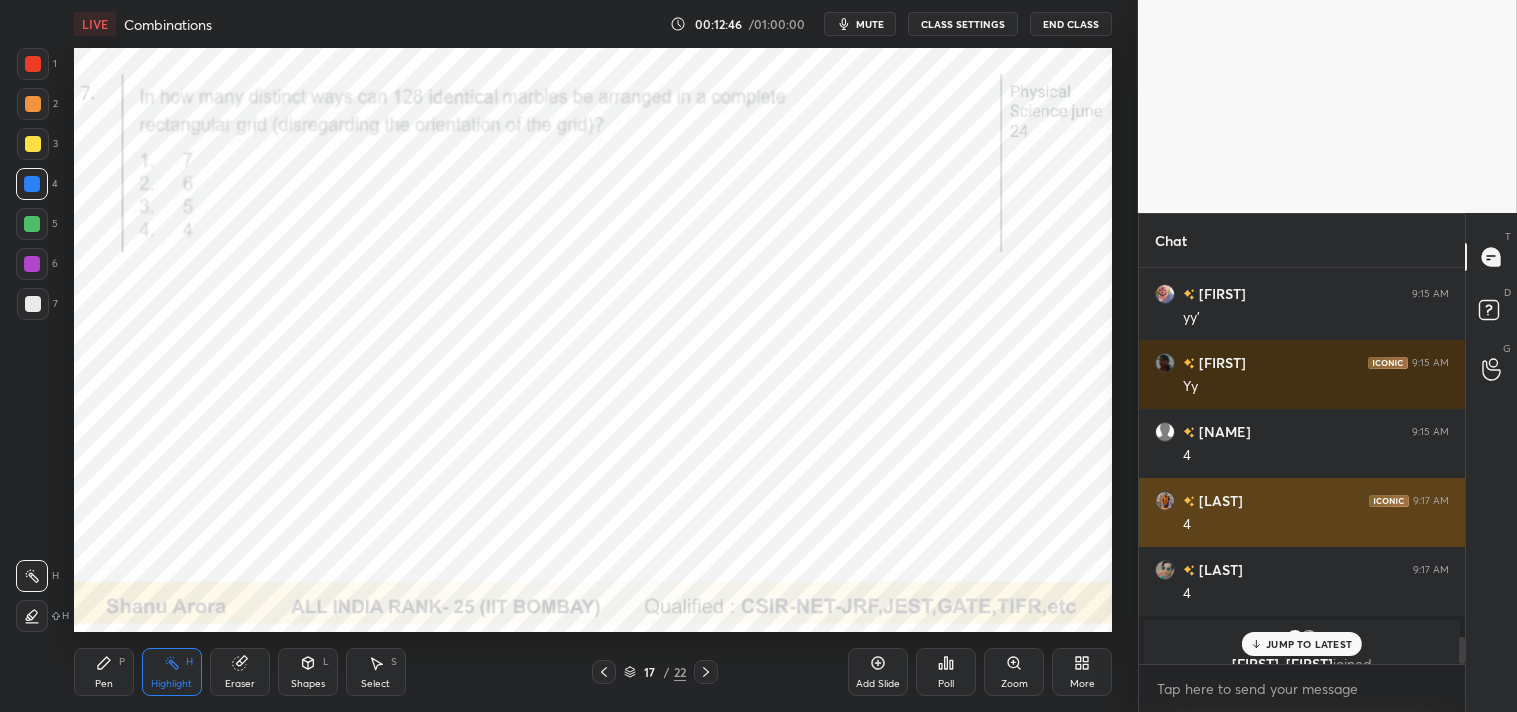 scroll, scrollTop: 5355, scrollLeft: 0, axis: vertical 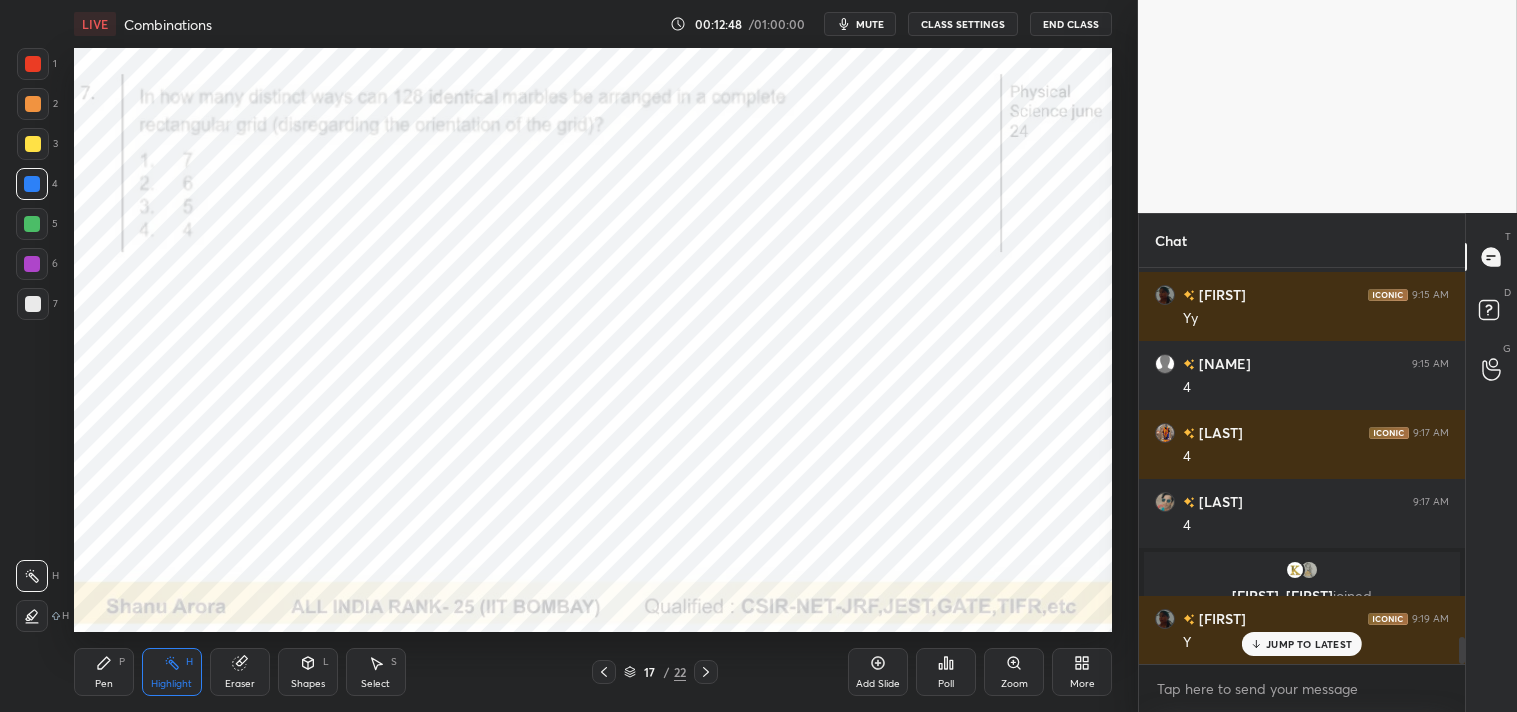 click on "Pen P" at bounding box center (104, 672) 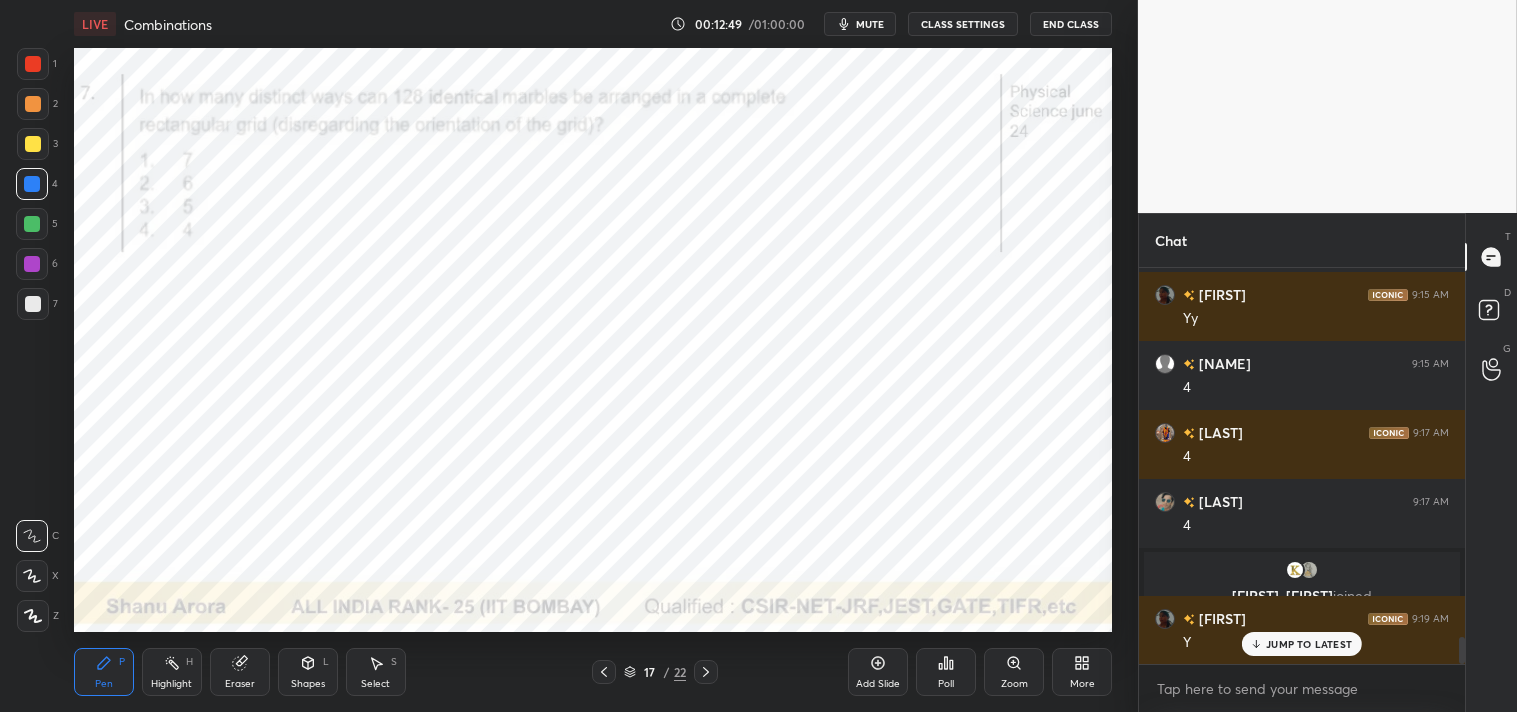click on "Pen" at bounding box center (104, 684) 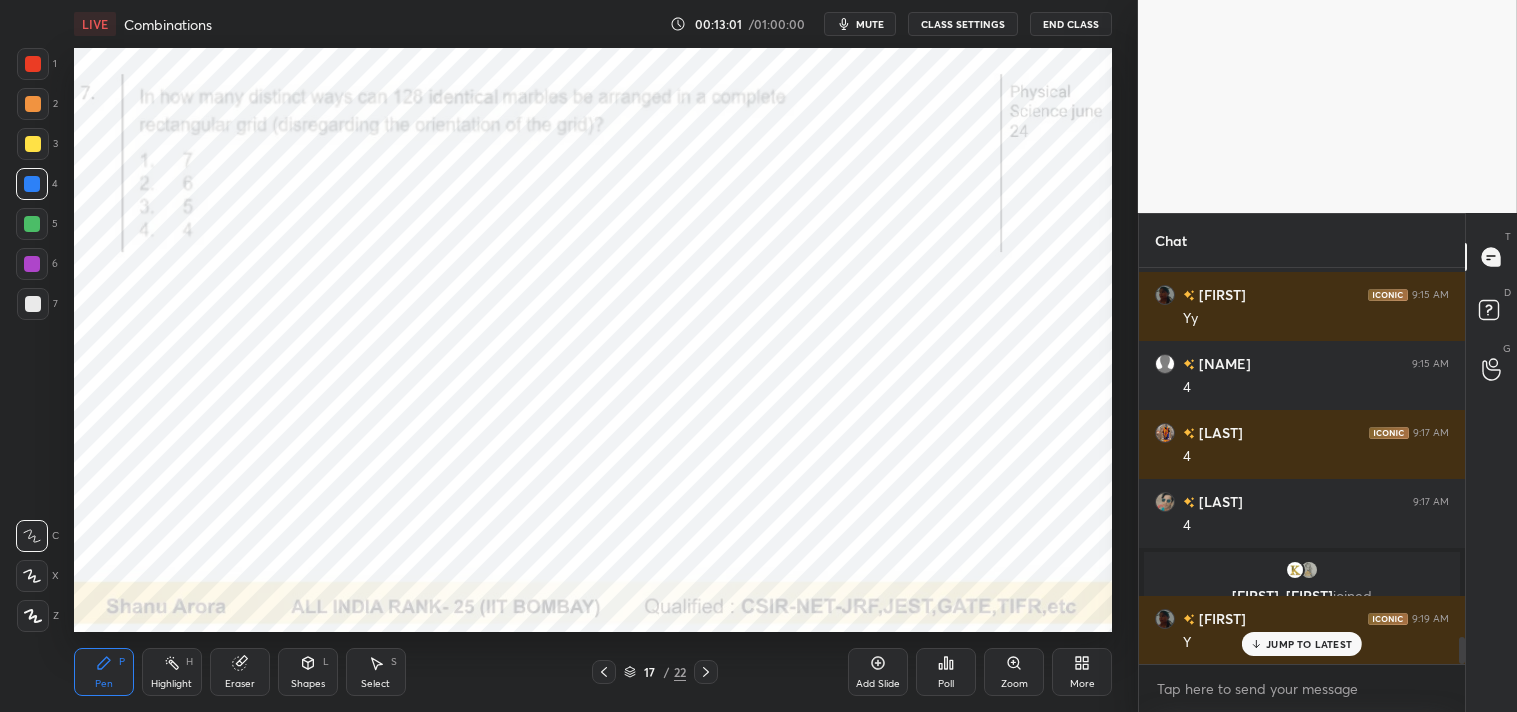 click on "Highlight" at bounding box center (171, 684) 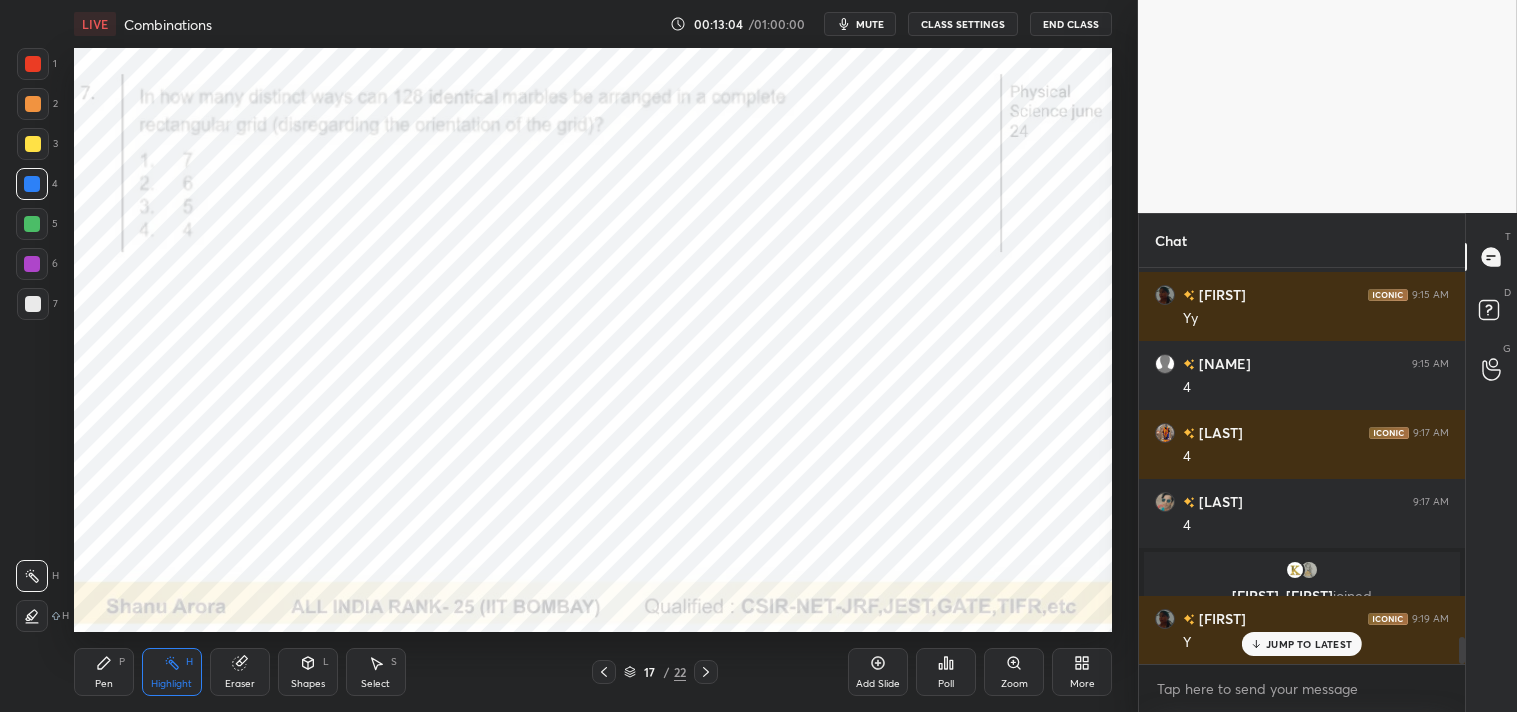 click on "Pen P" at bounding box center [104, 672] 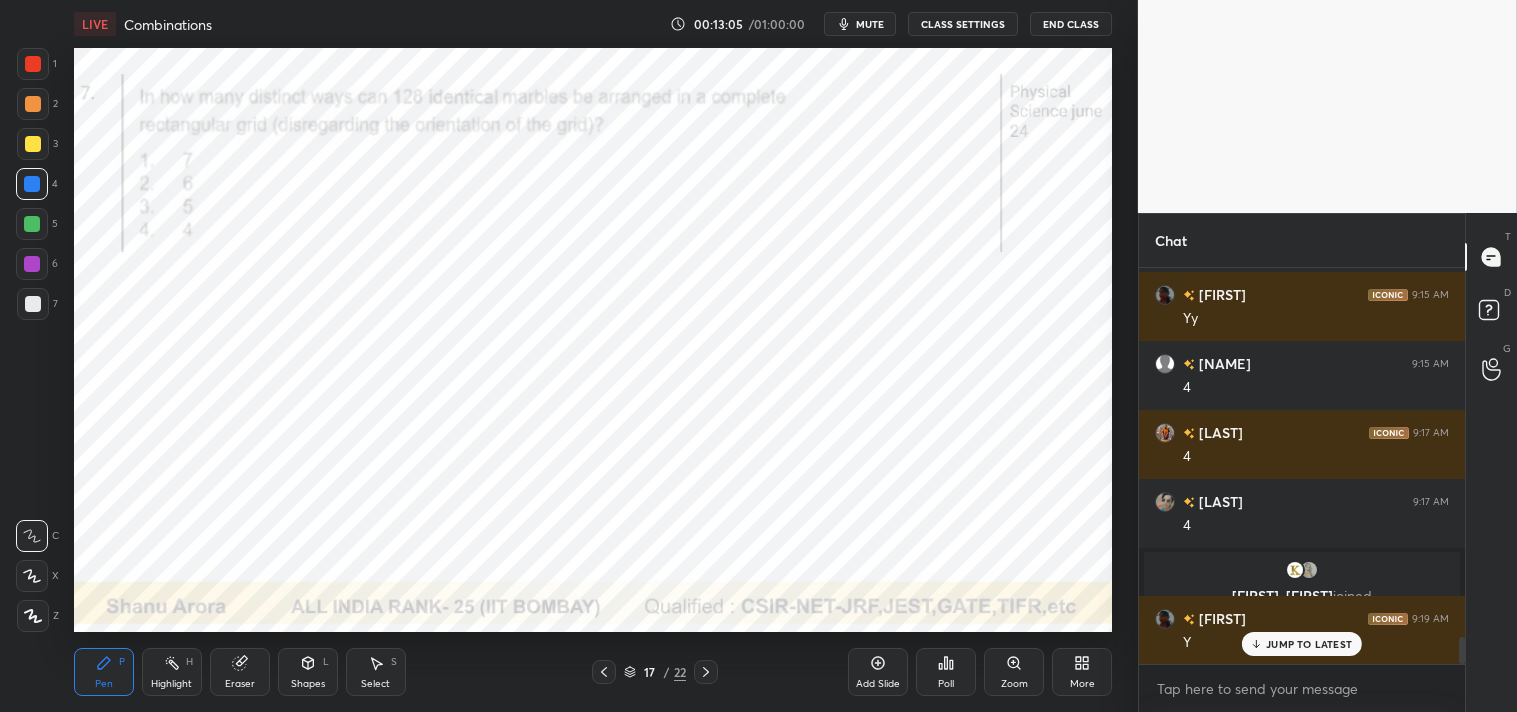 click on "Add Slide" at bounding box center [878, 684] 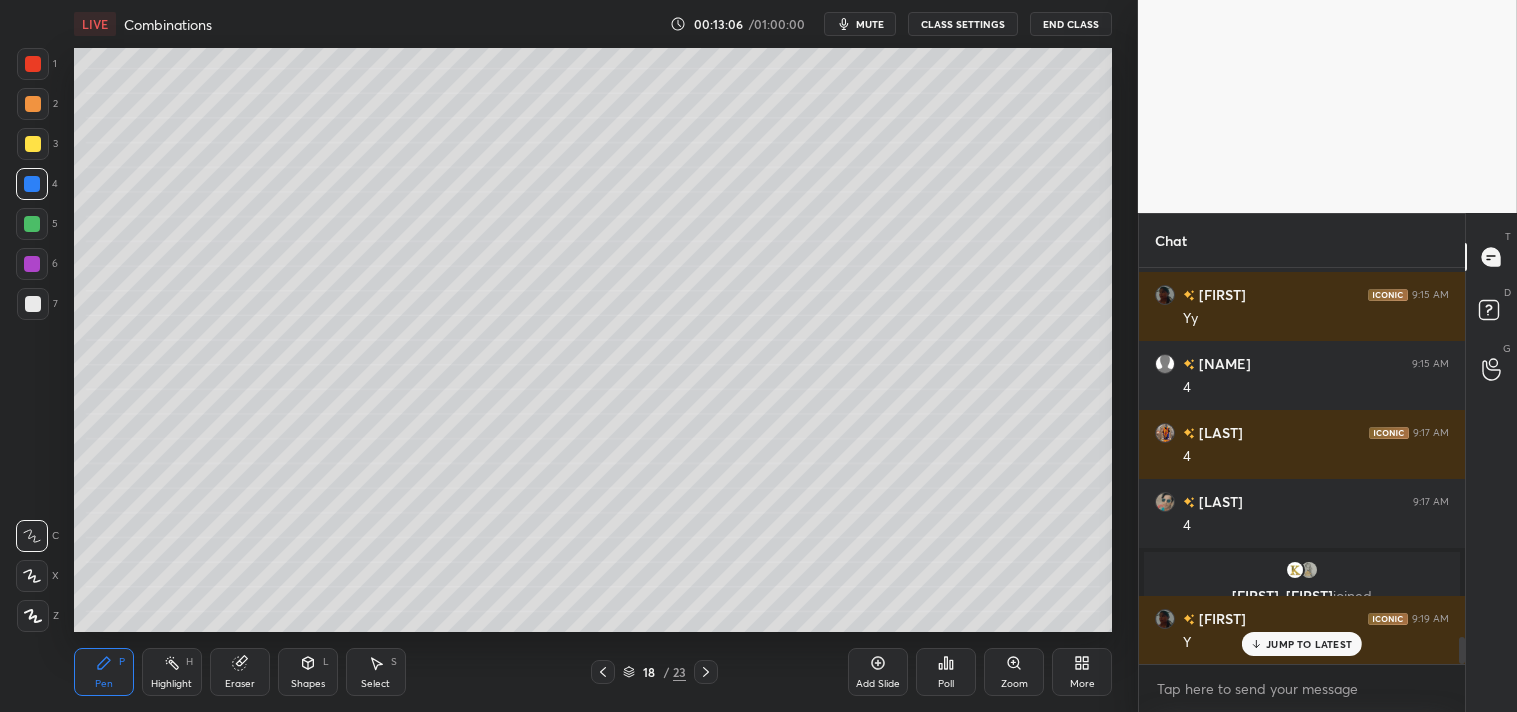 click at bounding box center [33, 144] 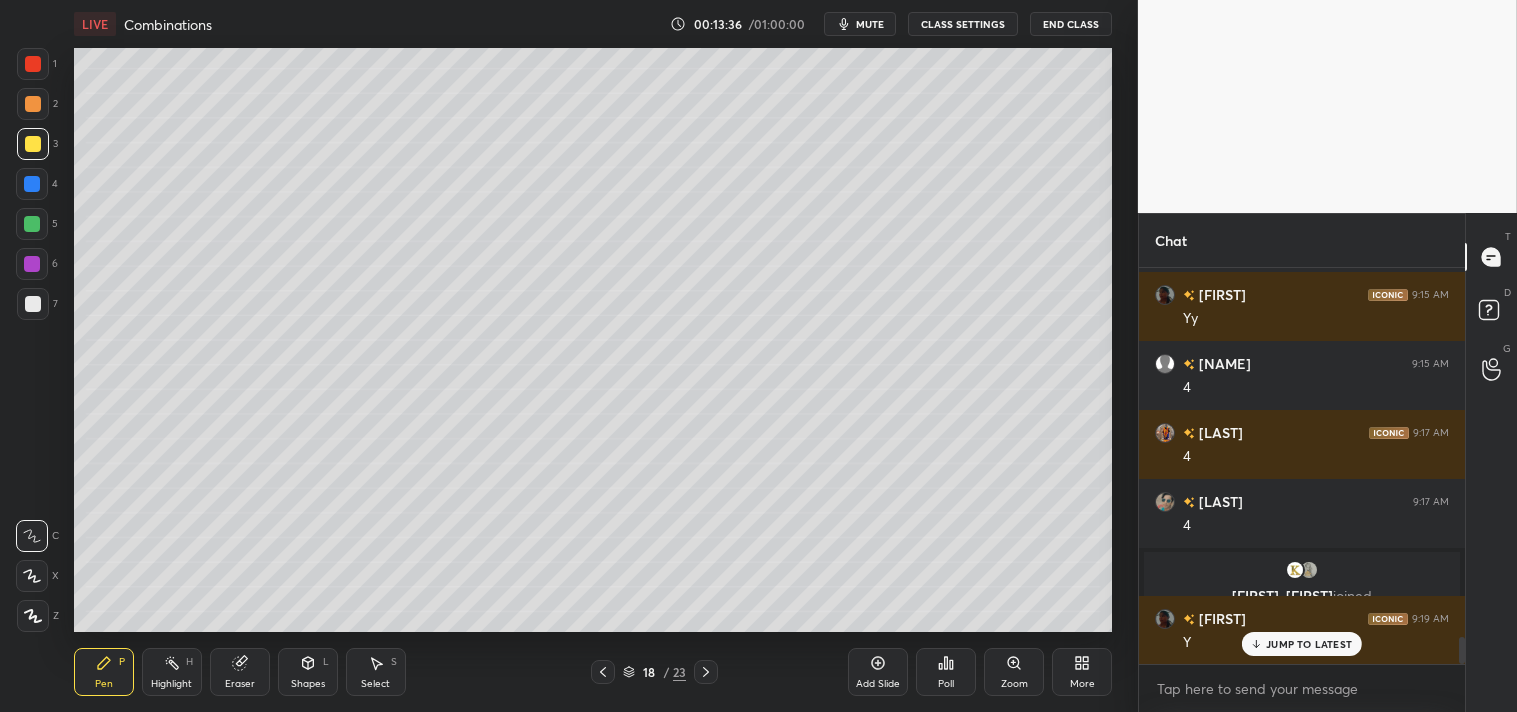scroll, scrollTop: 350, scrollLeft: 320, axis: both 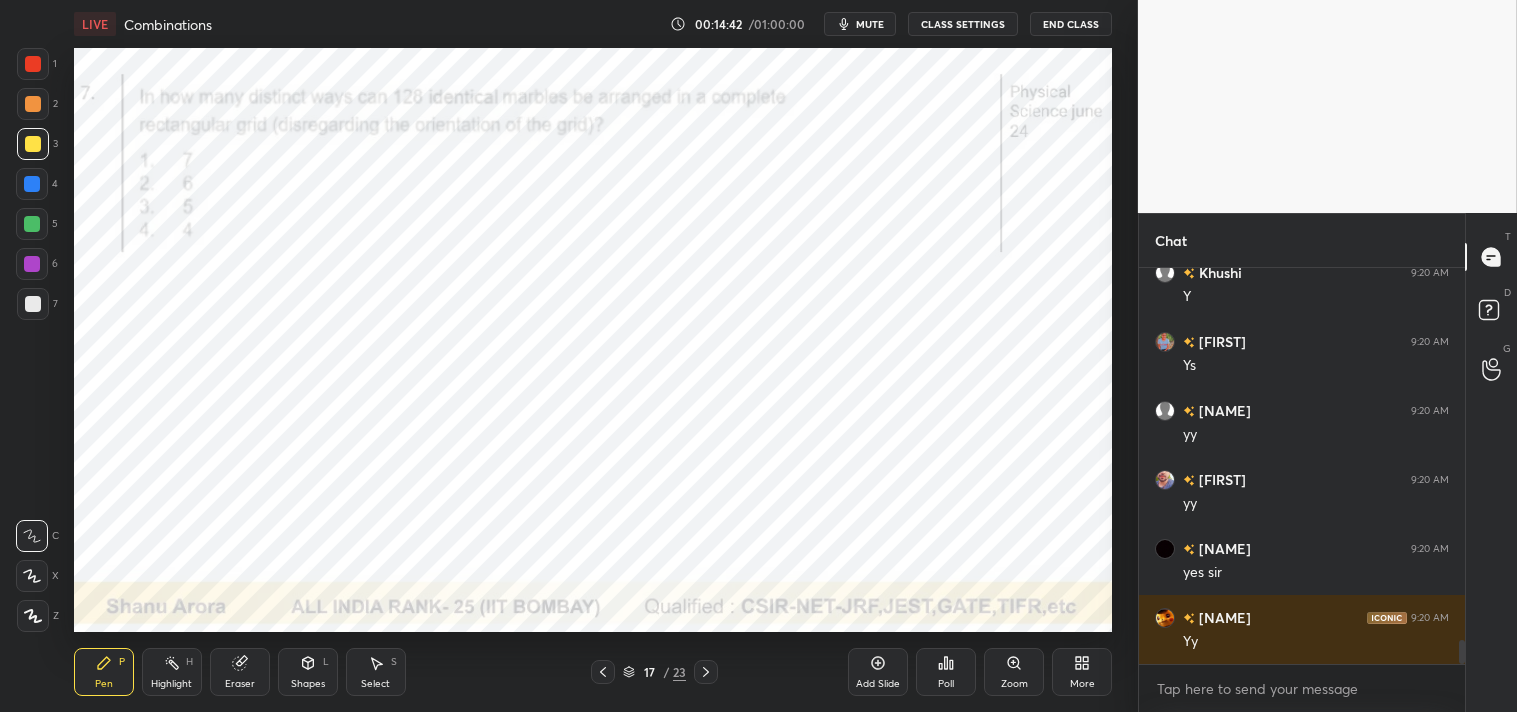 click on "Highlight H" at bounding box center (172, 672) 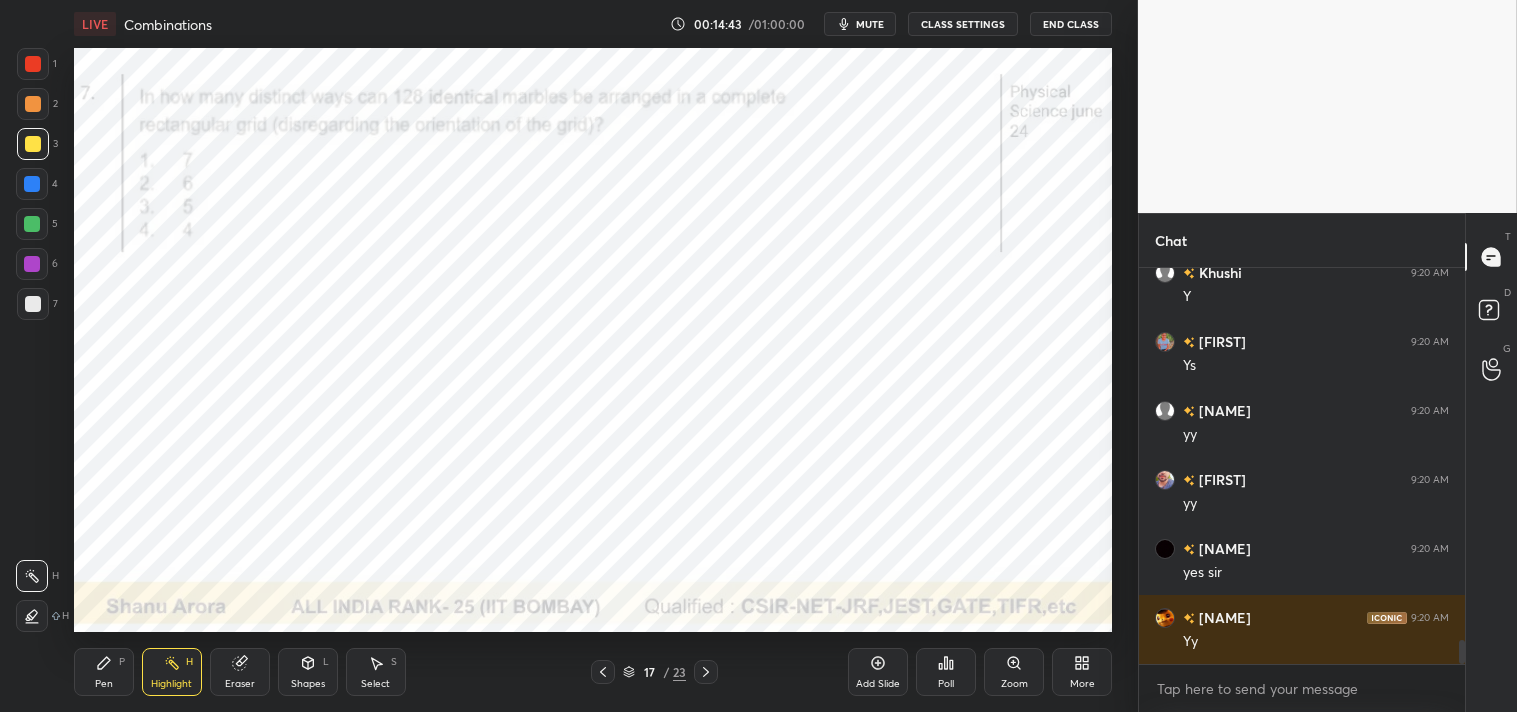 click on "Highlight H" at bounding box center [172, 672] 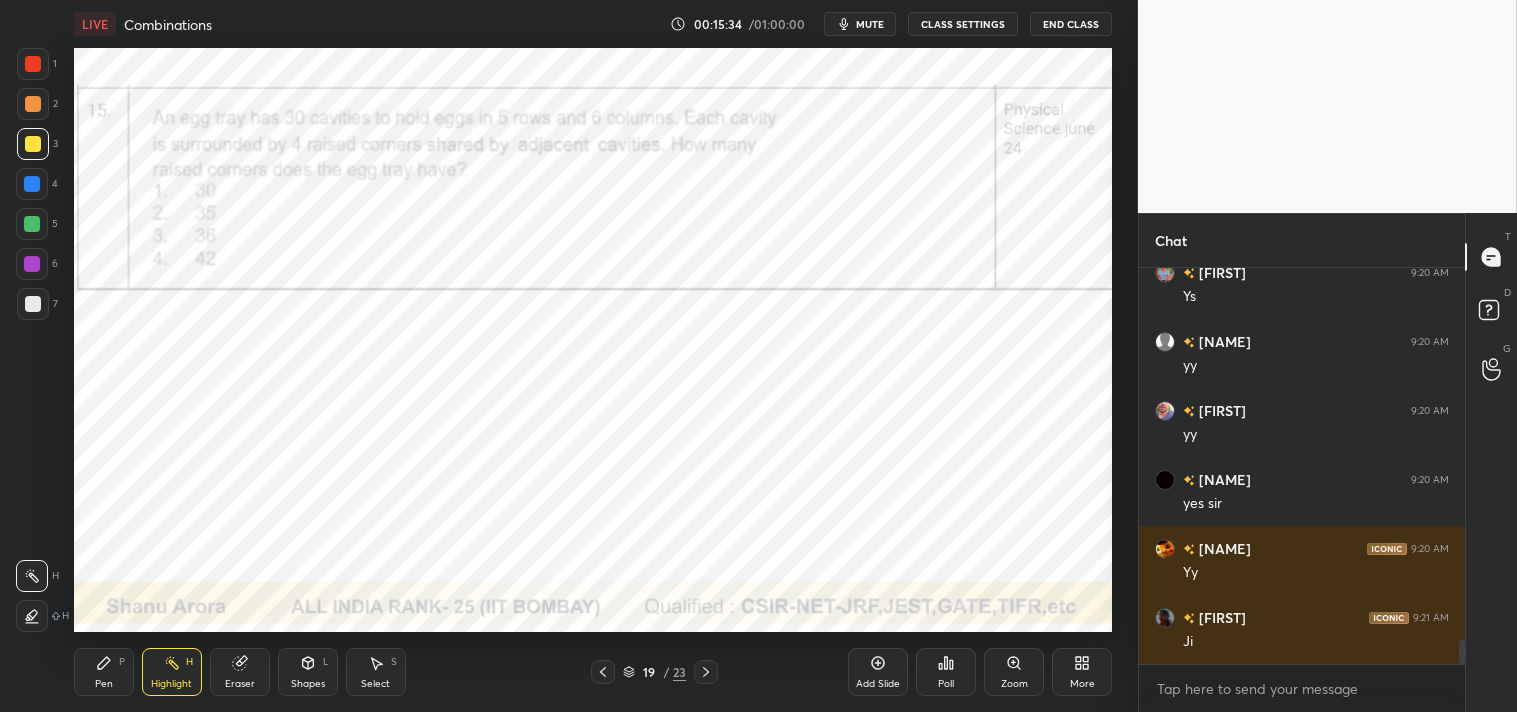 scroll, scrollTop: 6232, scrollLeft: 0, axis: vertical 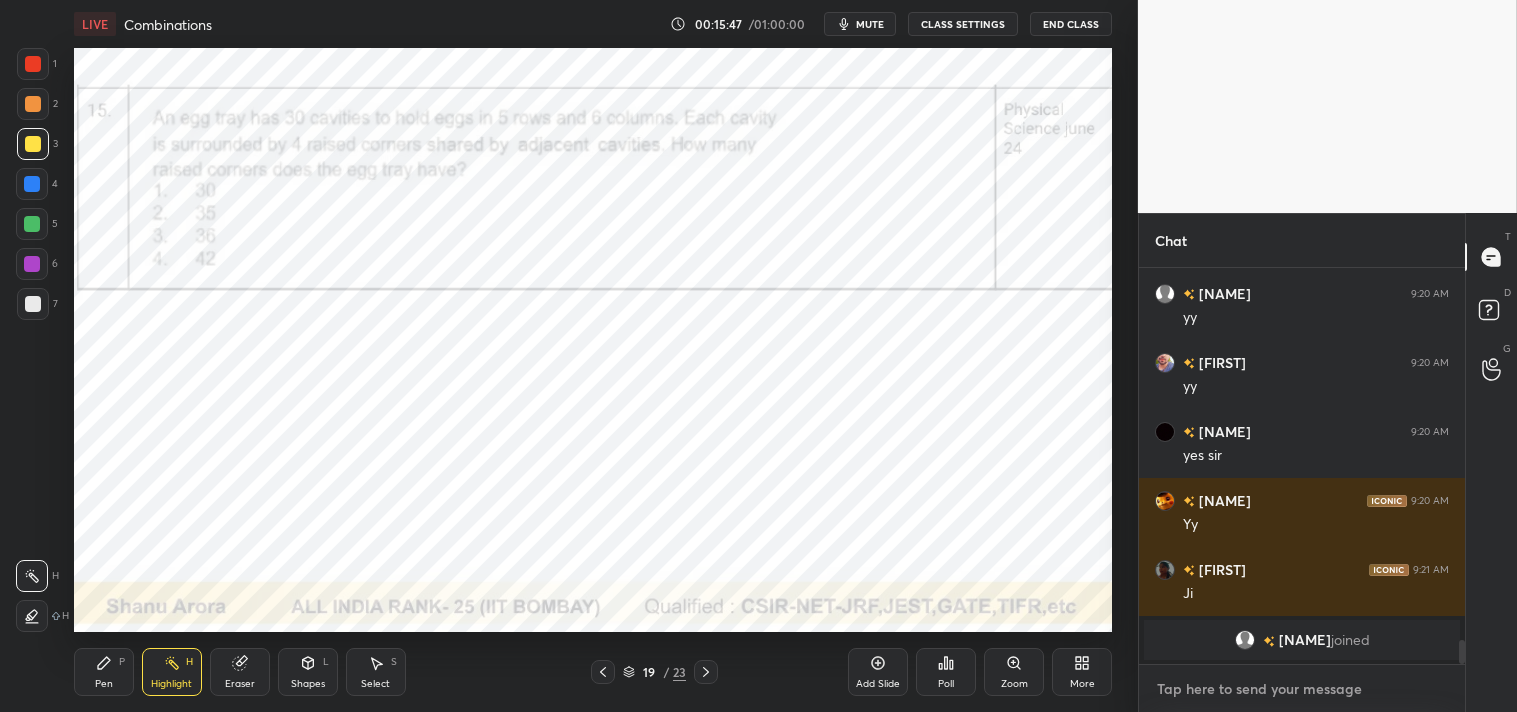 click at bounding box center (1302, 689) 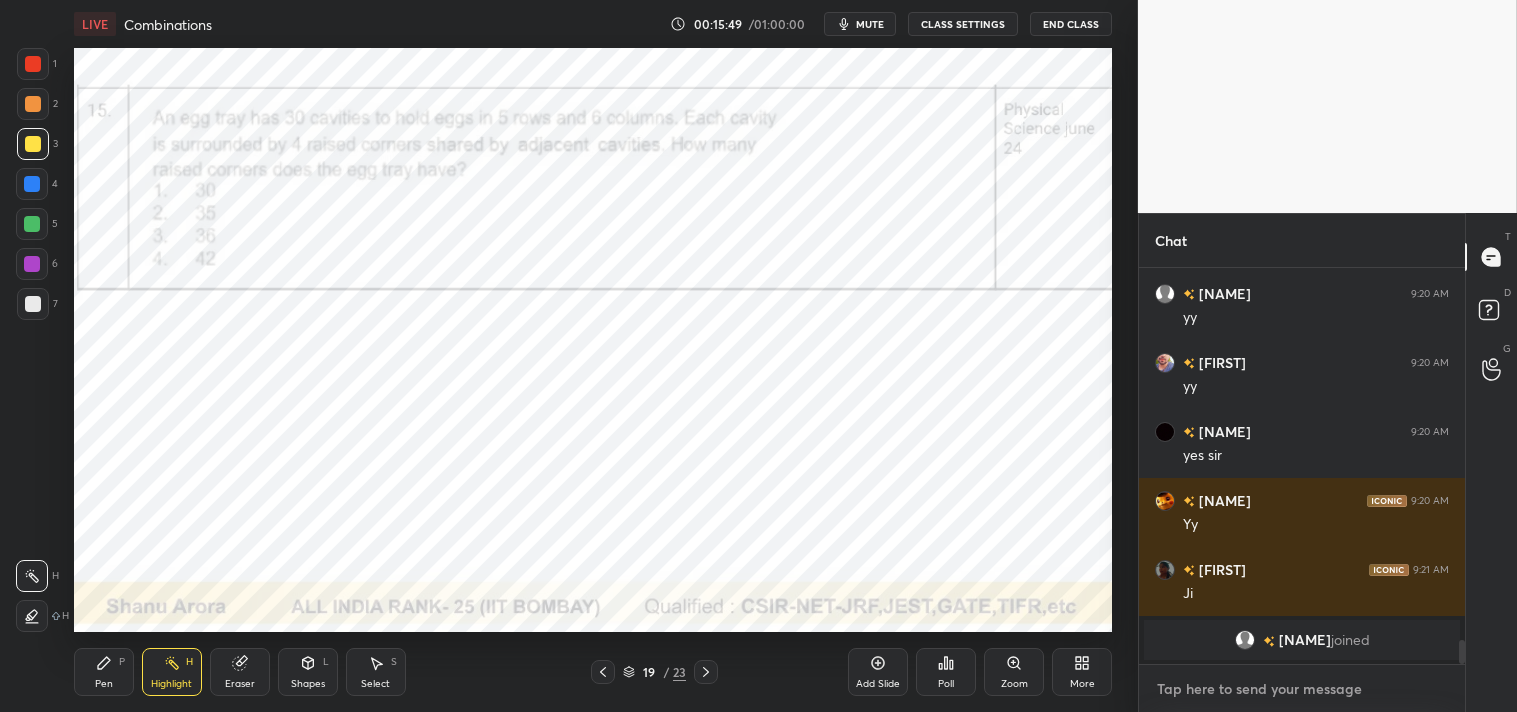 type on "t" 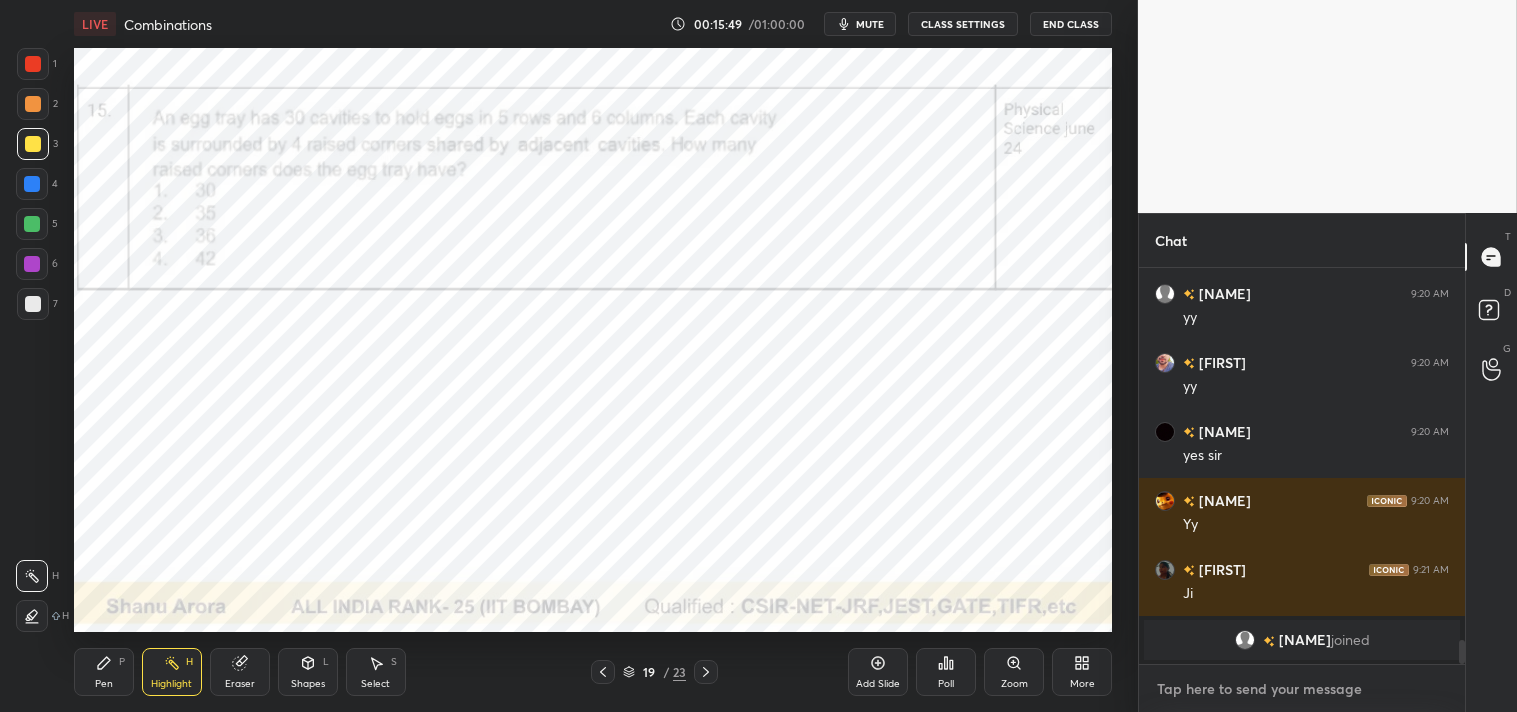 type on "x" 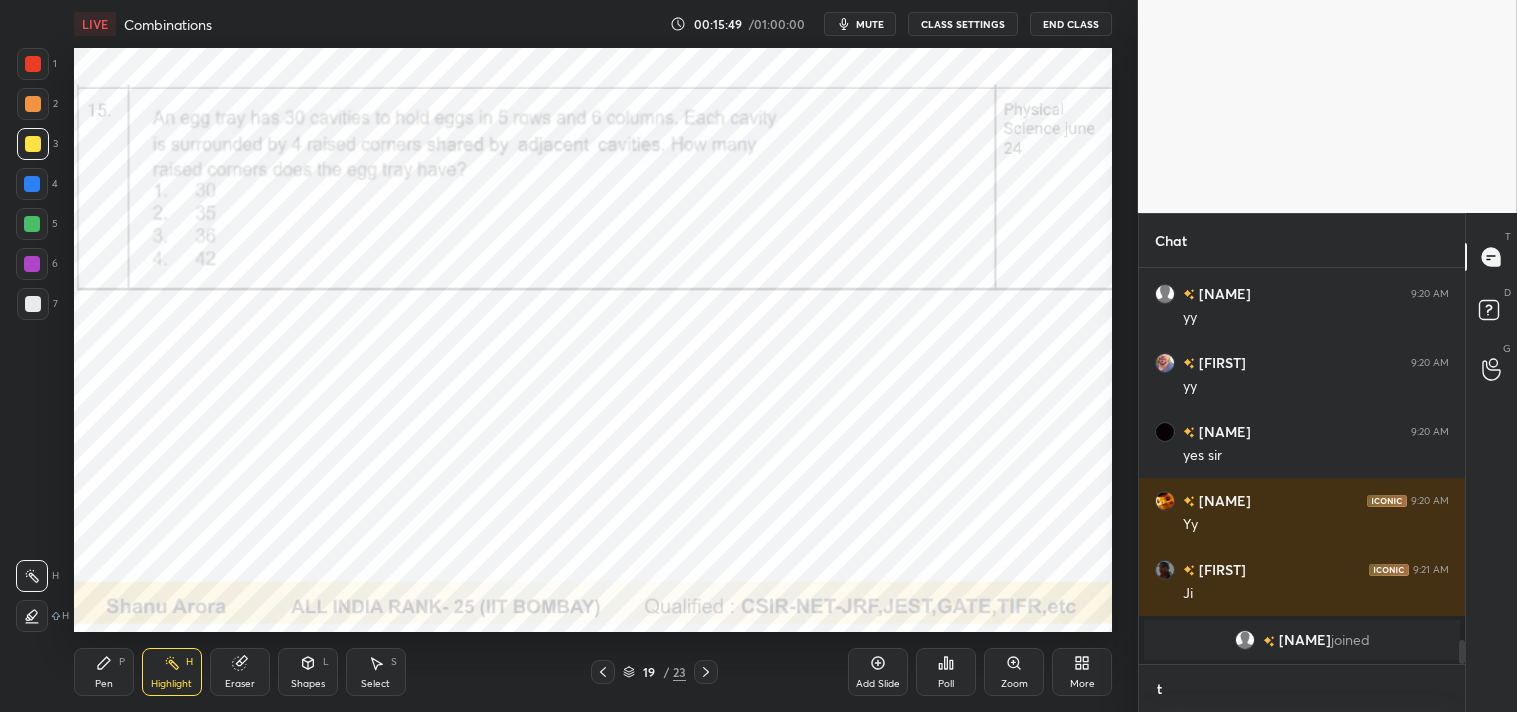scroll, scrollTop: 384, scrollLeft: 320, axis: both 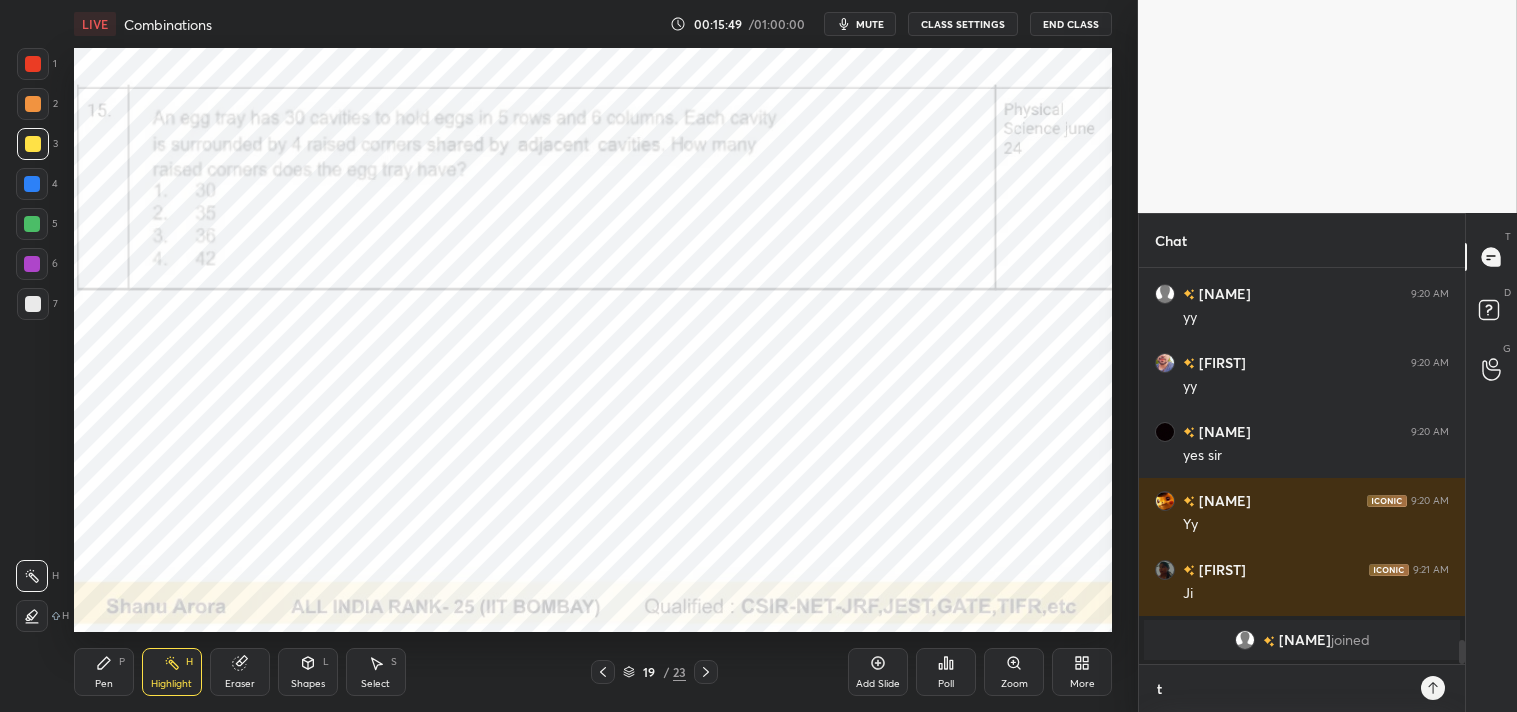 type on "t." 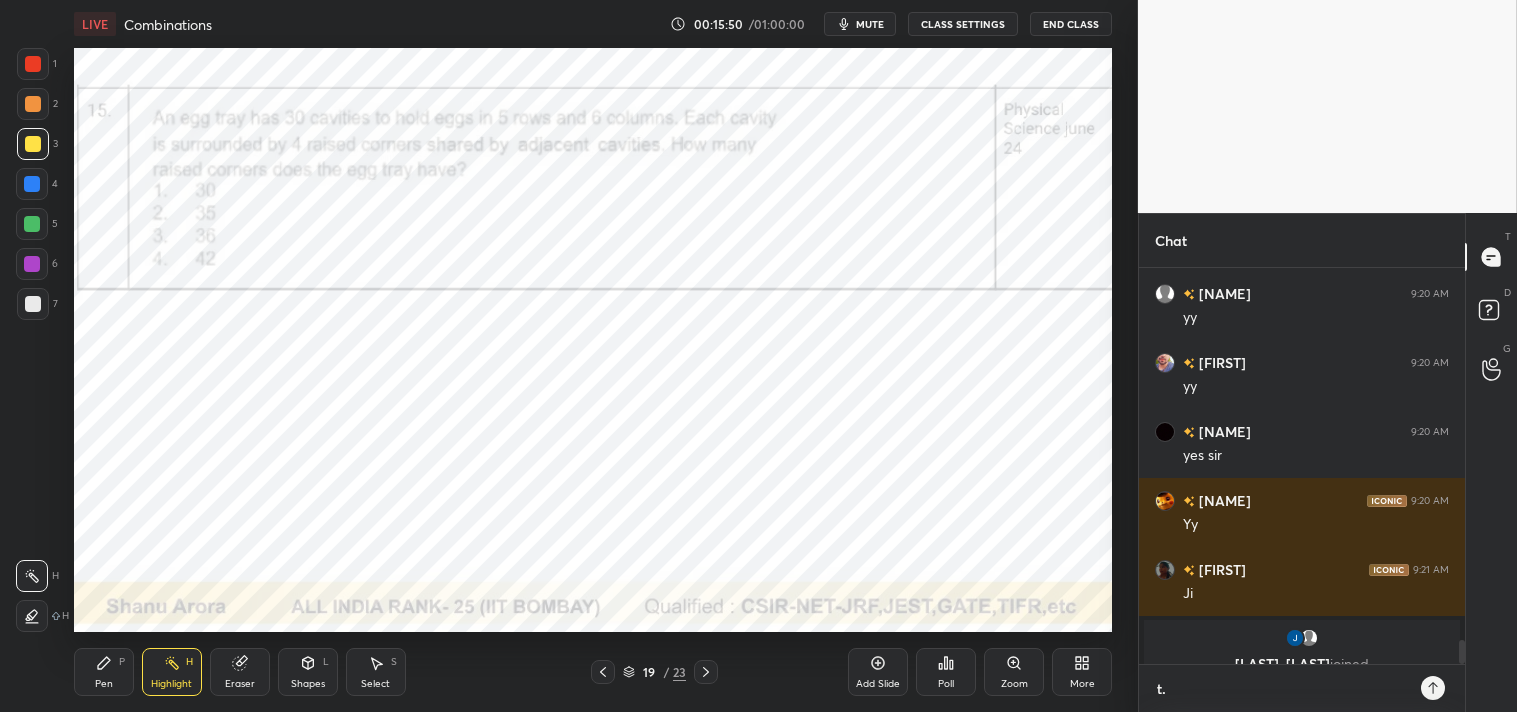 scroll, scrollTop: 6255, scrollLeft: 0, axis: vertical 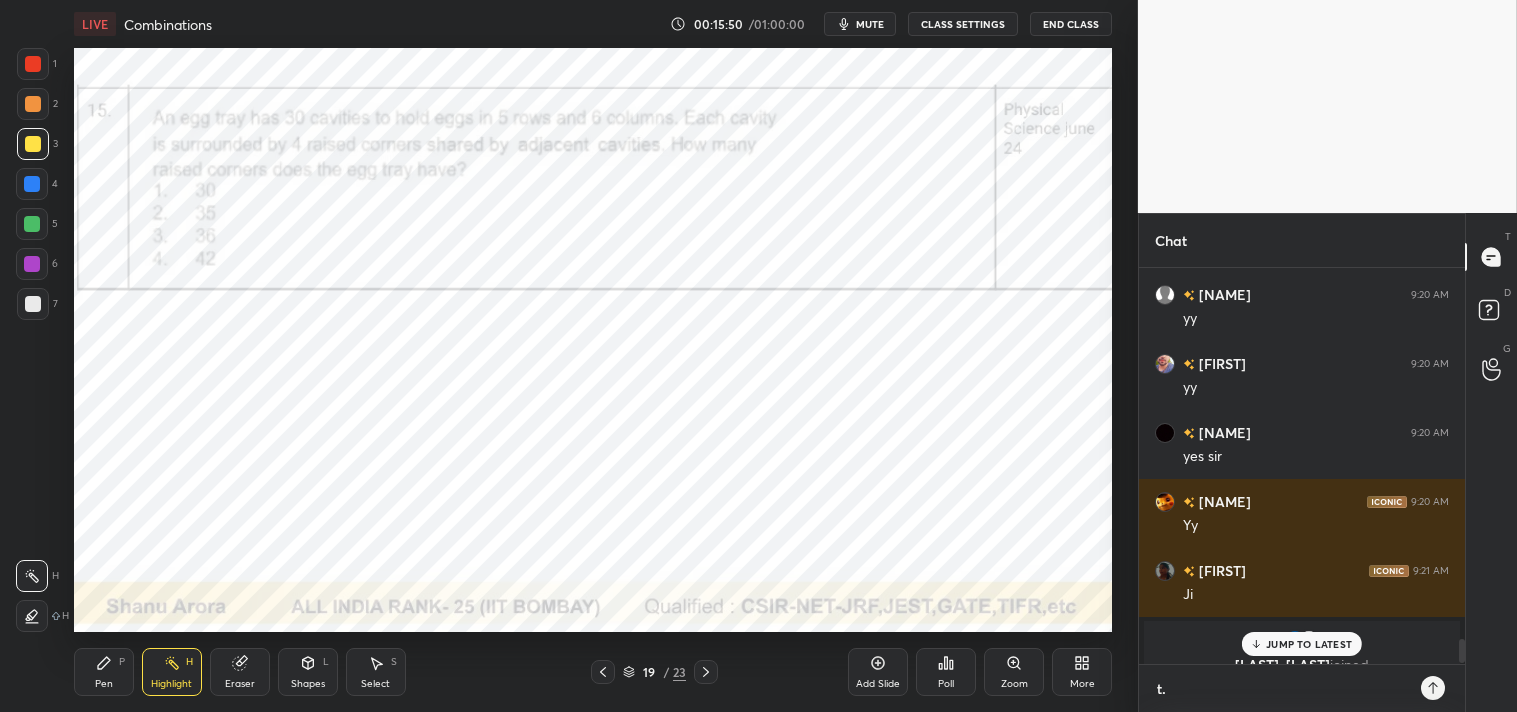 type on "t." 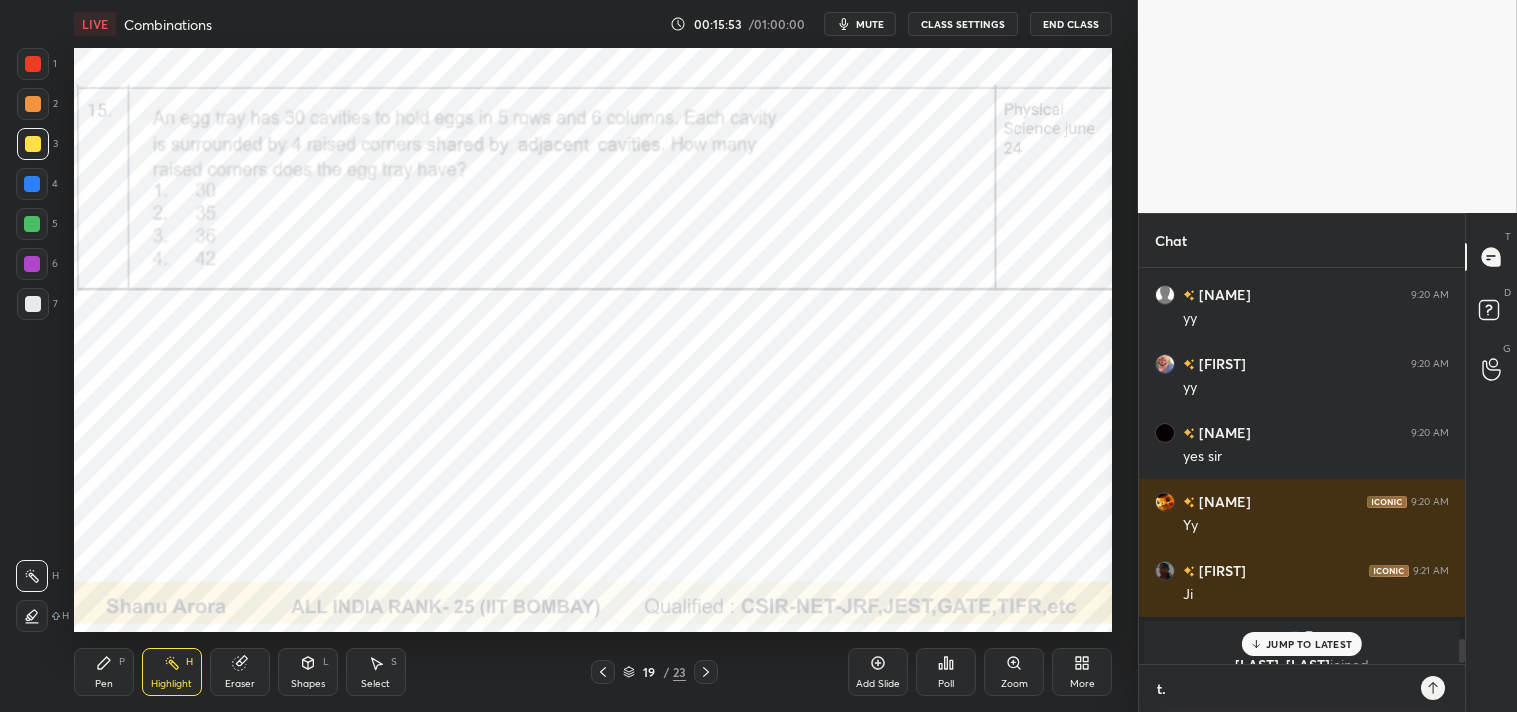 click on "t." at bounding box center [1282, 689] 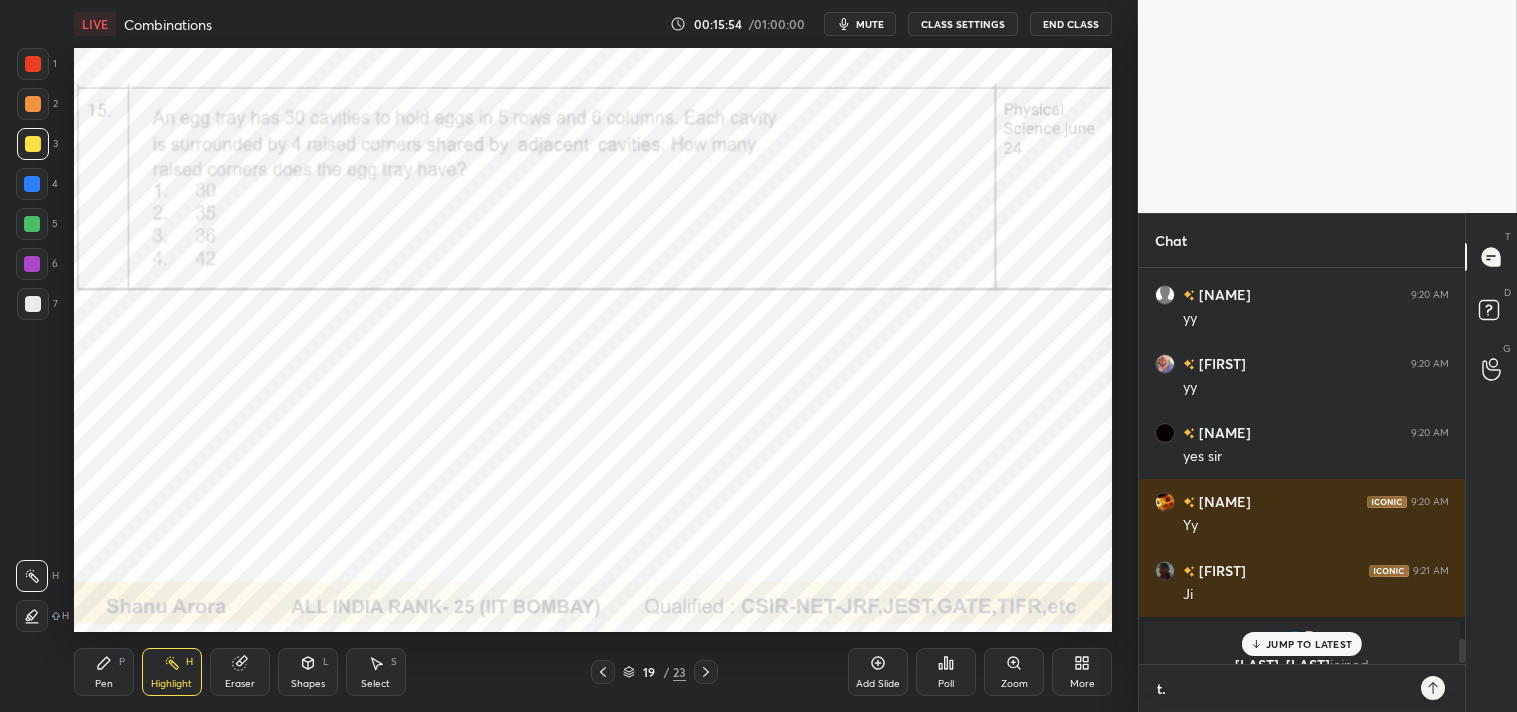 type on "t" 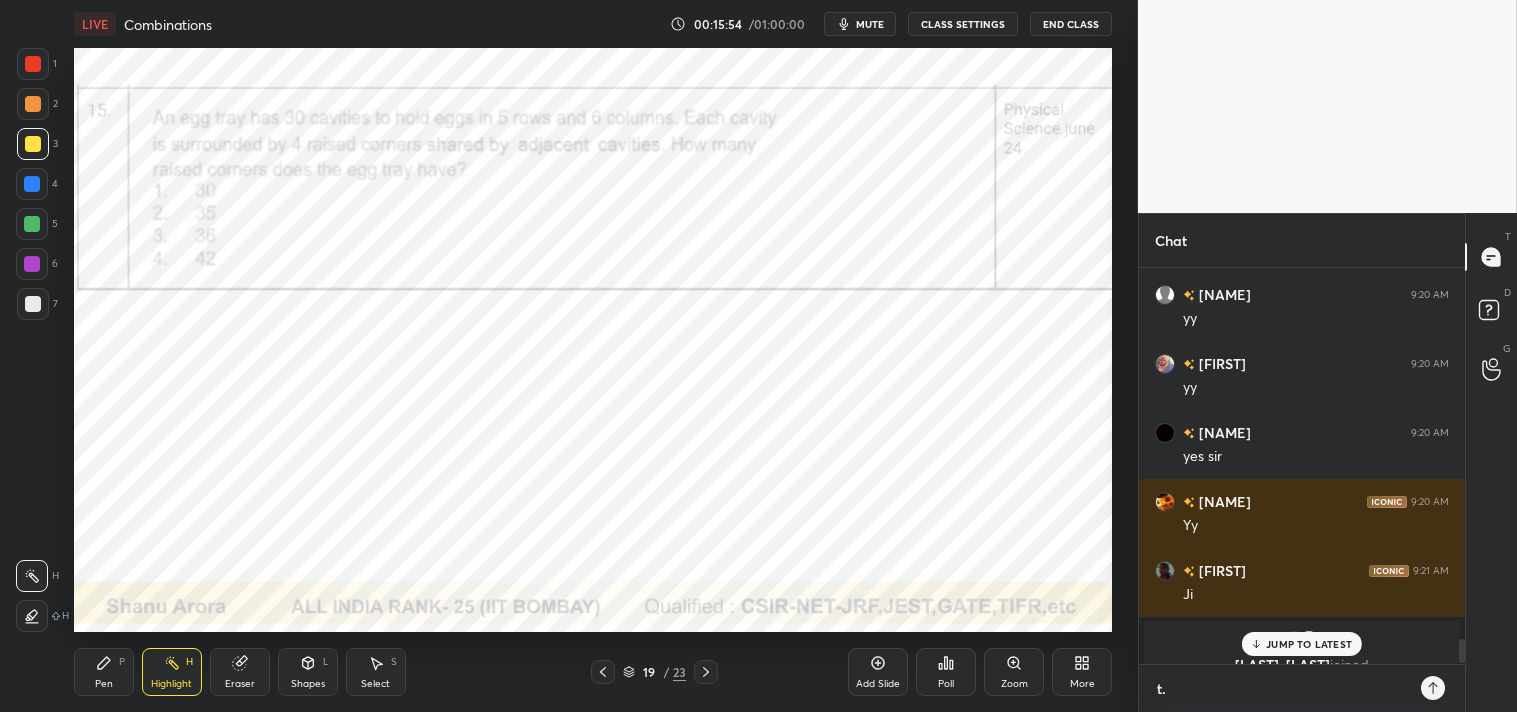 type on "x" 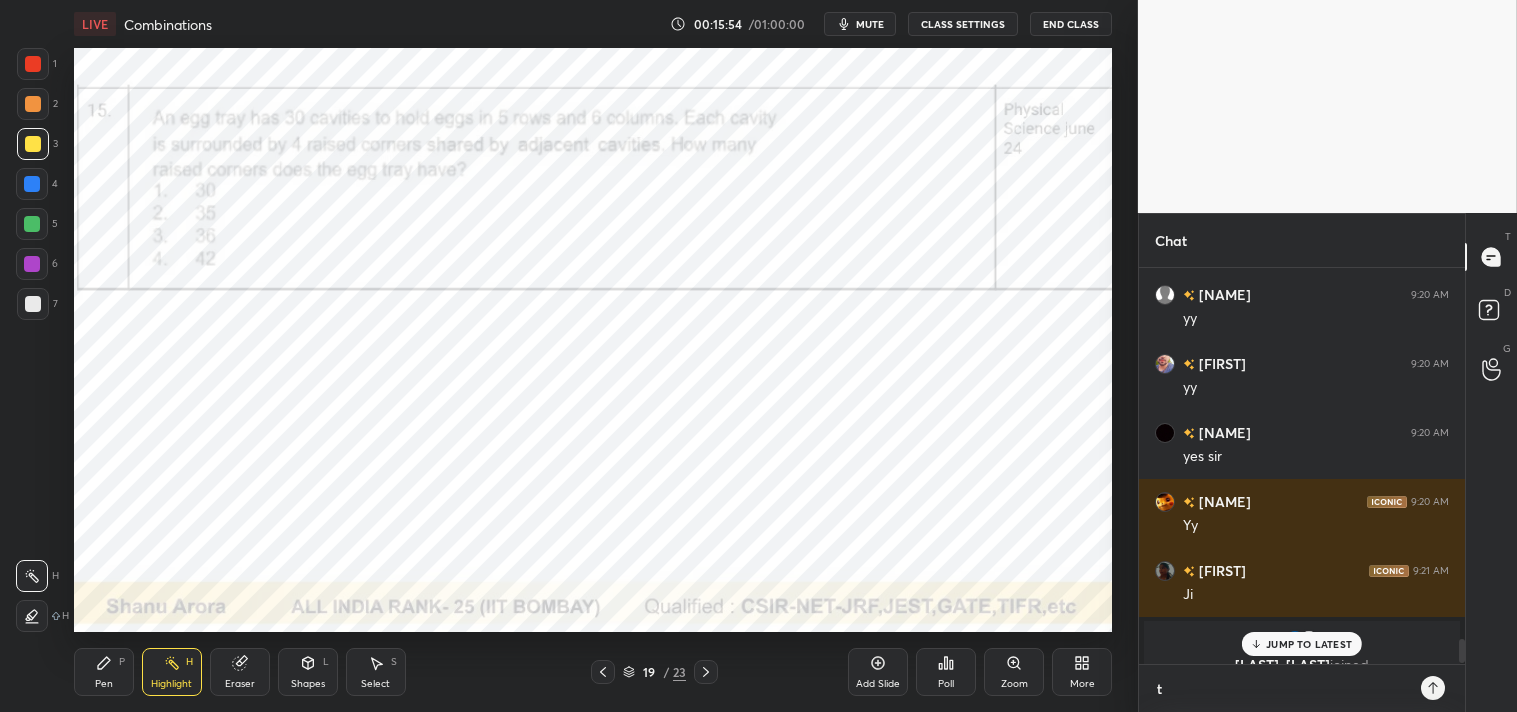 type 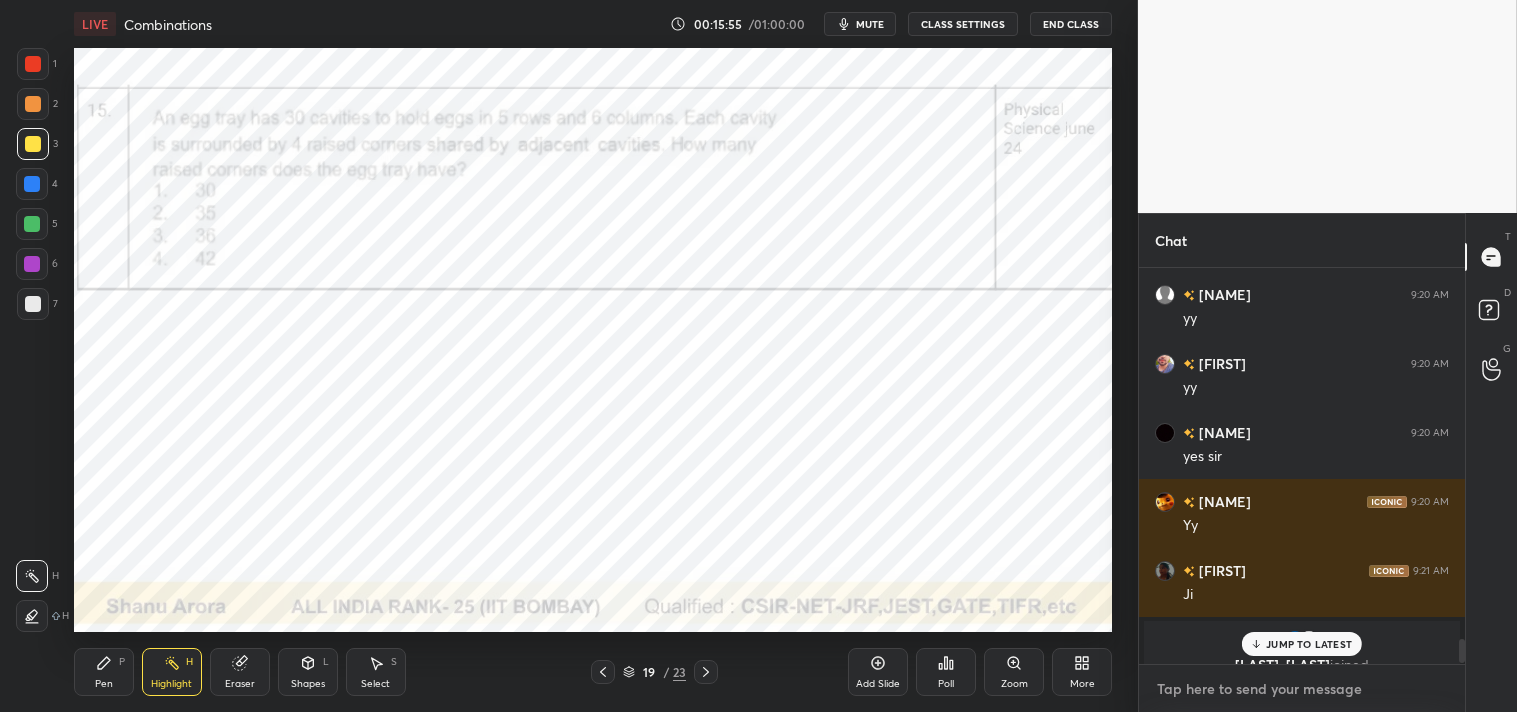type on "t" 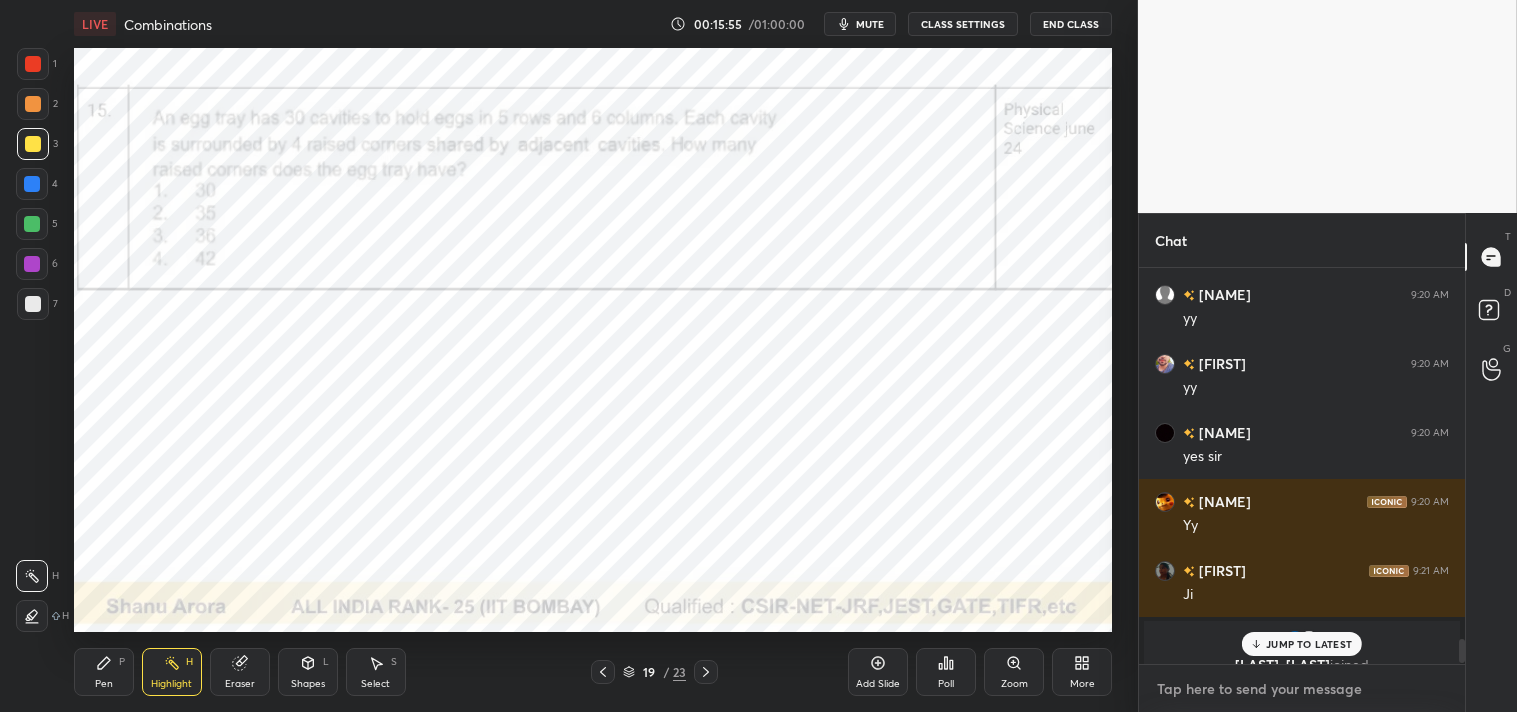 type on "x" 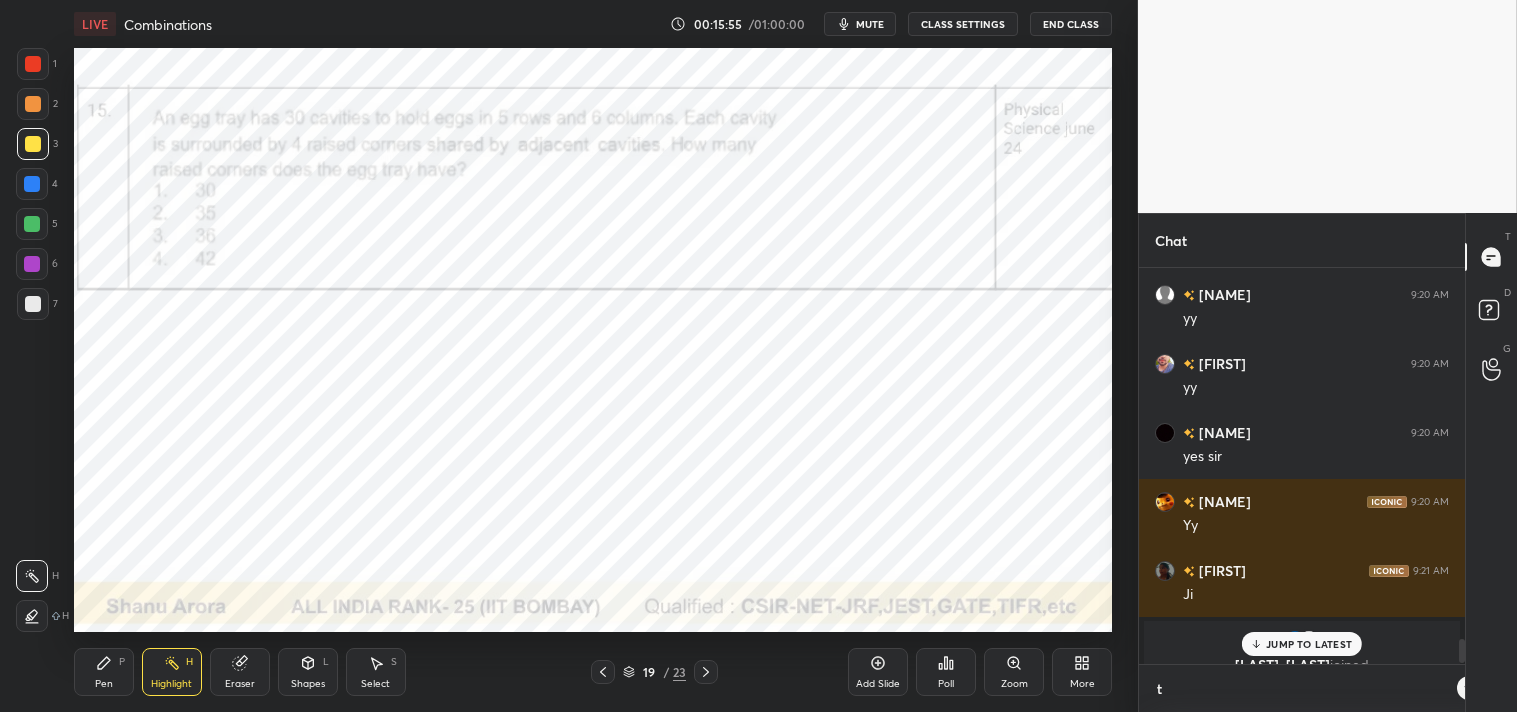 scroll, scrollTop: 384, scrollLeft: 320, axis: both 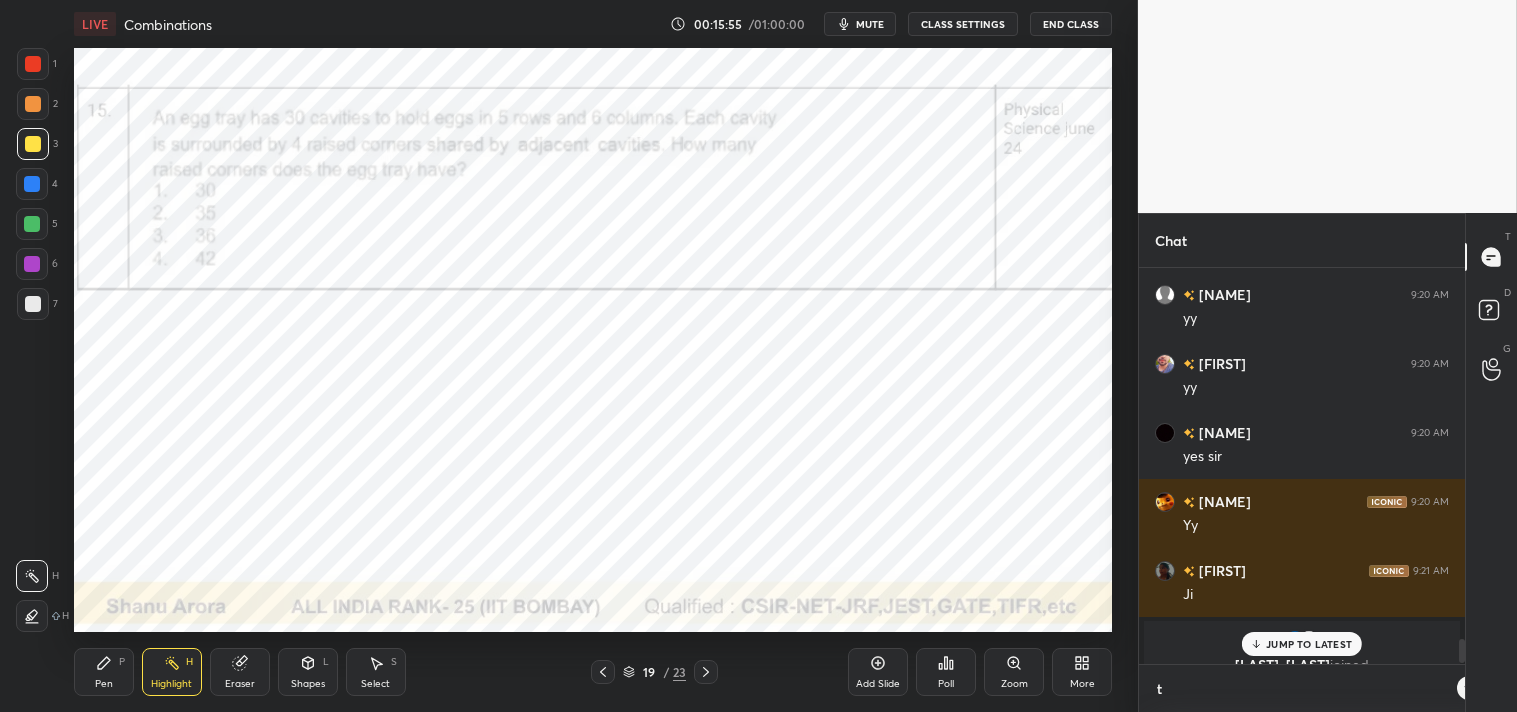 type on "t." 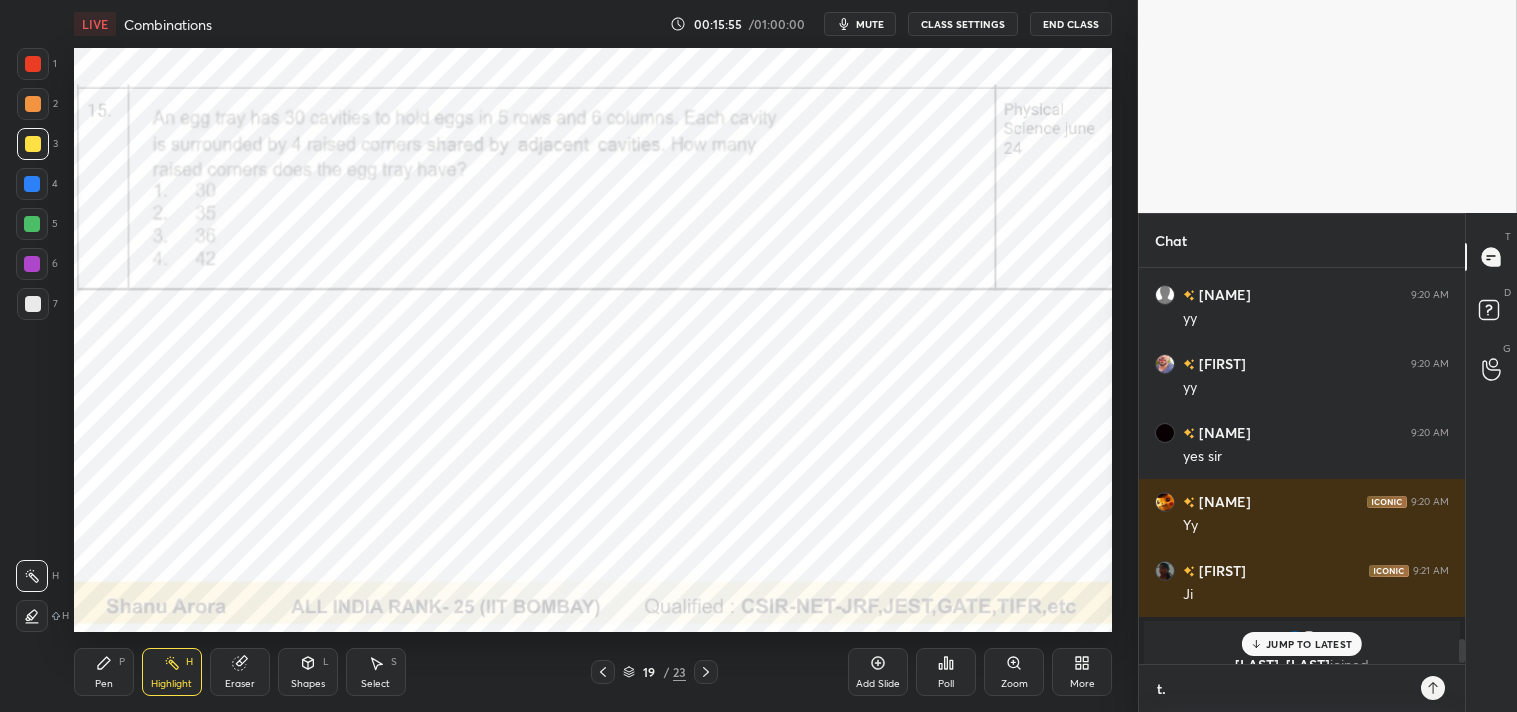 scroll, scrollTop: 6, scrollLeft: 5, axis: both 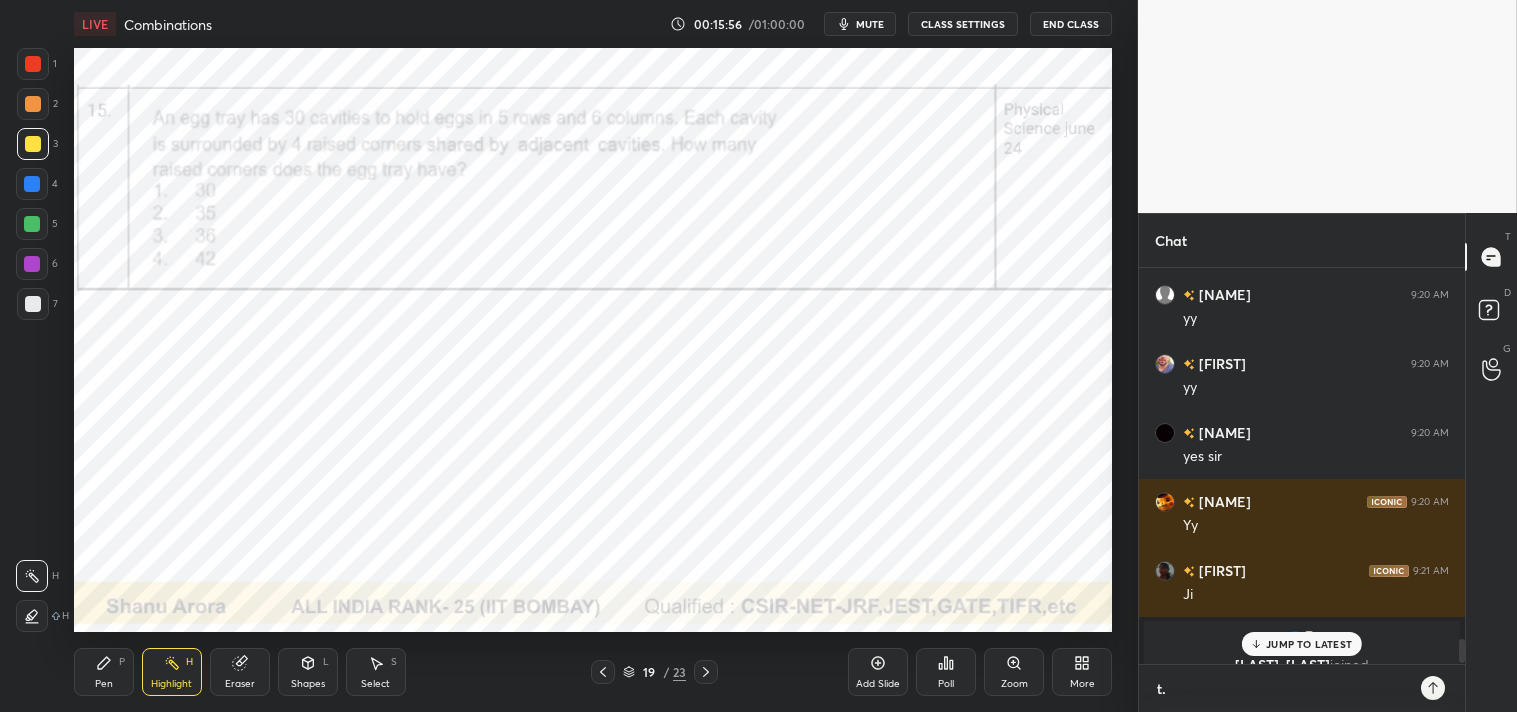 type on "t.m" 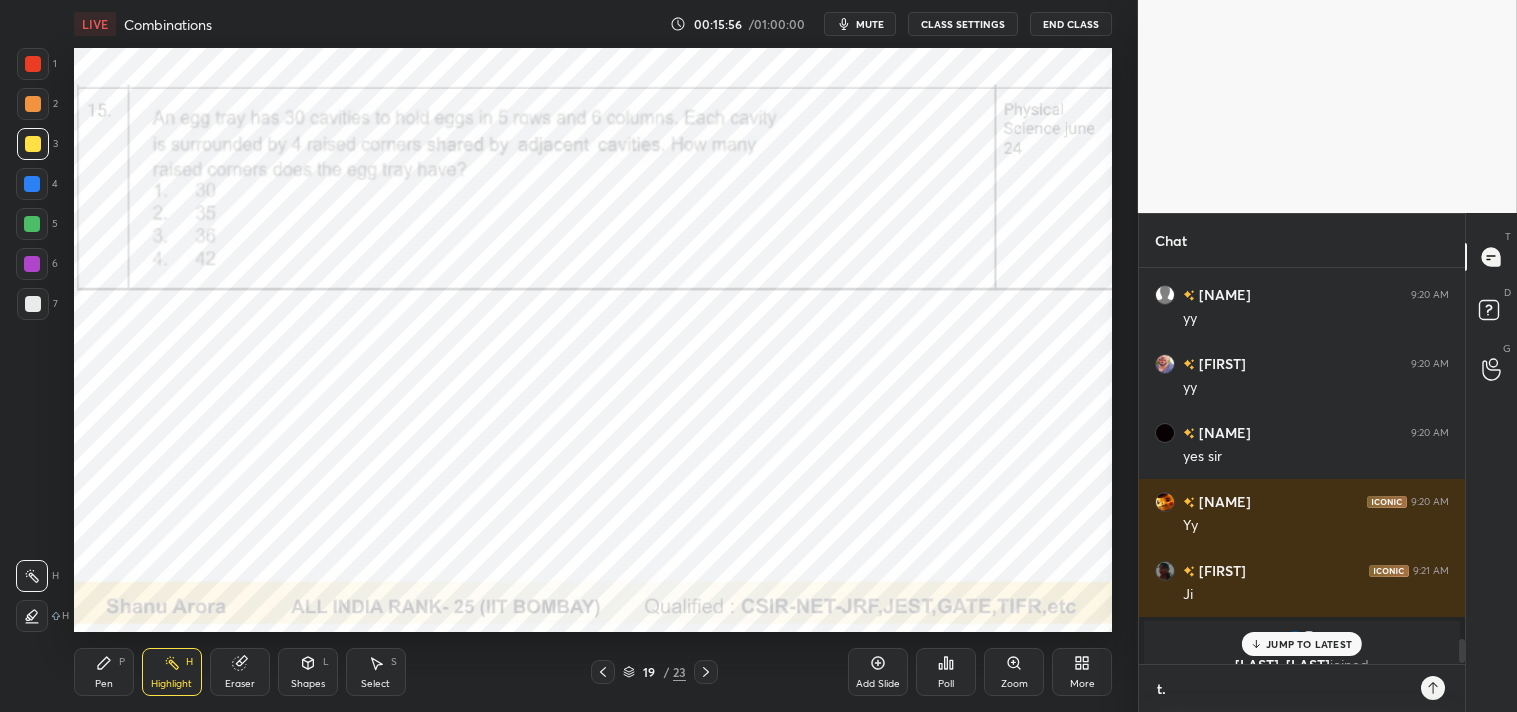 type on "x" 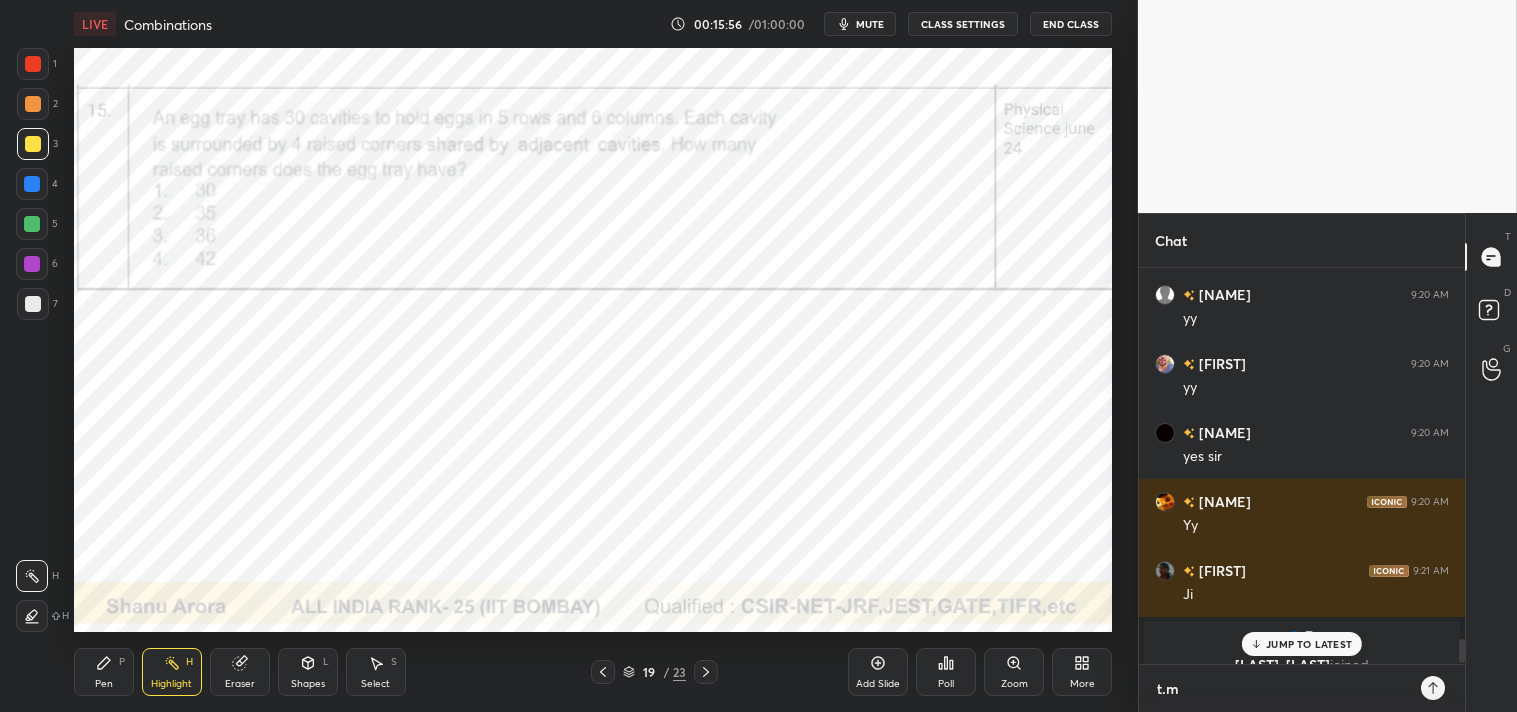 type on "t.me" 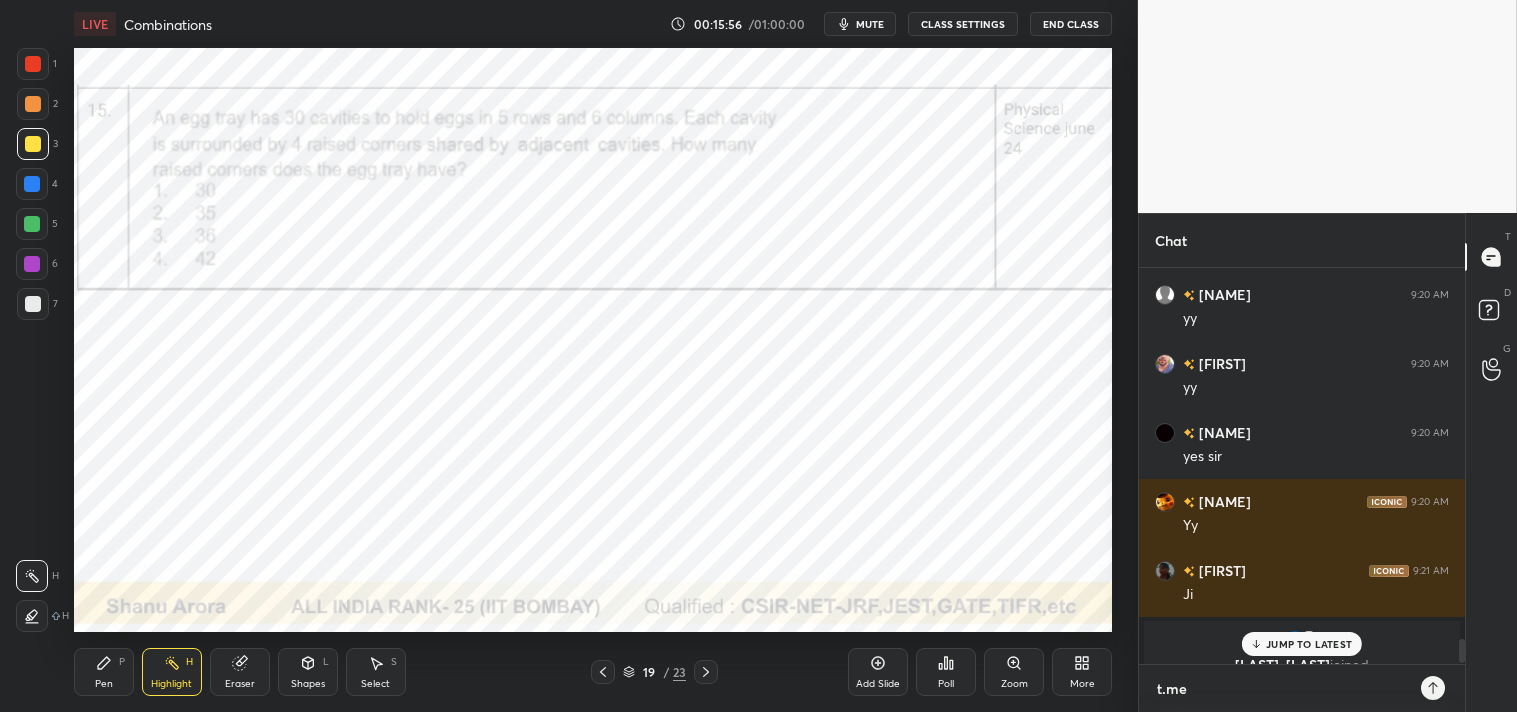 type on "t.me/[EMAIL]" 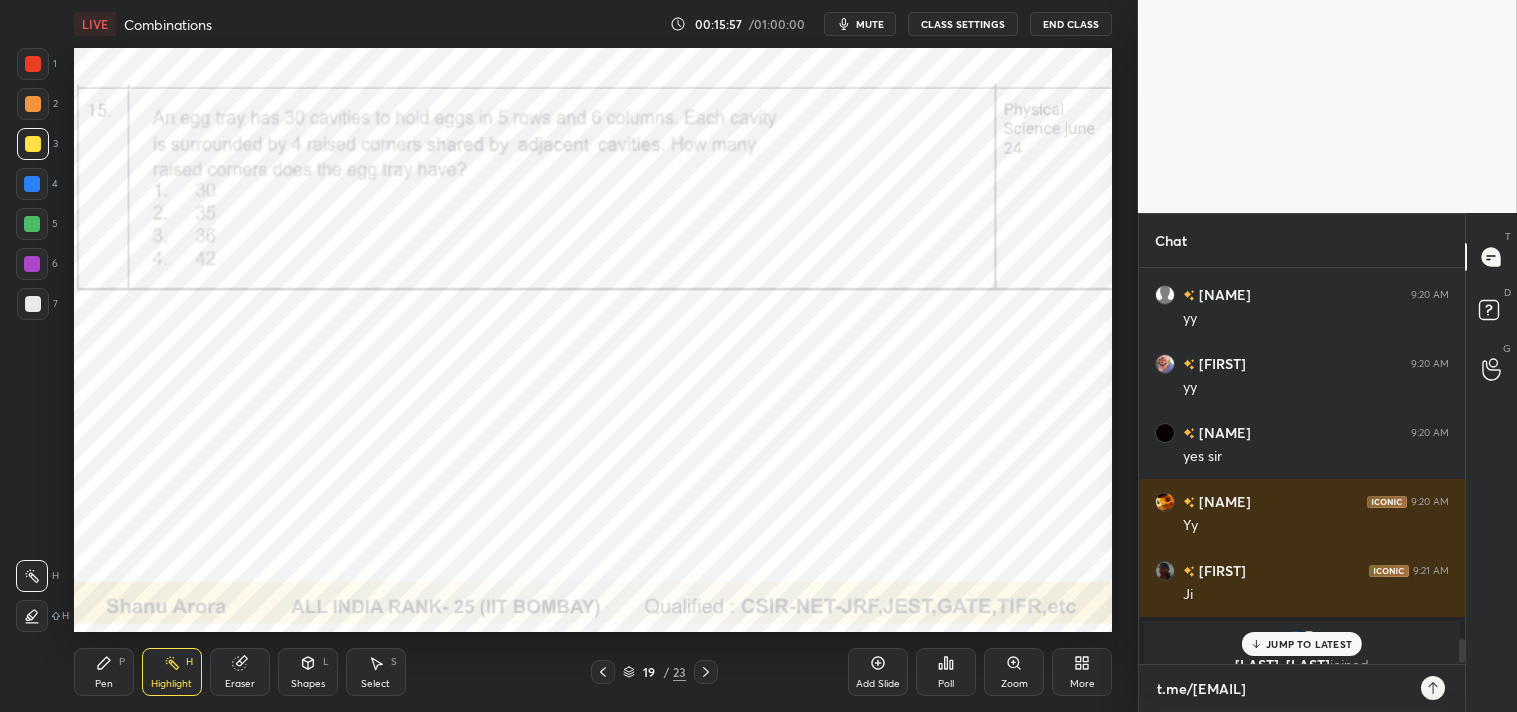 type on "t.me/s" 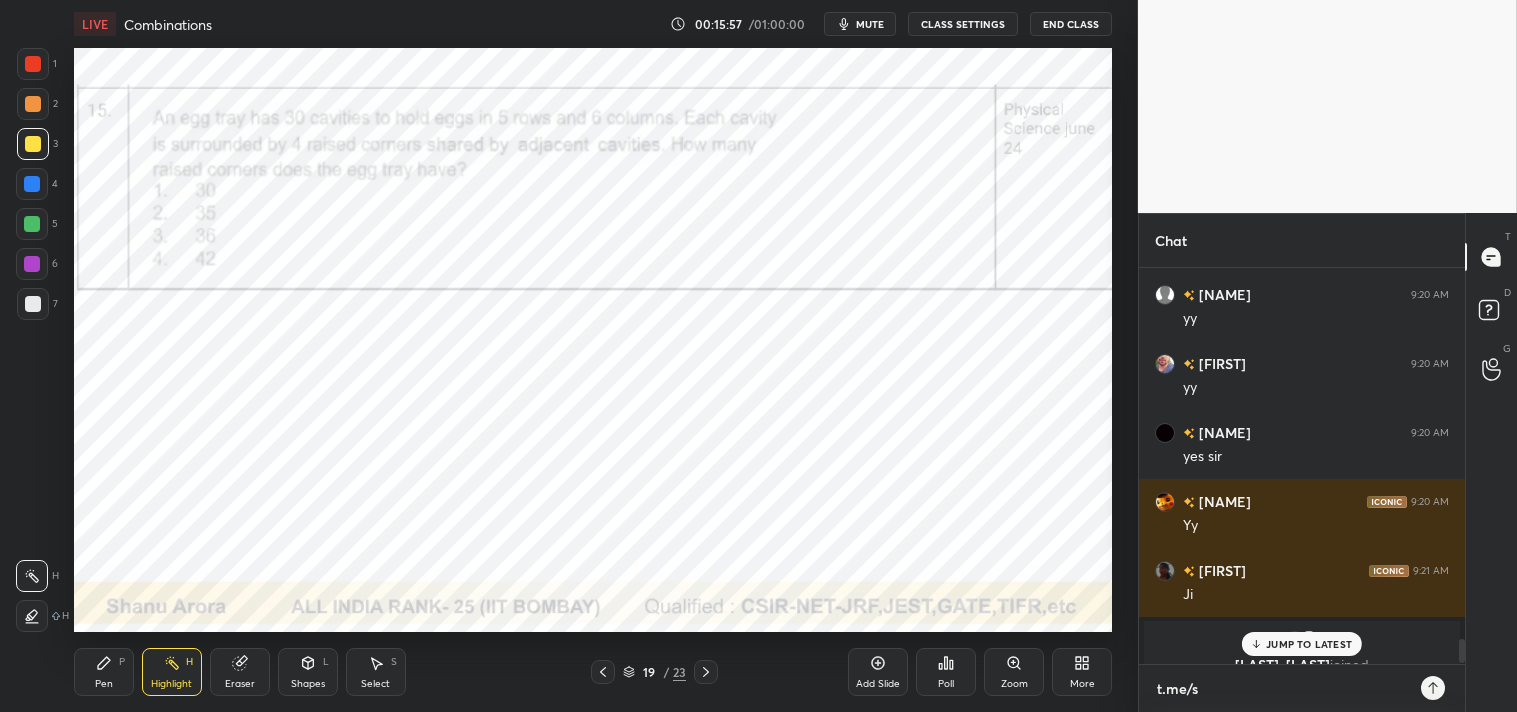 type on "x" 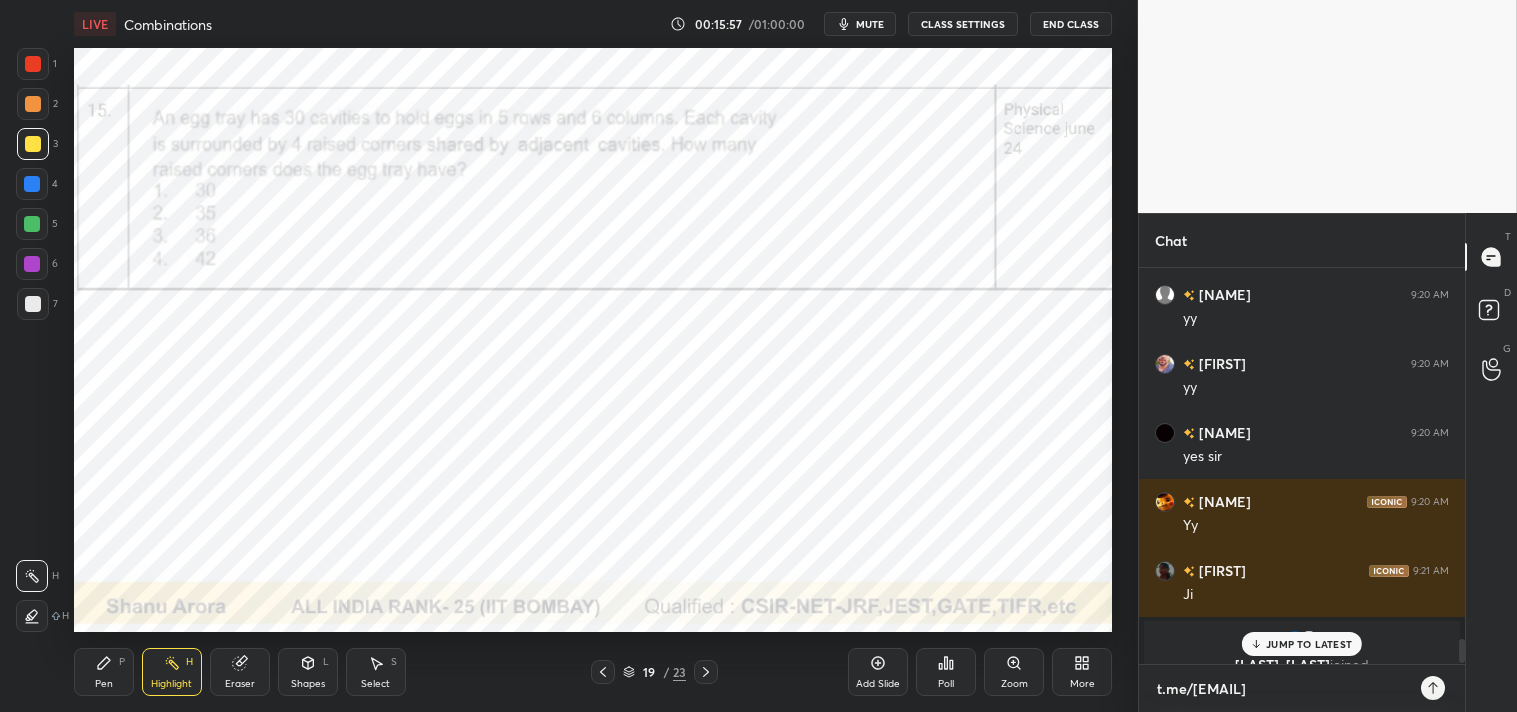 type on "x" 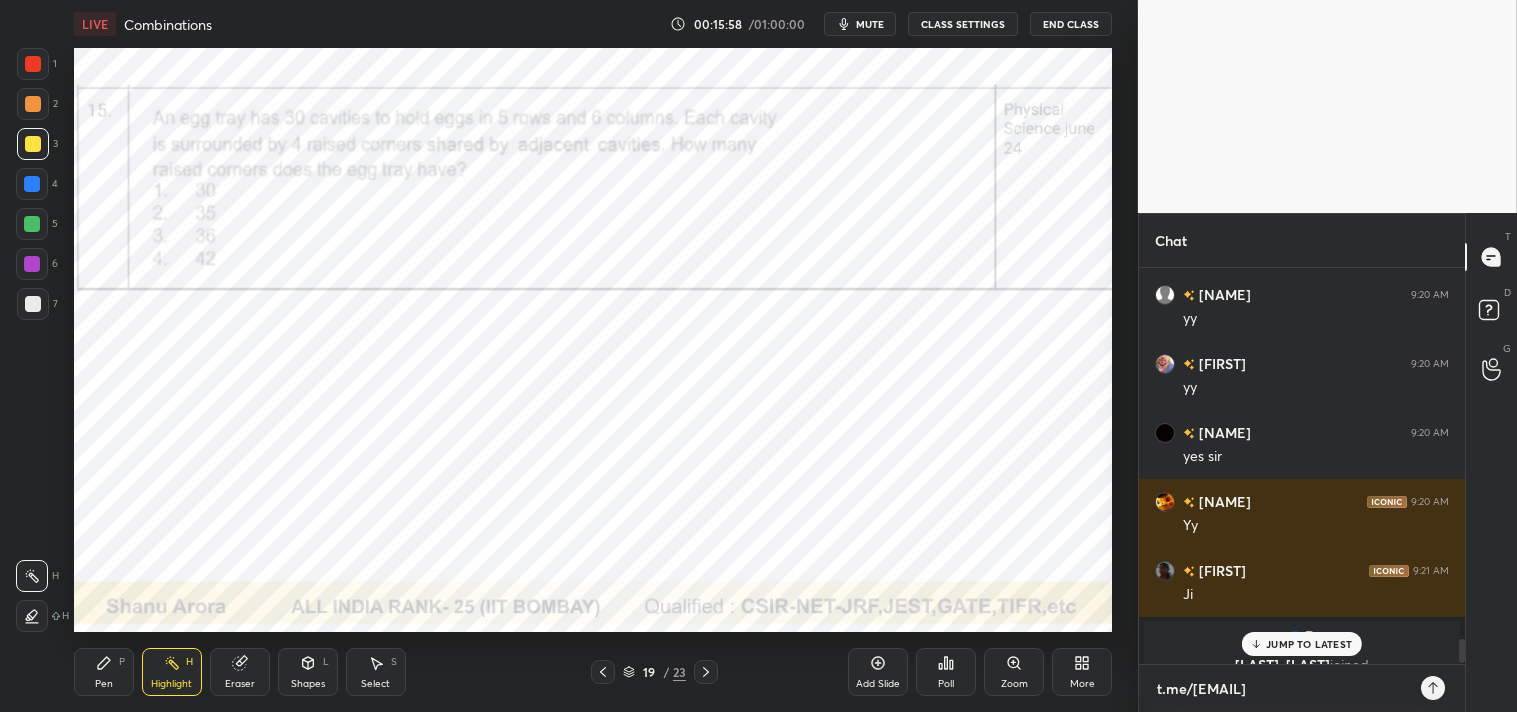 type on "t.me/[USERNAME]" 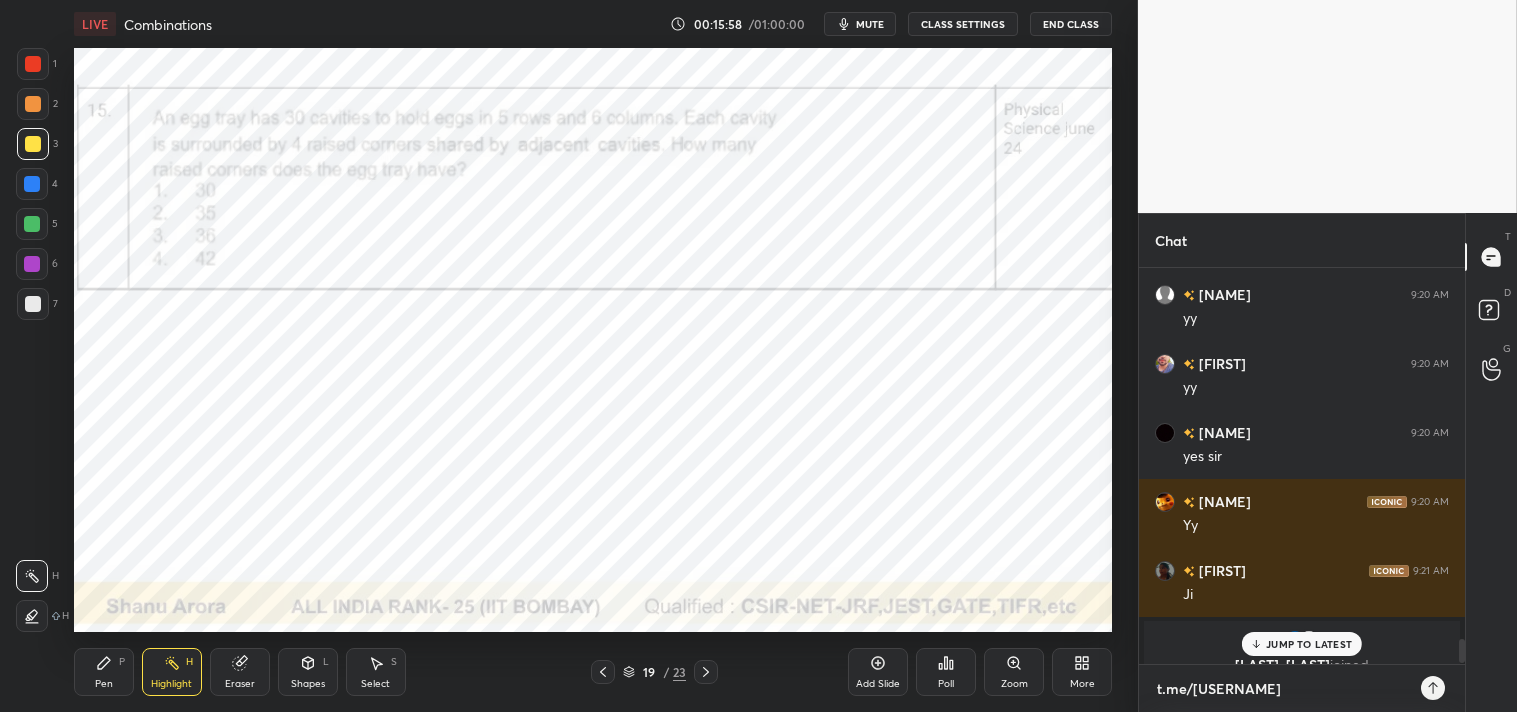 type on "t.me/[EMAIL]" 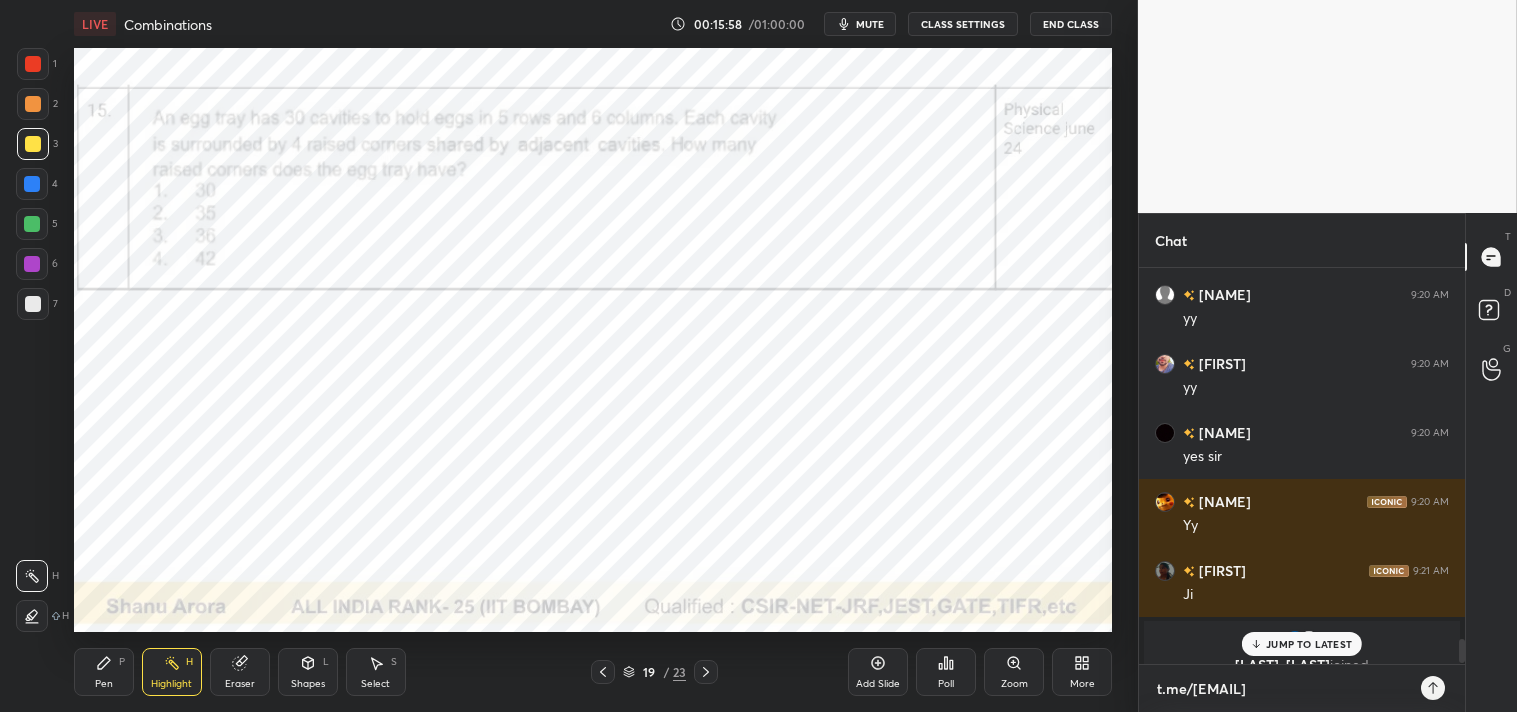 type on "t.me/[USERNAME]" 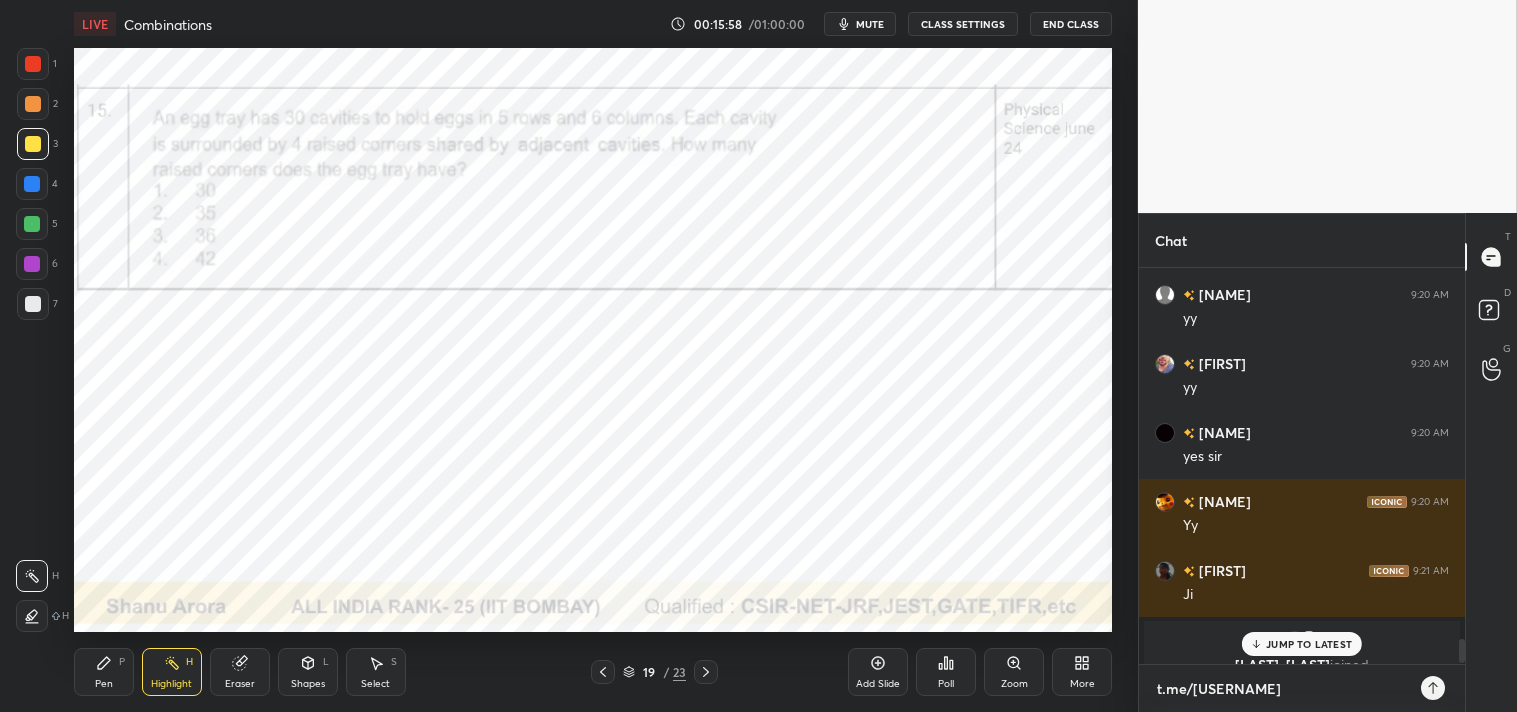 type on "t.me/[EMAIL]" 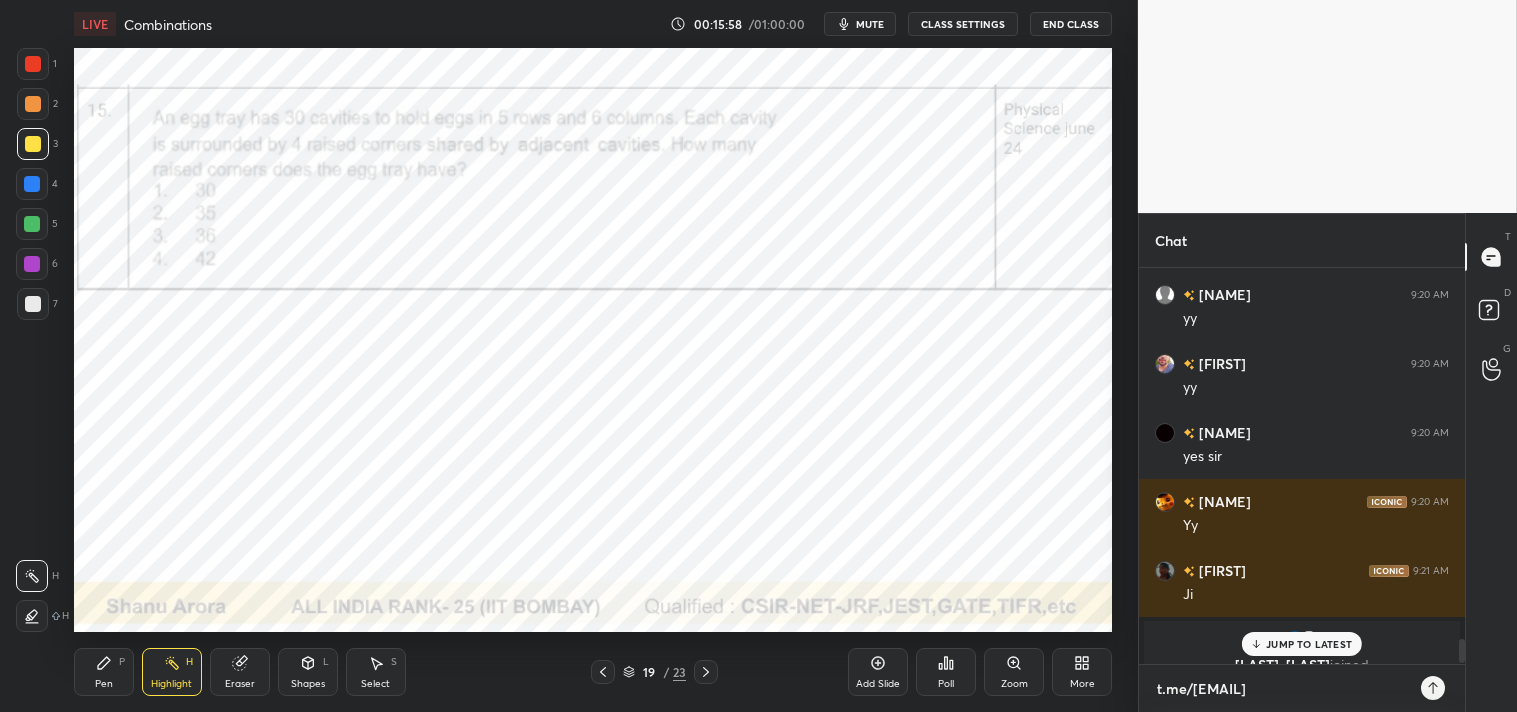 type on "t.me/[EMAIL]" 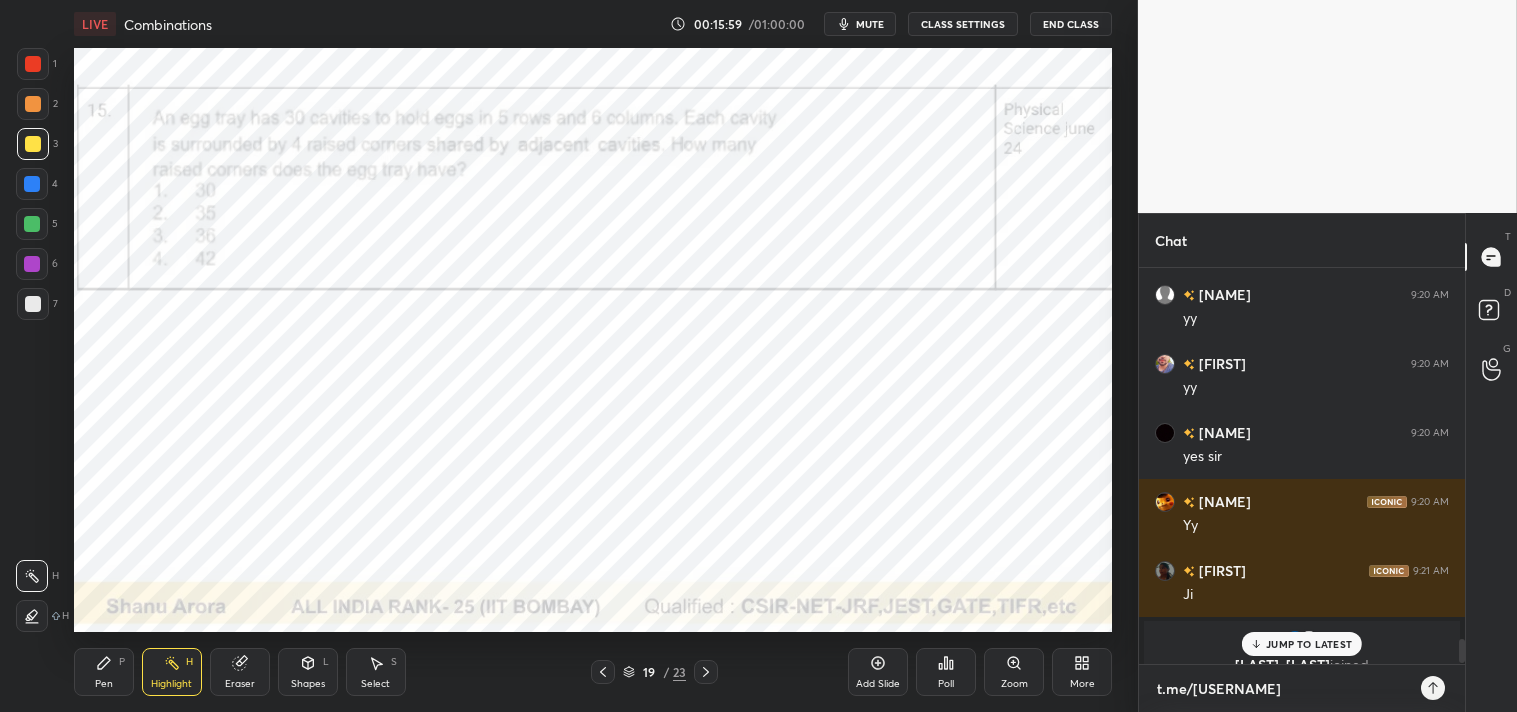 type 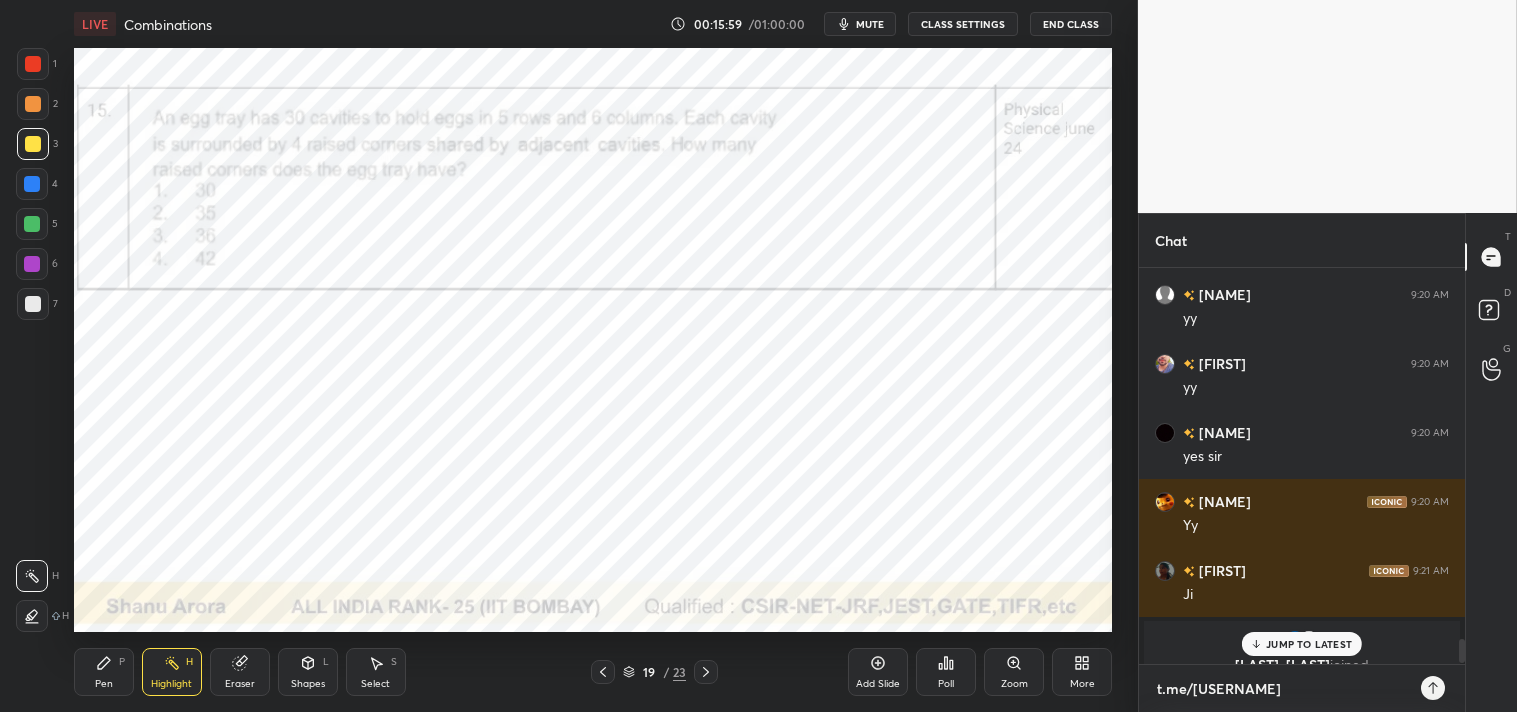 type on "x" 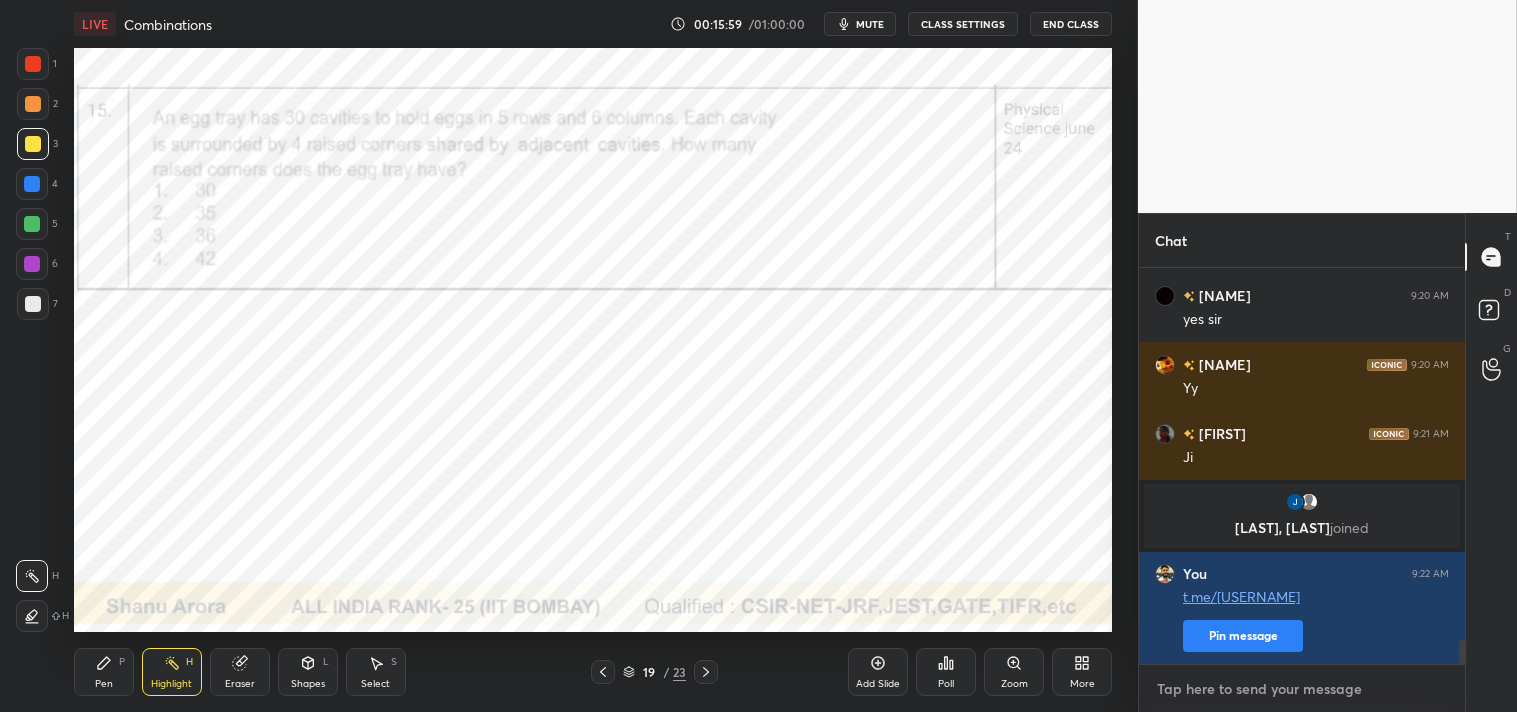 scroll, scrollTop: 5995, scrollLeft: 0, axis: vertical 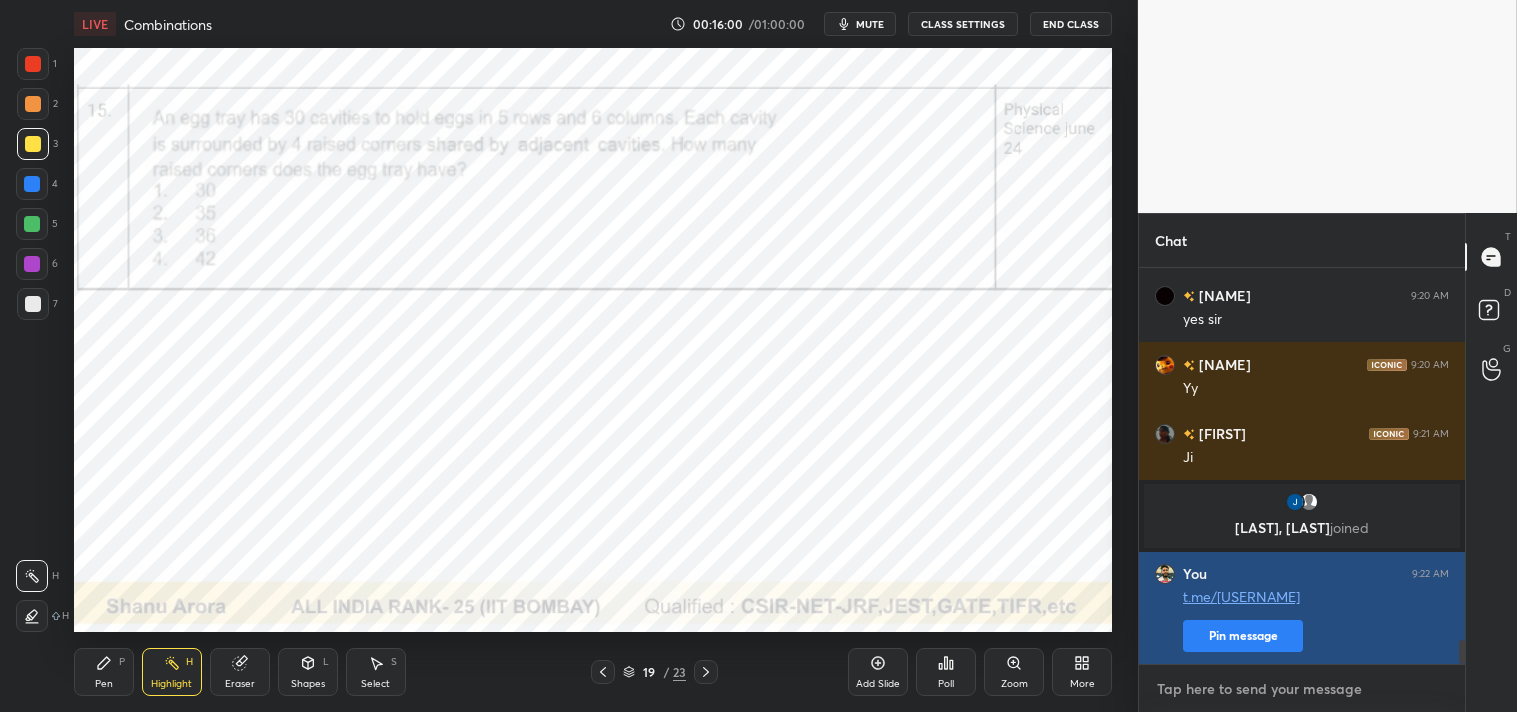 type 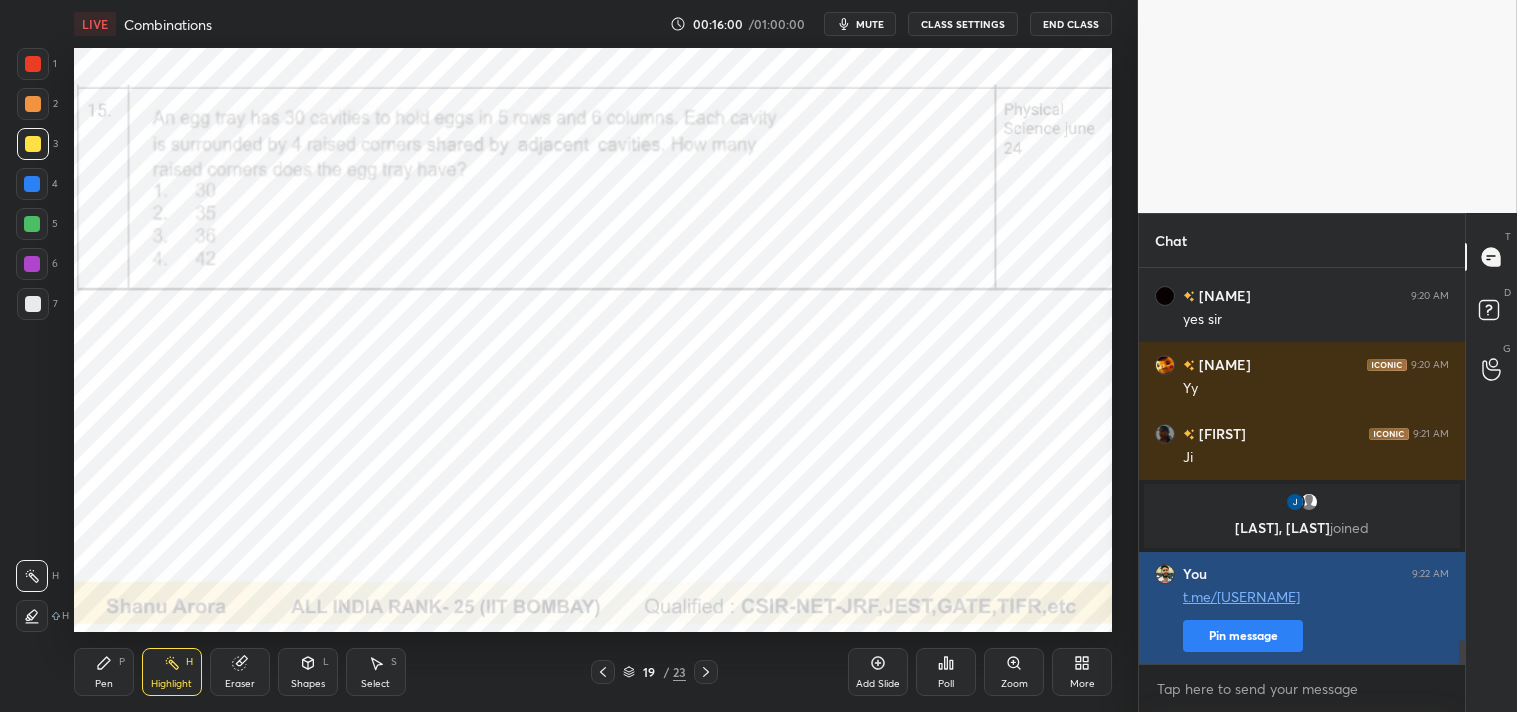 click on "Pin message" at bounding box center (1243, 636) 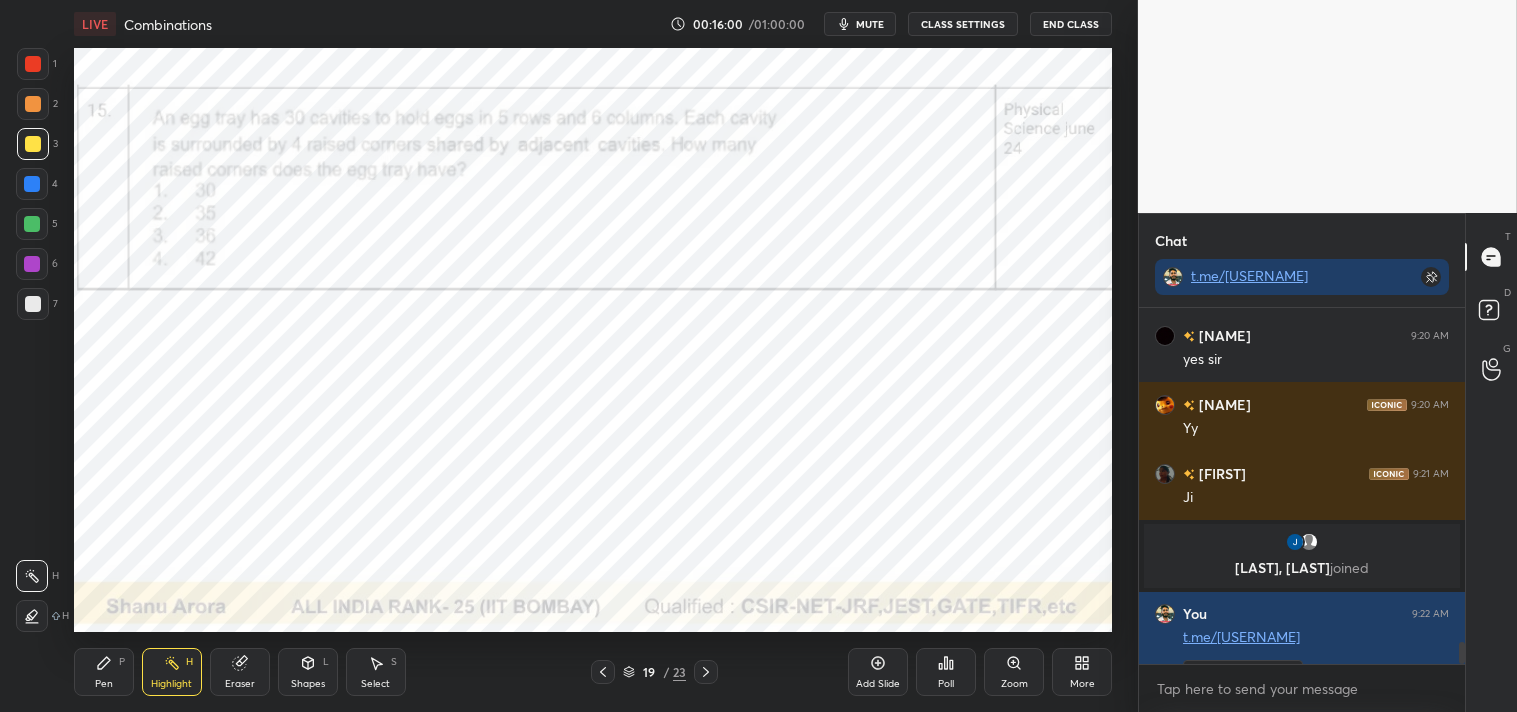 scroll, scrollTop: 350, scrollLeft: 320, axis: both 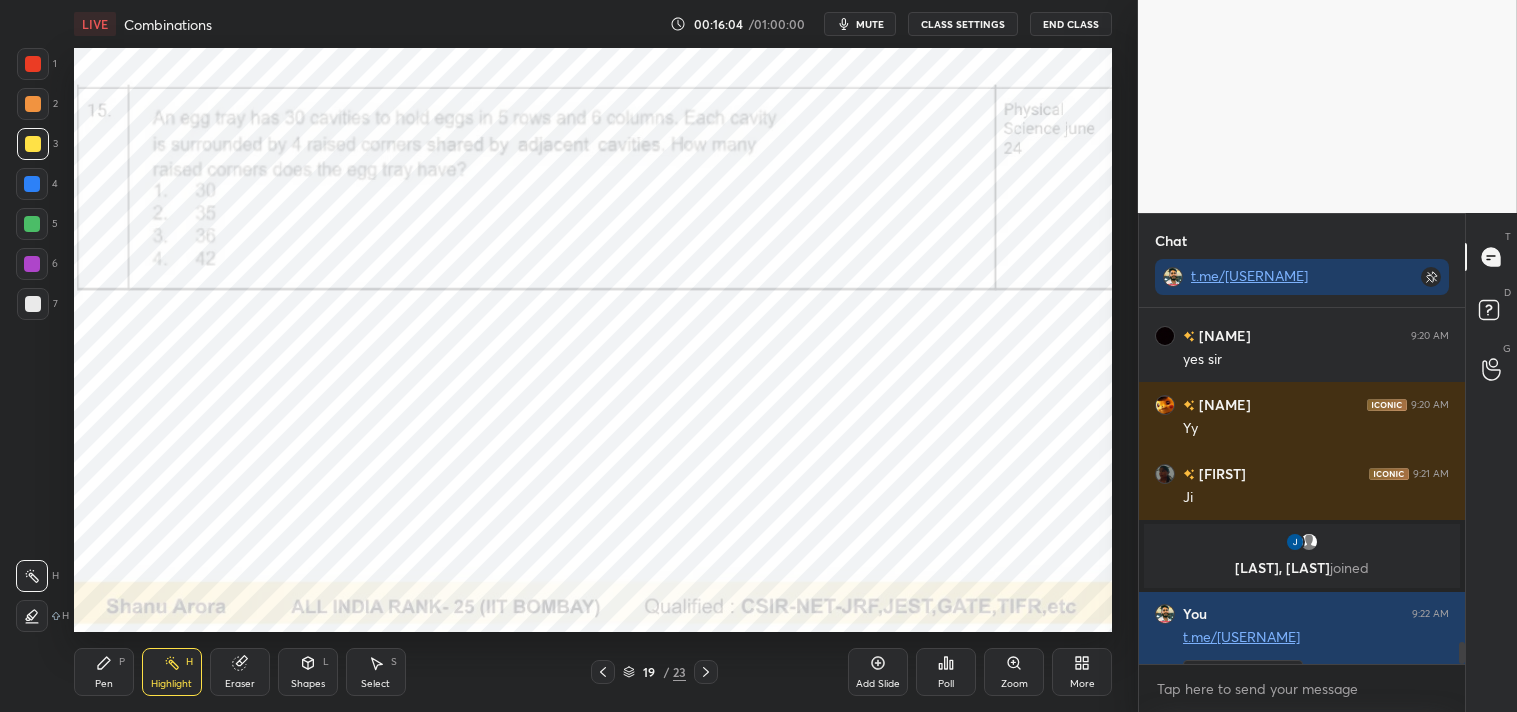 click on "Pen P" at bounding box center (104, 672) 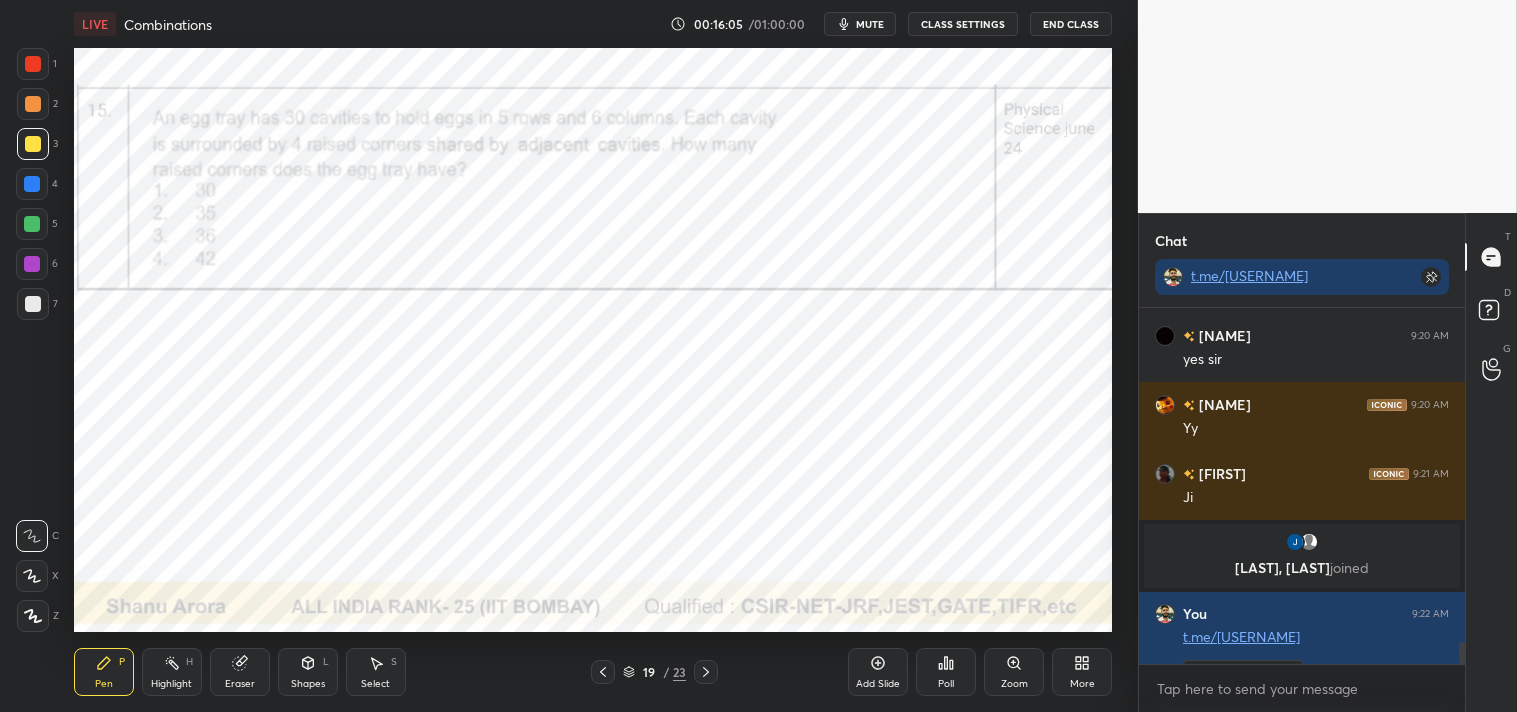 click at bounding box center (33, 64) 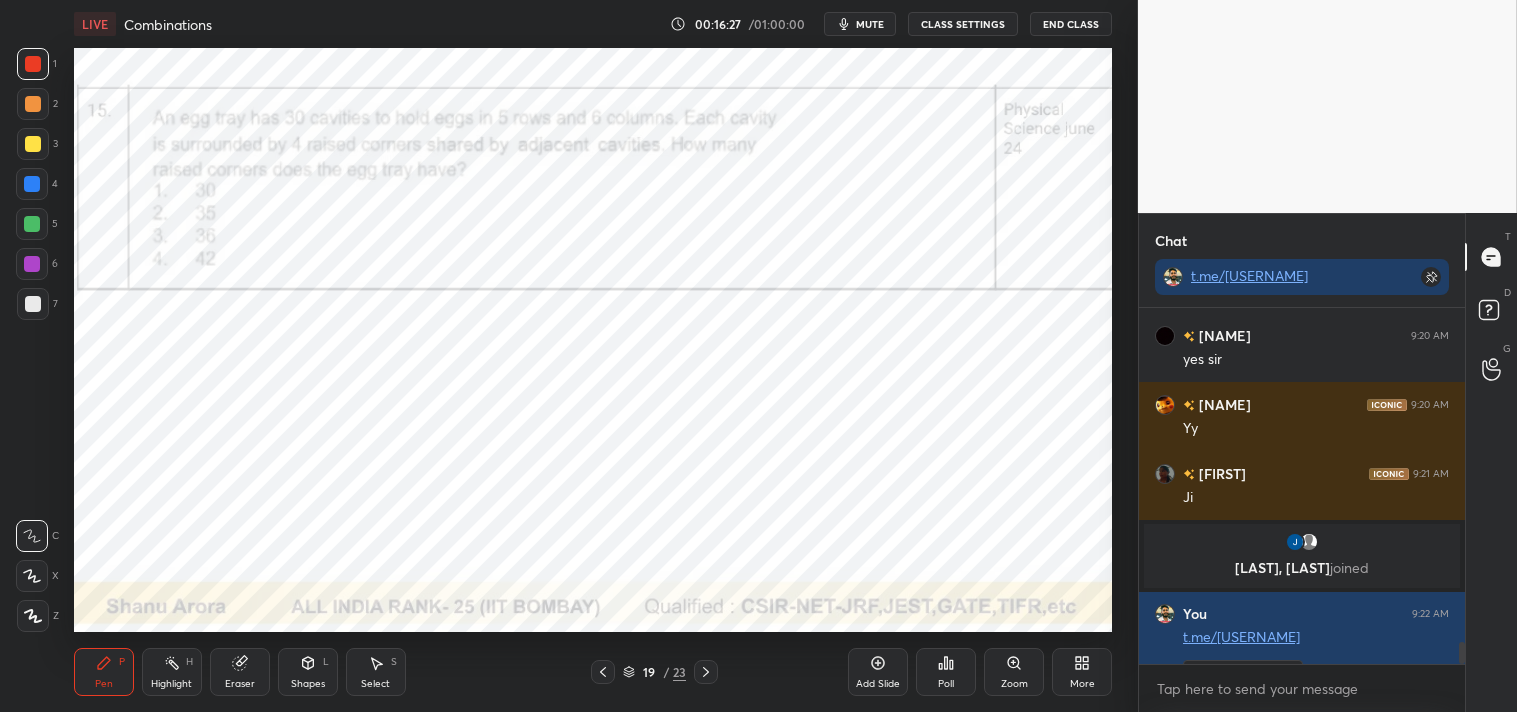 click on "mute" at bounding box center (860, 24) 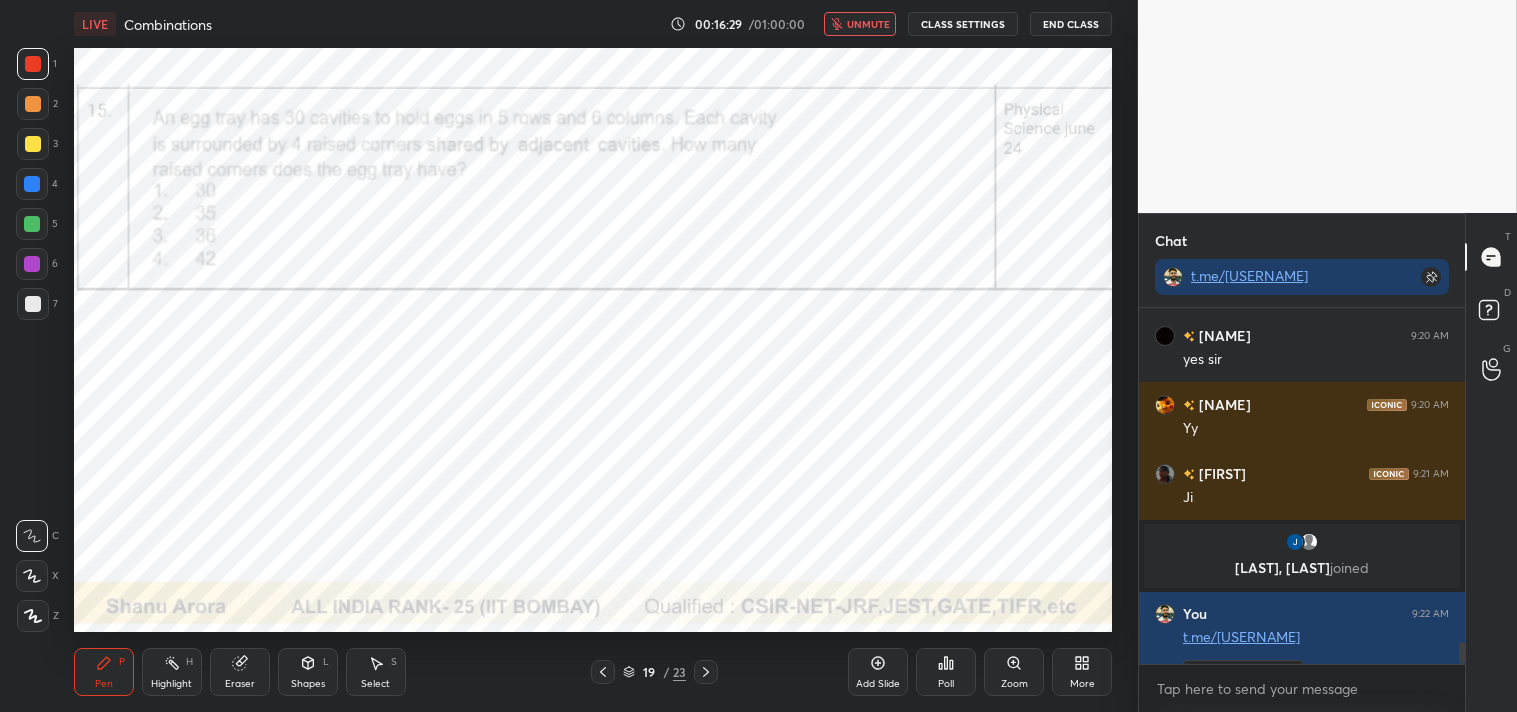 click on "unmute" at bounding box center (868, 24) 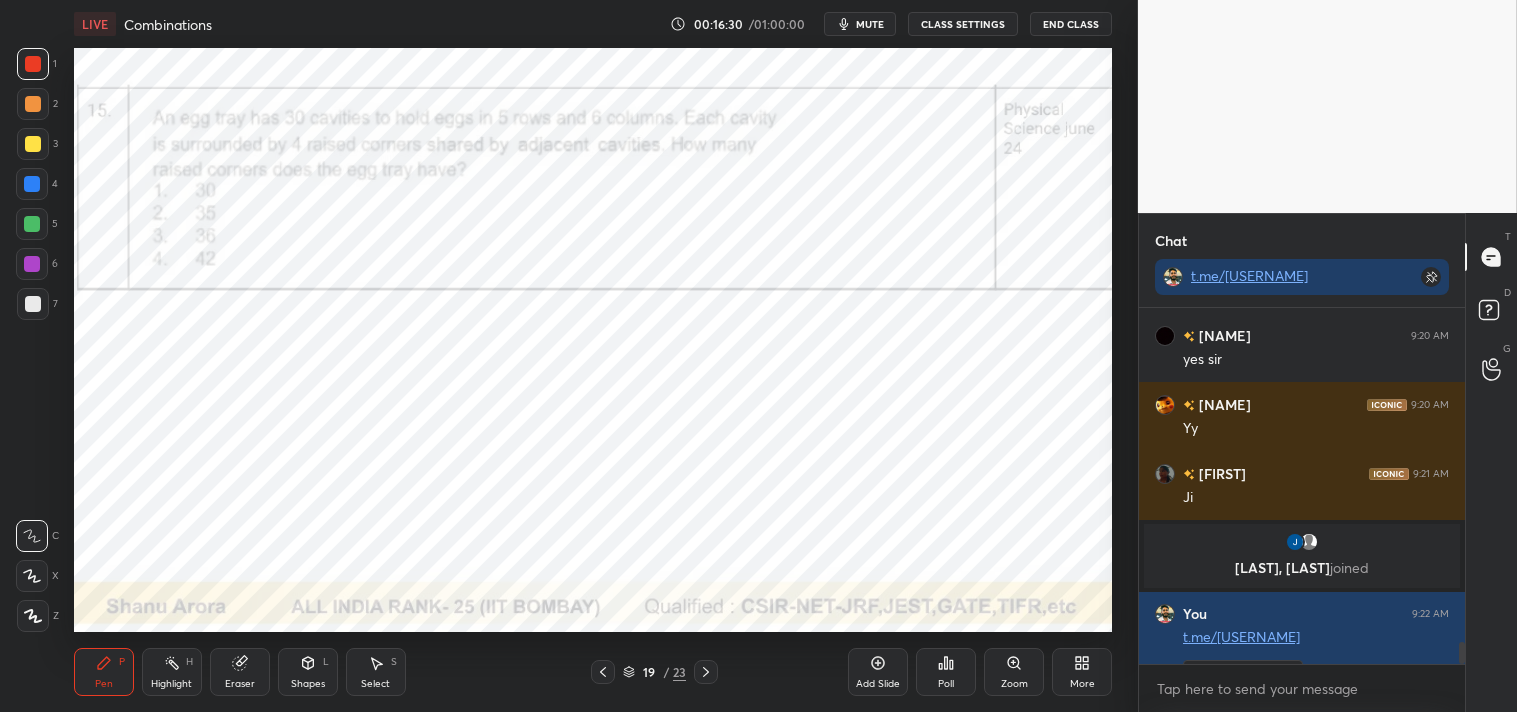 scroll, scrollTop: 6083, scrollLeft: 0, axis: vertical 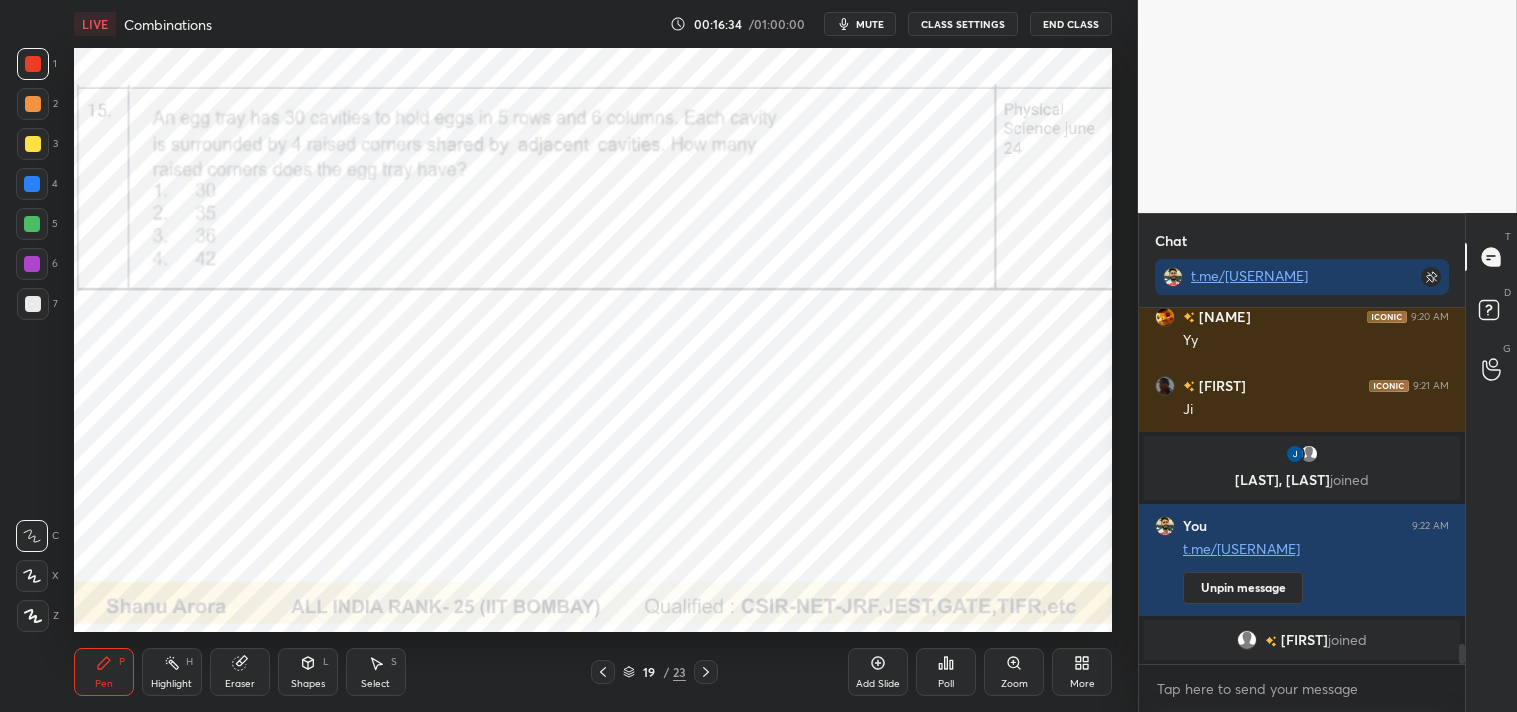 click on "mute" at bounding box center [870, 24] 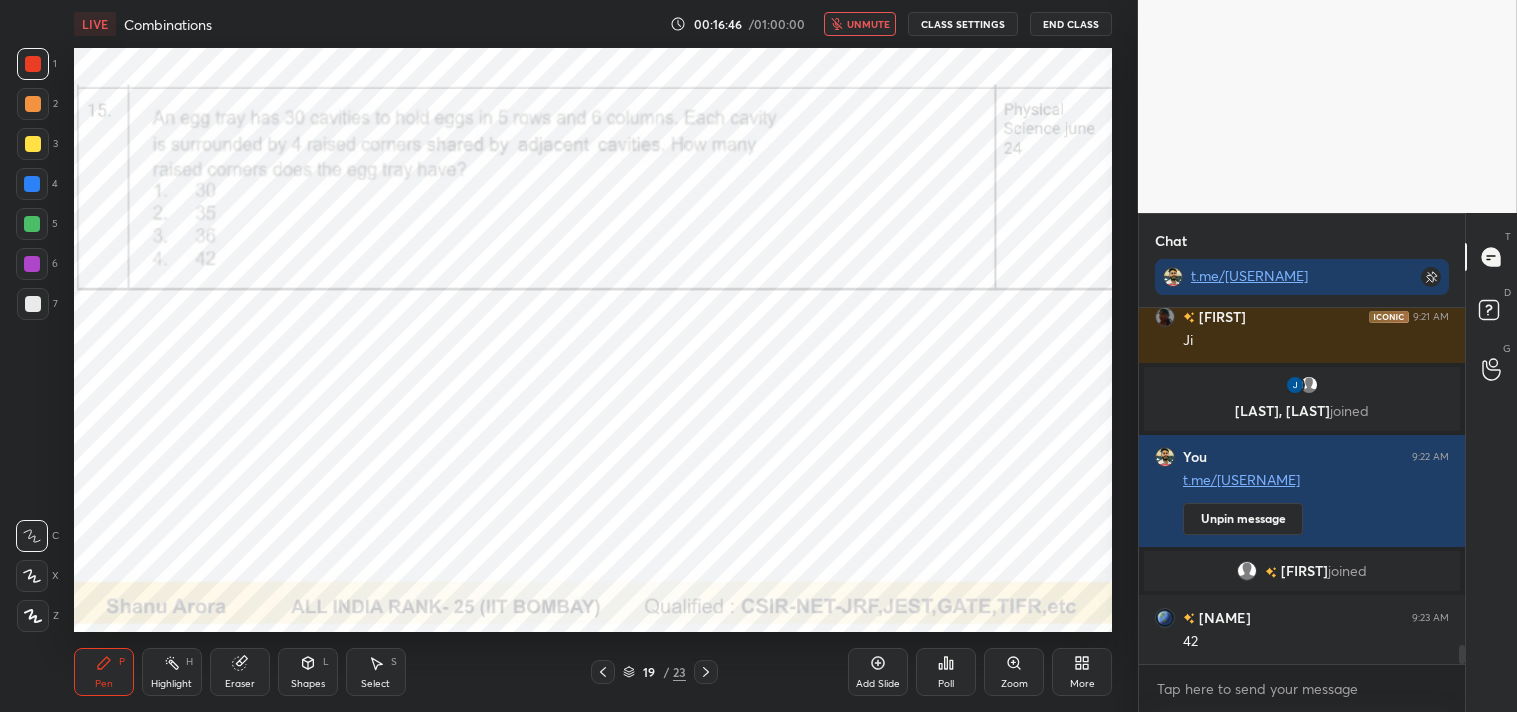 scroll, scrollTop: 6183, scrollLeft: 0, axis: vertical 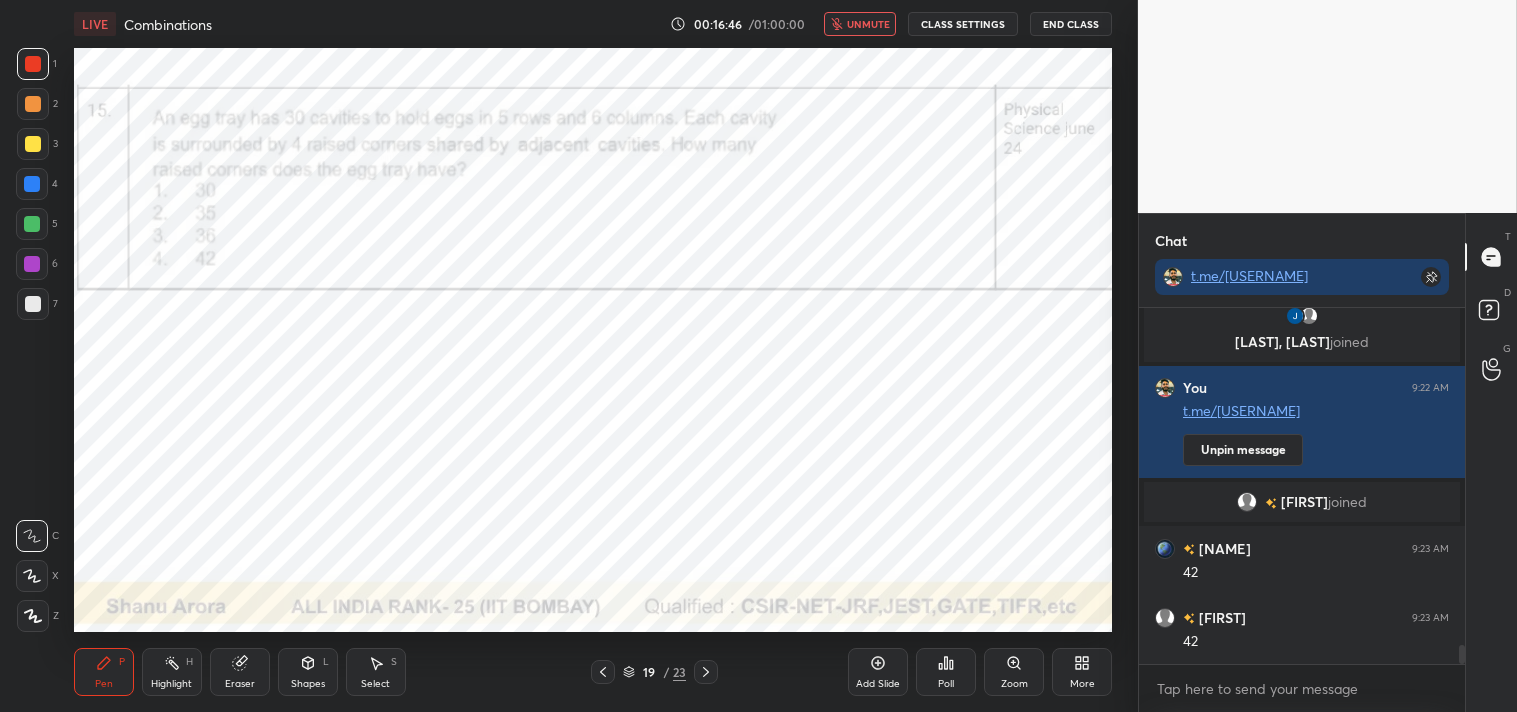click on "unmute" at bounding box center (868, 24) 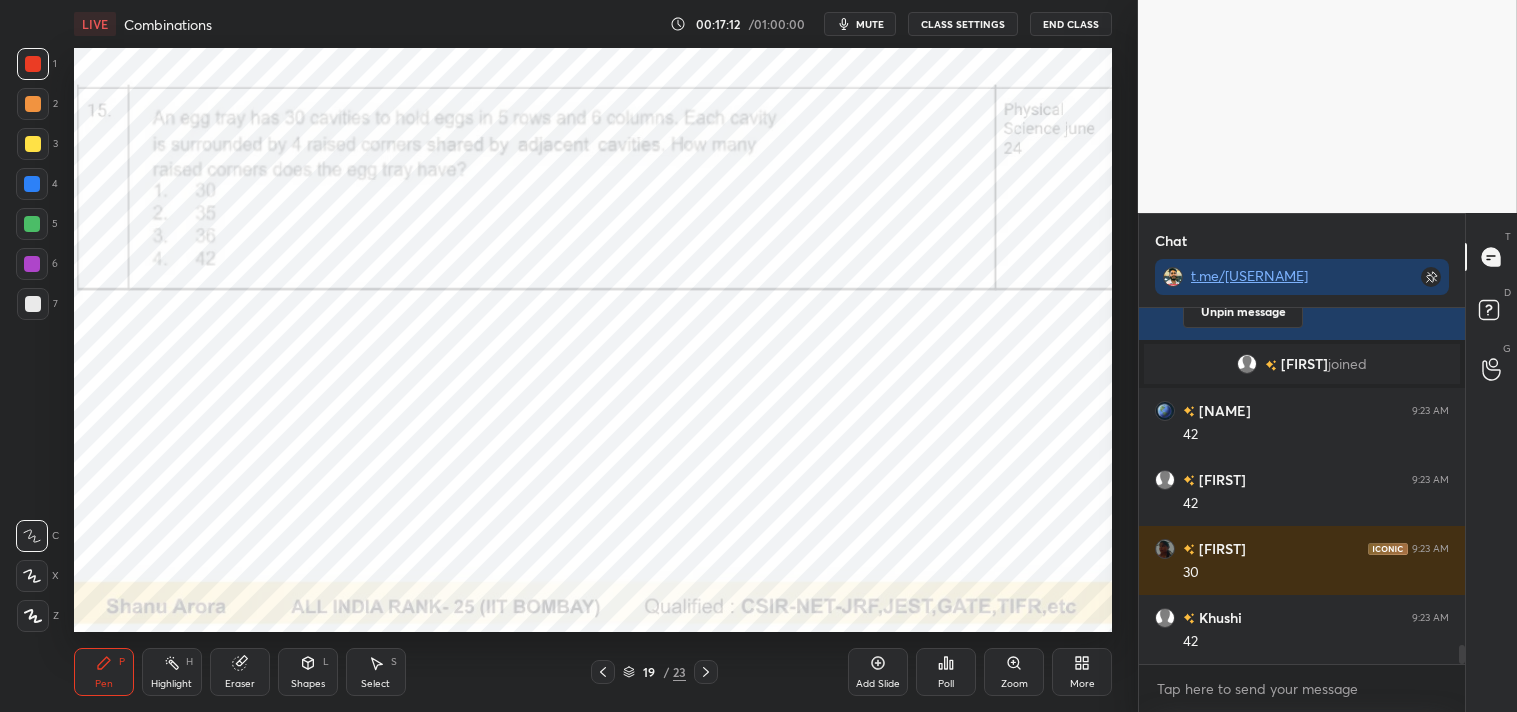 scroll, scrollTop: 6368, scrollLeft: 0, axis: vertical 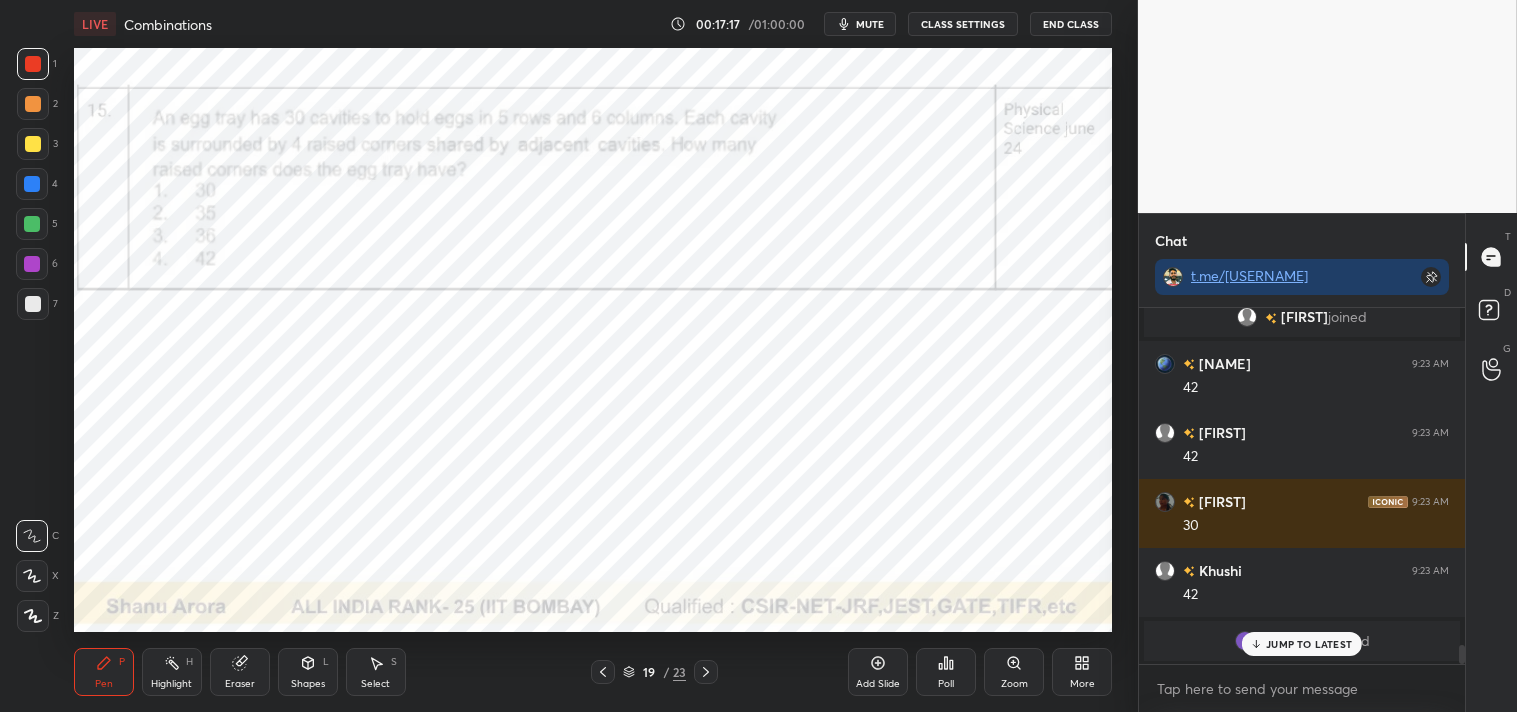 click at bounding box center [32, 576] 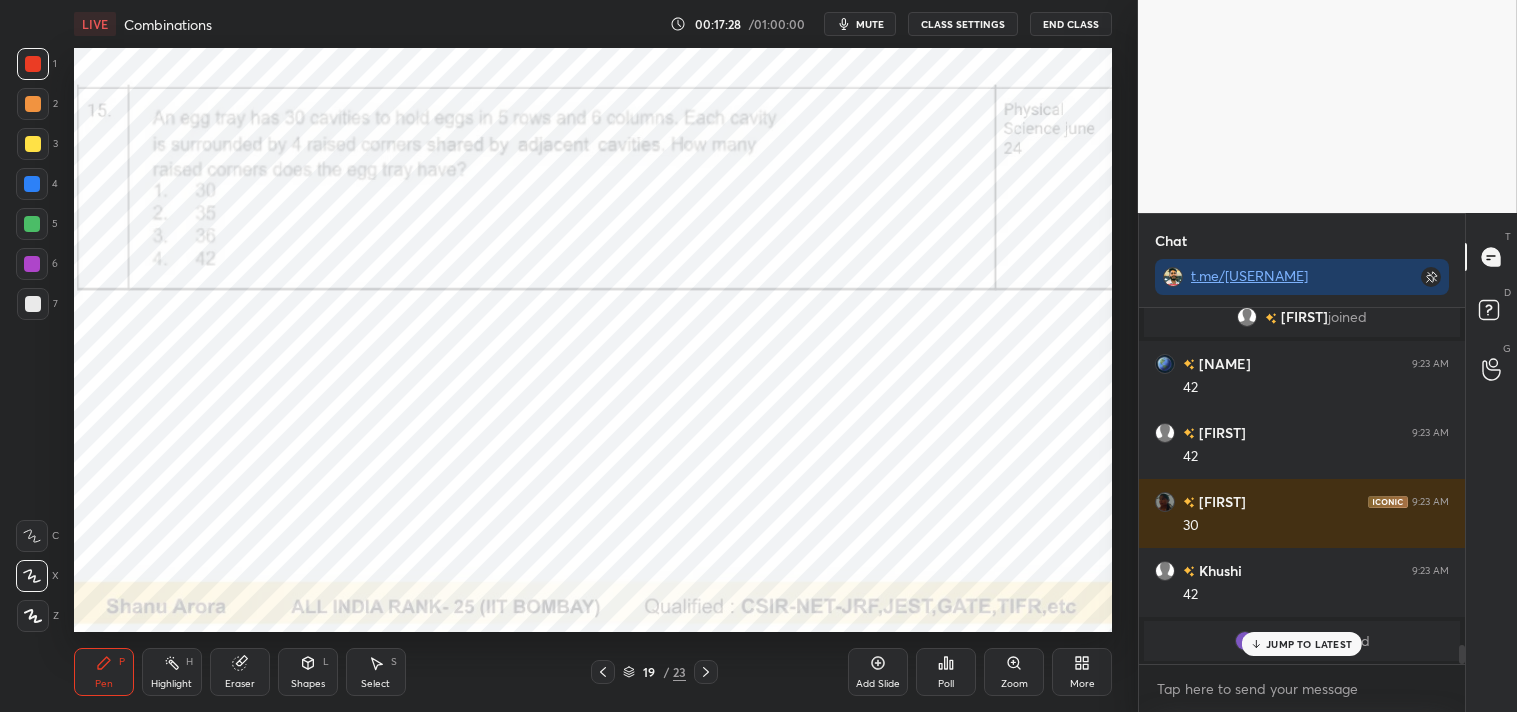 scroll, scrollTop: 6321, scrollLeft: 0, axis: vertical 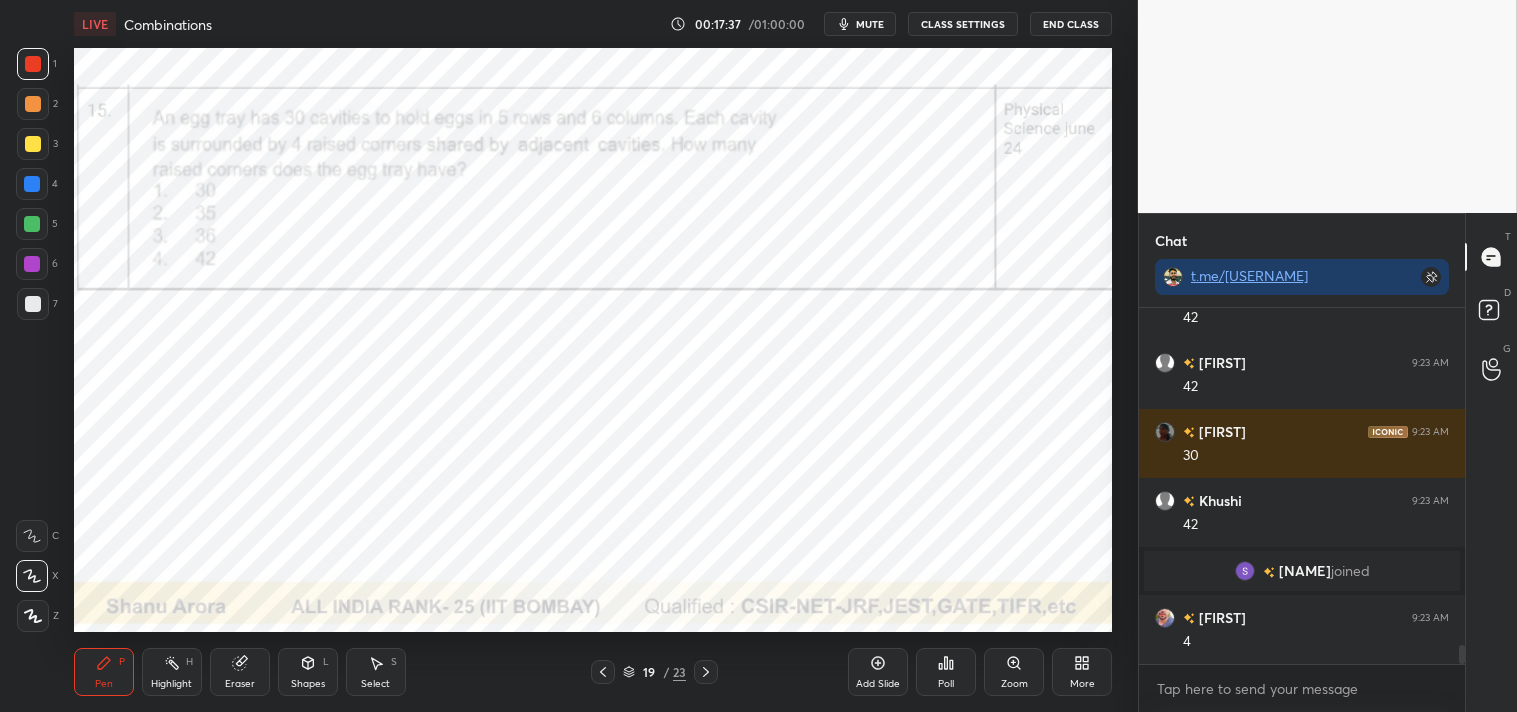 click on "Select S" at bounding box center (376, 672) 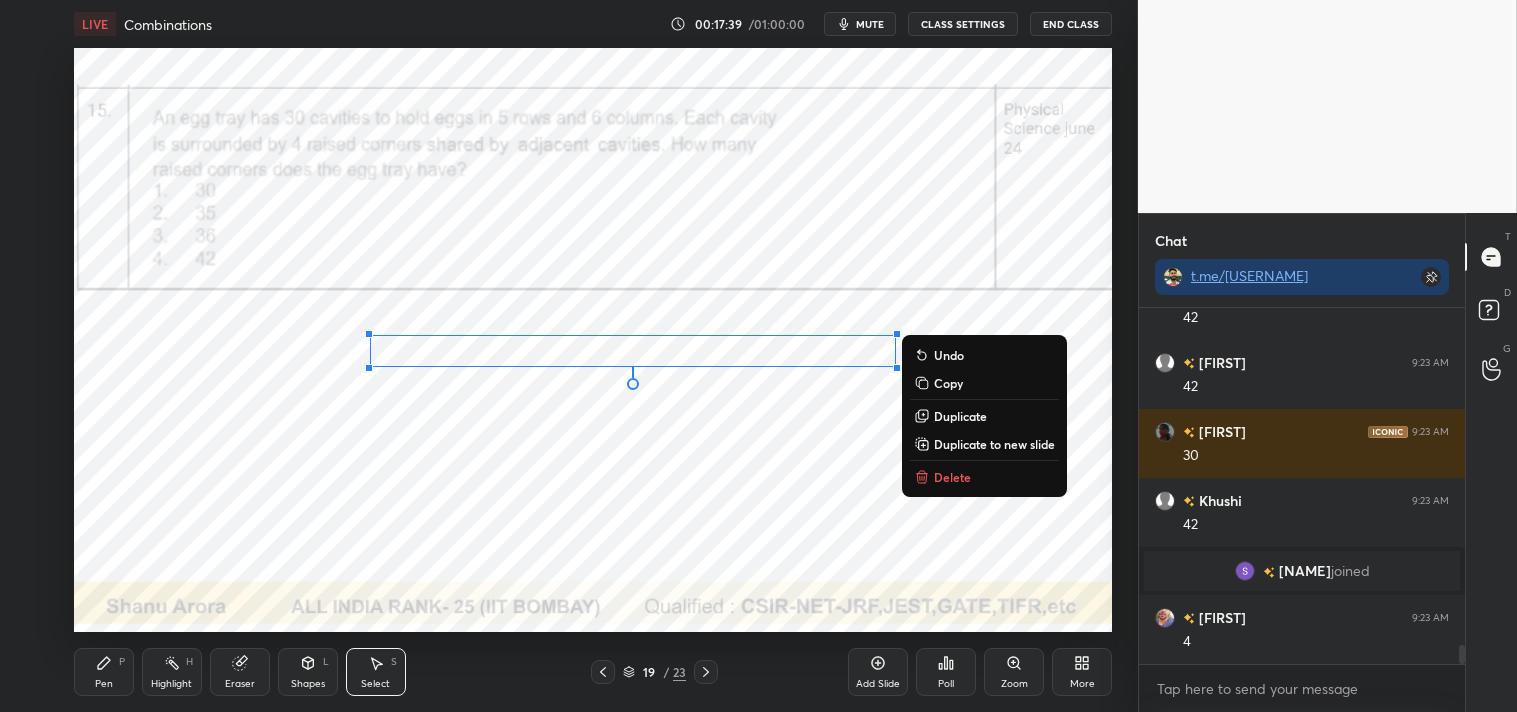 click on "Duplicate" at bounding box center (960, 416) 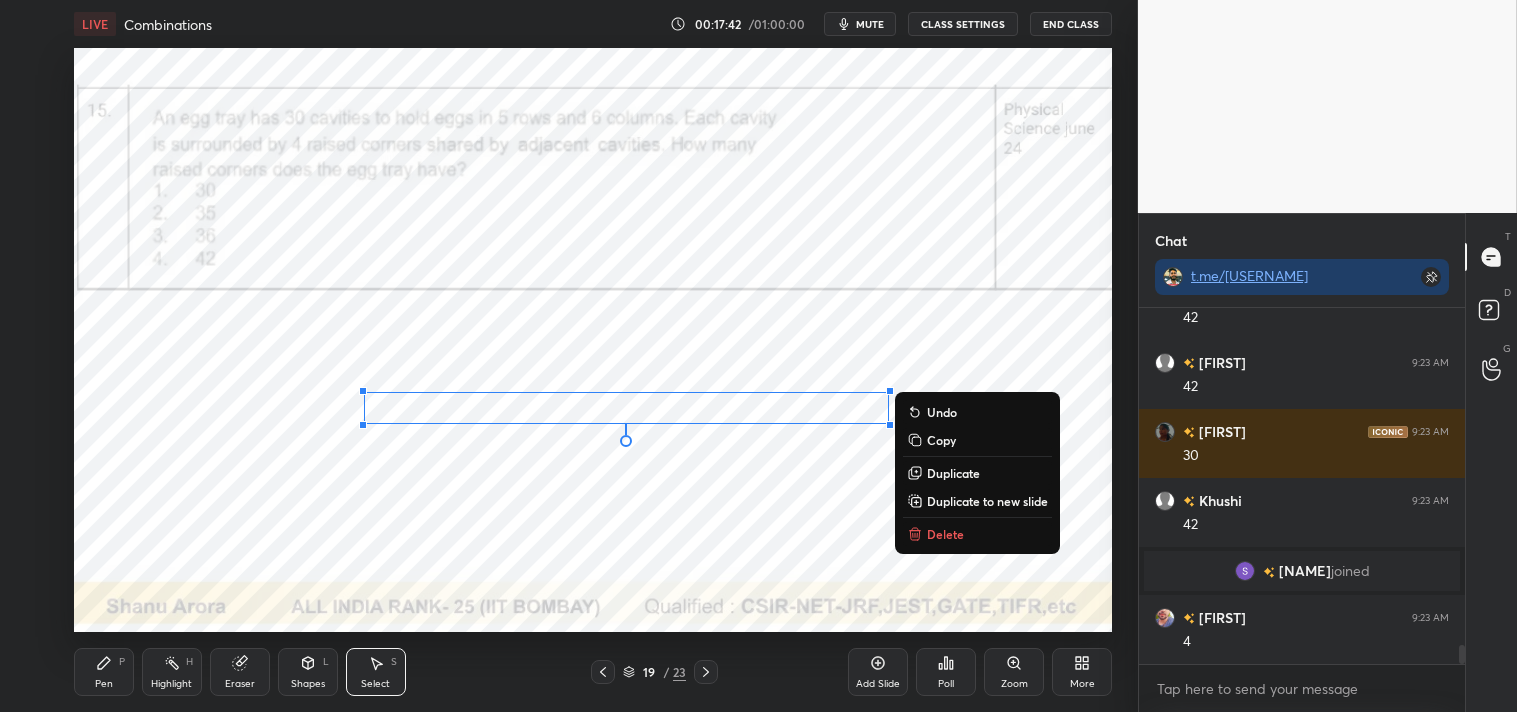 click on "Duplicate" at bounding box center [953, 473] 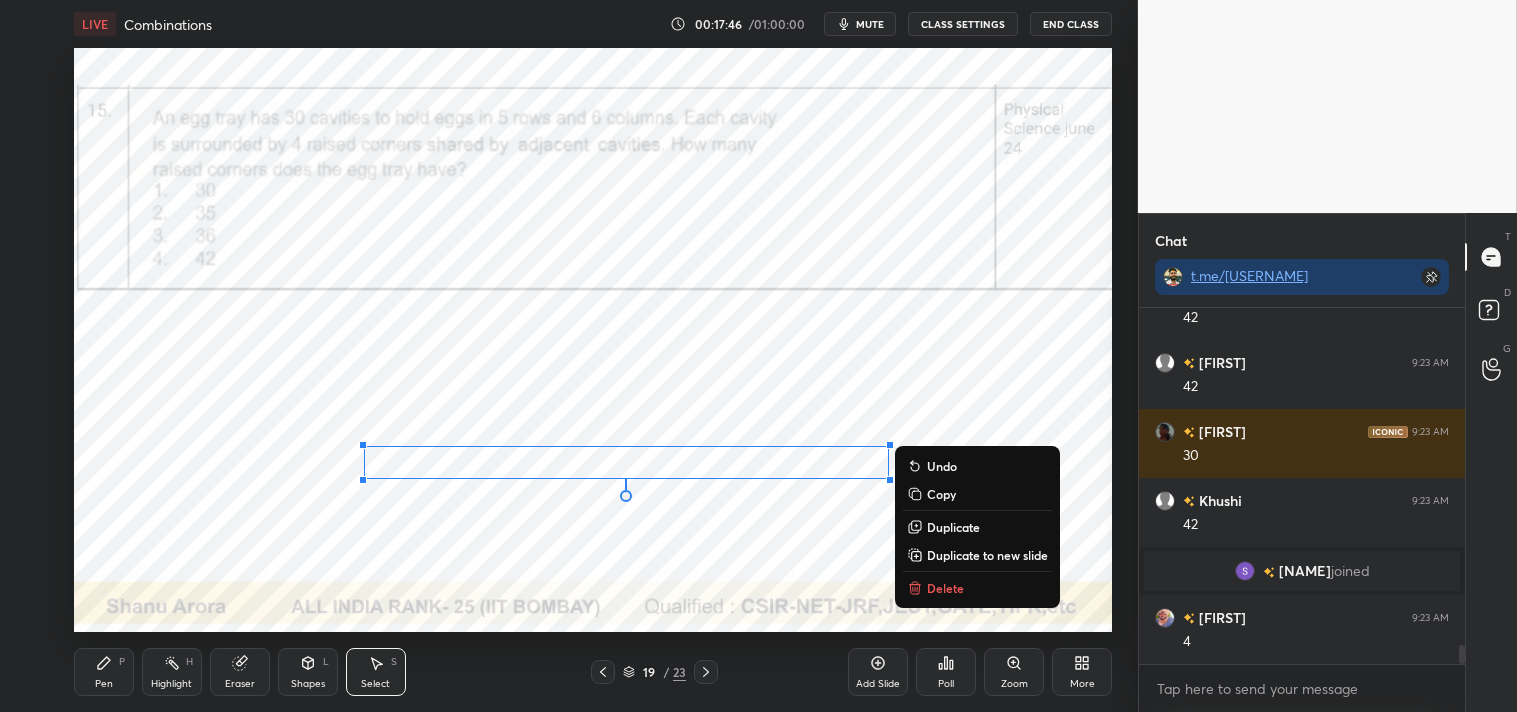 click on "Duplicate" at bounding box center [953, 527] 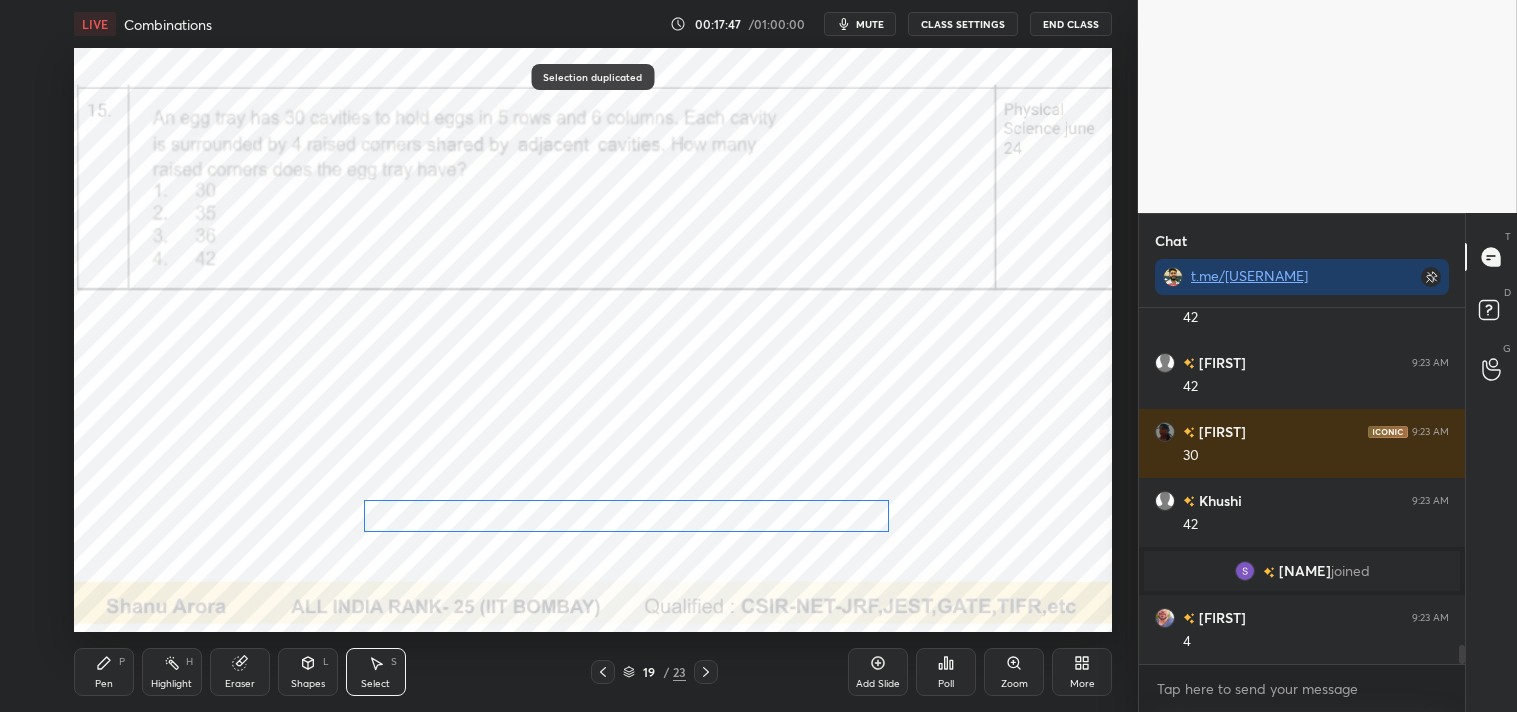 scroll, scrollTop: 6390, scrollLeft: 0, axis: vertical 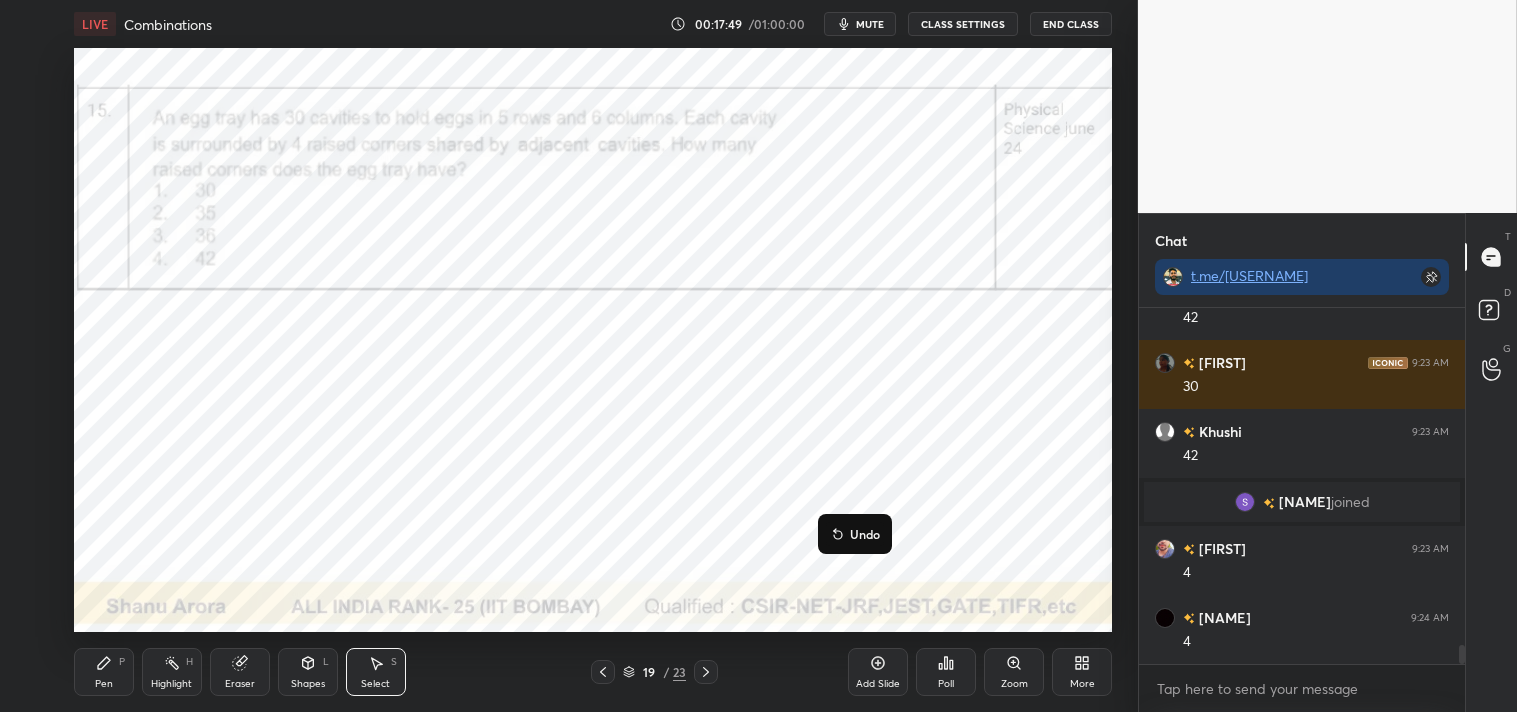 click on "0 ° Undo Copy Duplicate Duplicate to new slide Delete" at bounding box center (593, 340) 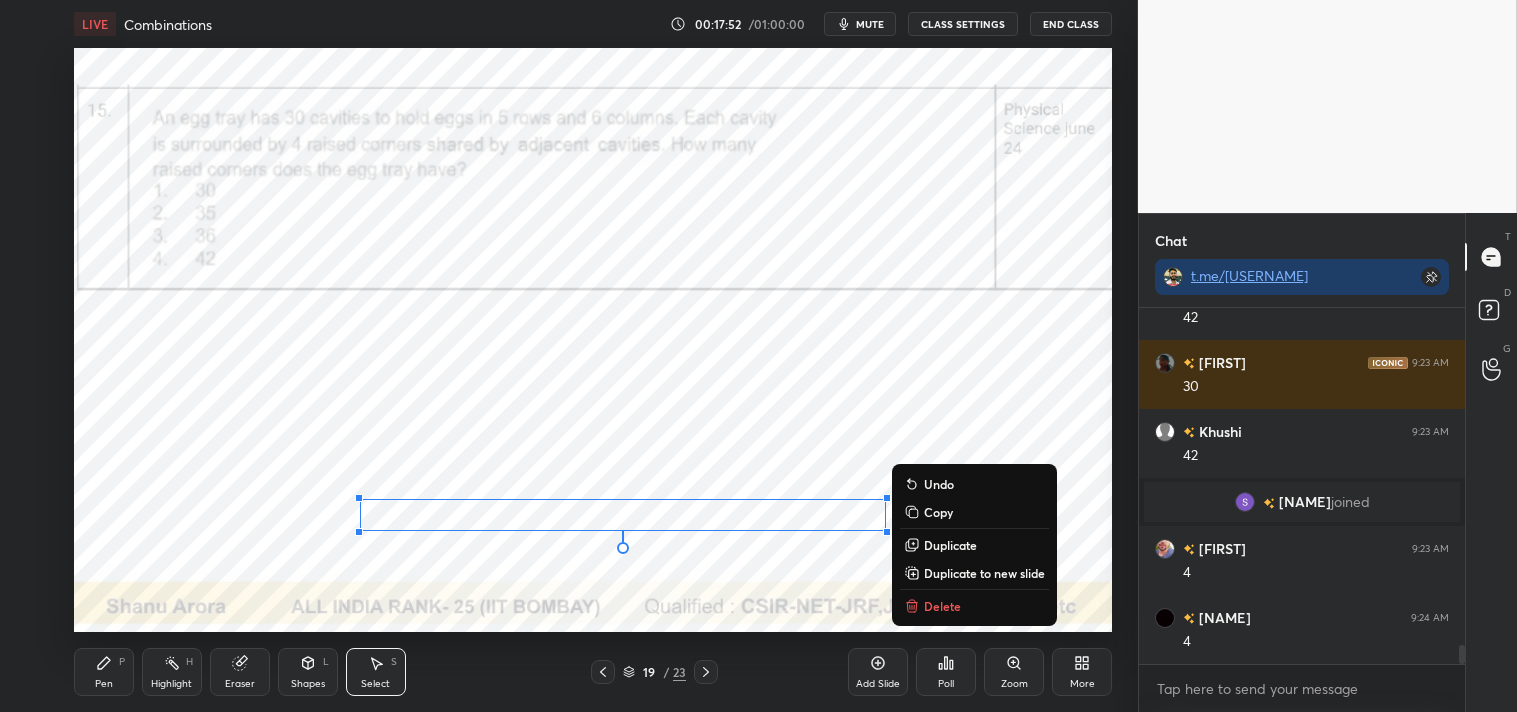 click on "Duplicate" at bounding box center [950, 545] 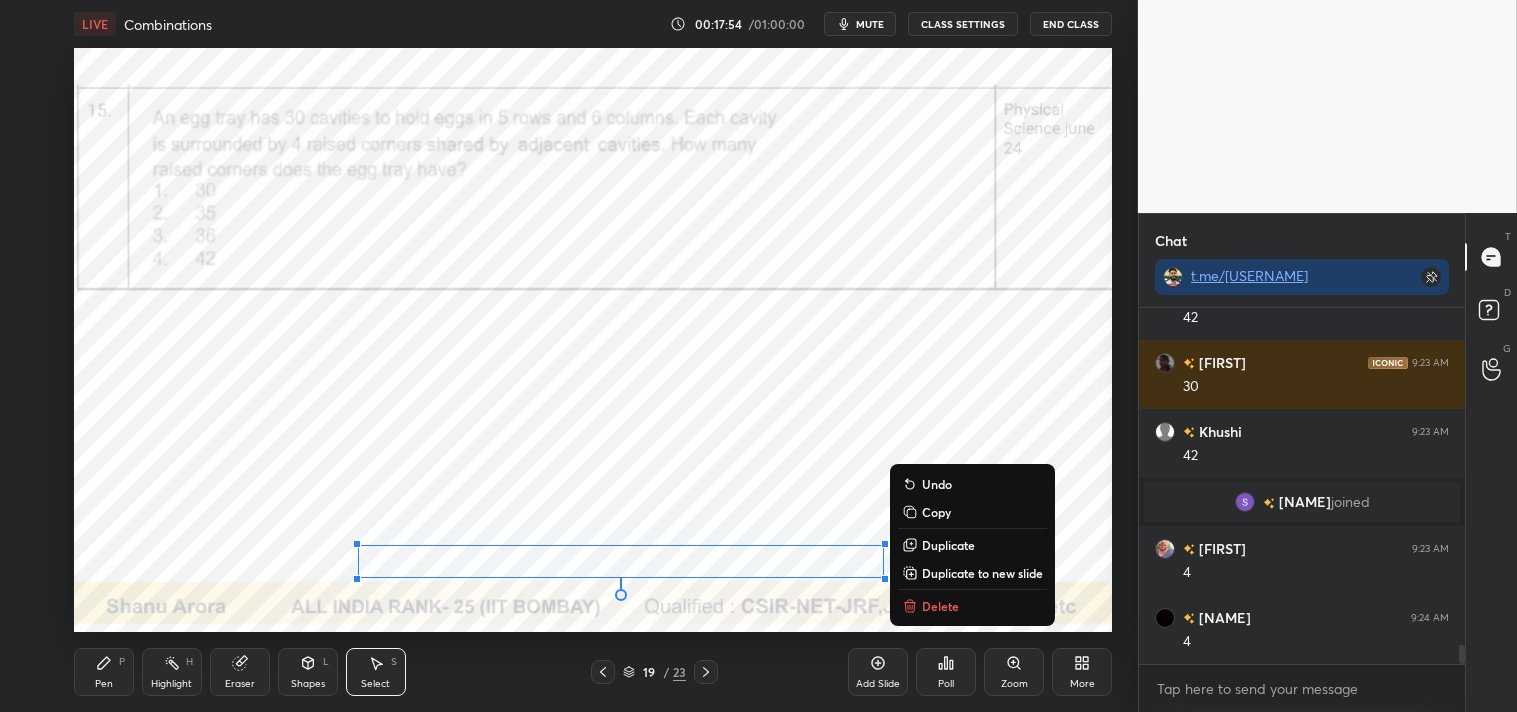 click on "0 ° Undo Copy Duplicate Duplicate to new slide Delete" at bounding box center [593, 340] 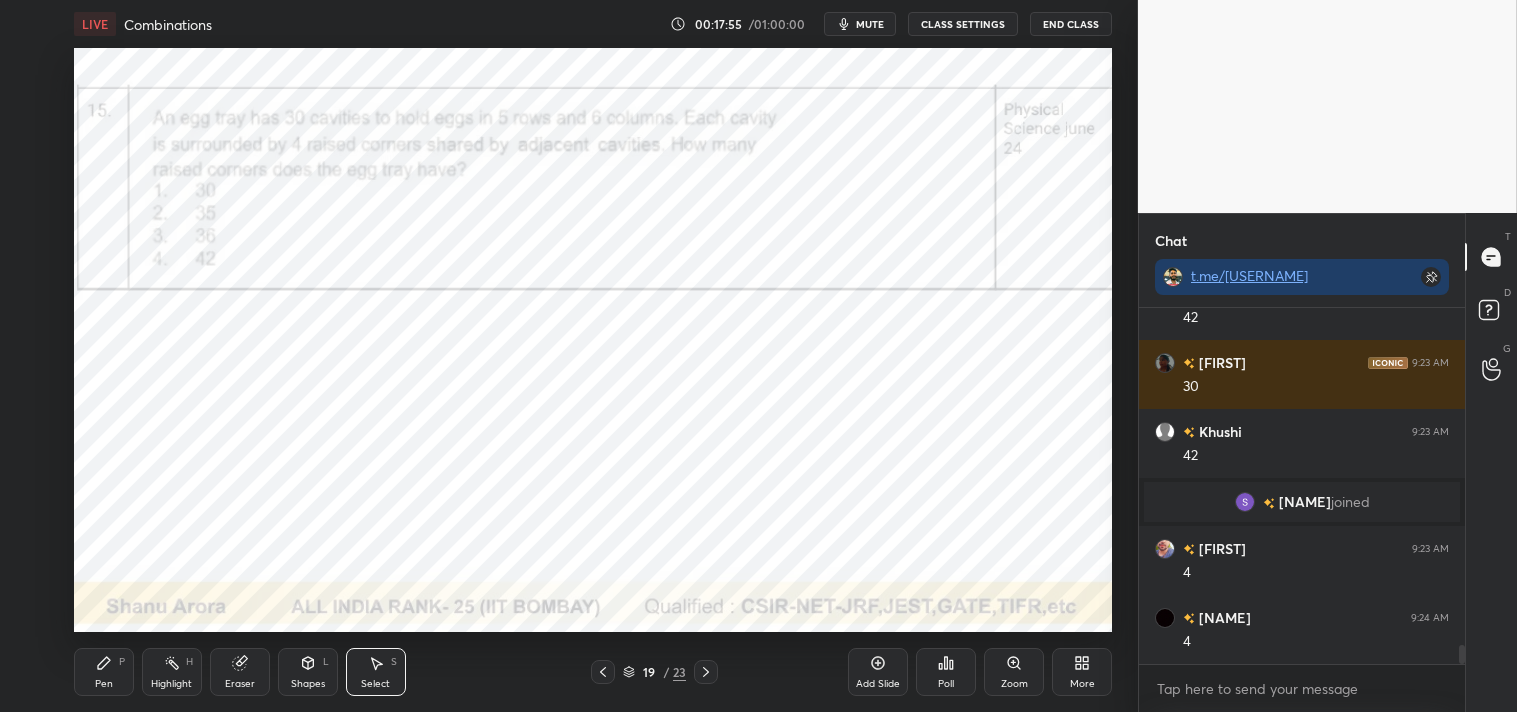 click on "Pen P" at bounding box center (104, 672) 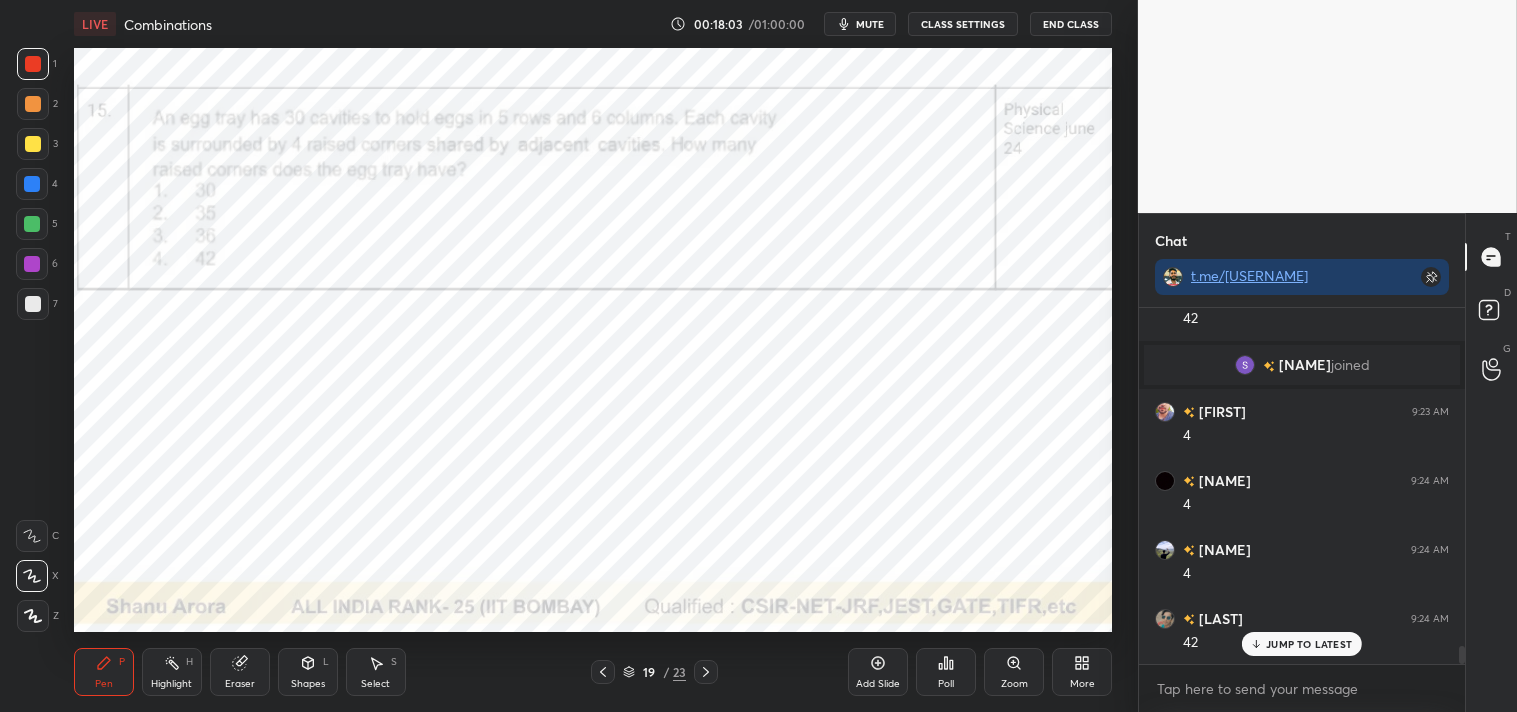 scroll, scrollTop: 6596, scrollLeft: 0, axis: vertical 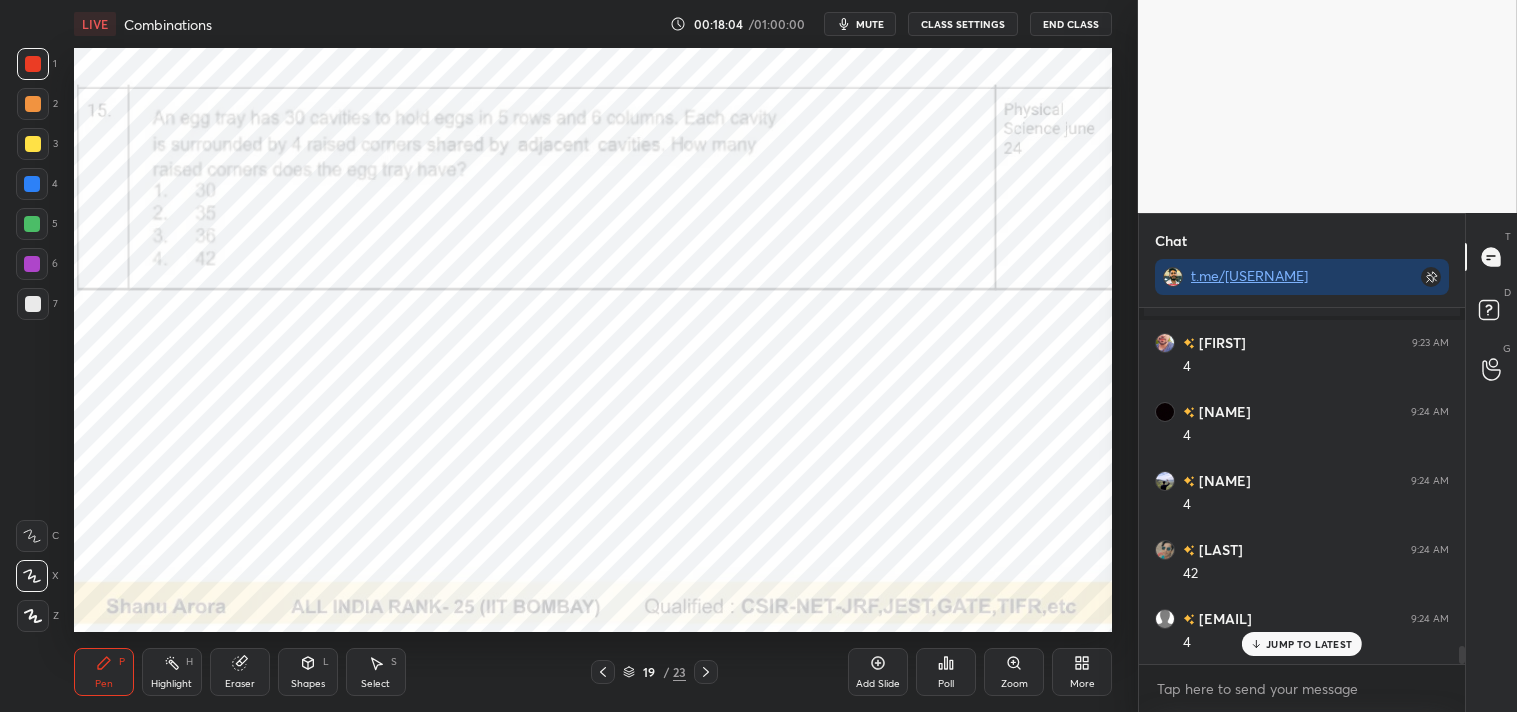 click at bounding box center (32, 184) 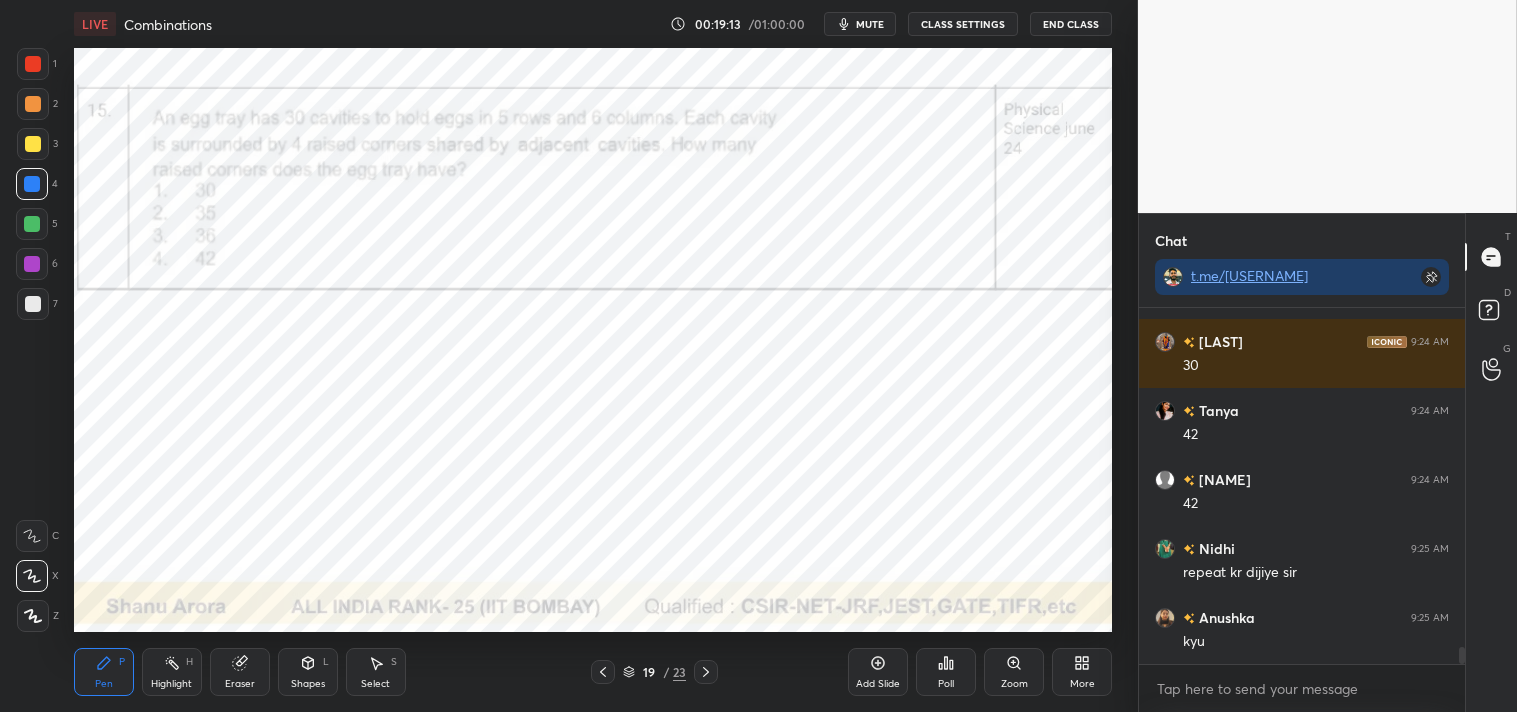 scroll, scrollTop: 6990, scrollLeft: 0, axis: vertical 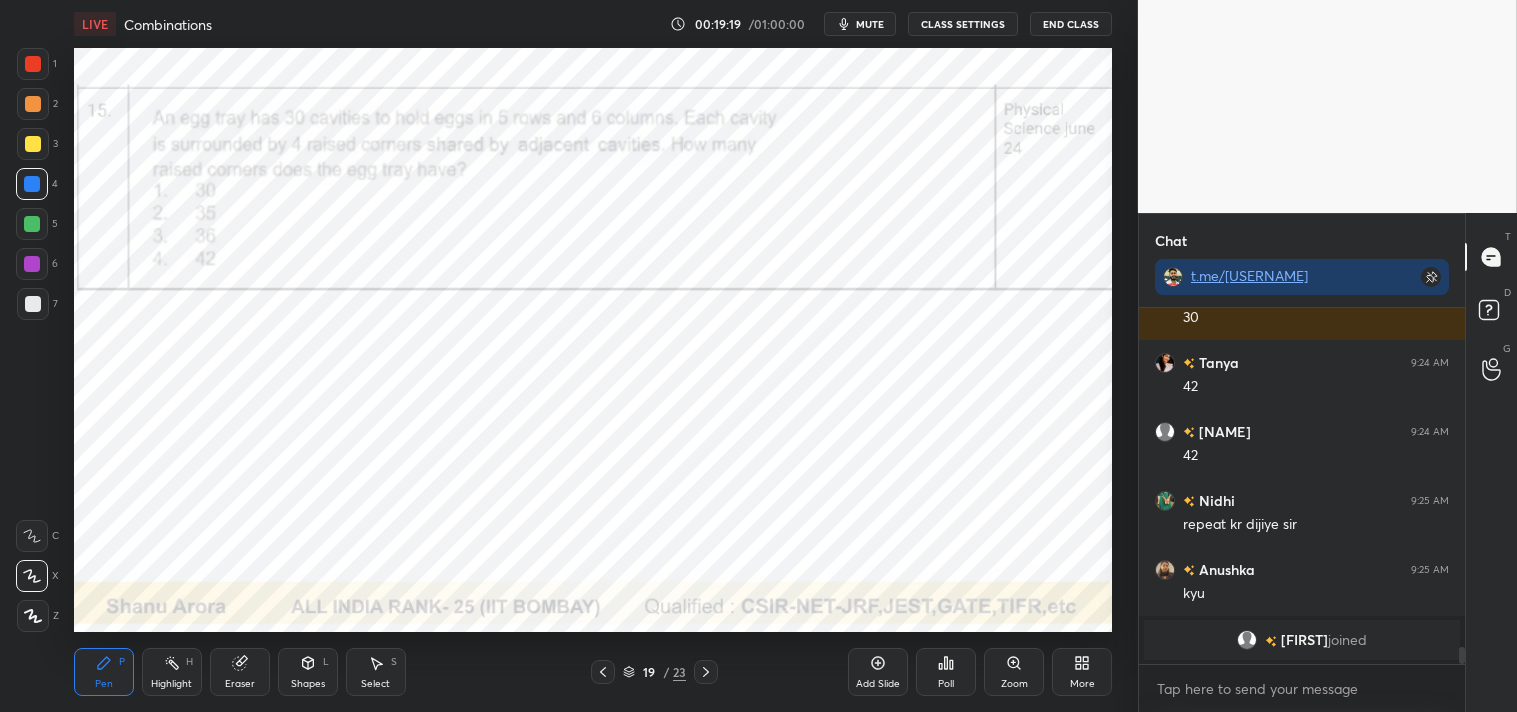 click 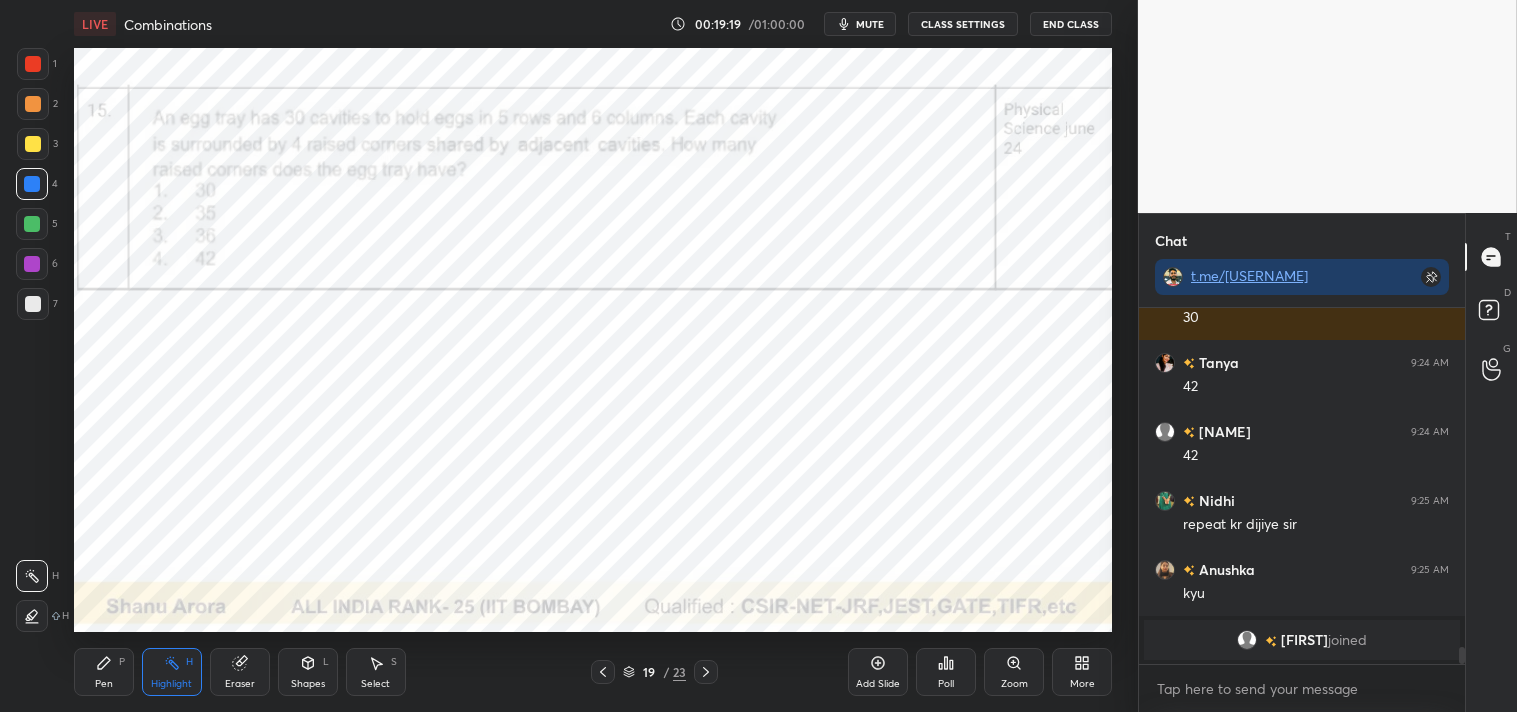 click on "Highlight H" at bounding box center (172, 672) 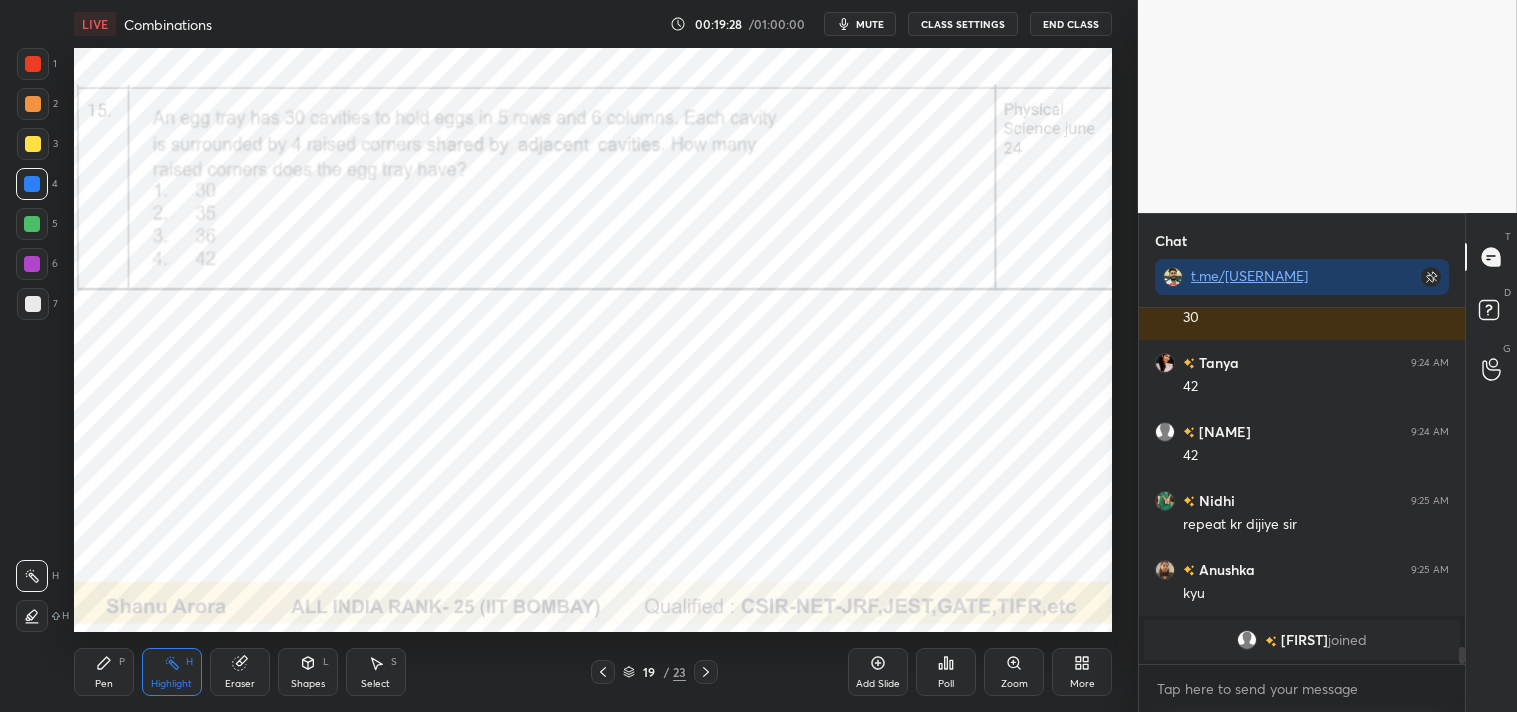 scroll, scrollTop: 6823, scrollLeft: 0, axis: vertical 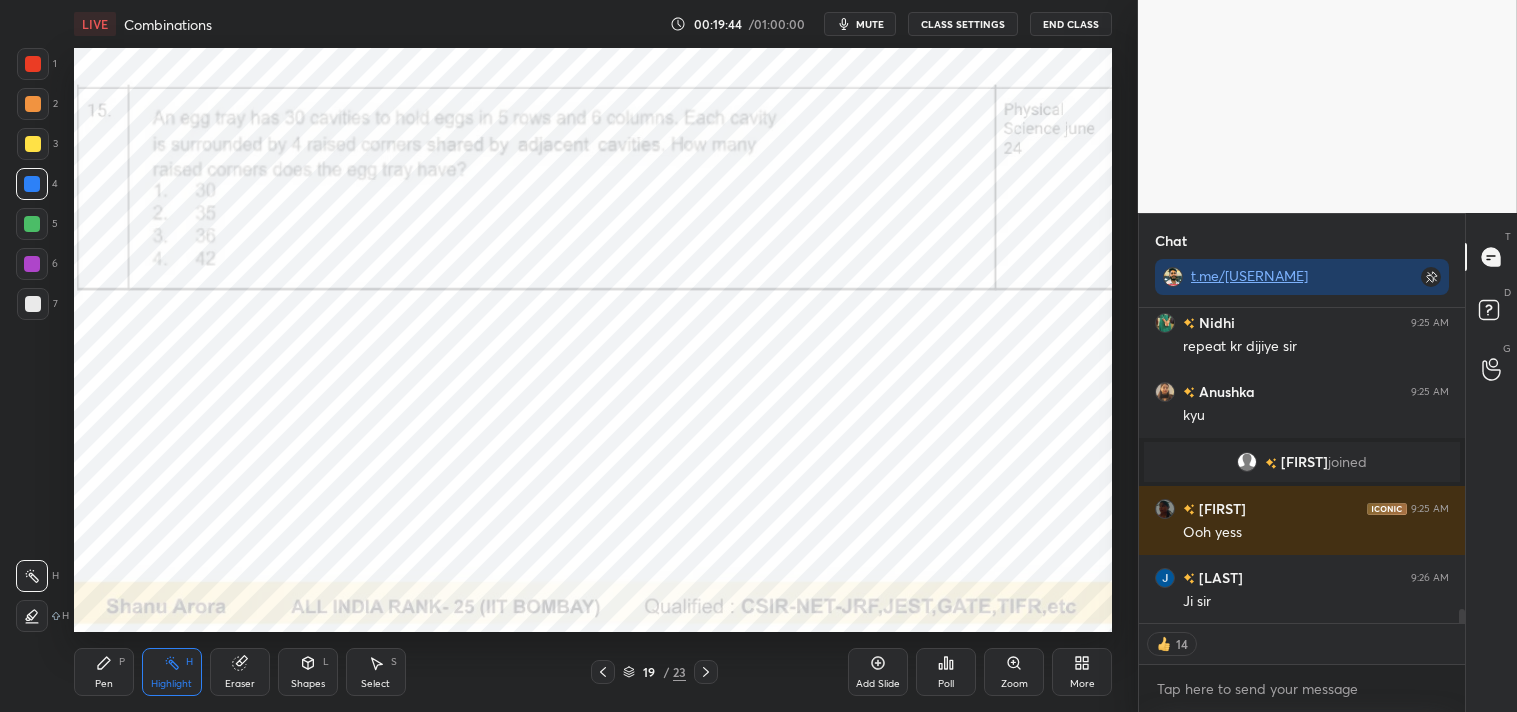 click on "Pen" at bounding box center [104, 684] 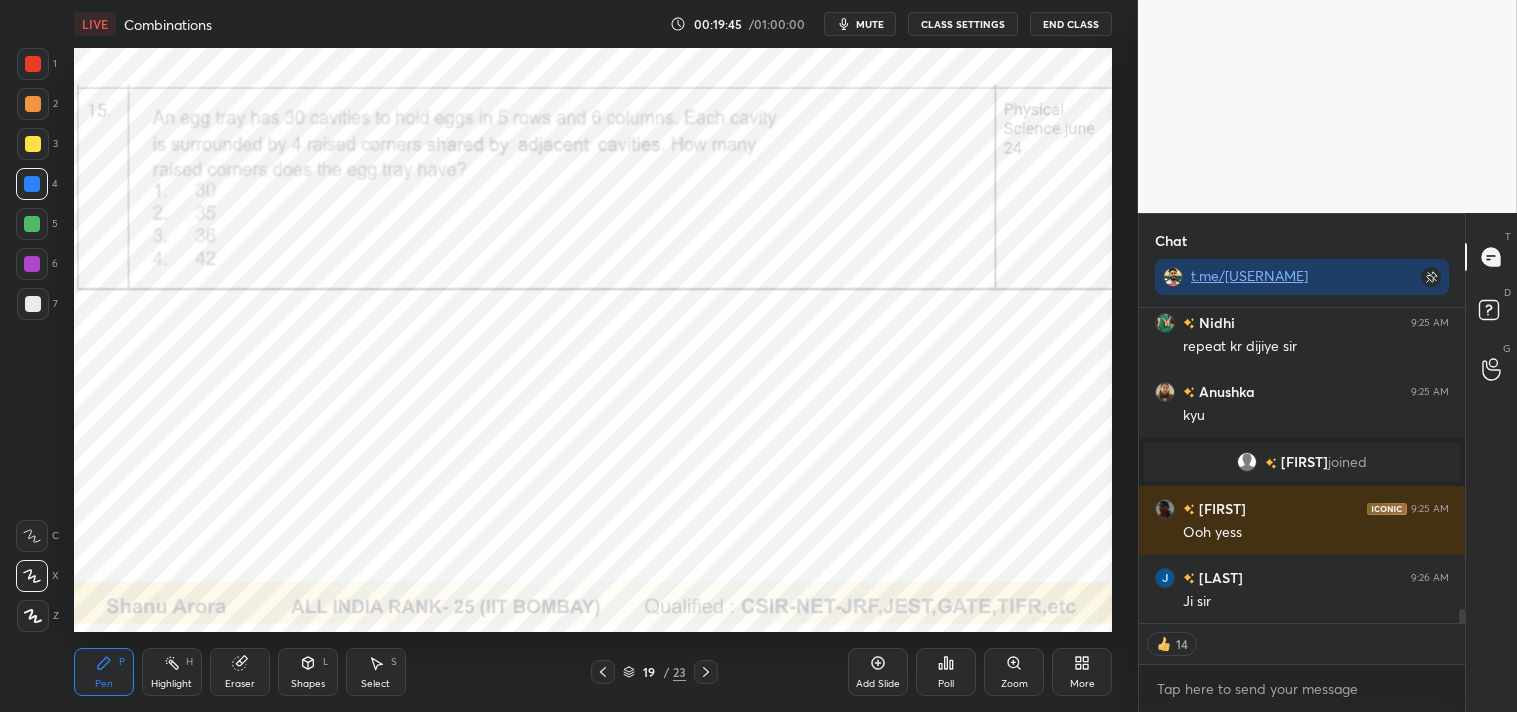 click on "Pen P" at bounding box center (104, 672) 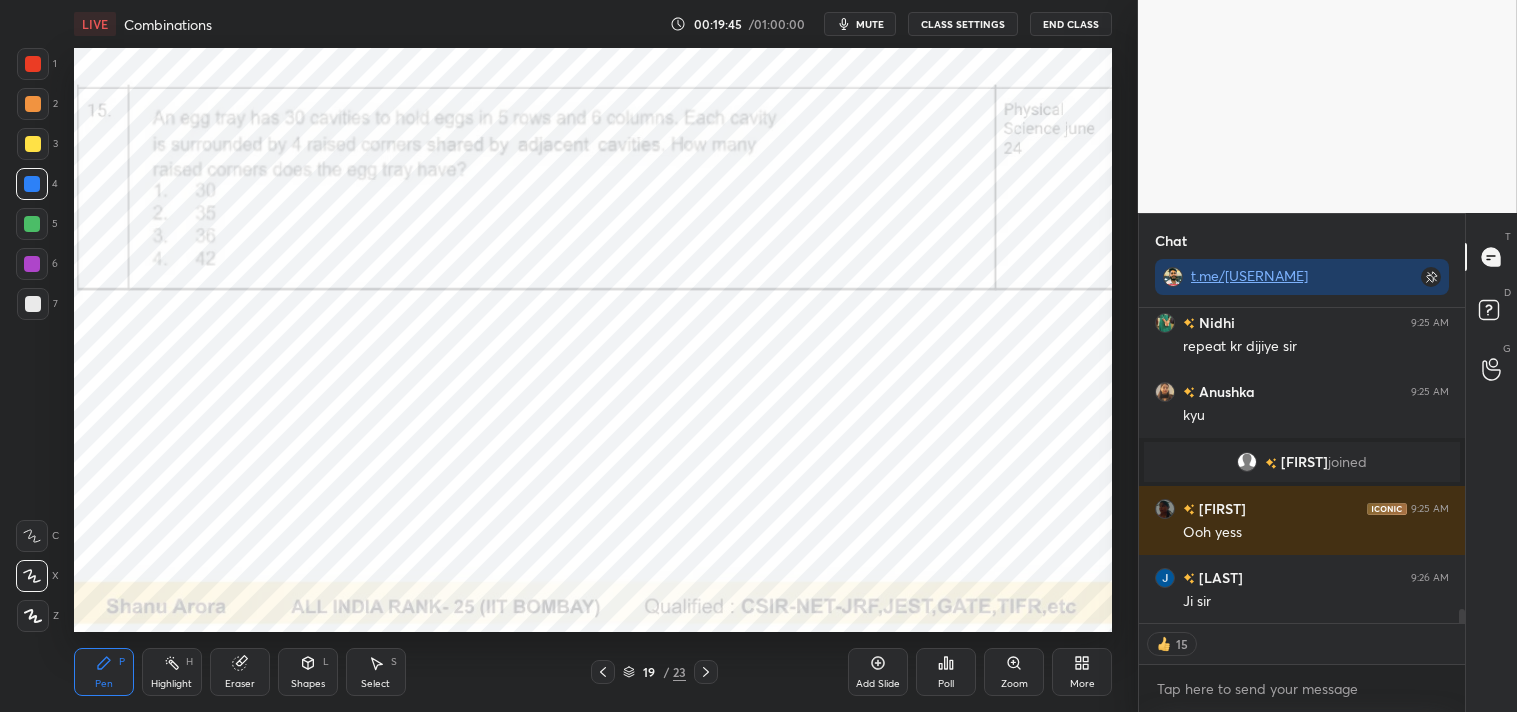 click on "Highlight H" at bounding box center [172, 672] 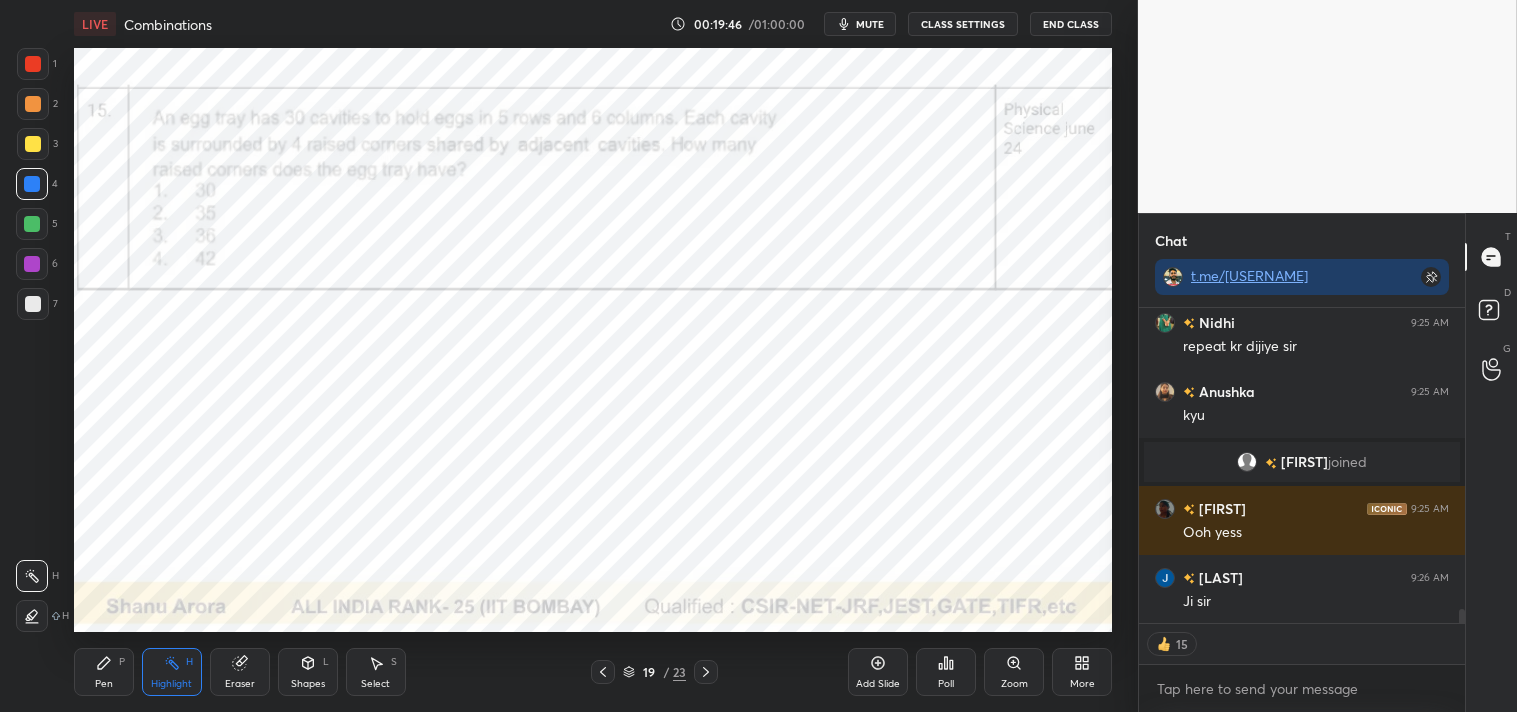 click on "Highlight H" at bounding box center [172, 672] 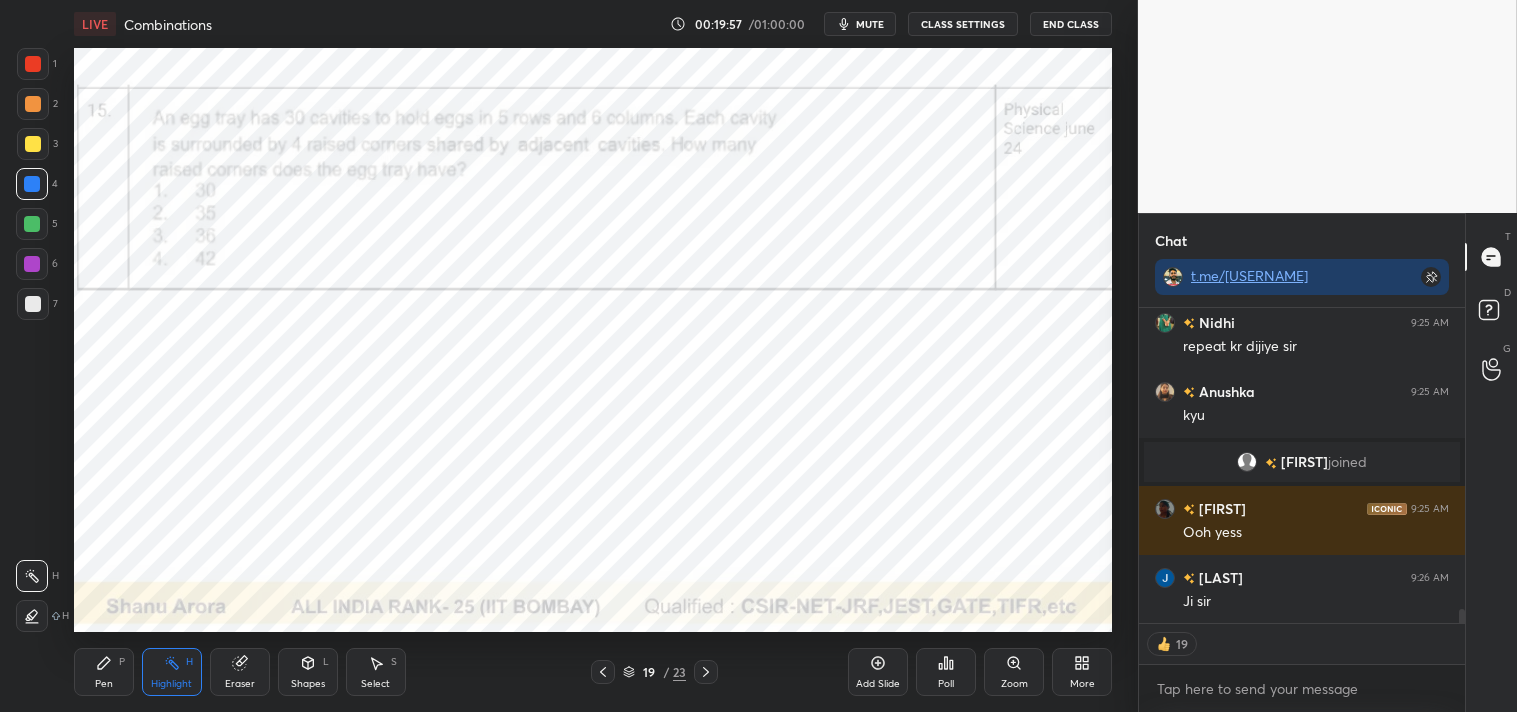 click on "Pen" at bounding box center [104, 684] 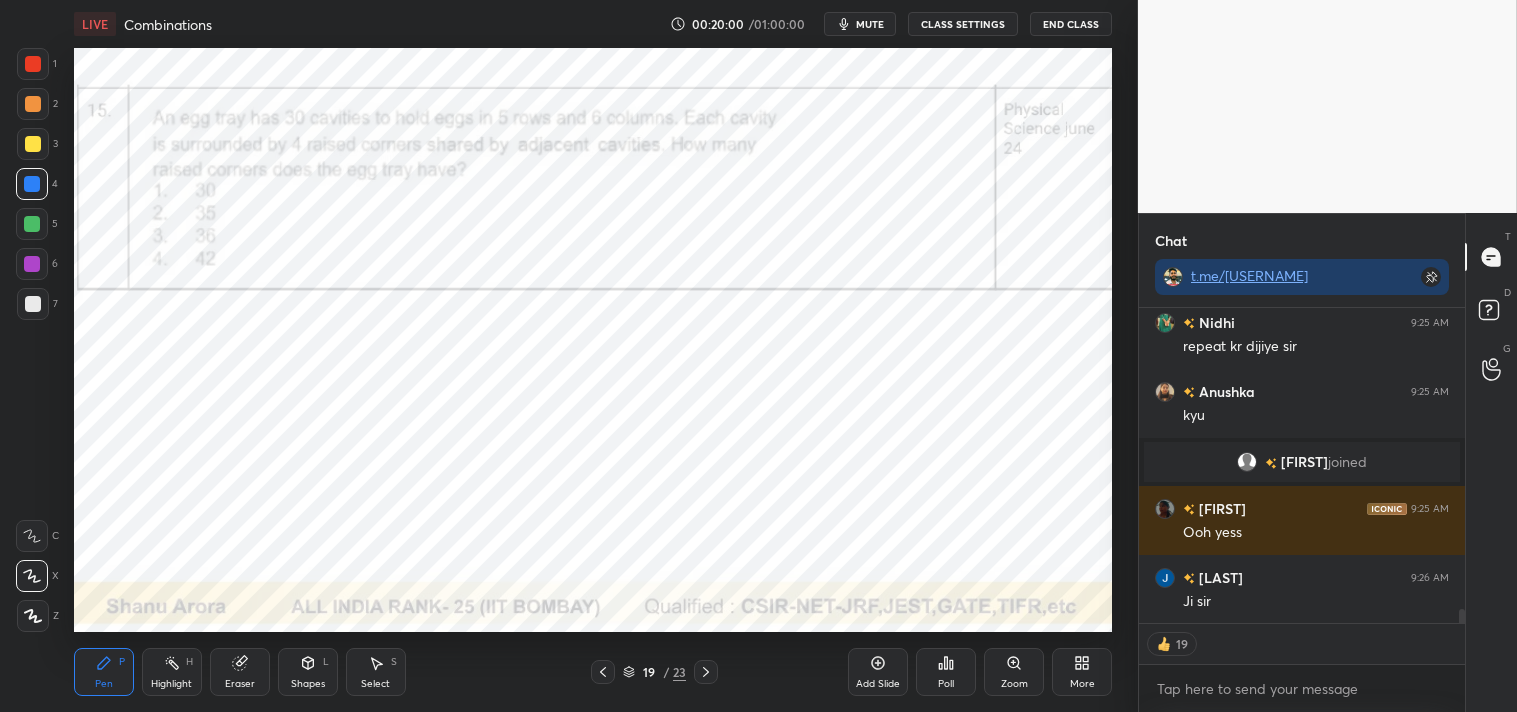 scroll, scrollTop: 7020, scrollLeft: 0, axis: vertical 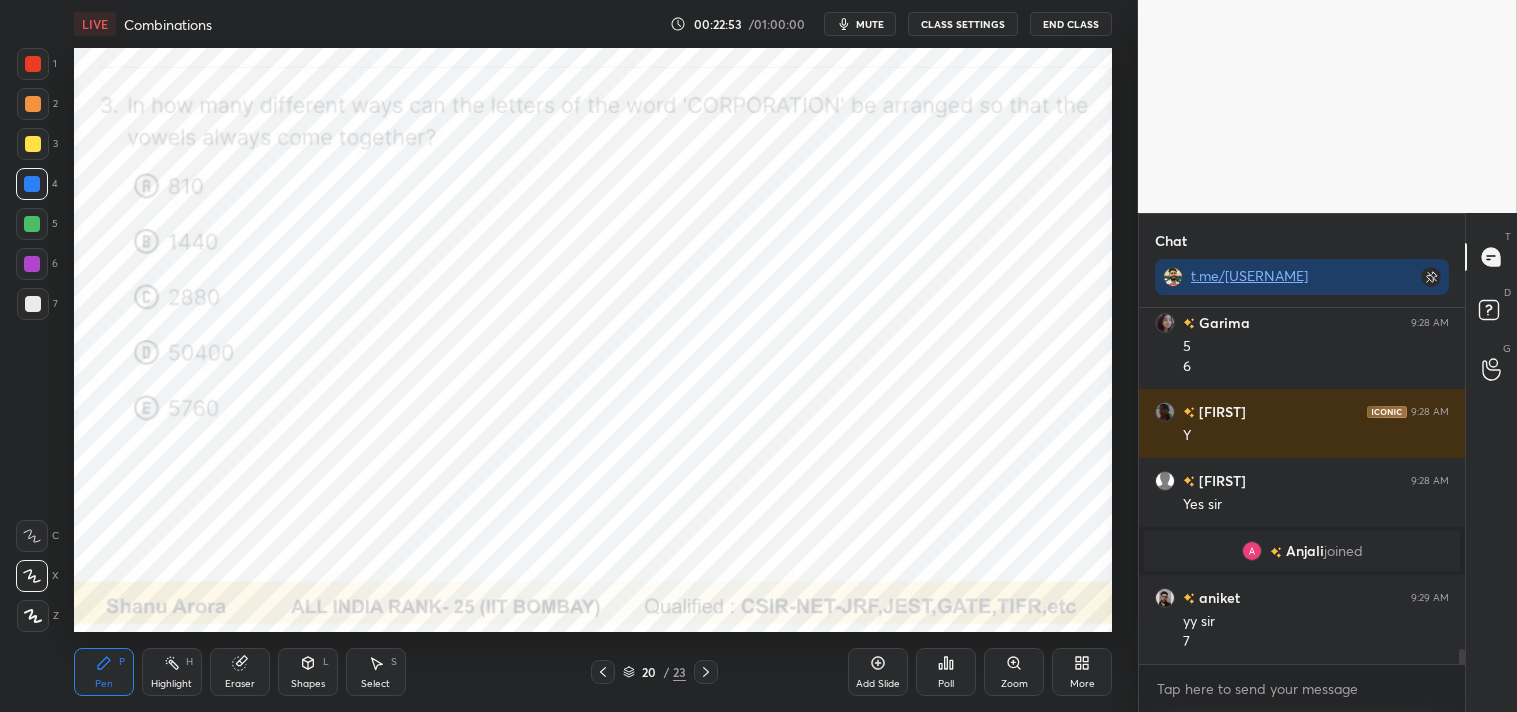 click at bounding box center [32, 264] 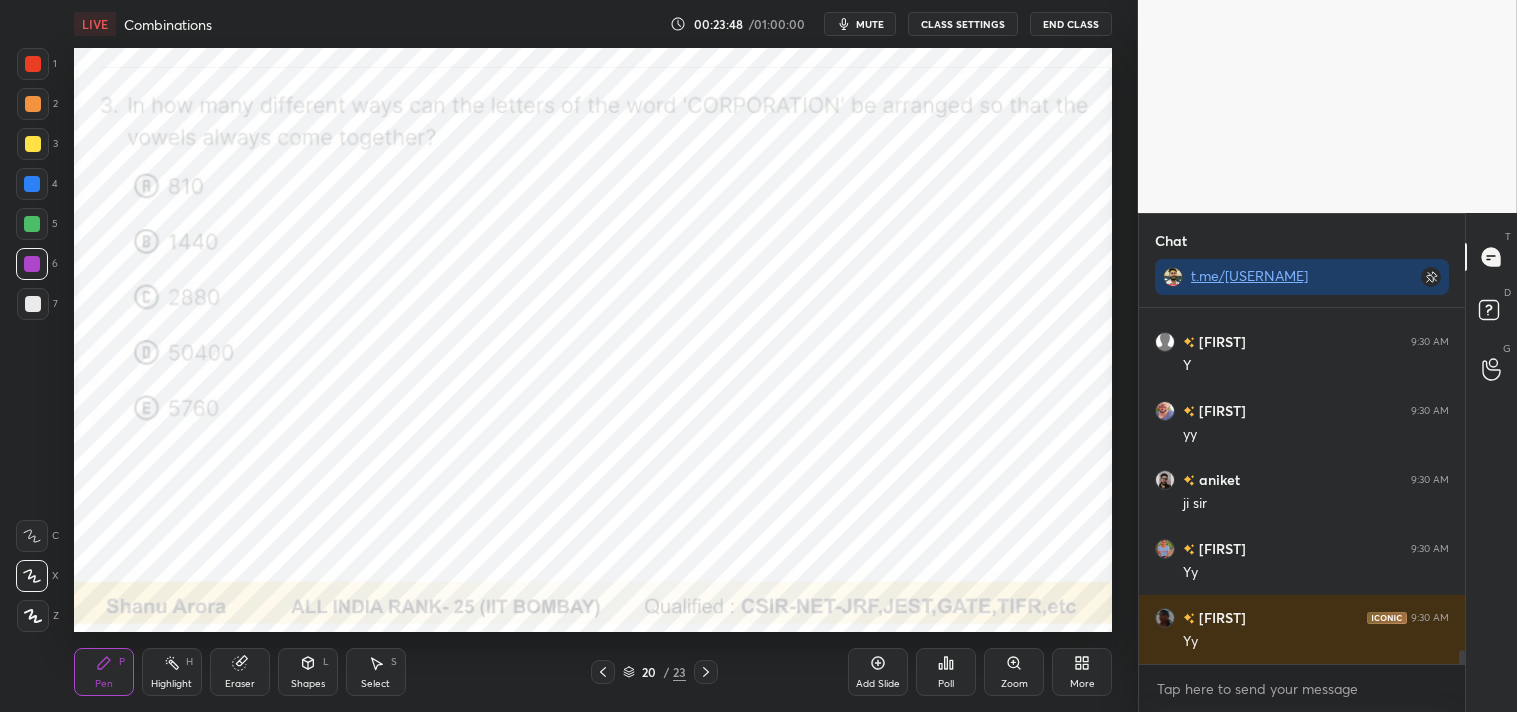 scroll, scrollTop: 8760, scrollLeft: 0, axis: vertical 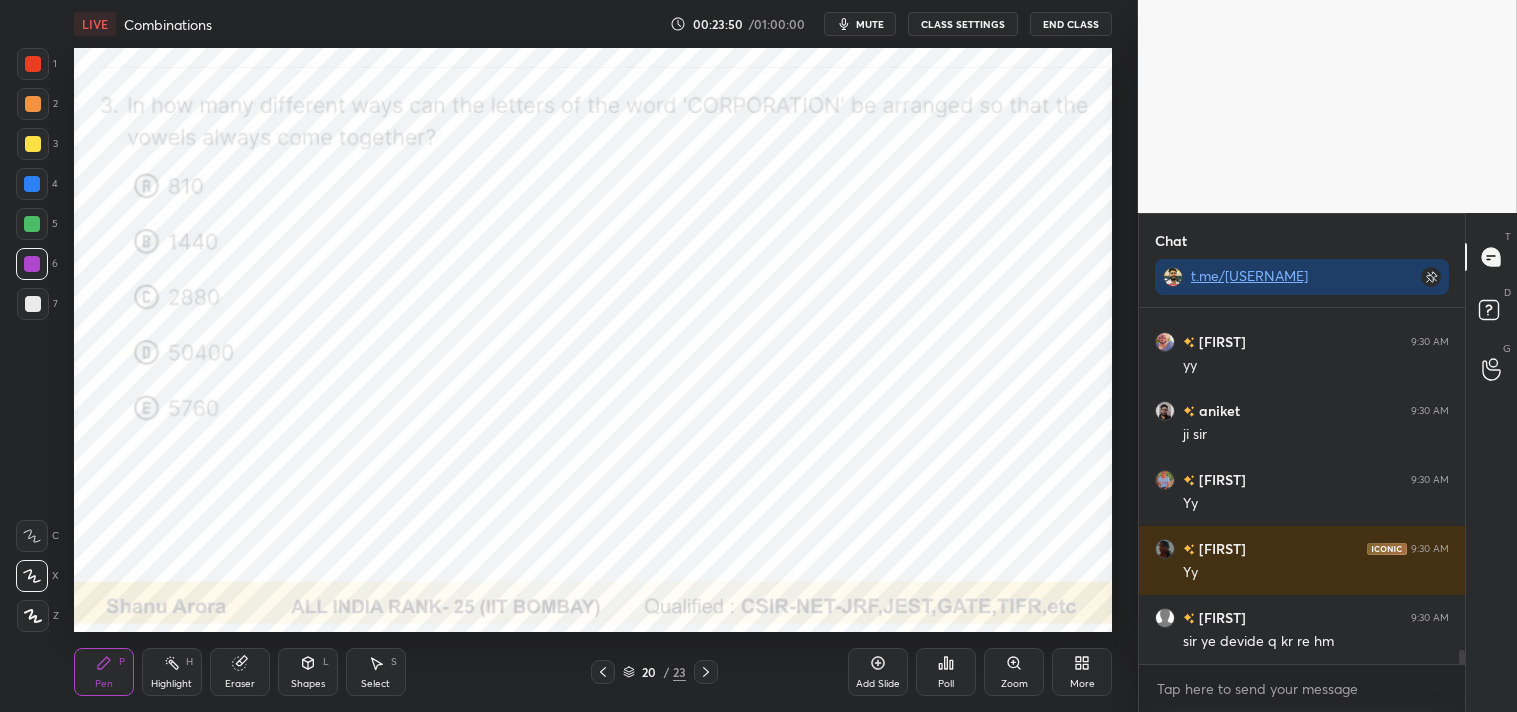 click on "Highlight" at bounding box center [171, 684] 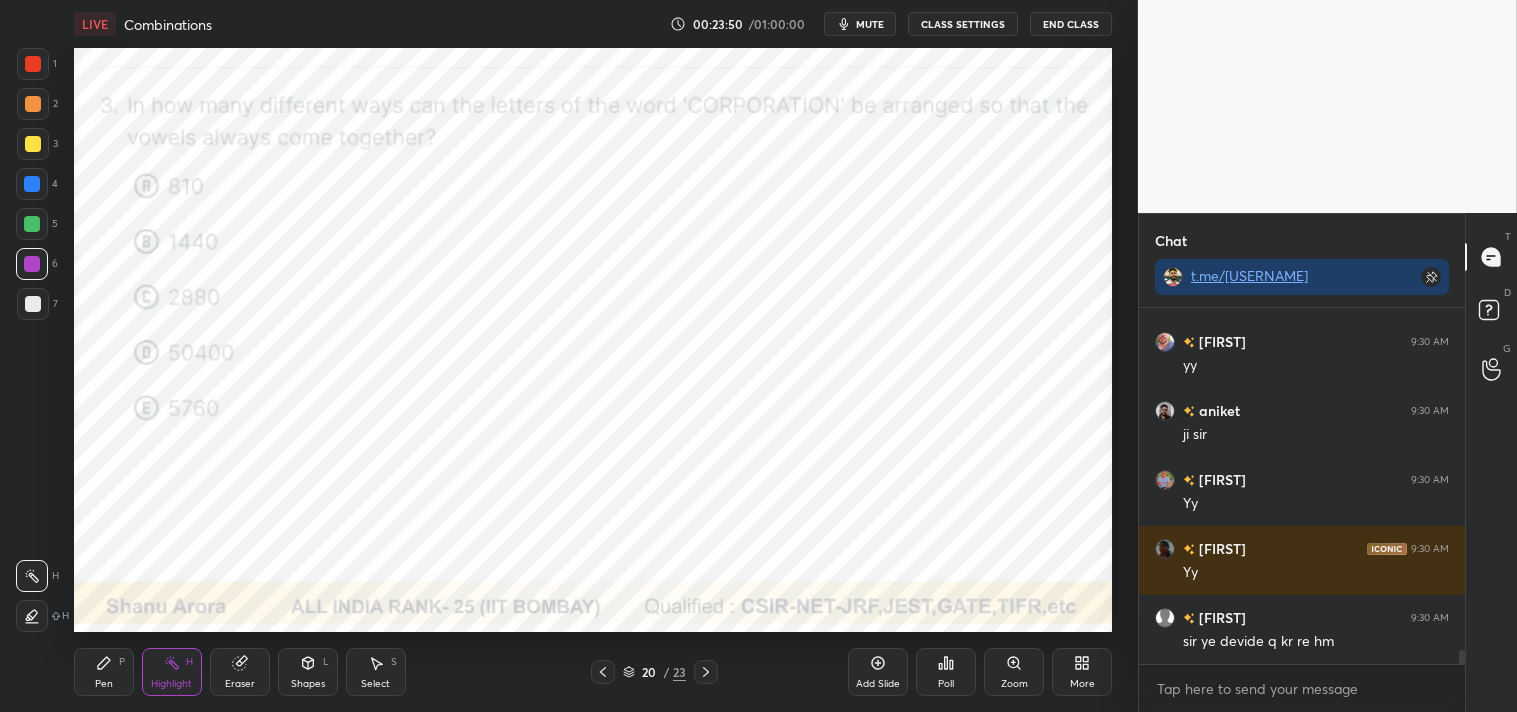 click on "Highlight" at bounding box center [171, 684] 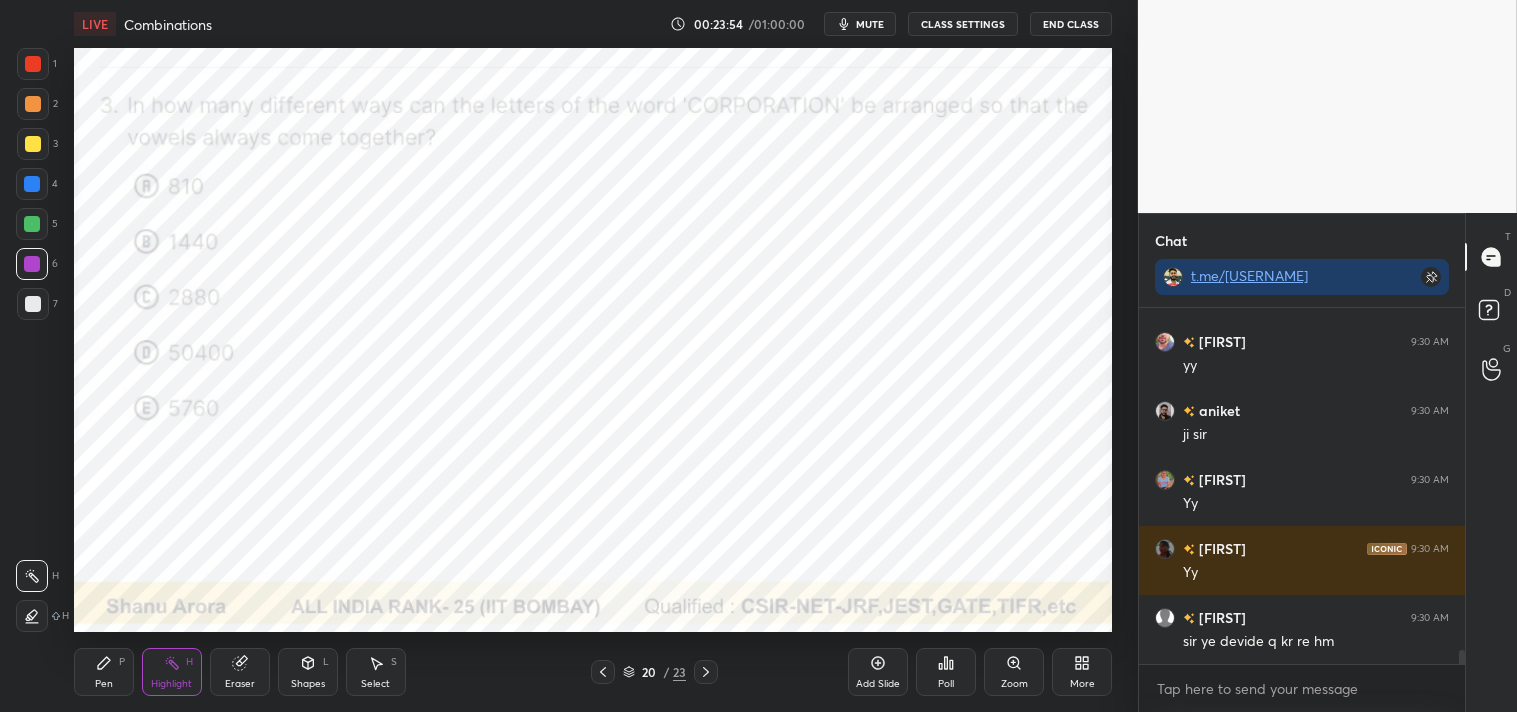 click on "Pen P" at bounding box center (104, 672) 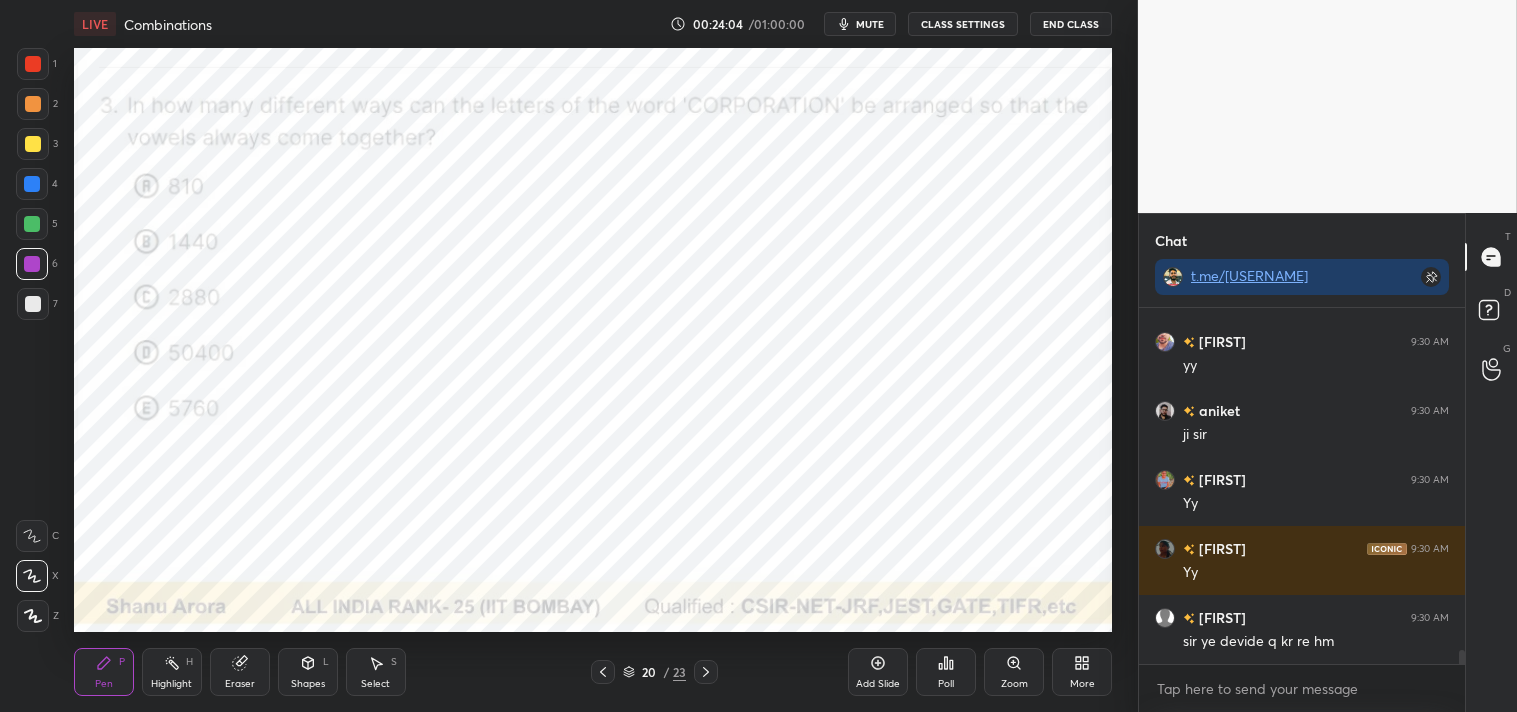 scroll, scrollTop: 310, scrollLeft: 320, axis: both 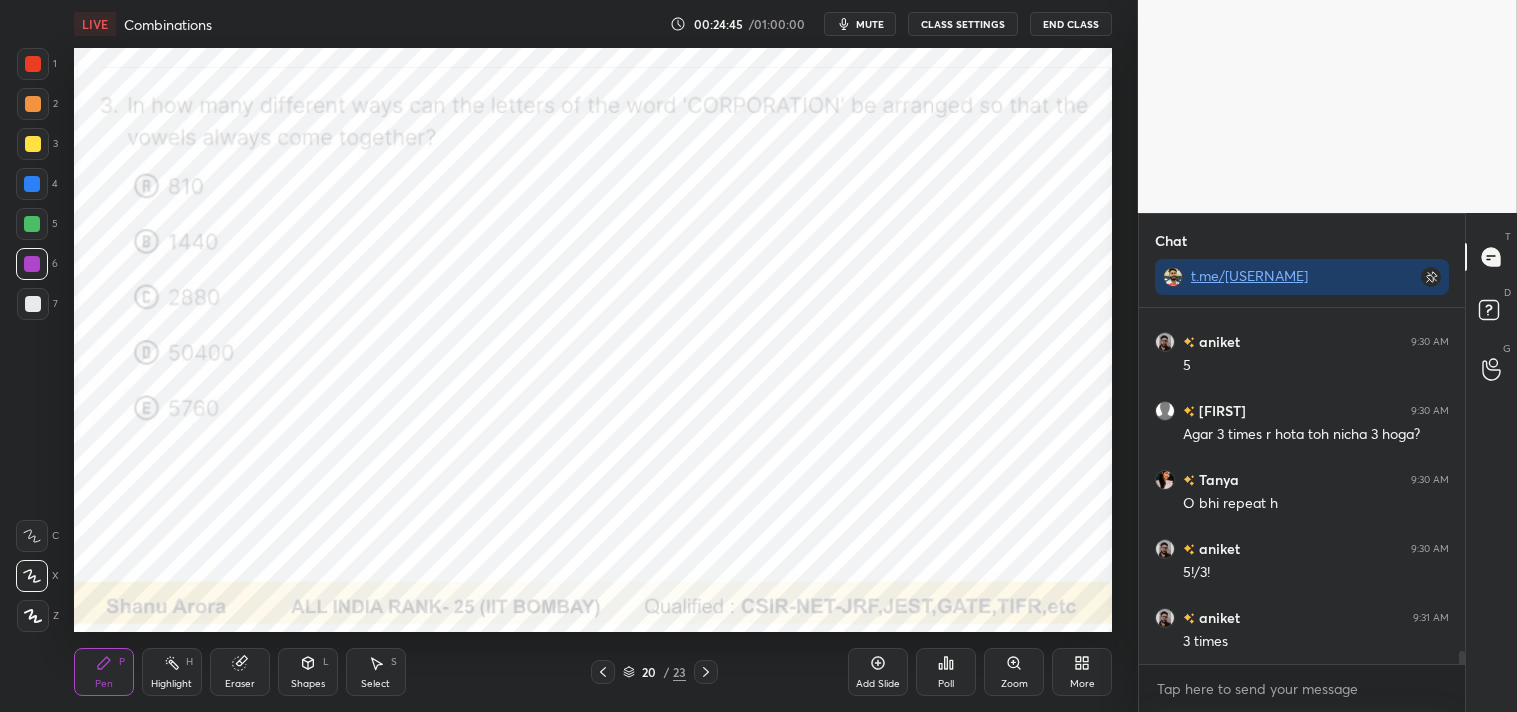 click 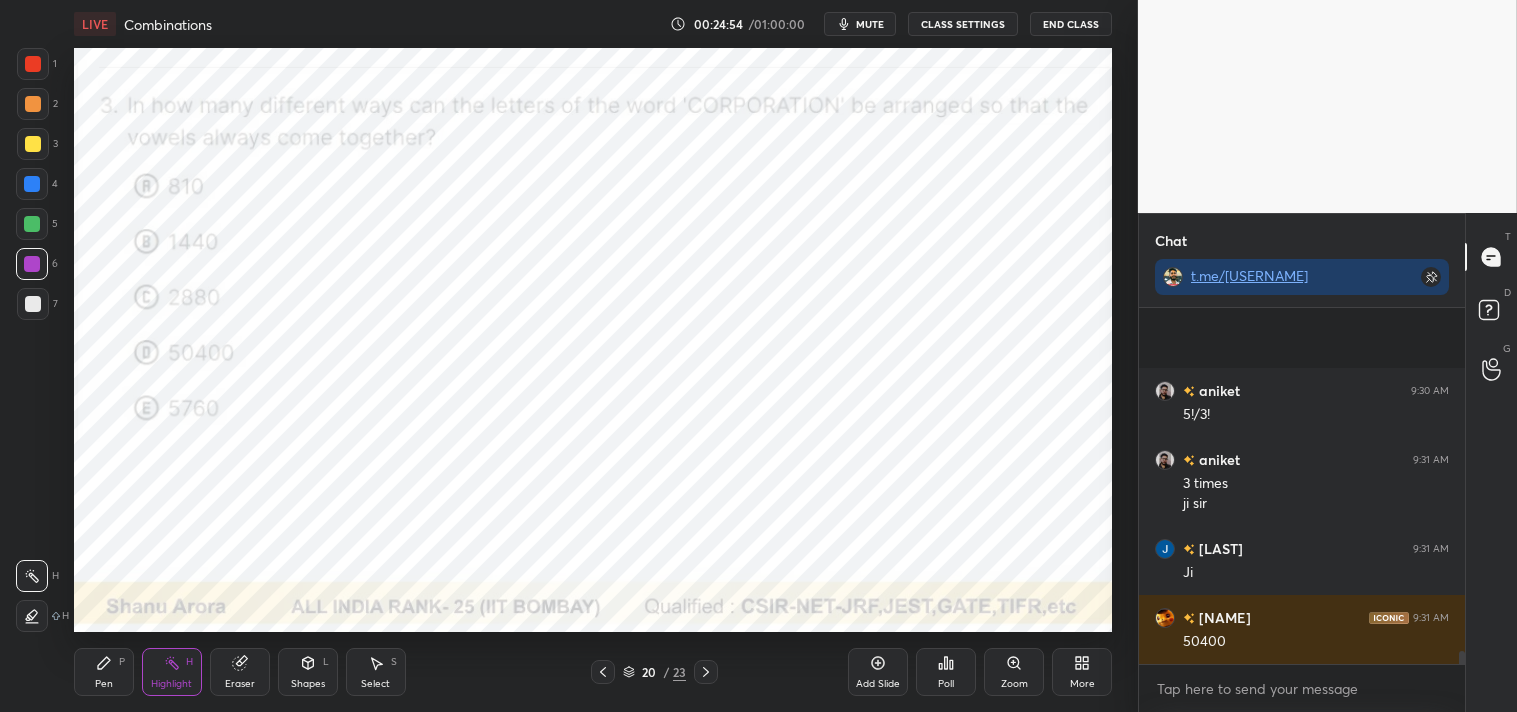 scroll, scrollTop: 9401, scrollLeft: 0, axis: vertical 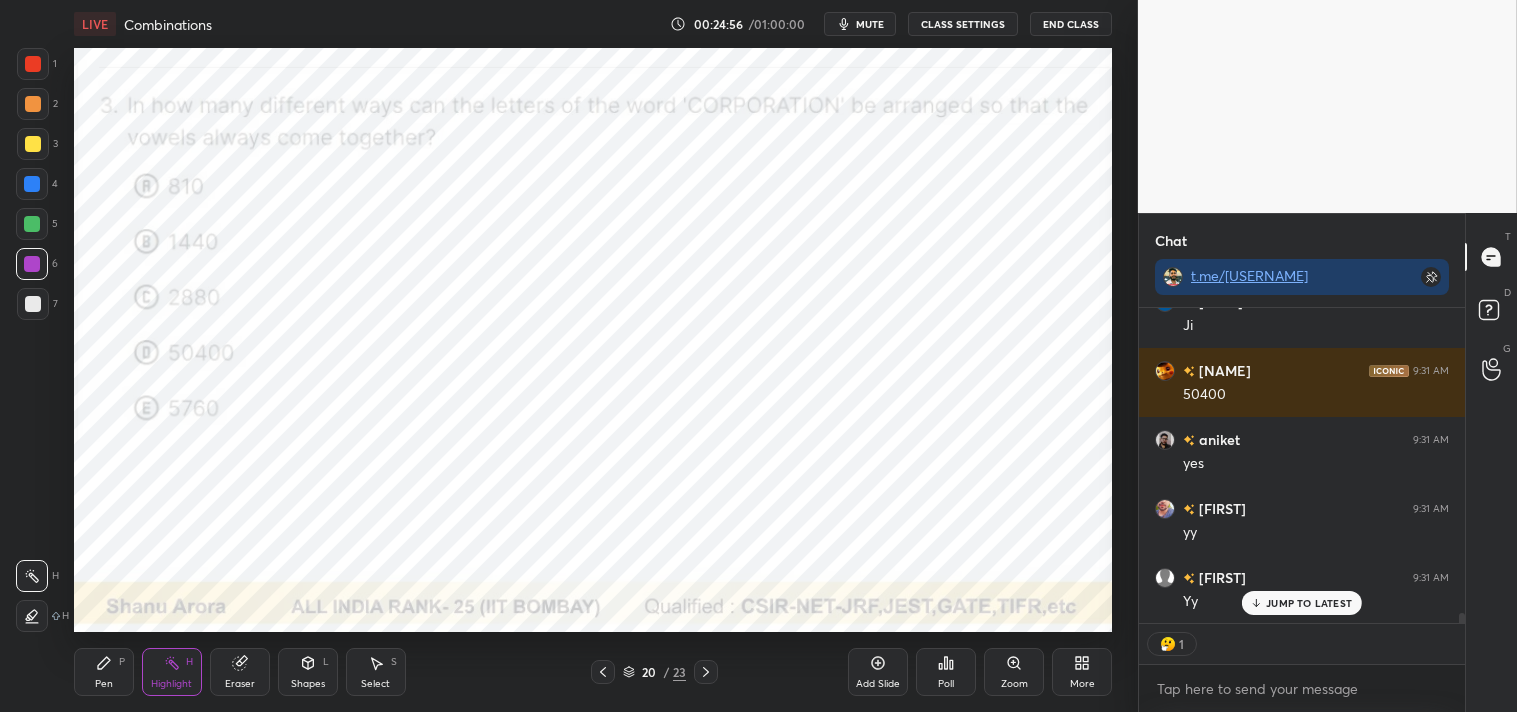 click on "Pen P" at bounding box center [104, 672] 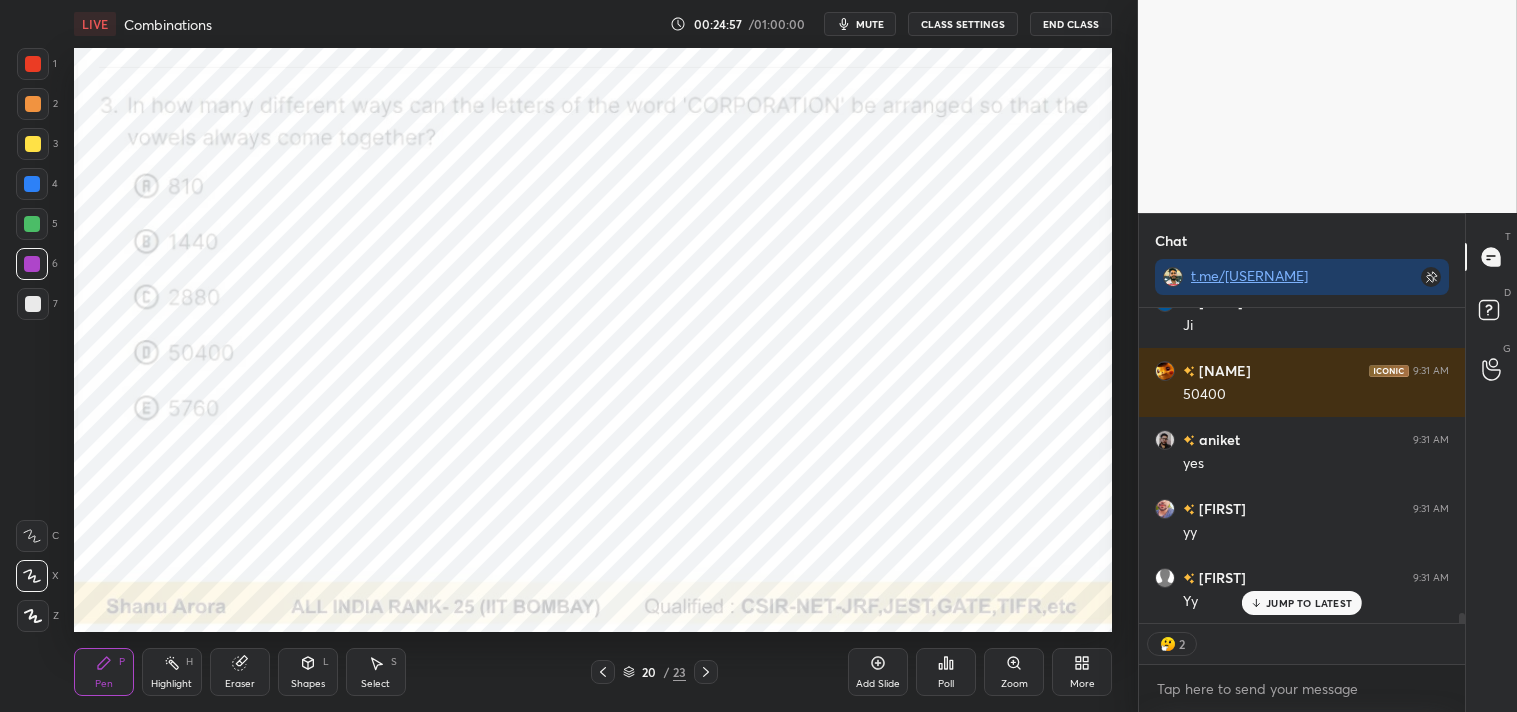 scroll, scrollTop: 9580, scrollLeft: 0, axis: vertical 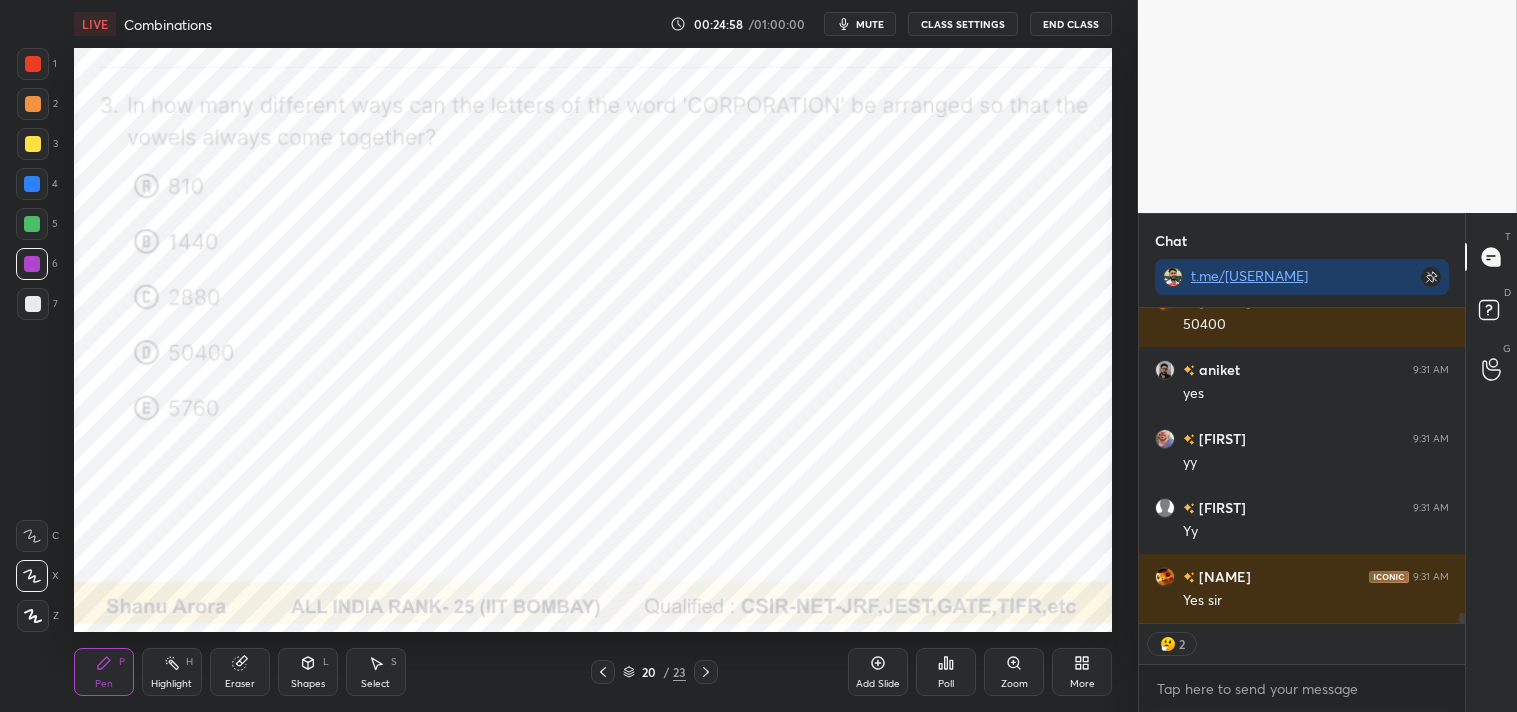 click 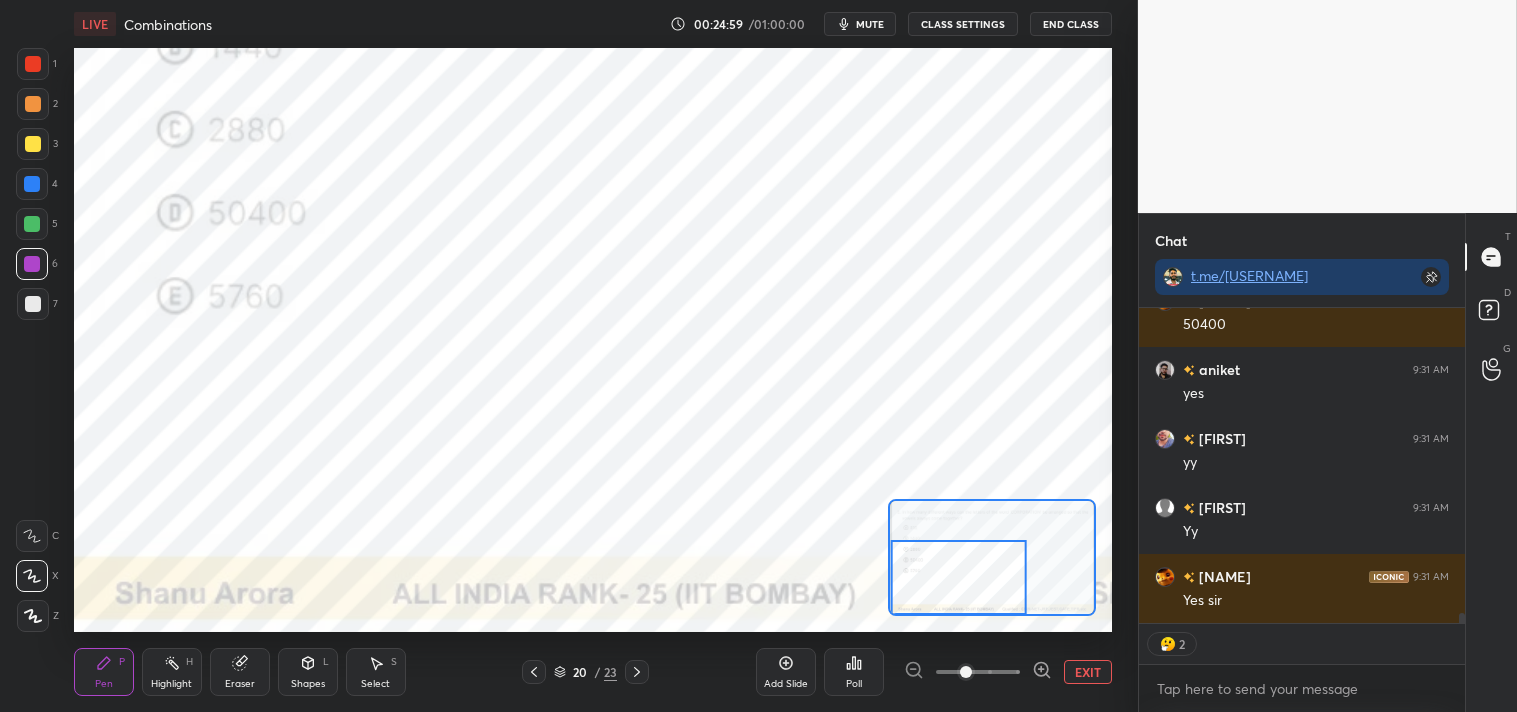 click at bounding box center [966, 672] 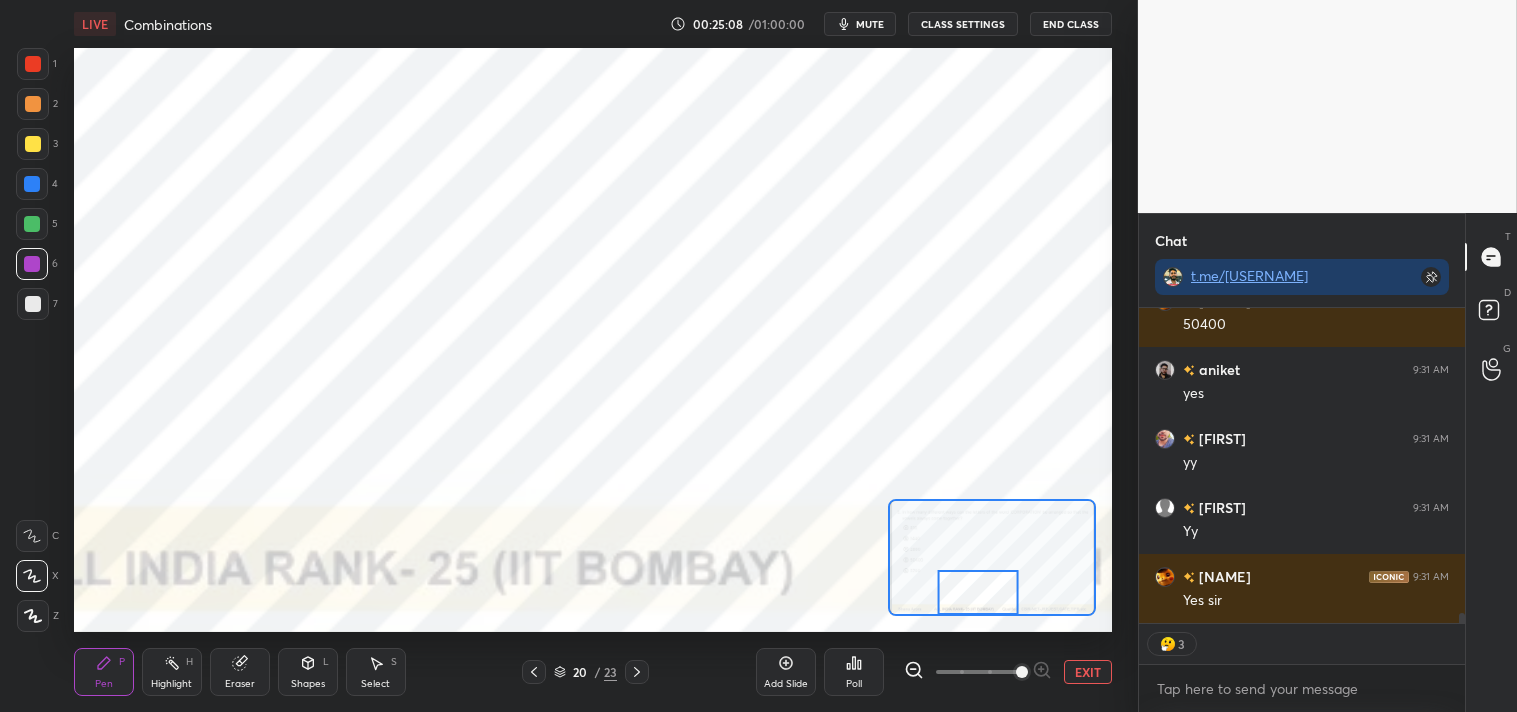 scroll, scrollTop: 9648, scrollLeft: 0, axis: vertical 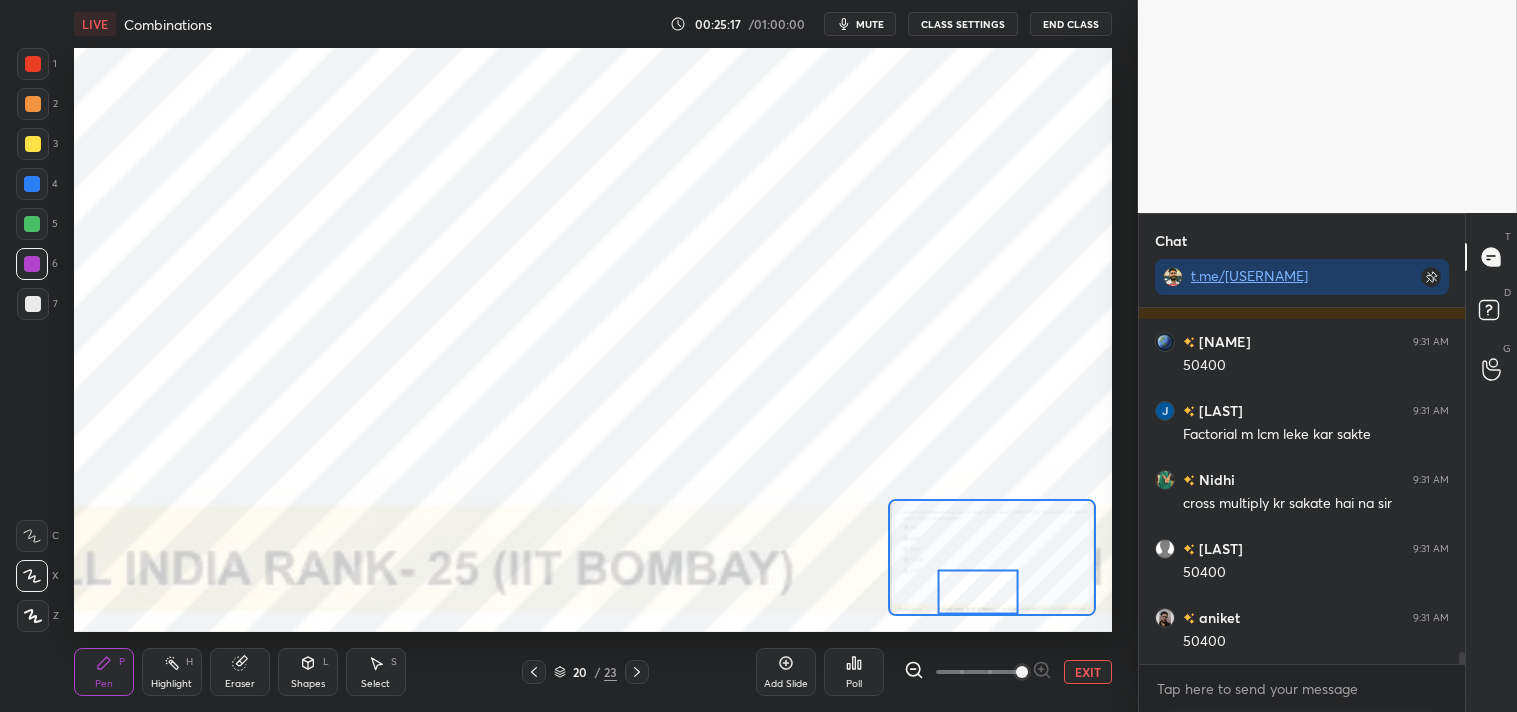 click on "Eraser" at bounding box center [240, 672] 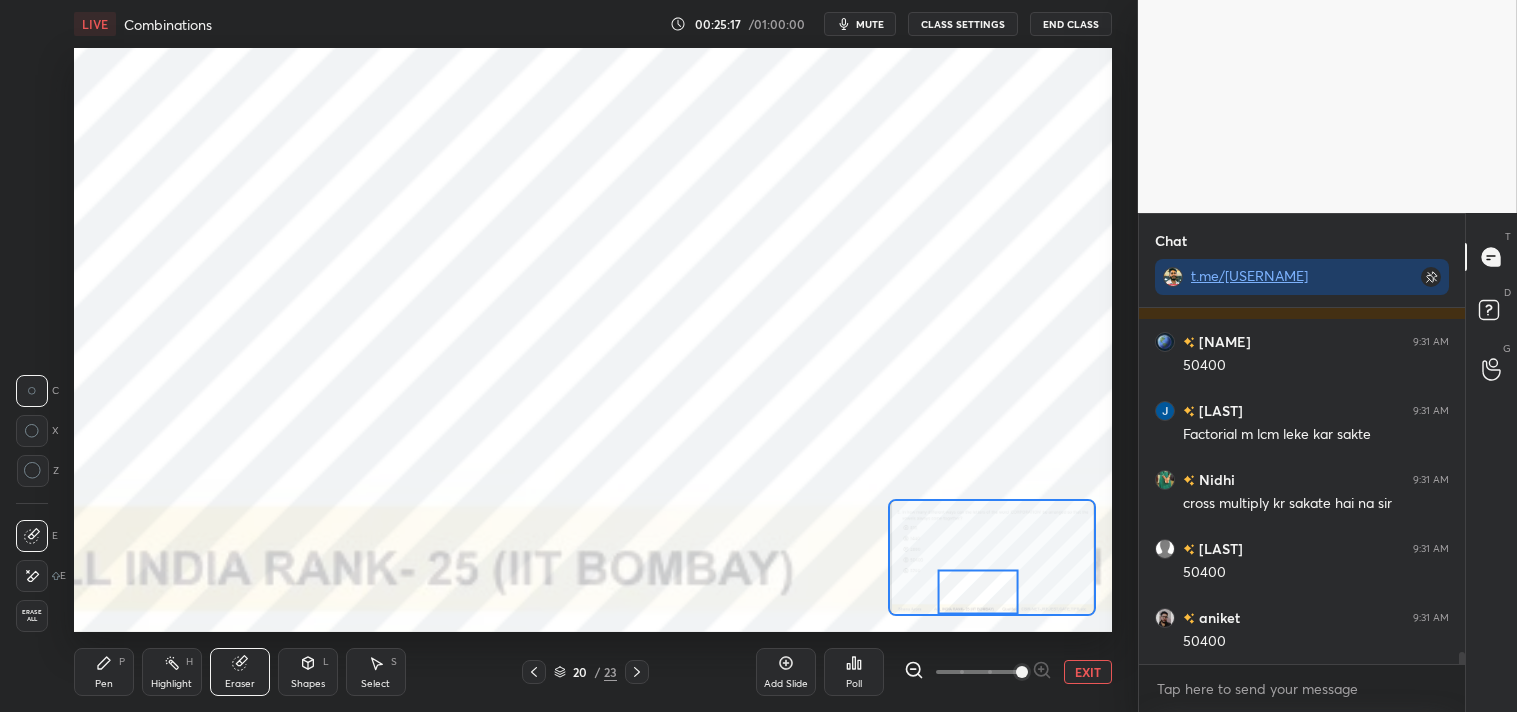 click on "Eraser" at bounding box center (240, 672) 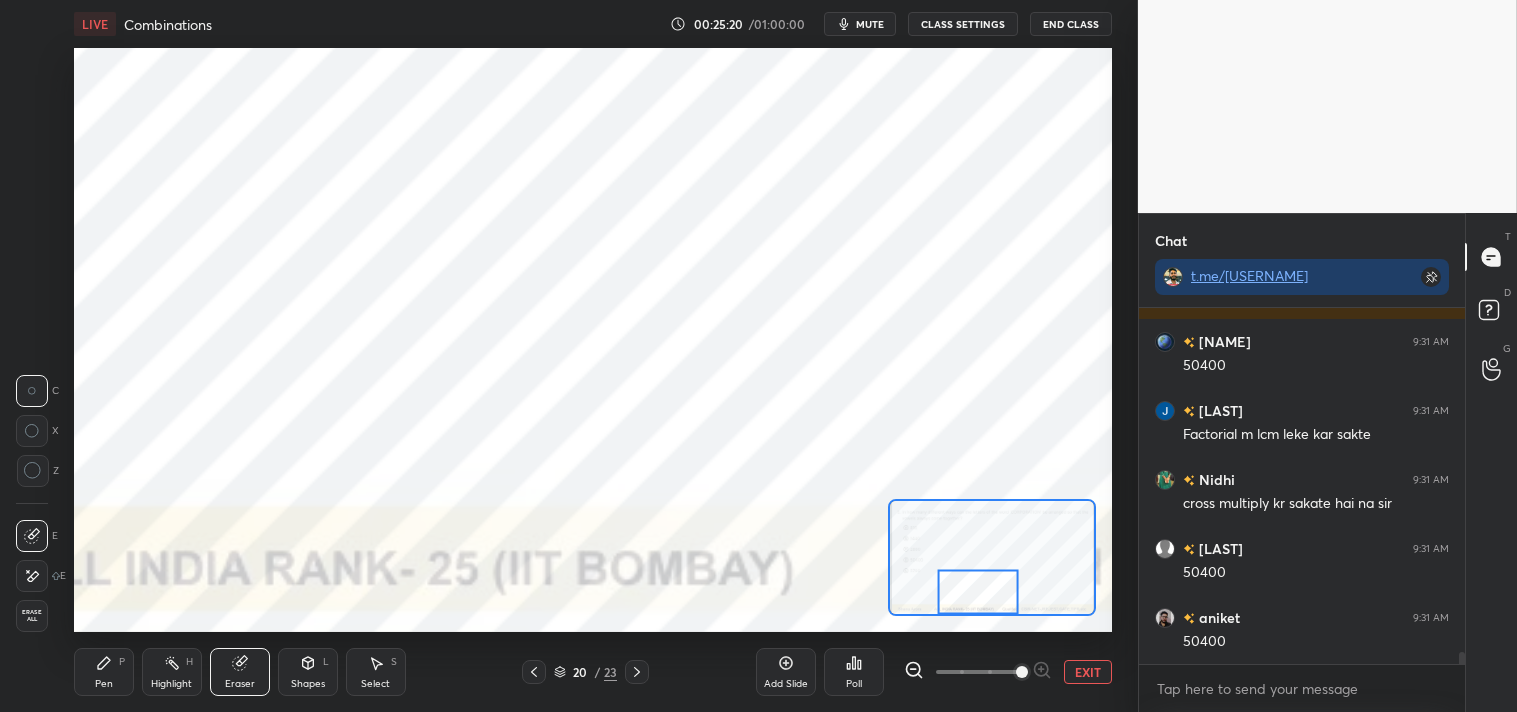 click 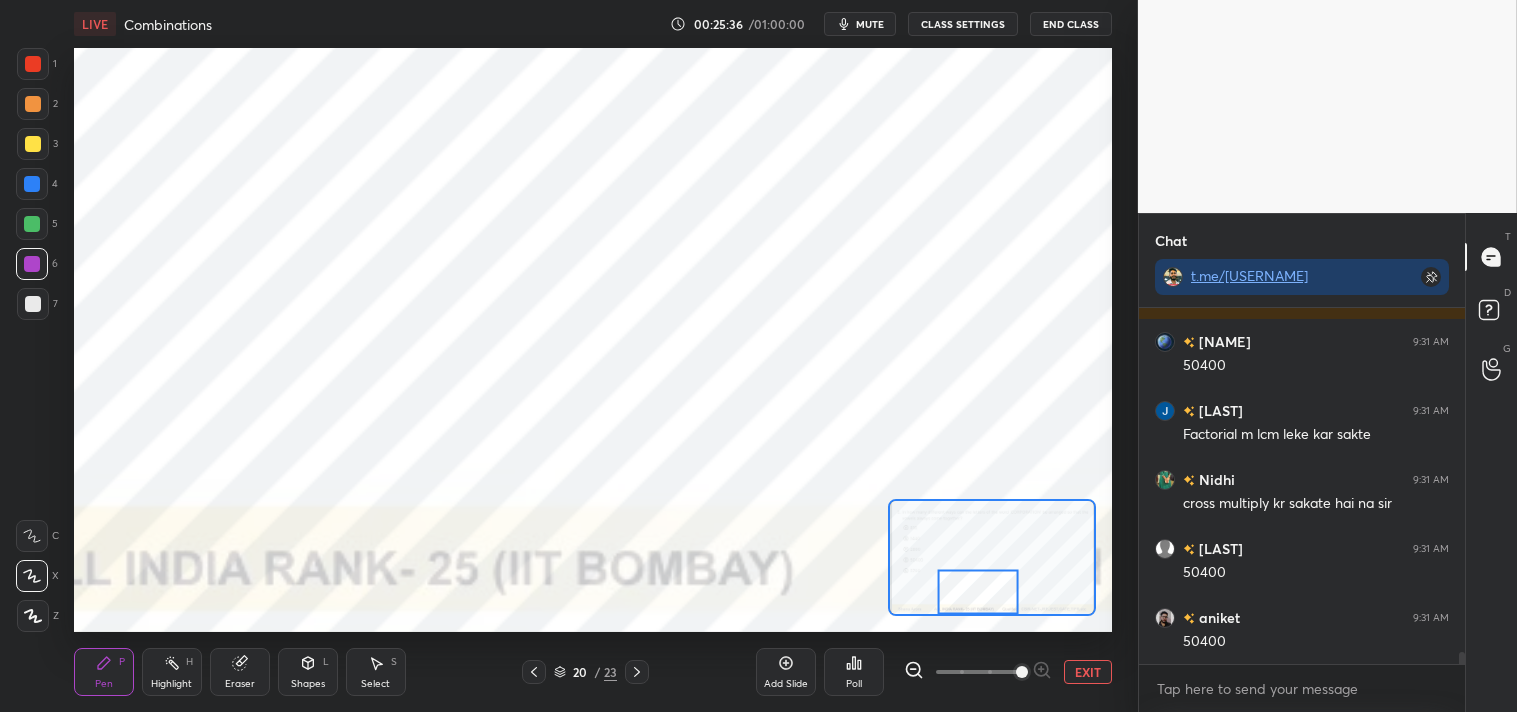 scroll, scrollTop: 9953, scrollLeft: 0, axis: vertical 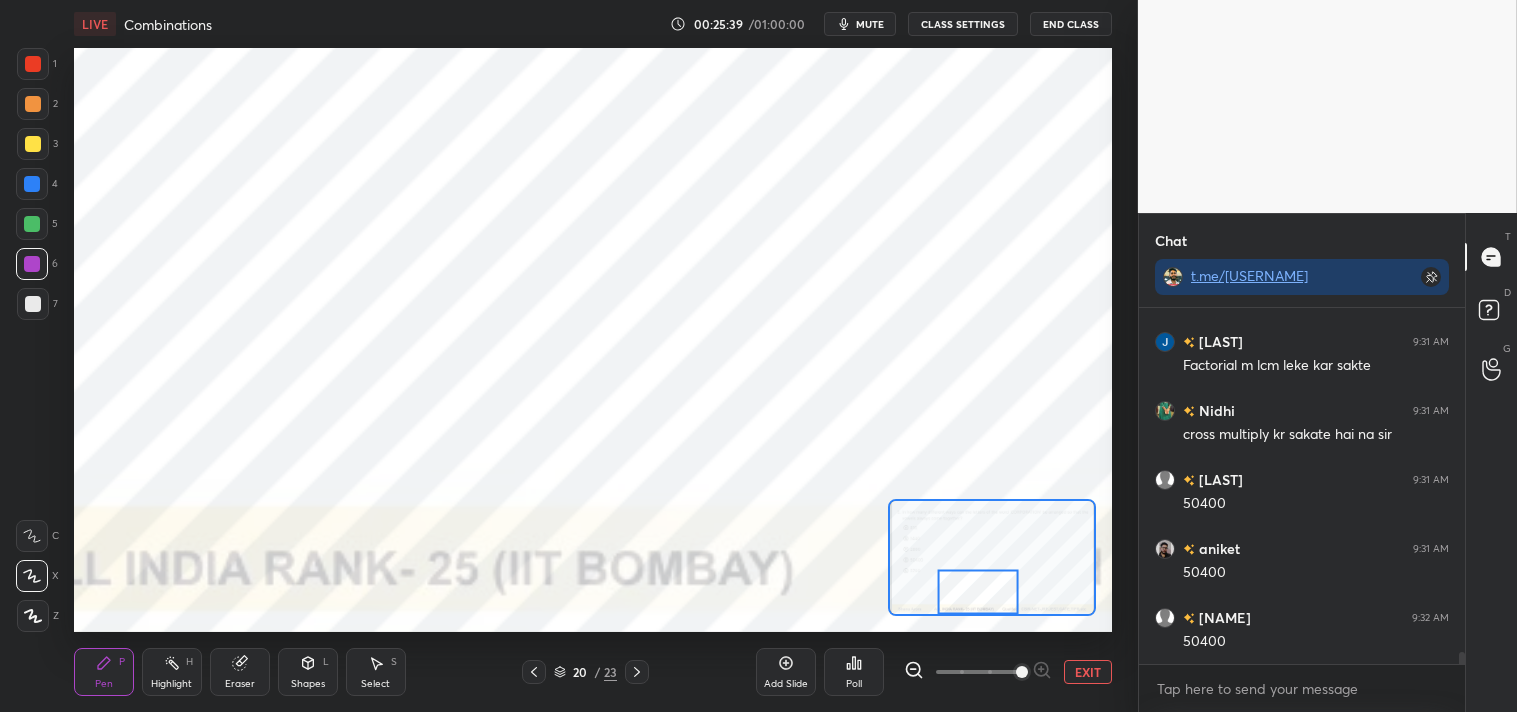 click on "EXIT" at bounding box center [1088, 672] 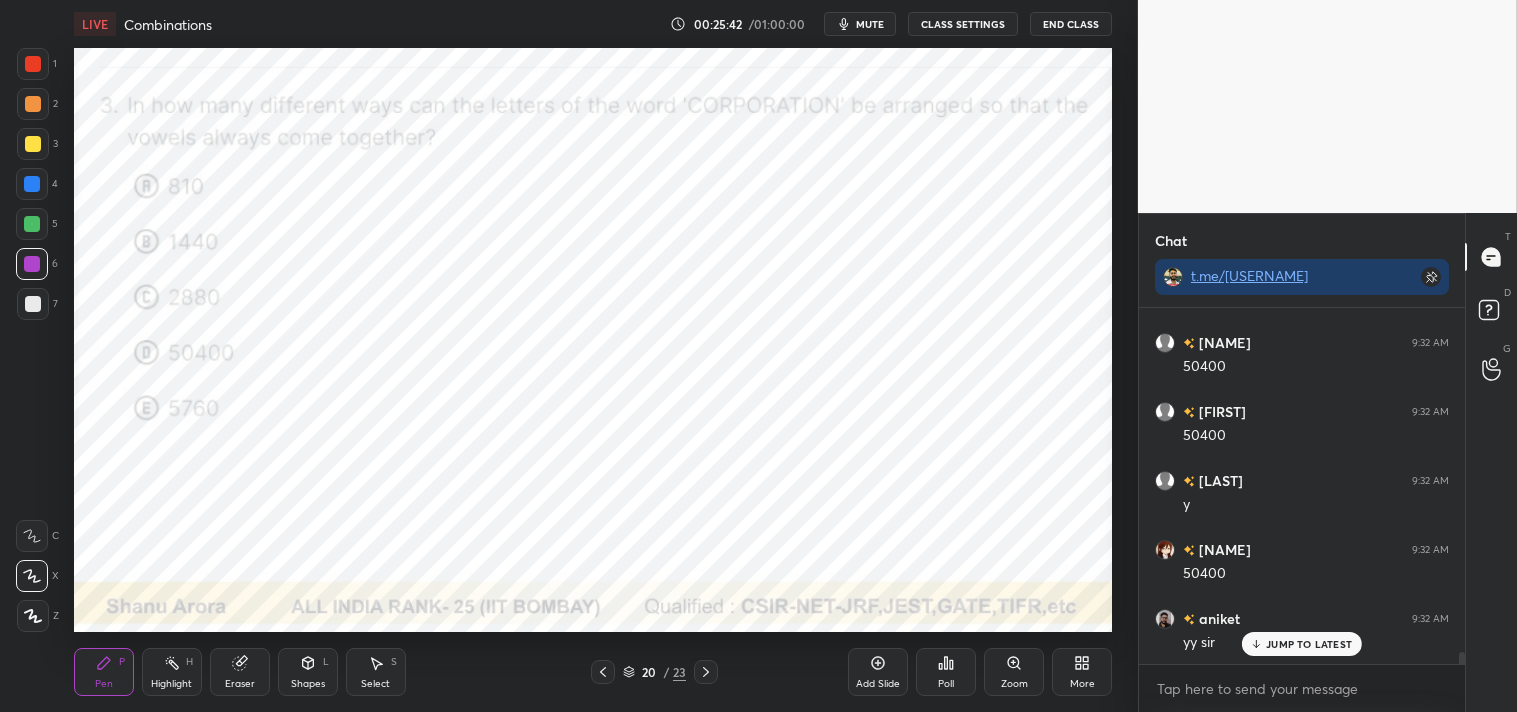 scroll, scrollTop: 10366, scrollLeft: 0, axis: vertical 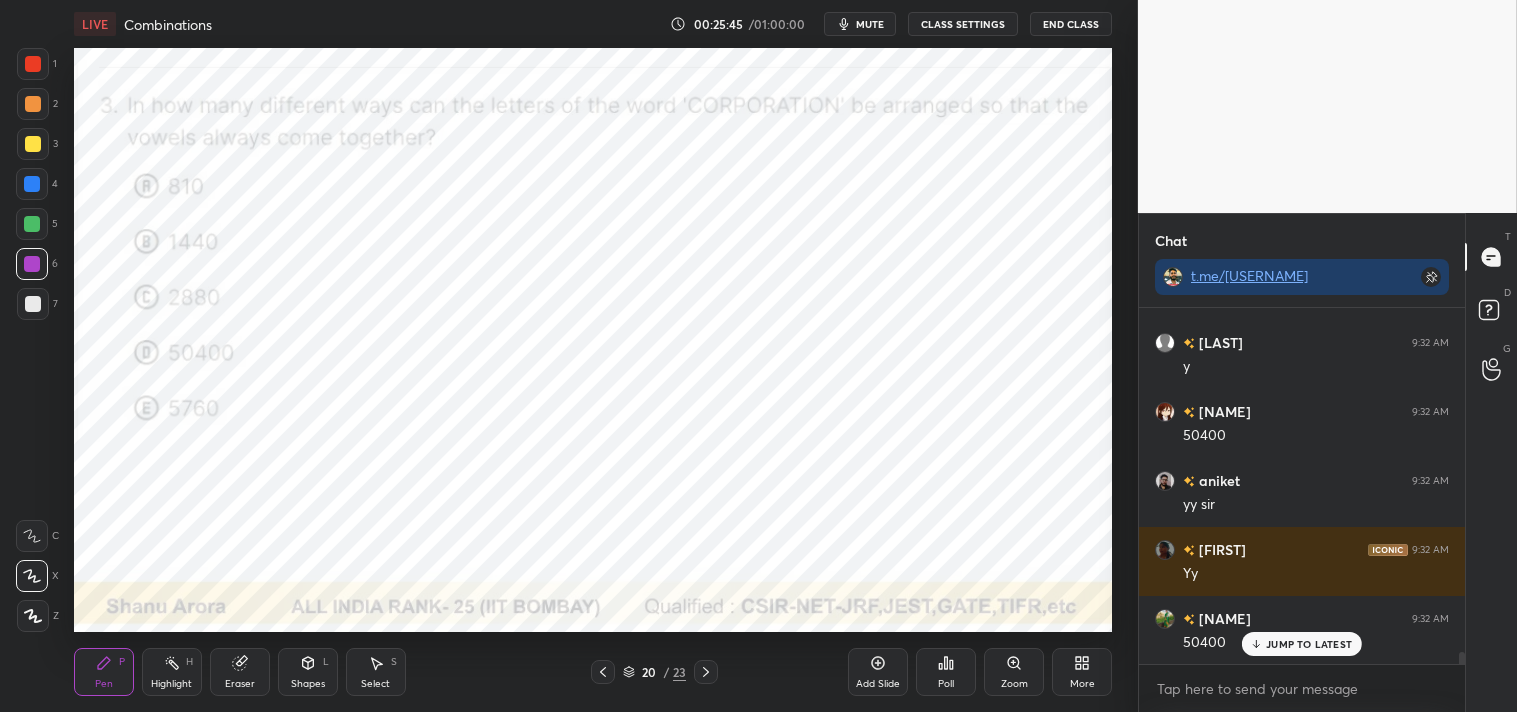 click 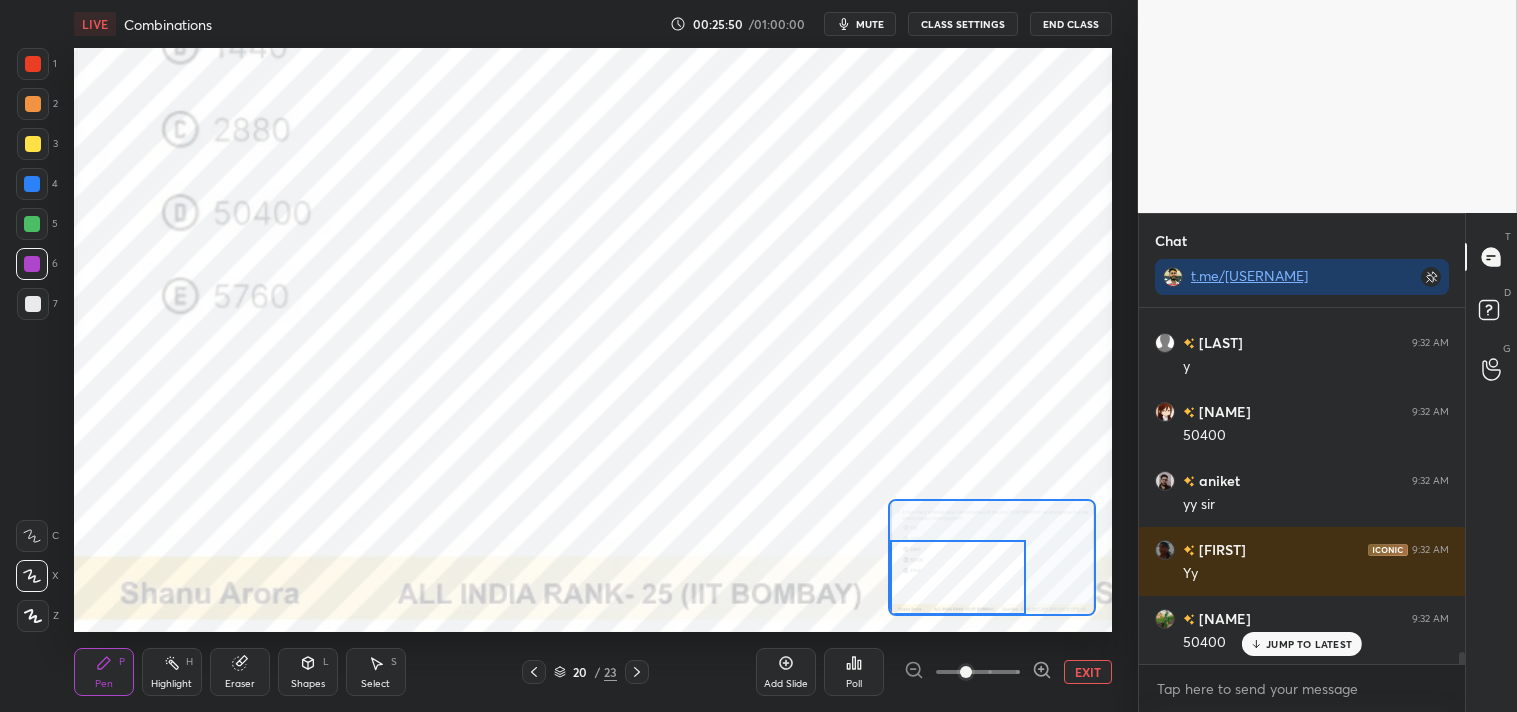 scroll, scrollTop: 10435, scrollLeft: 0, axis: vertical 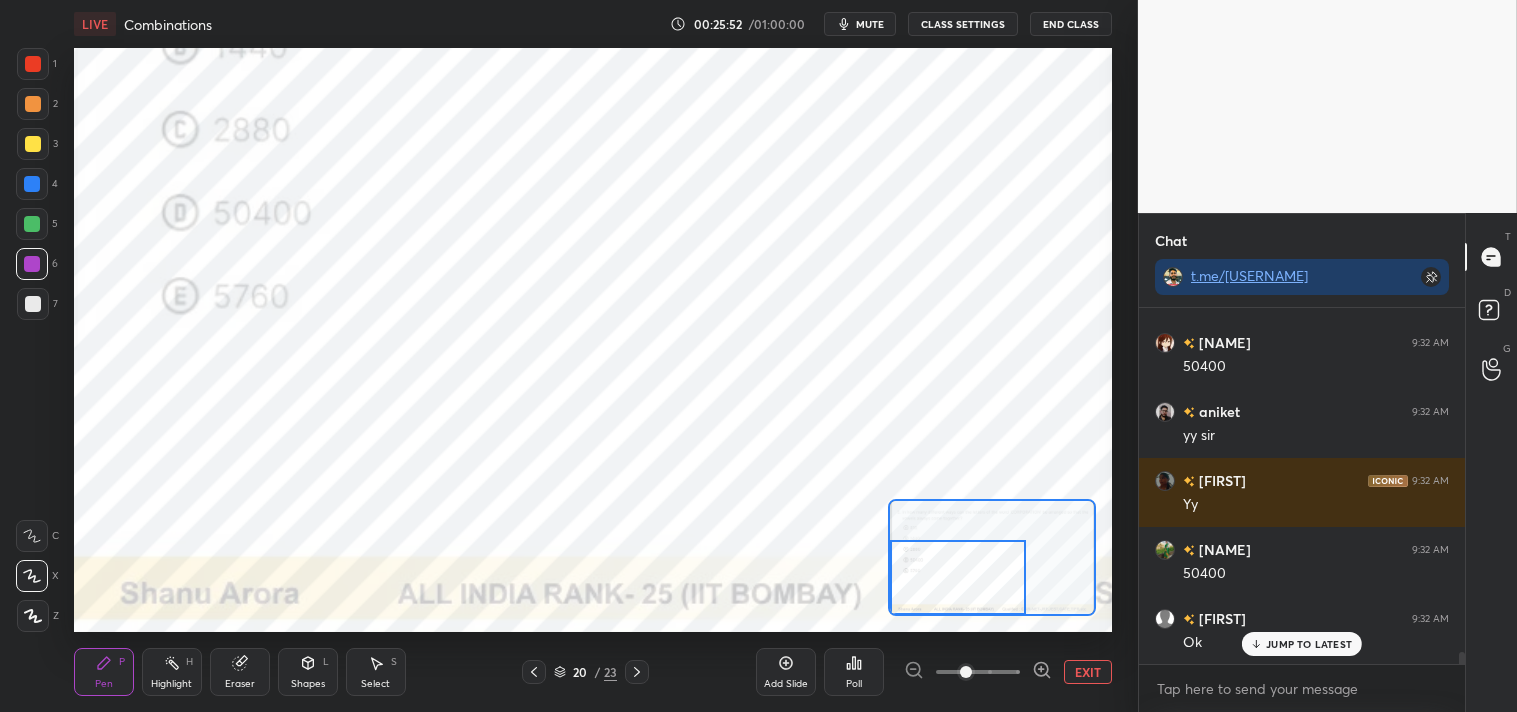 click on "EXIT" at bounding box center [1088, 672] 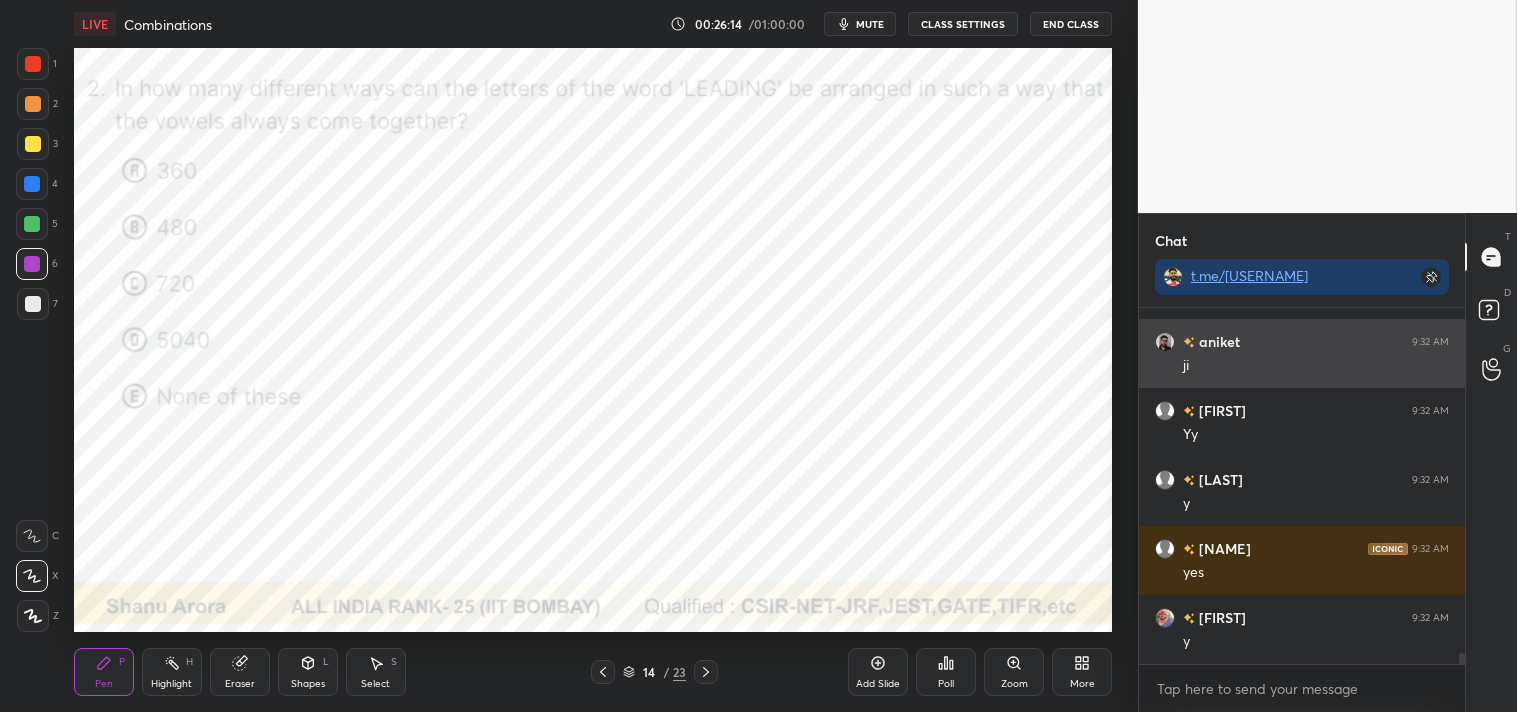 scroll, scrollTop: 10850, scrollLeft: 0, axis: vertical 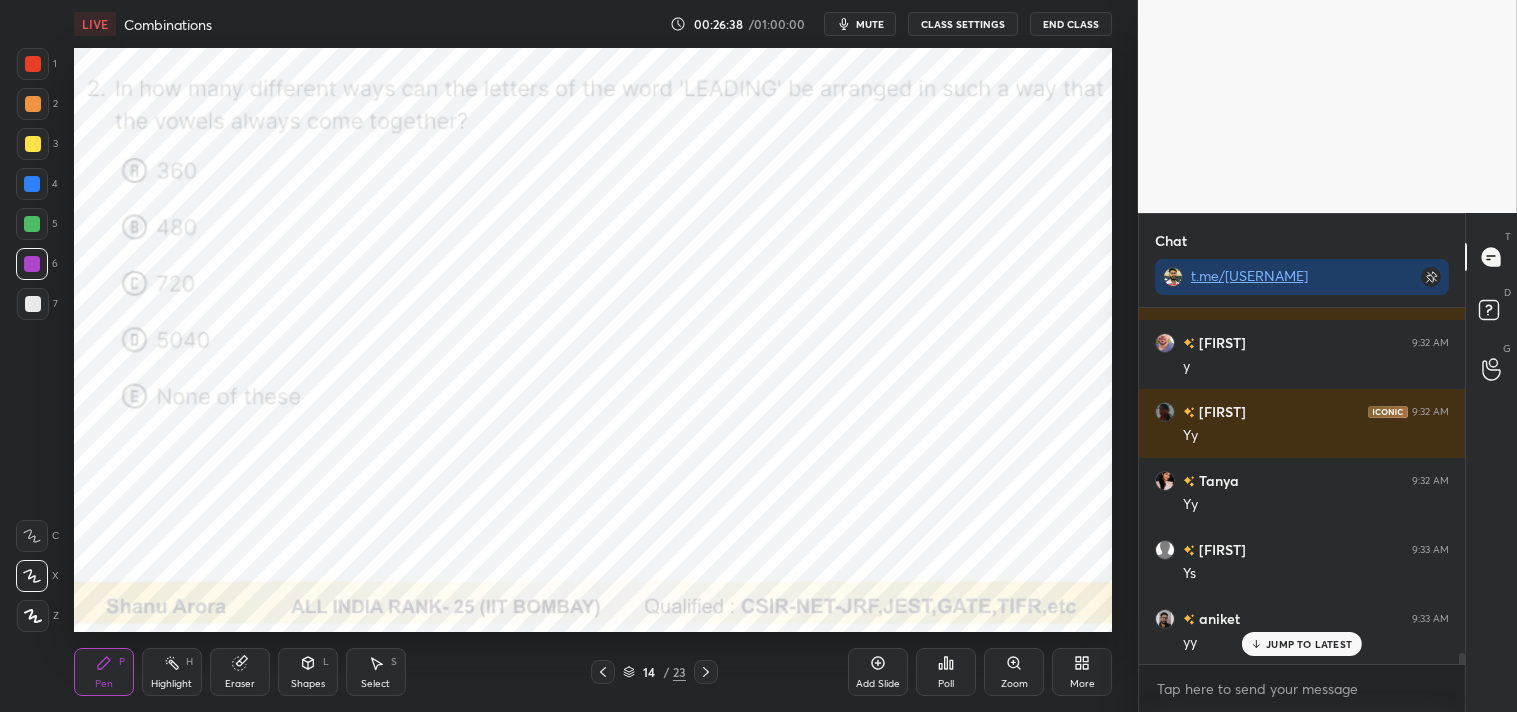 click on "Eraser" at bounding box center (240, 672) 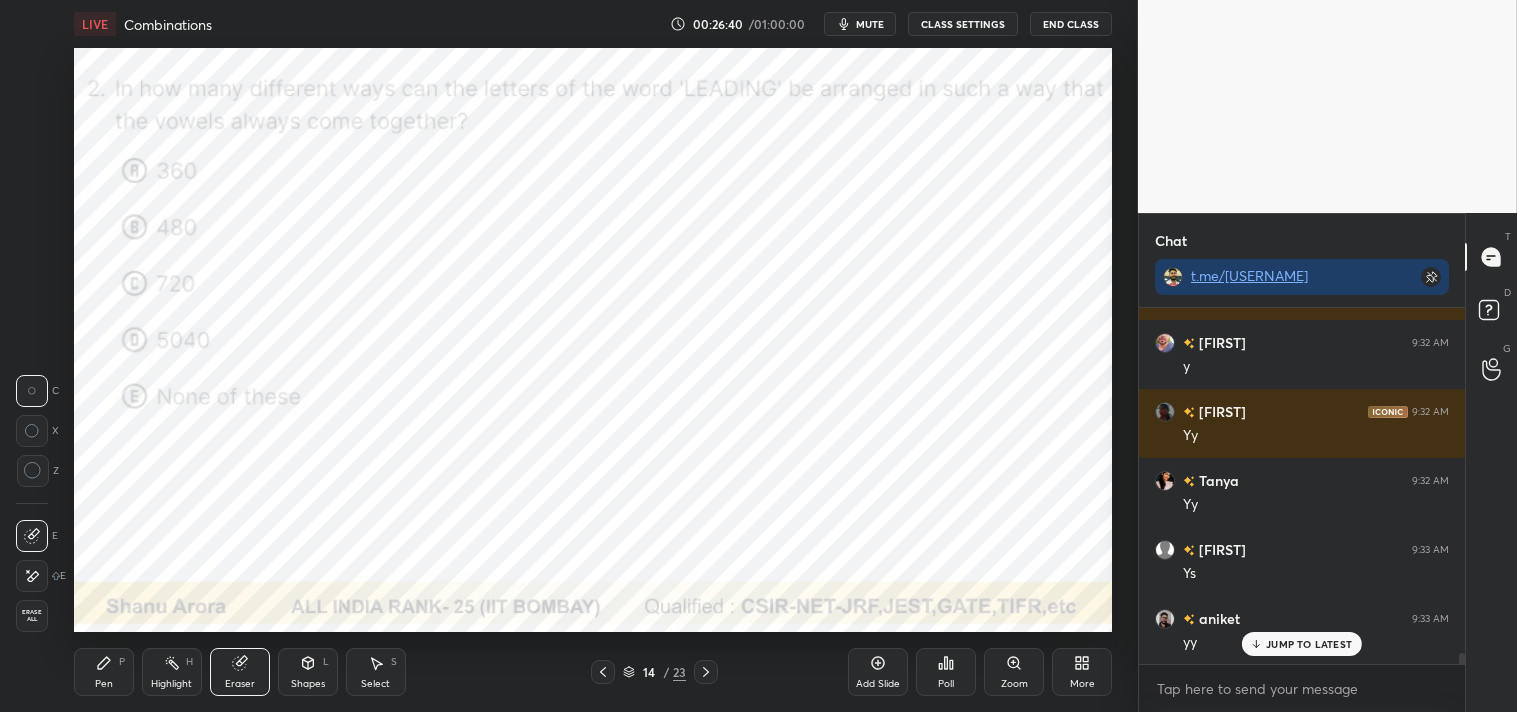 click on "Pen P" at bounding box center (104, 672) 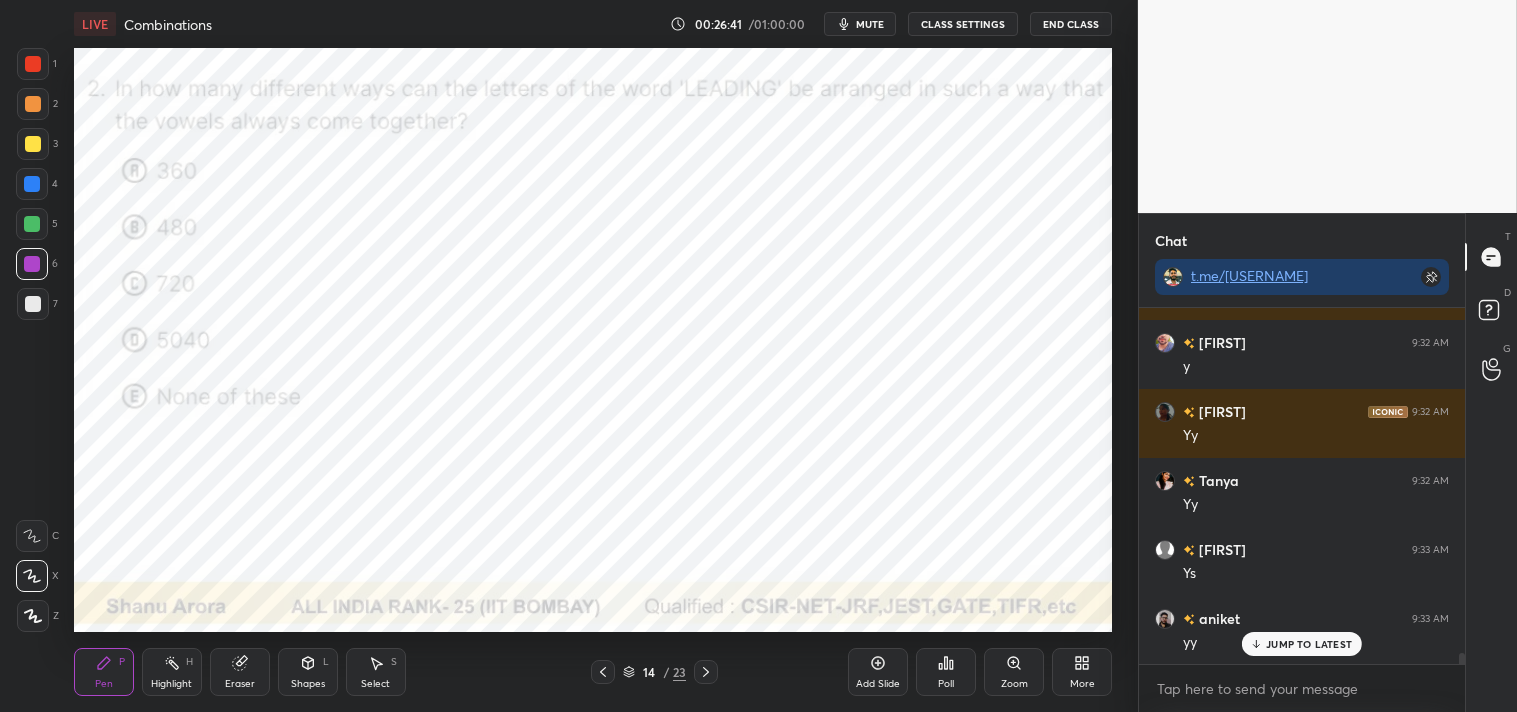 click 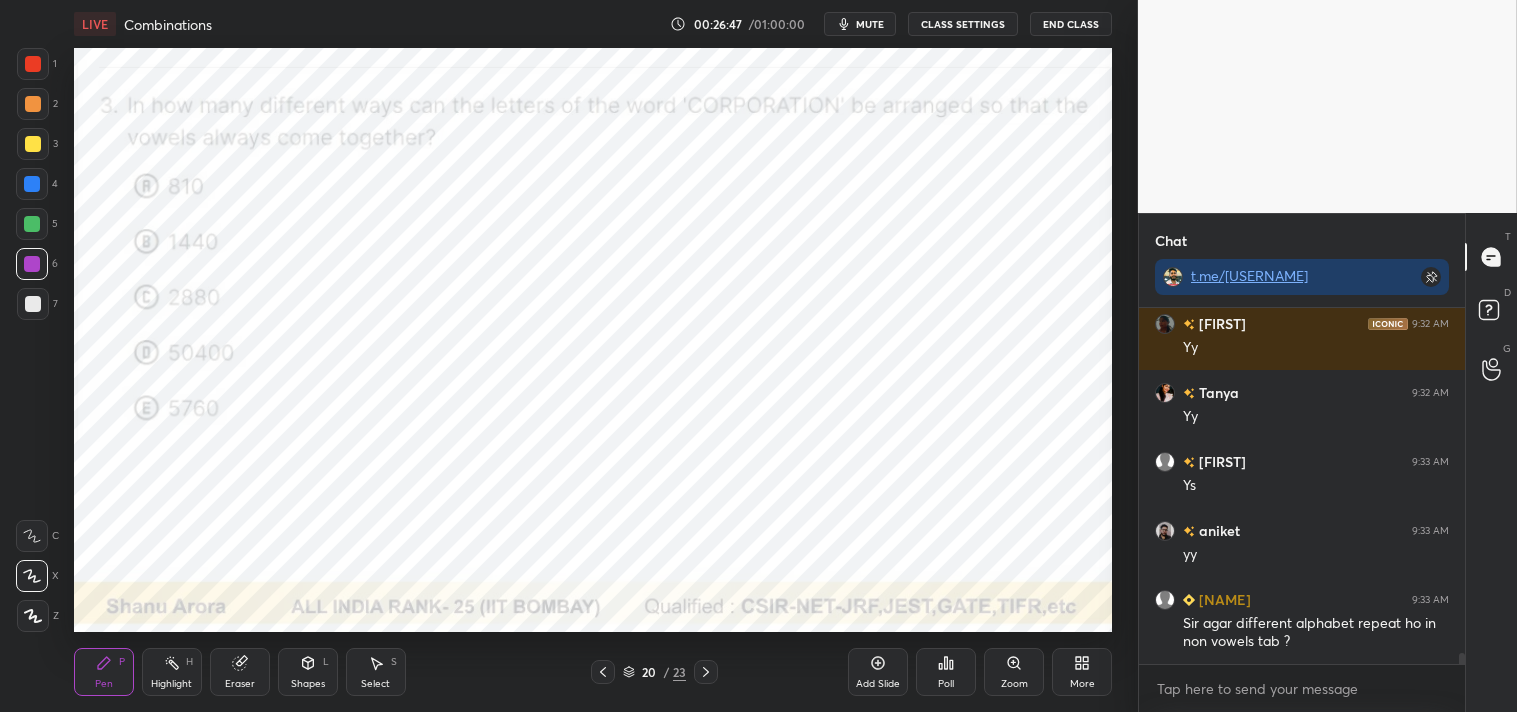 scroll, scrollTop: 11213, scrollLeft: 0, axis: vertical 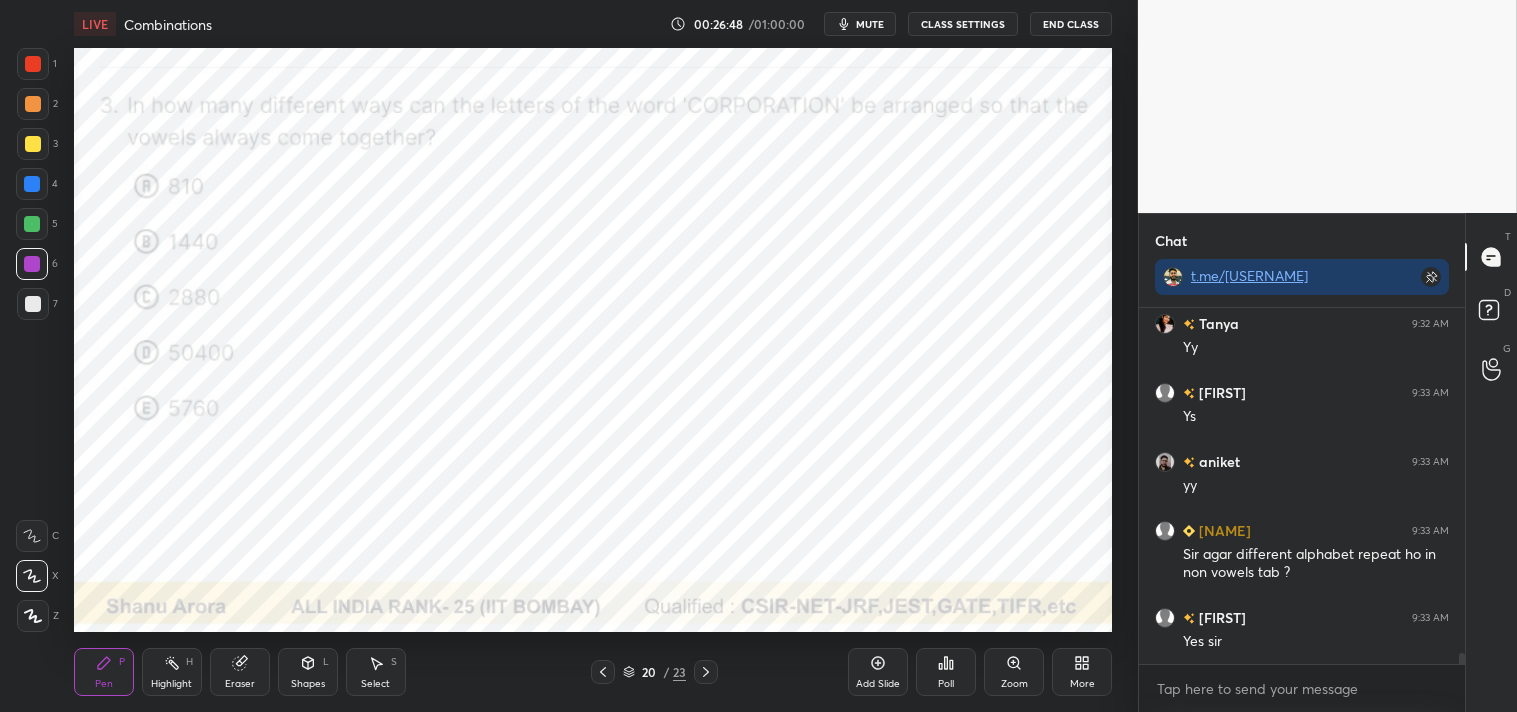 click on "Highlight H" at bounding box center [172, 672] 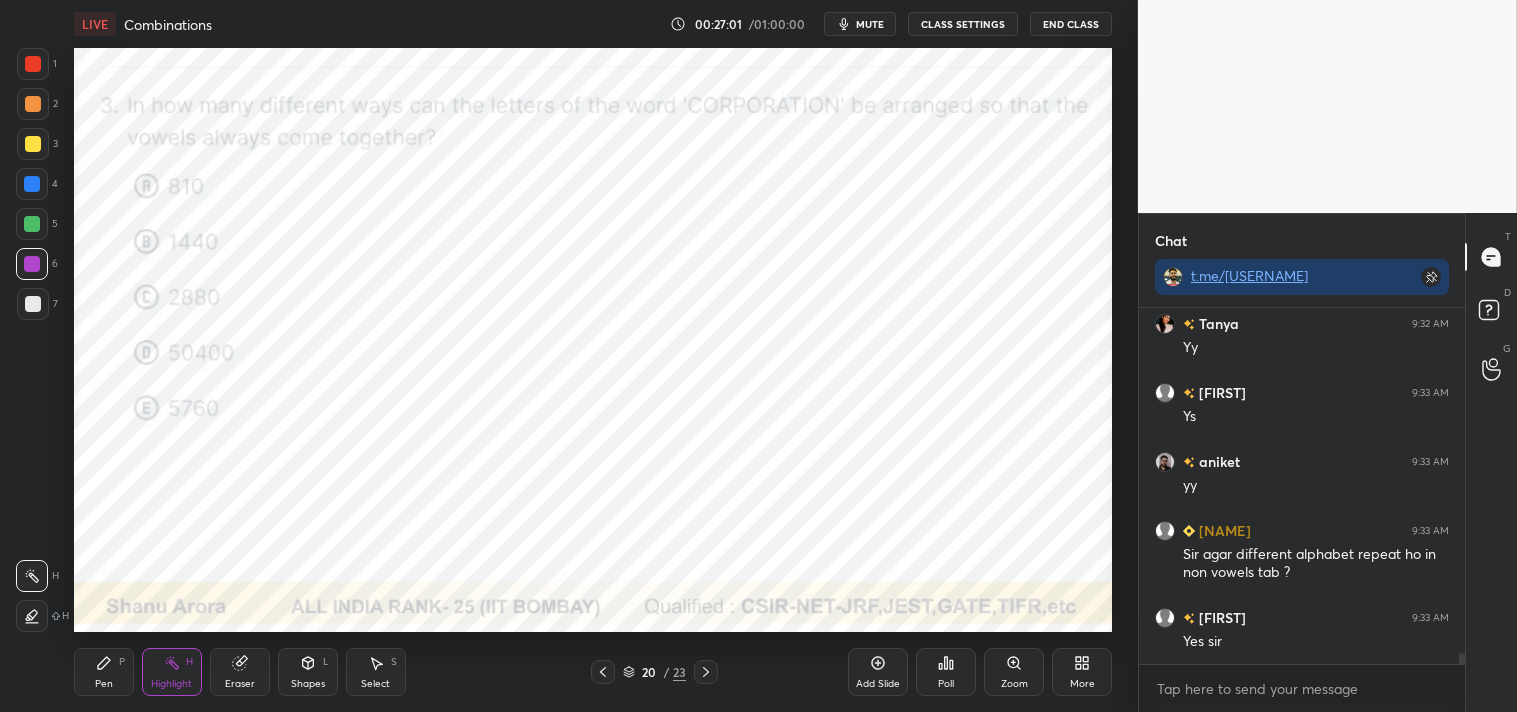 scroll, scrollTop: 11282, scrollLeft: 0, axis: vertical 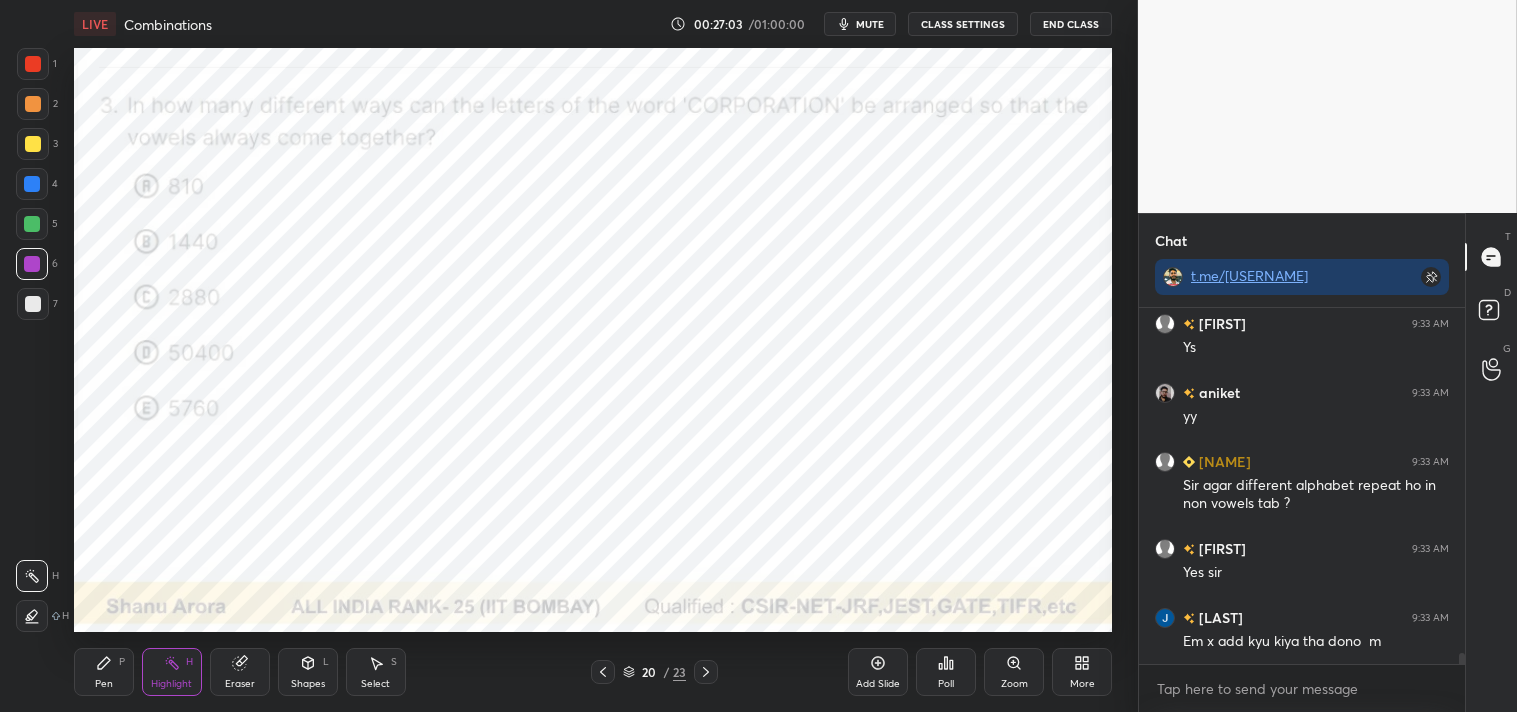 click 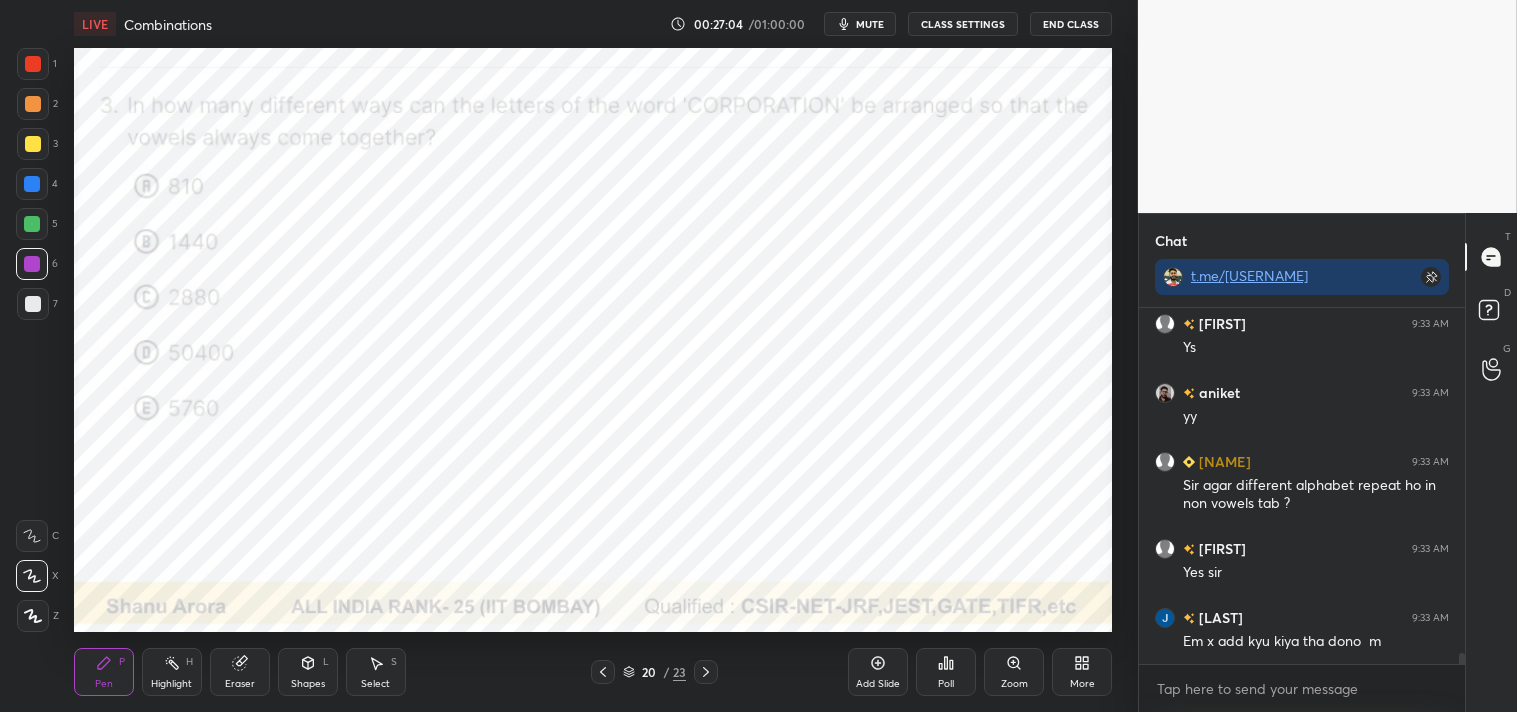 scroll, scrollTop: 11351, scrollLeft: 0, axis: vertical 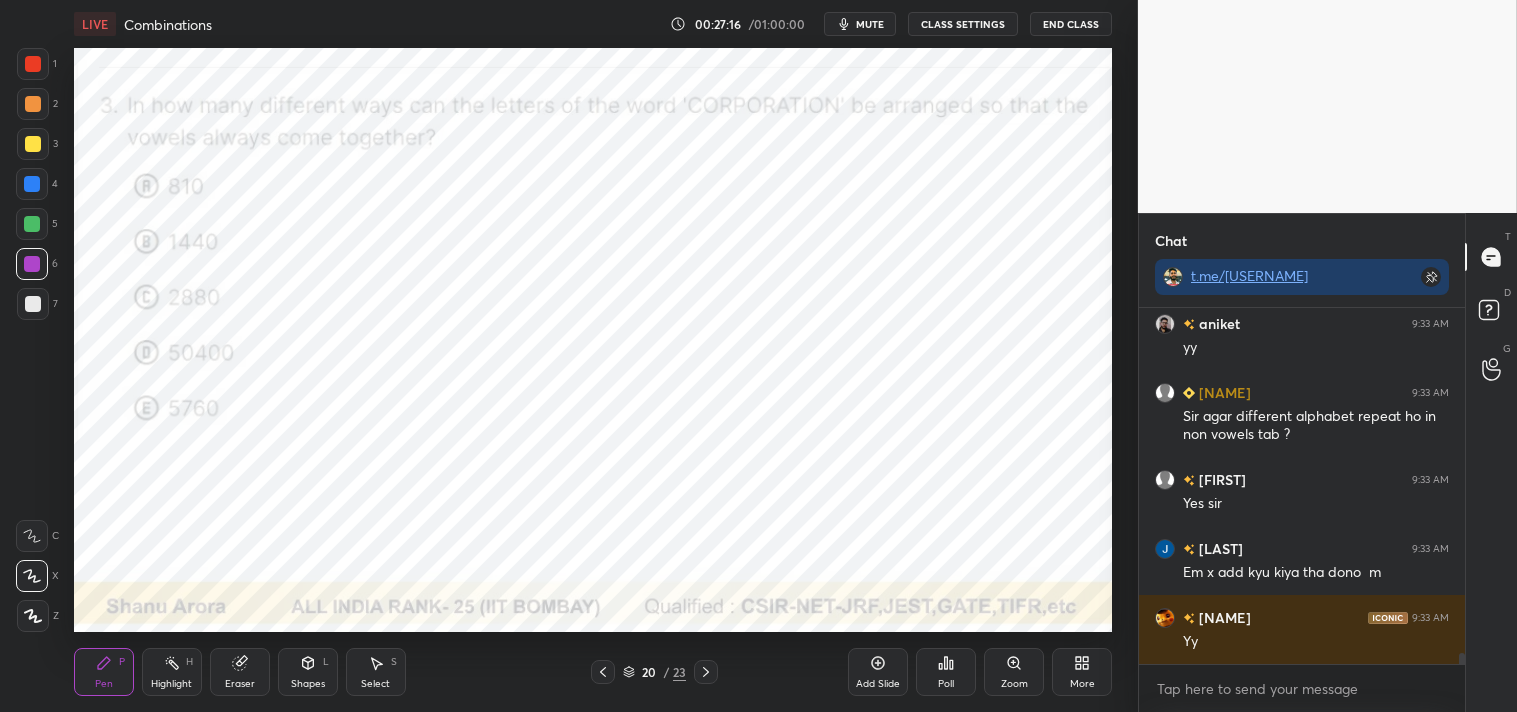 click 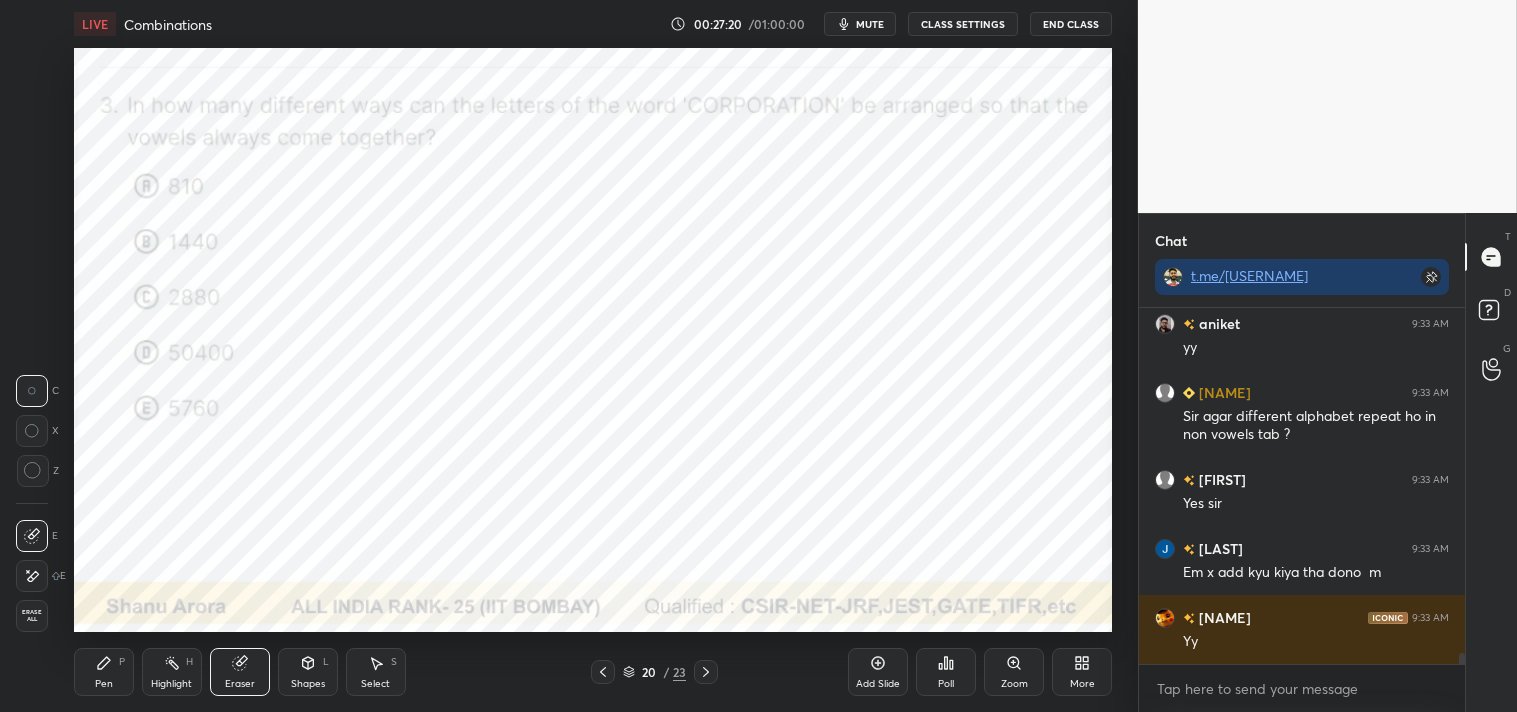 click on "Pen P" at bounding box center (104, 672) 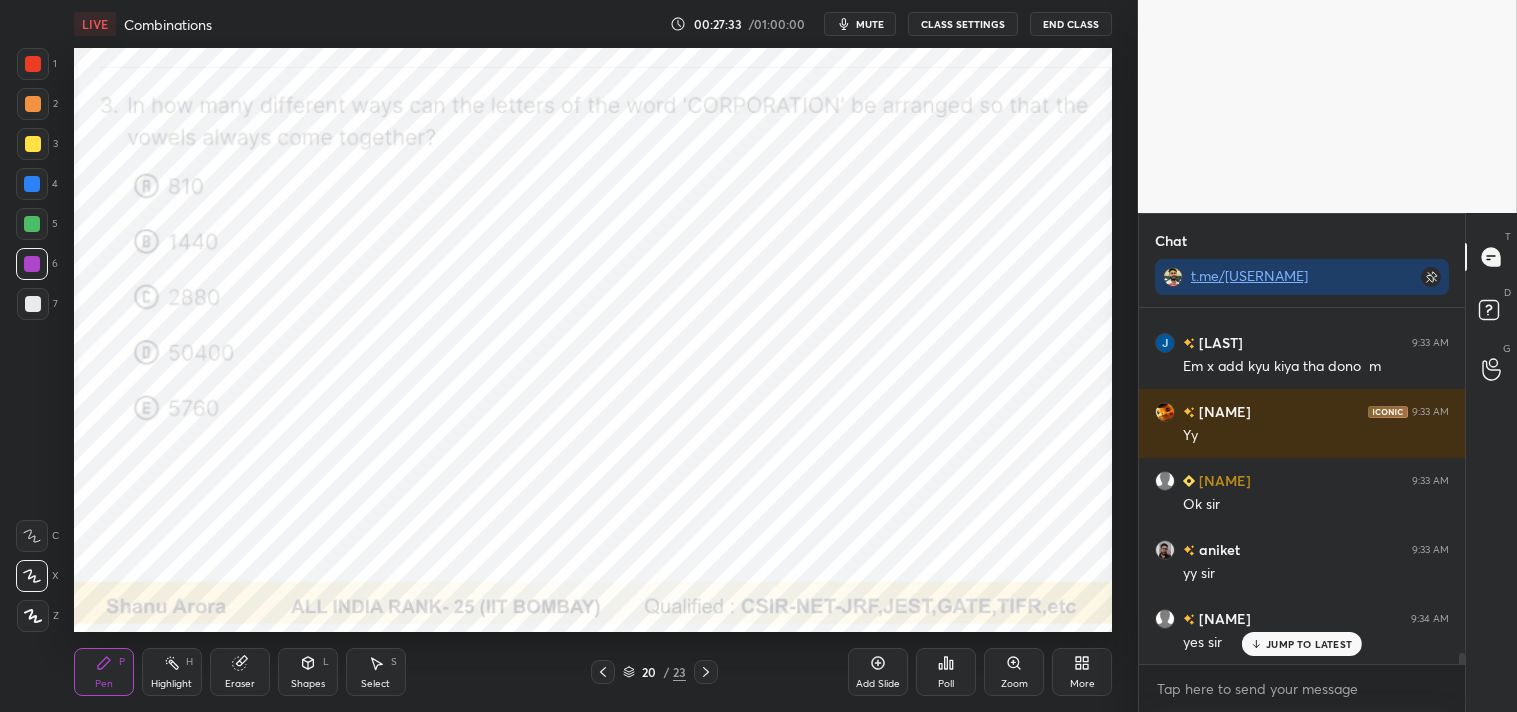 scroll, scrollTop: 11605, scrollLeft: 0, axis: vertical 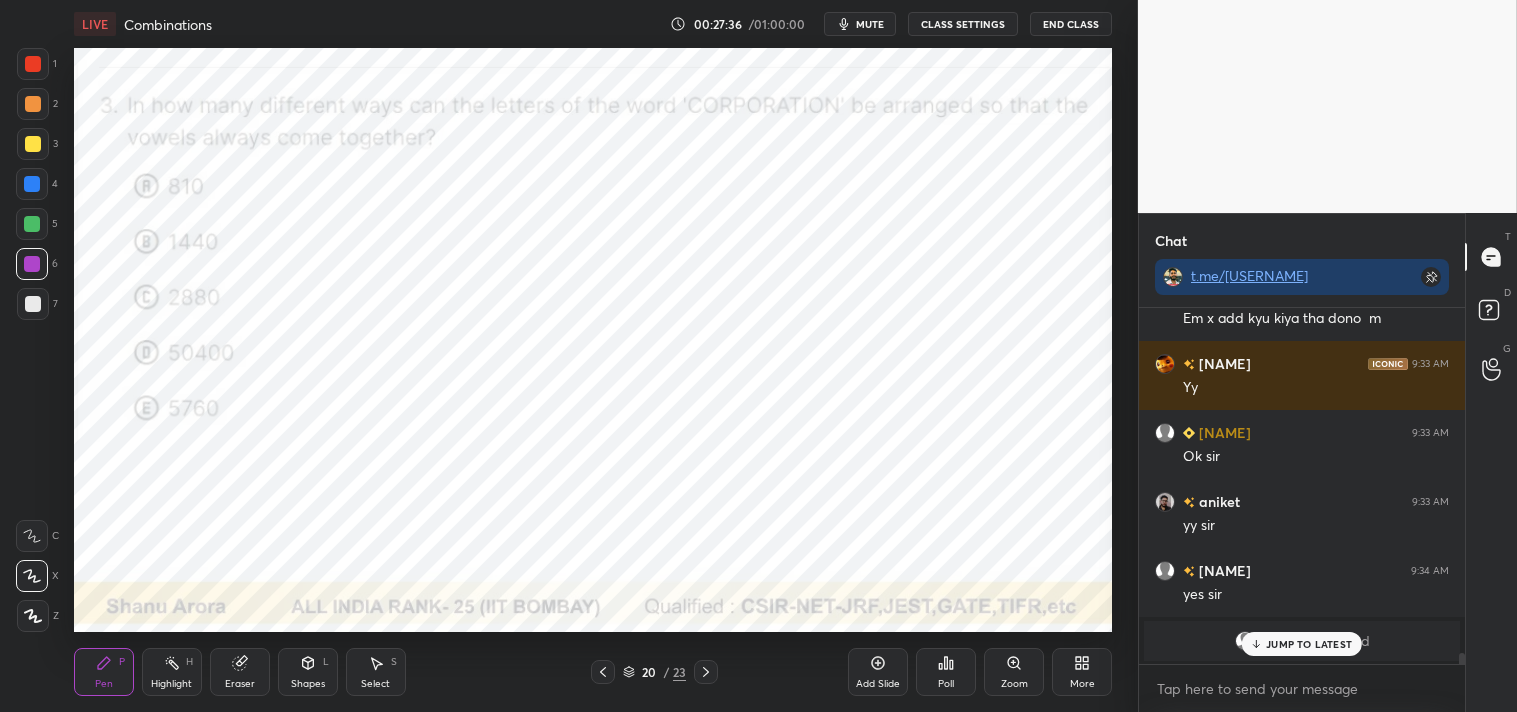click on "Highlight H" at bounding box center (172, 672) 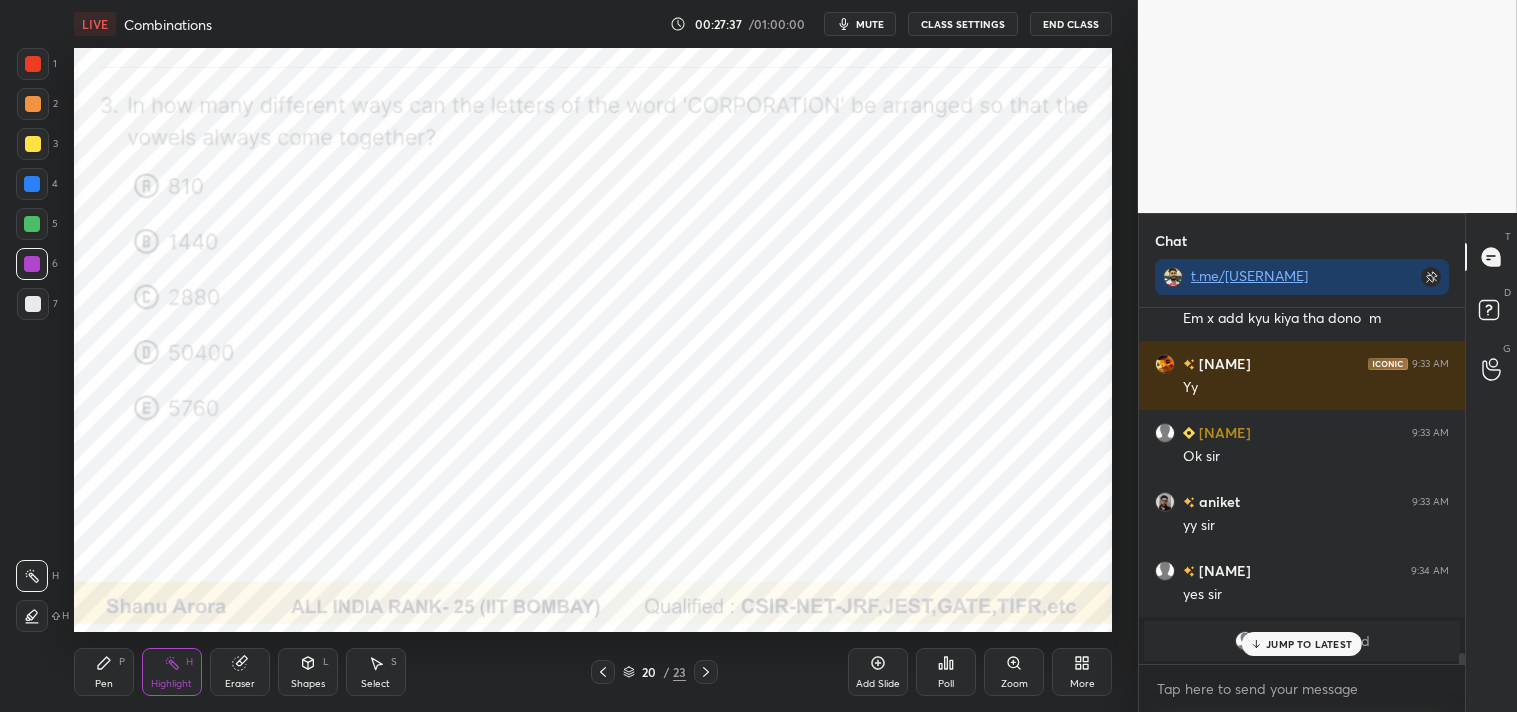 click on "Highlight H" at bounding box center (172, 672) 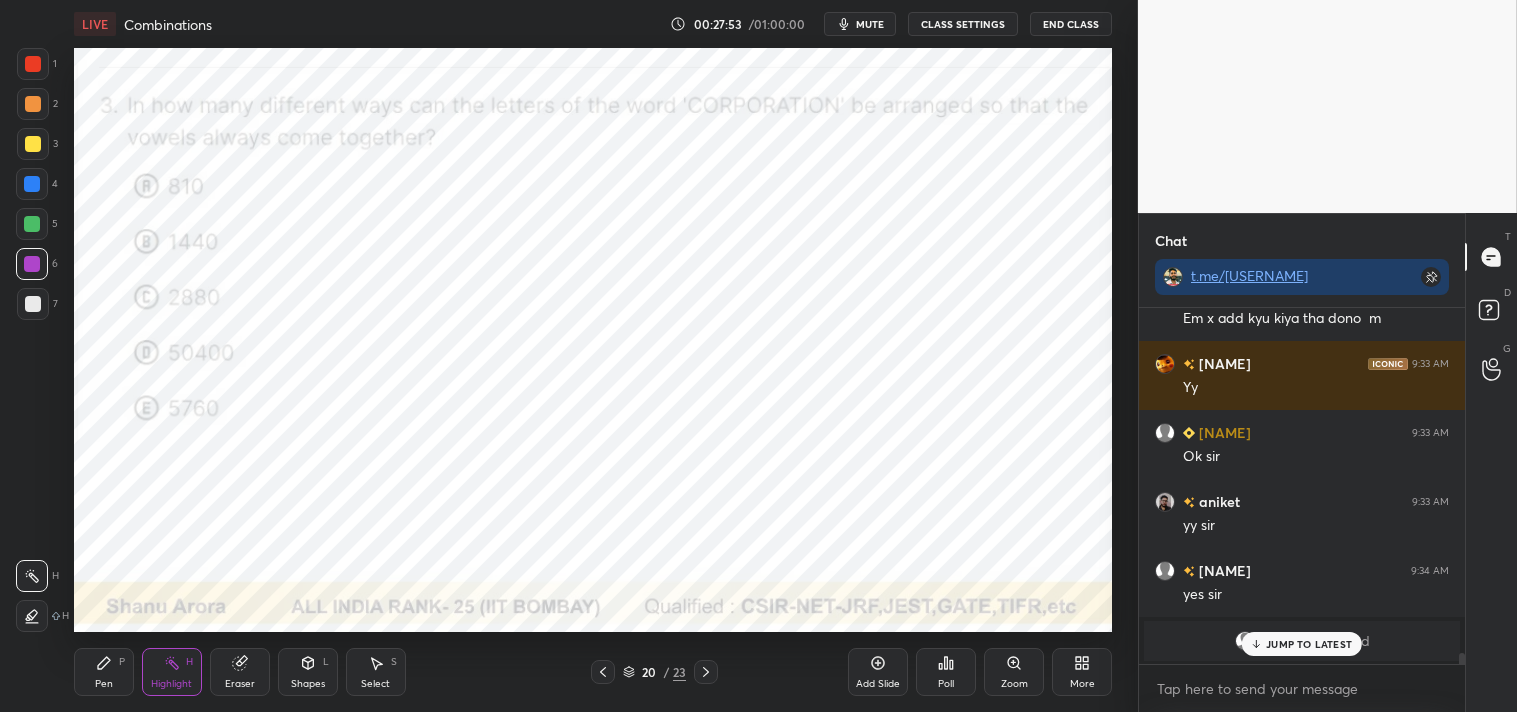 click 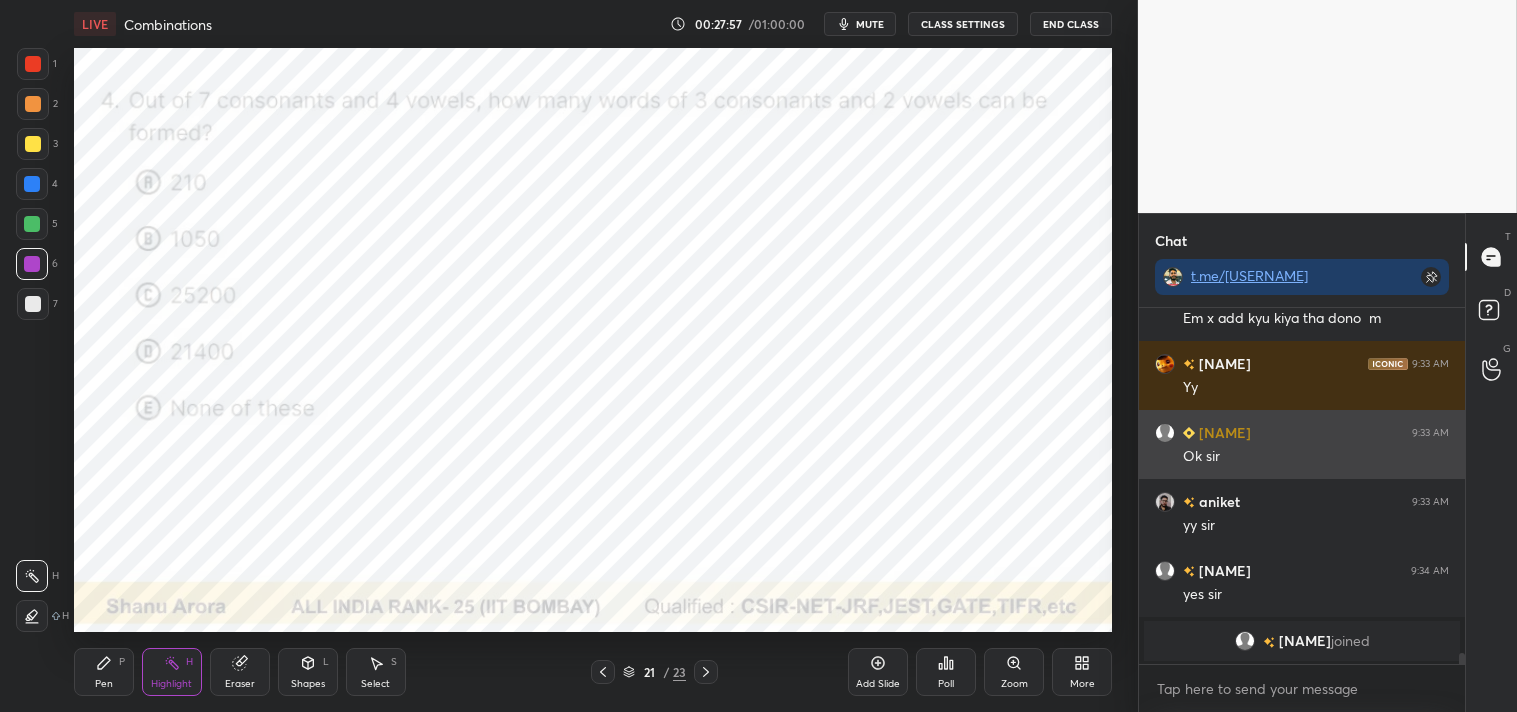 scroll, scrollTop: 11675, scrollLeft: 0, axis: vertical 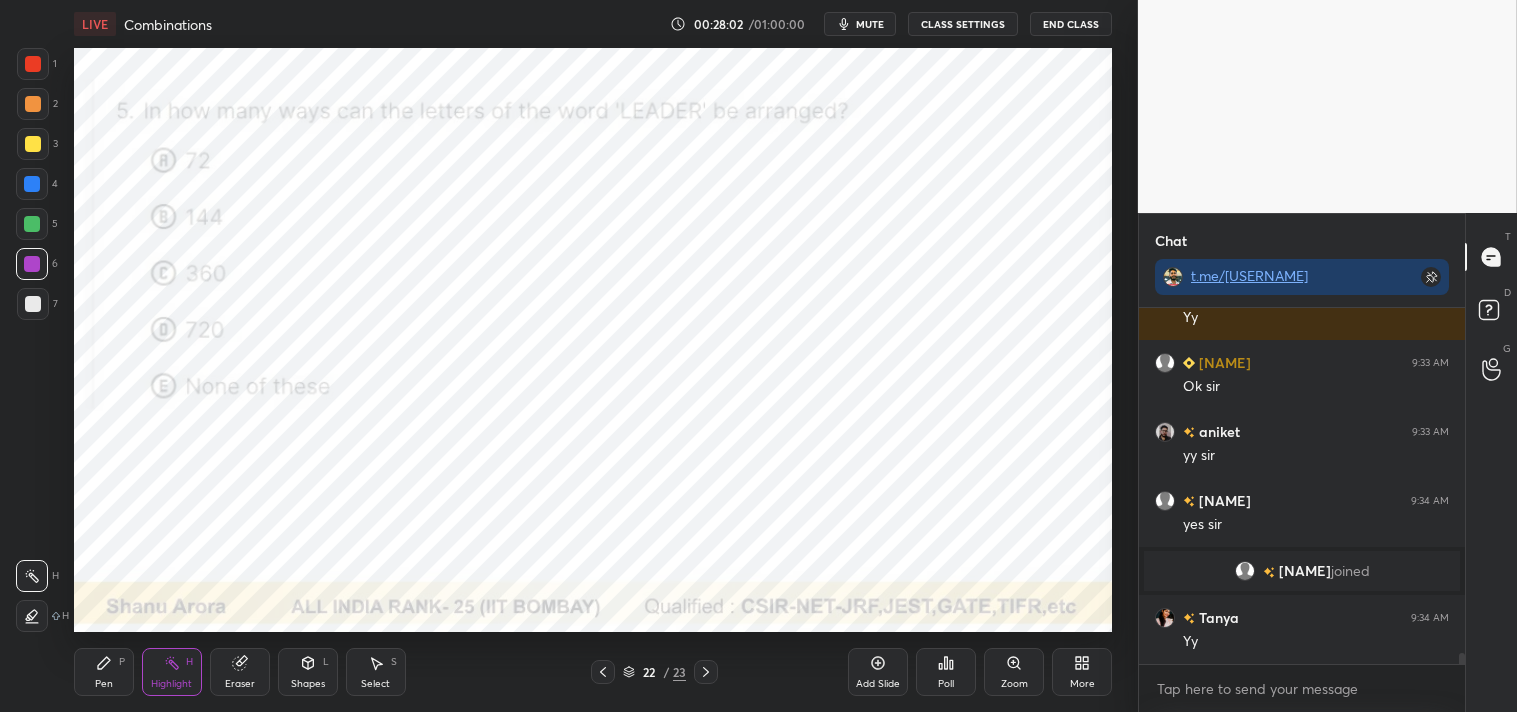 click on "Pen P" at bounding box center (104, 672) 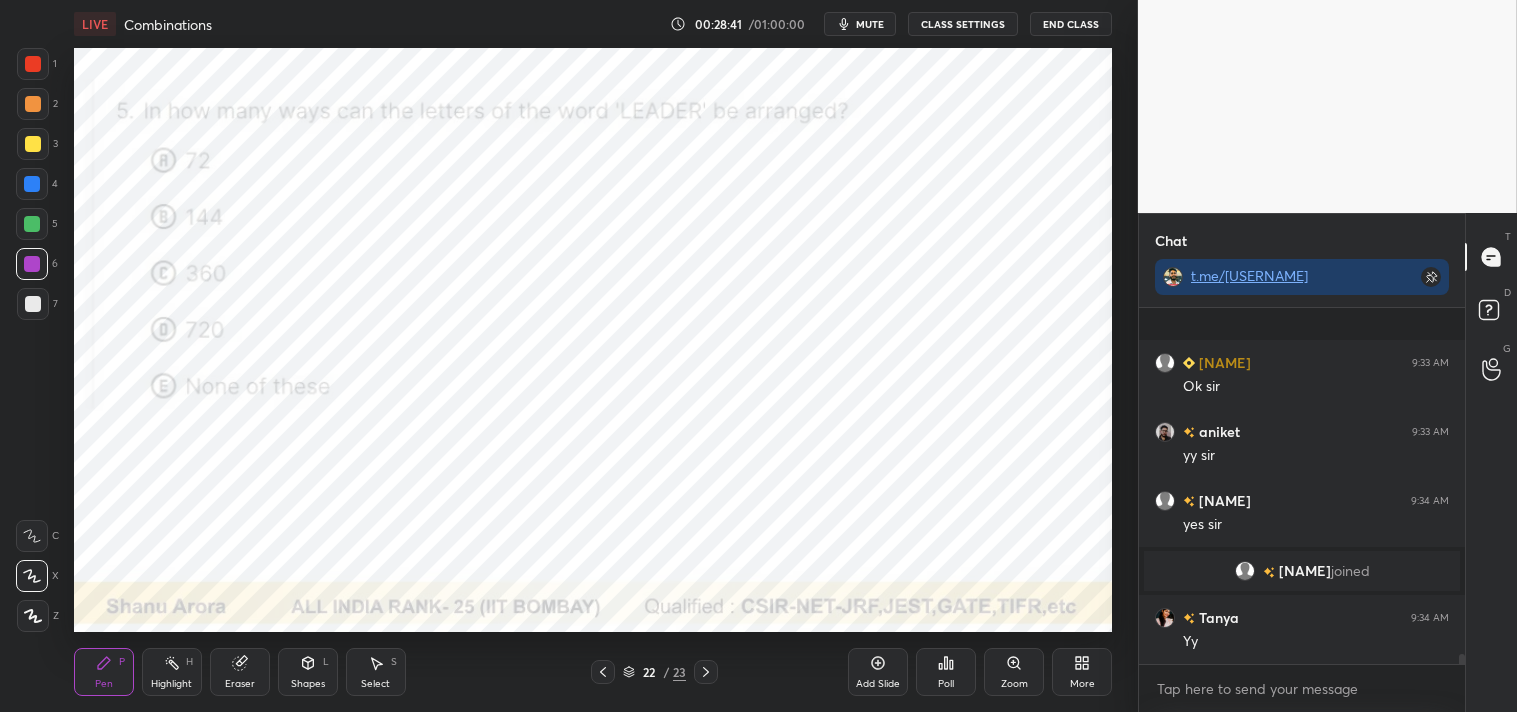 scroll, scrollTop: 11813, scrollLeft: 0, axis: vertical 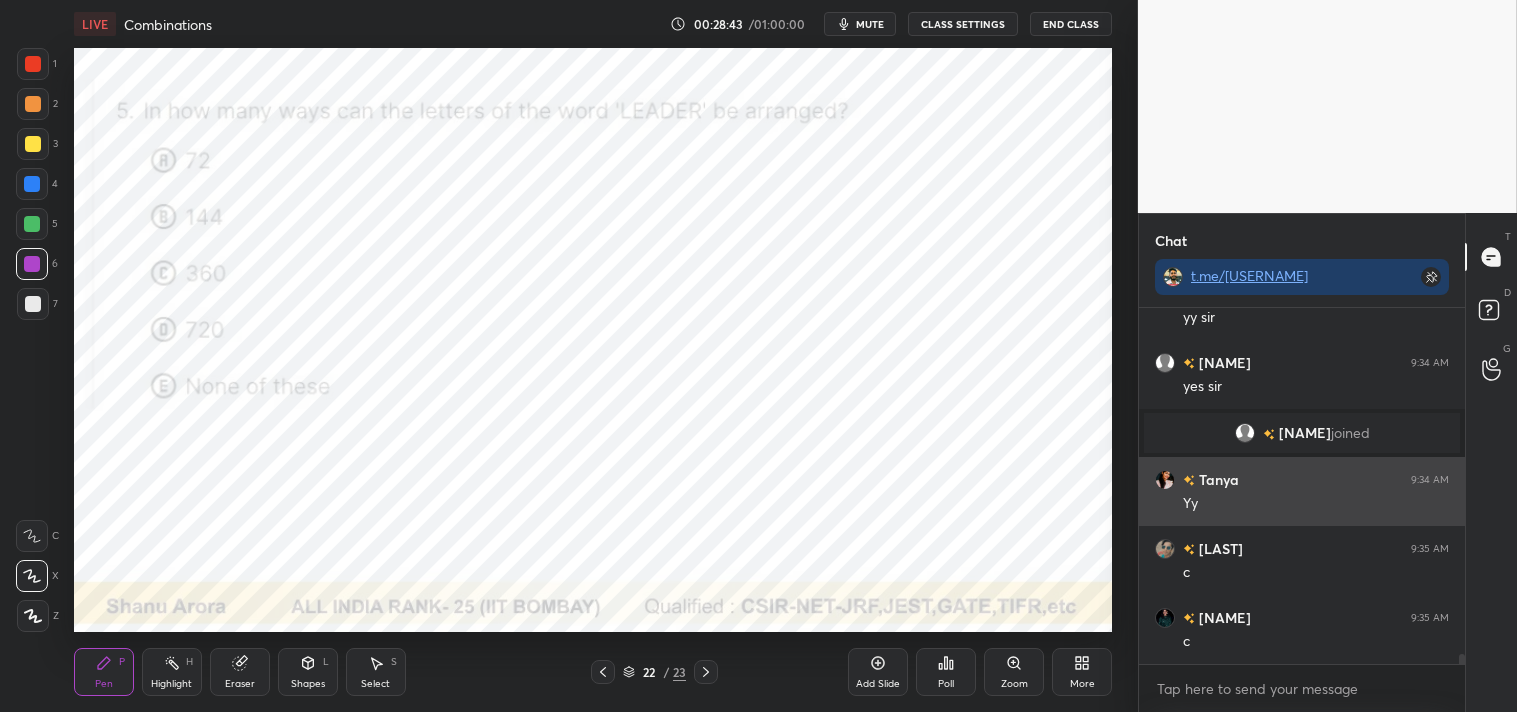click on "[NAME] 9:34 AM Yy" at bounding box center [1302, 491] 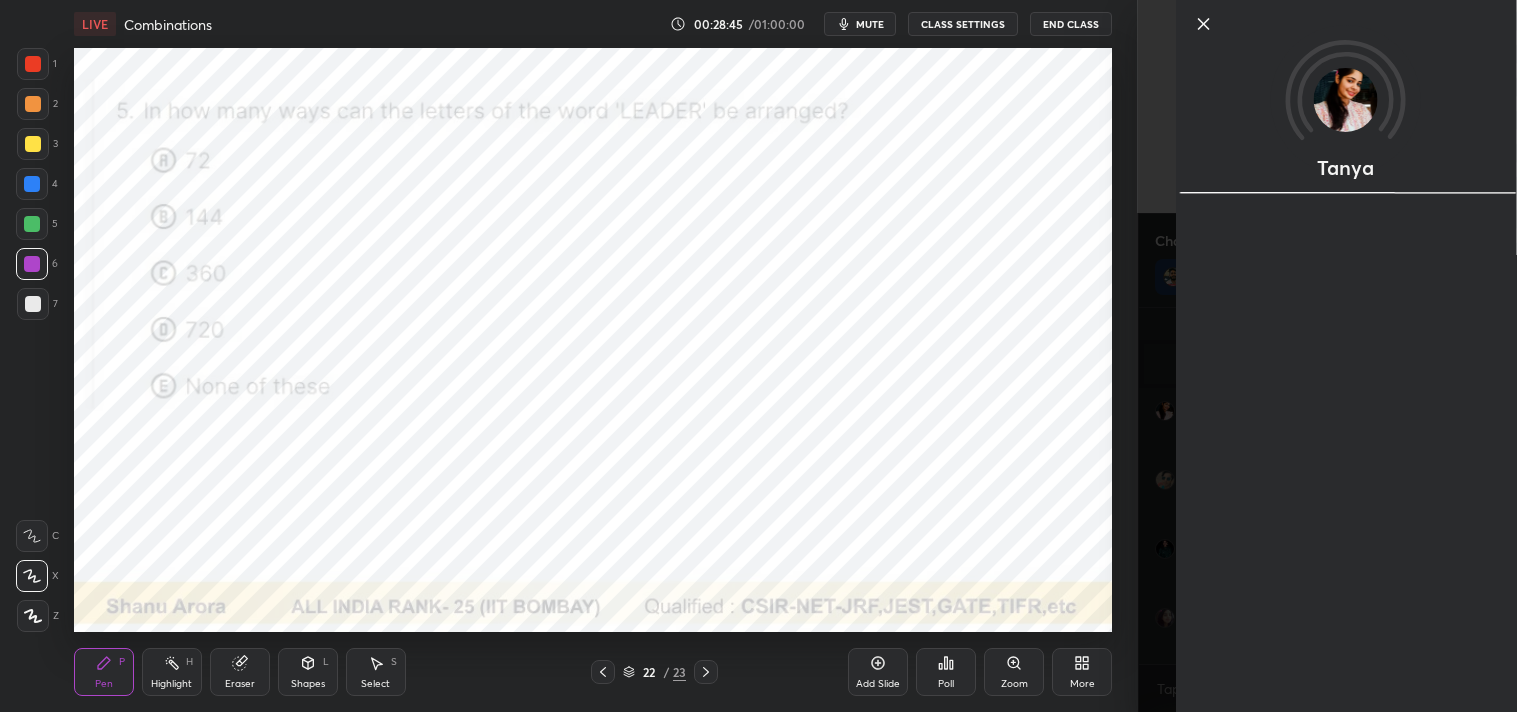 scroll, scrollTop: 11951, scrollLeft: 0, axis: vertical 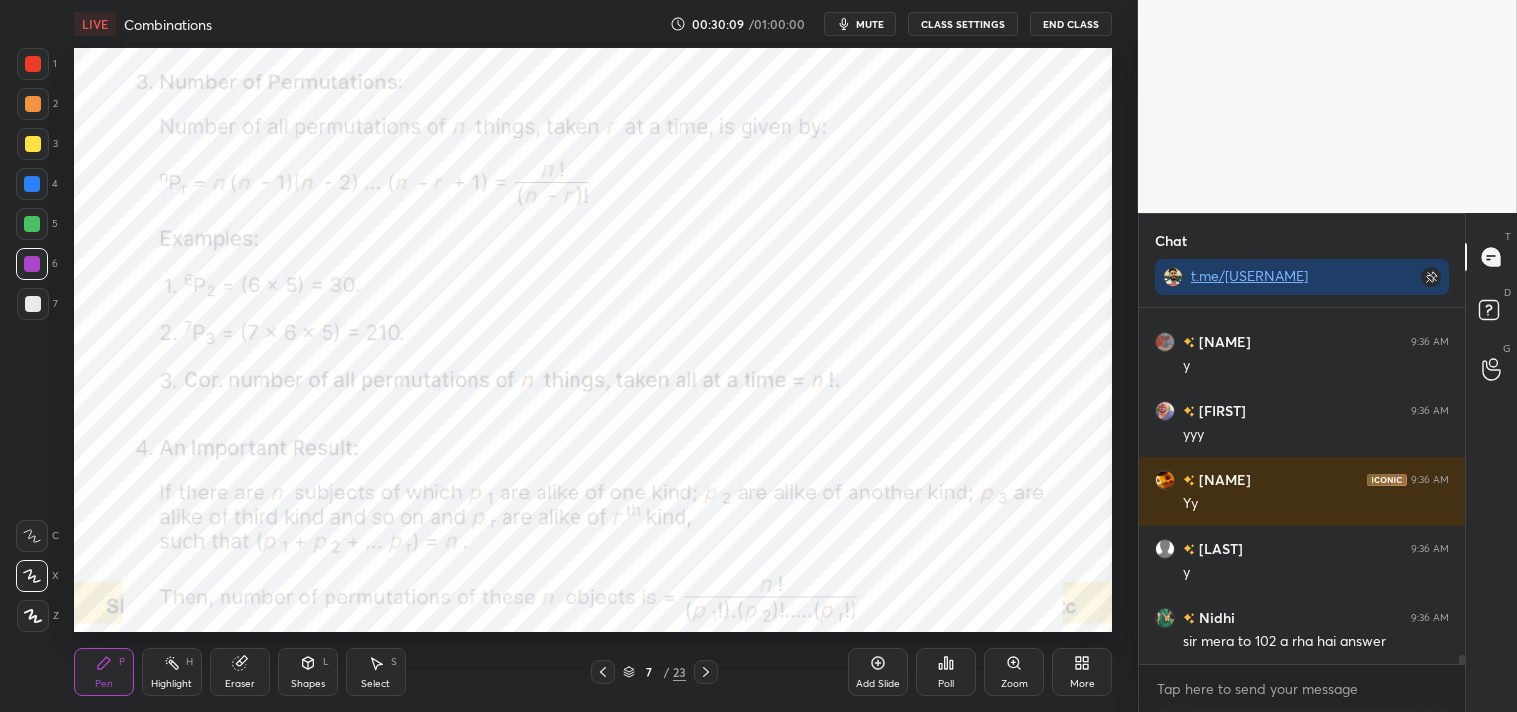click on "Add Slide" at bounding box center (878, 672) 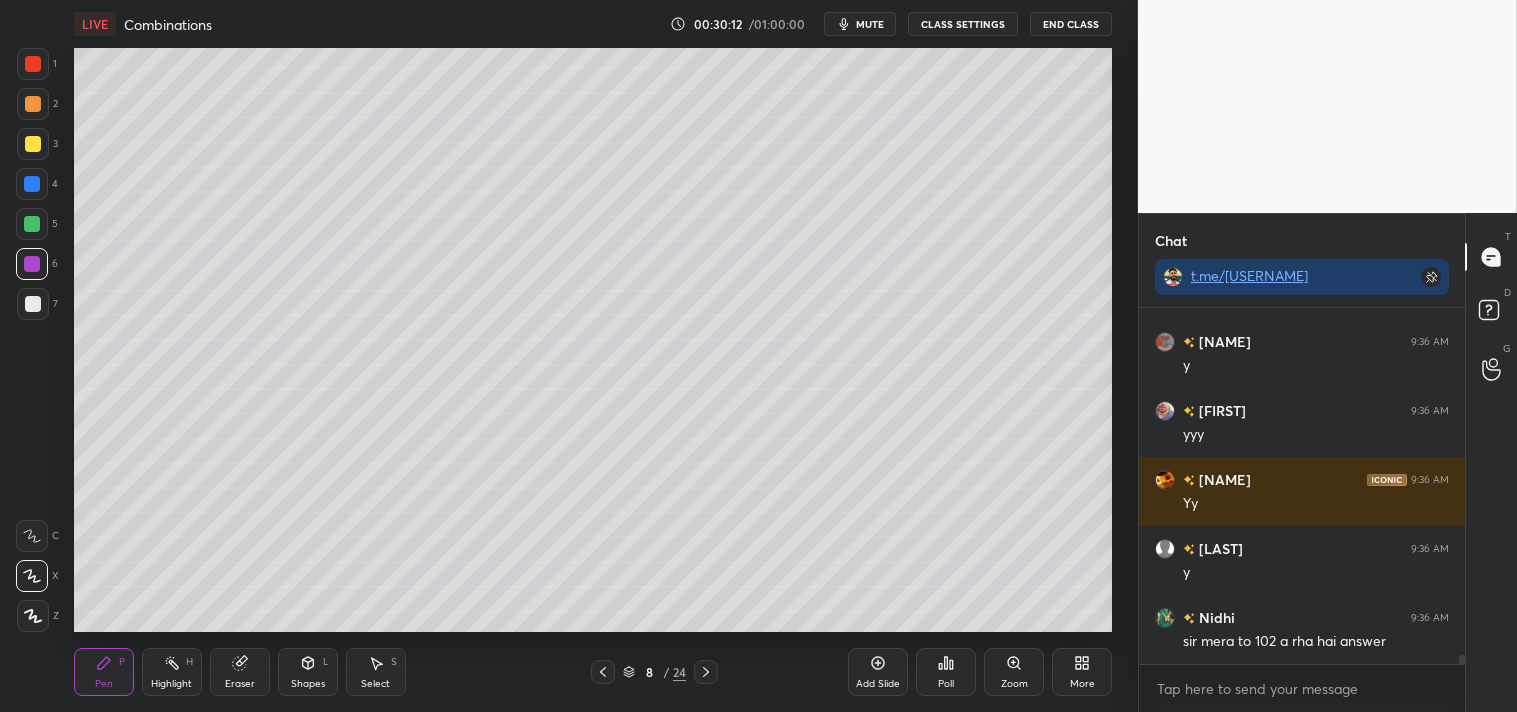 click on "7" at bounding box center [37, 308] 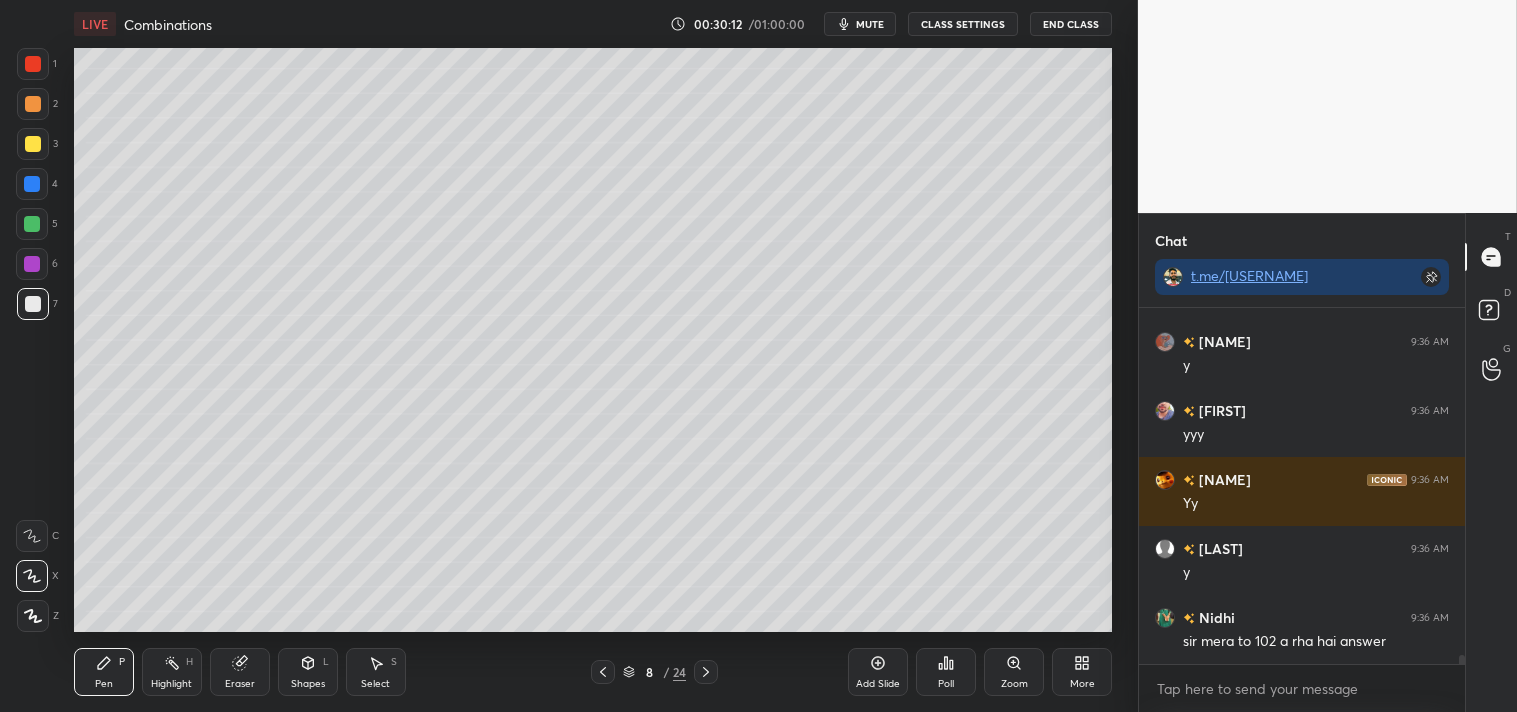 click at bounding box center (33, 304) 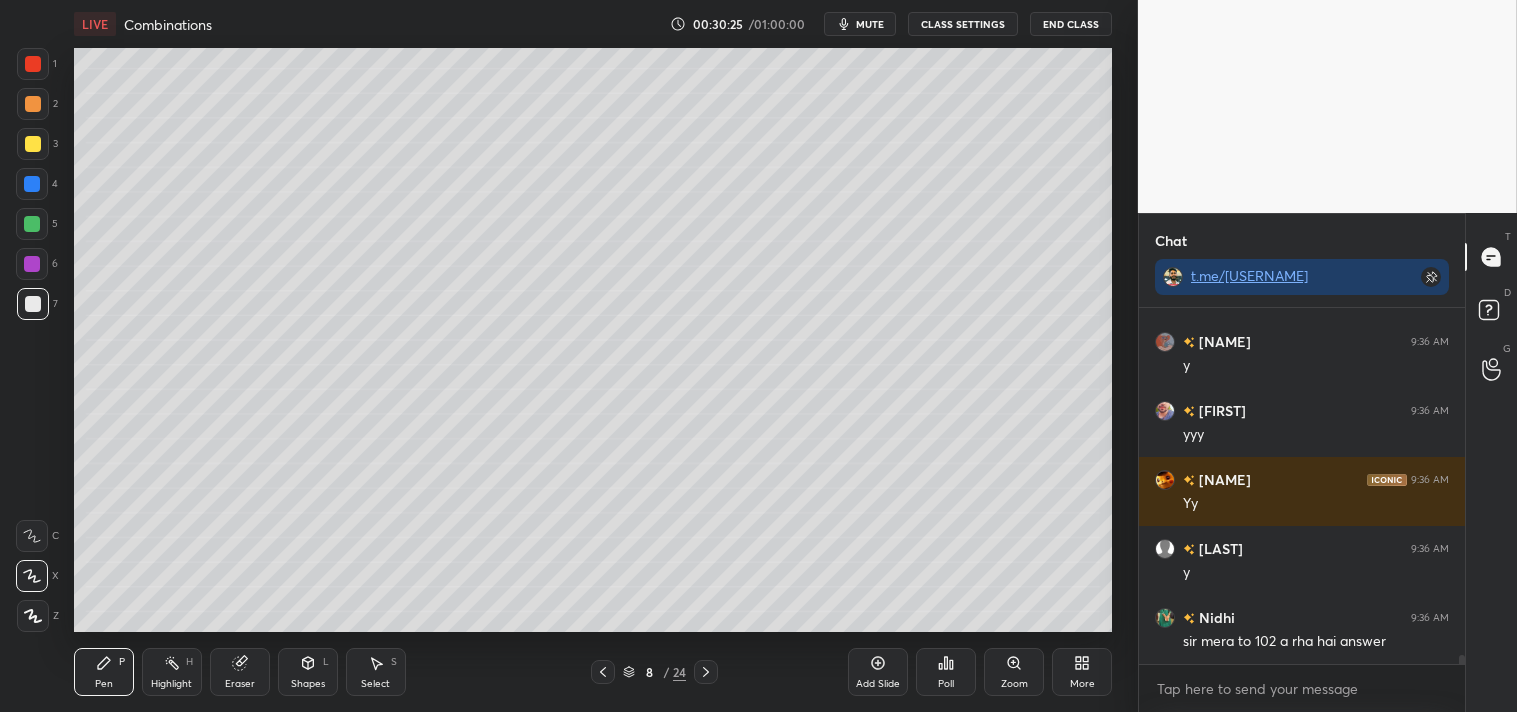scroll, scrollTop: 310, scrollLeft: 320, axis: both 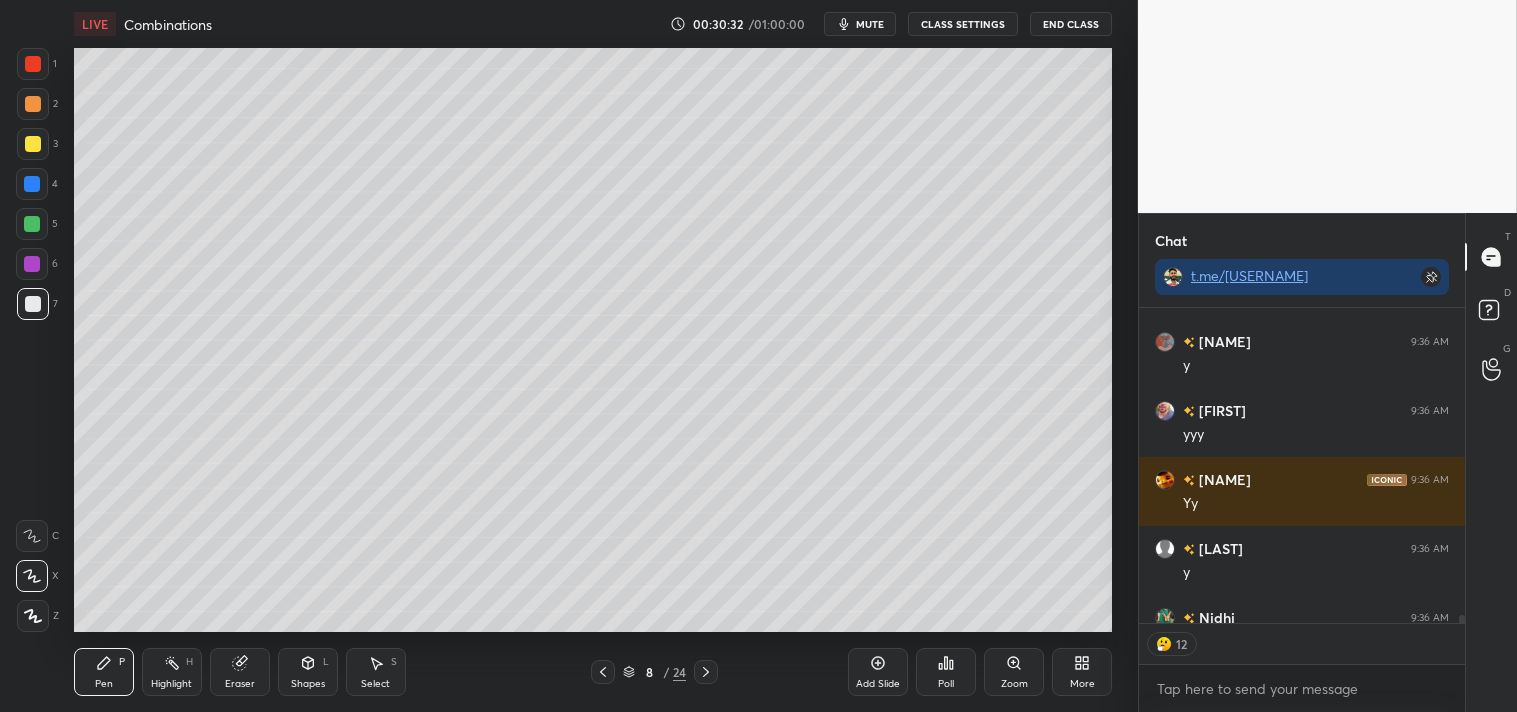 click at bounding box center [33, 144] 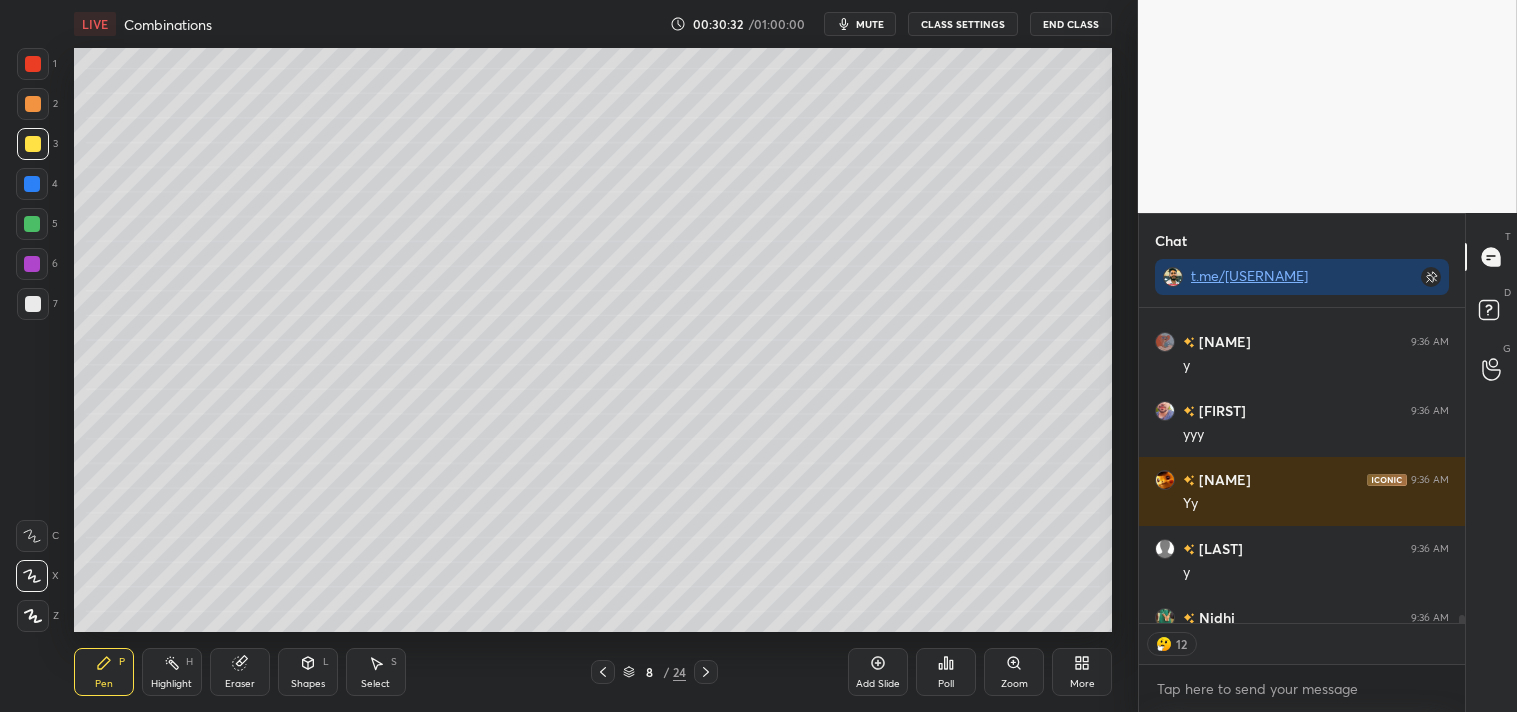 click at bounding box center [33, 144] 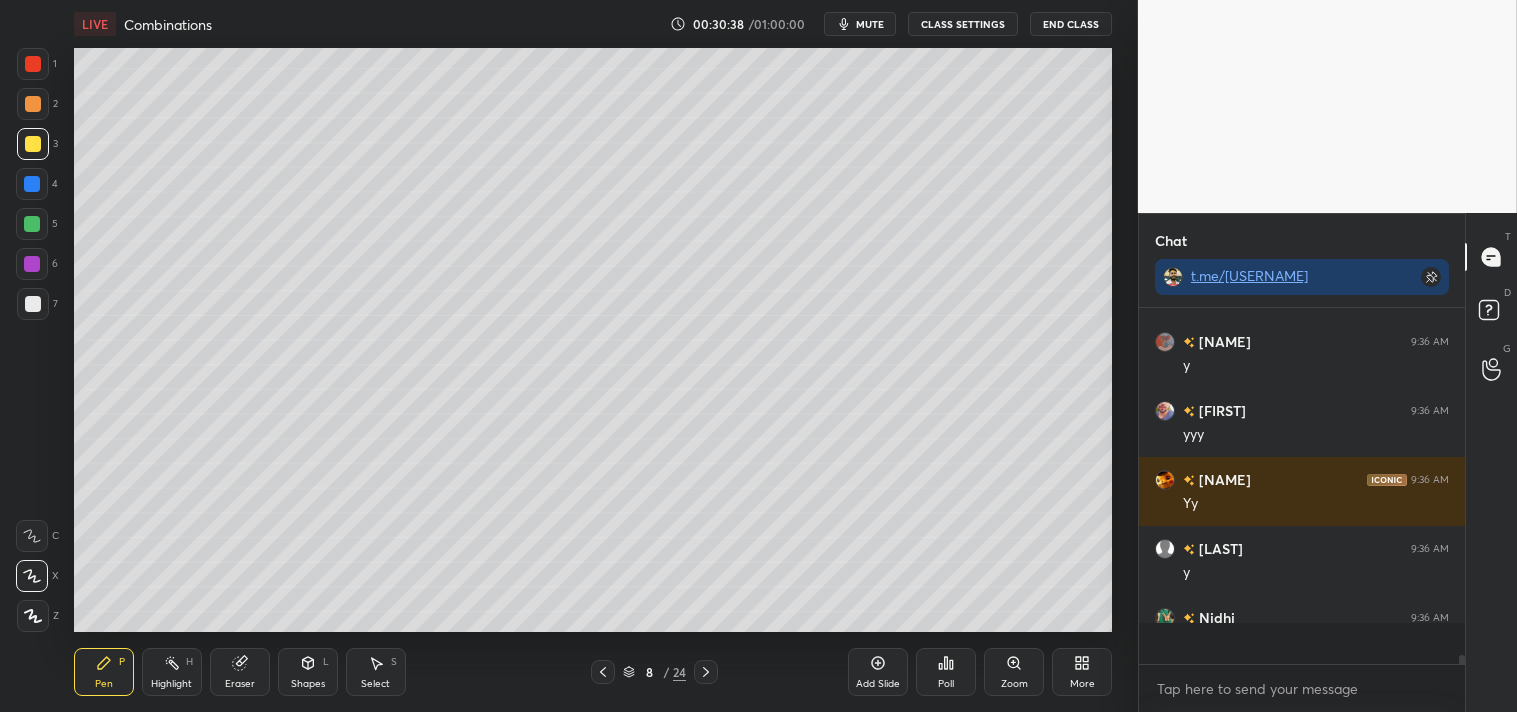 scroll, scrollTop: 6, scrollLeft: 5, axis: both 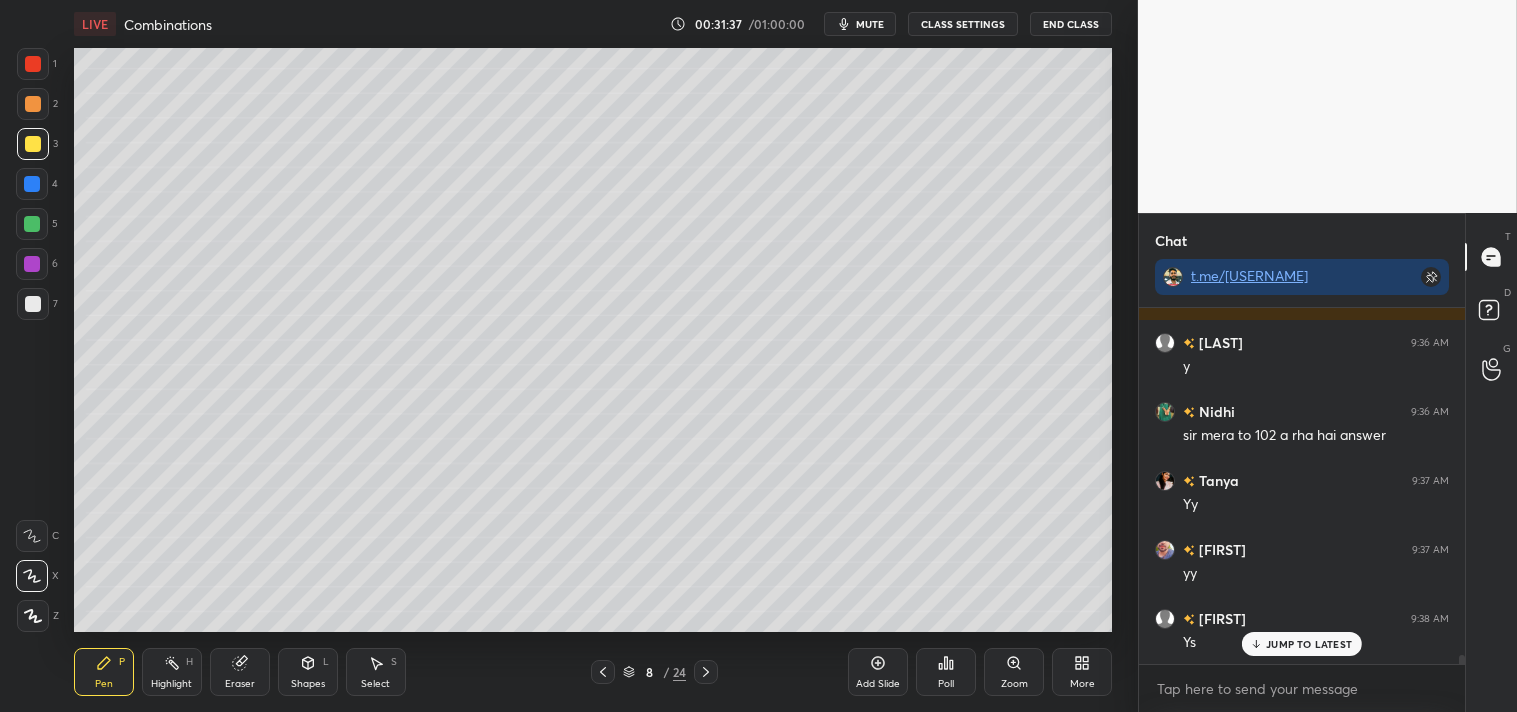 click on "Highlight H" at bounding box center [172, 672] 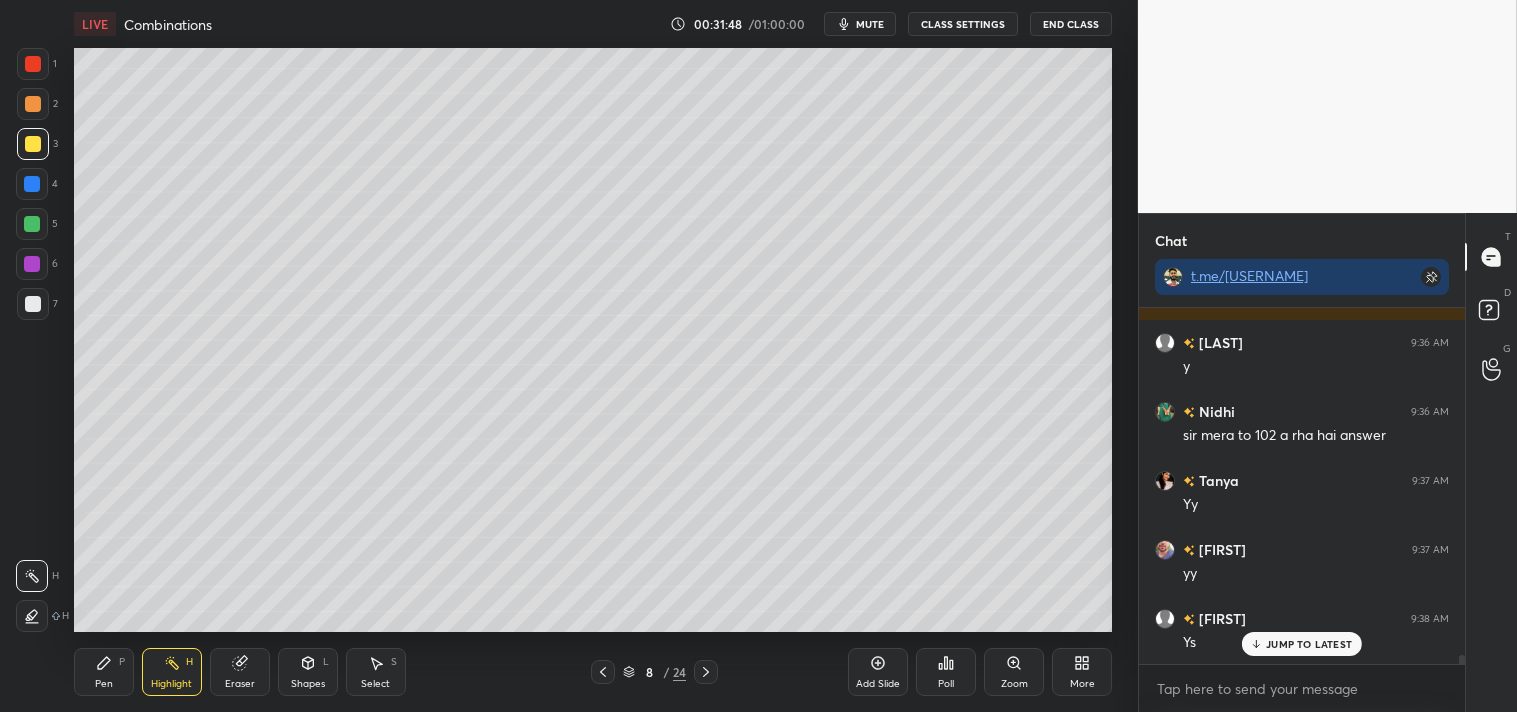 click on "Pen P" at bounding box center (104, 672) 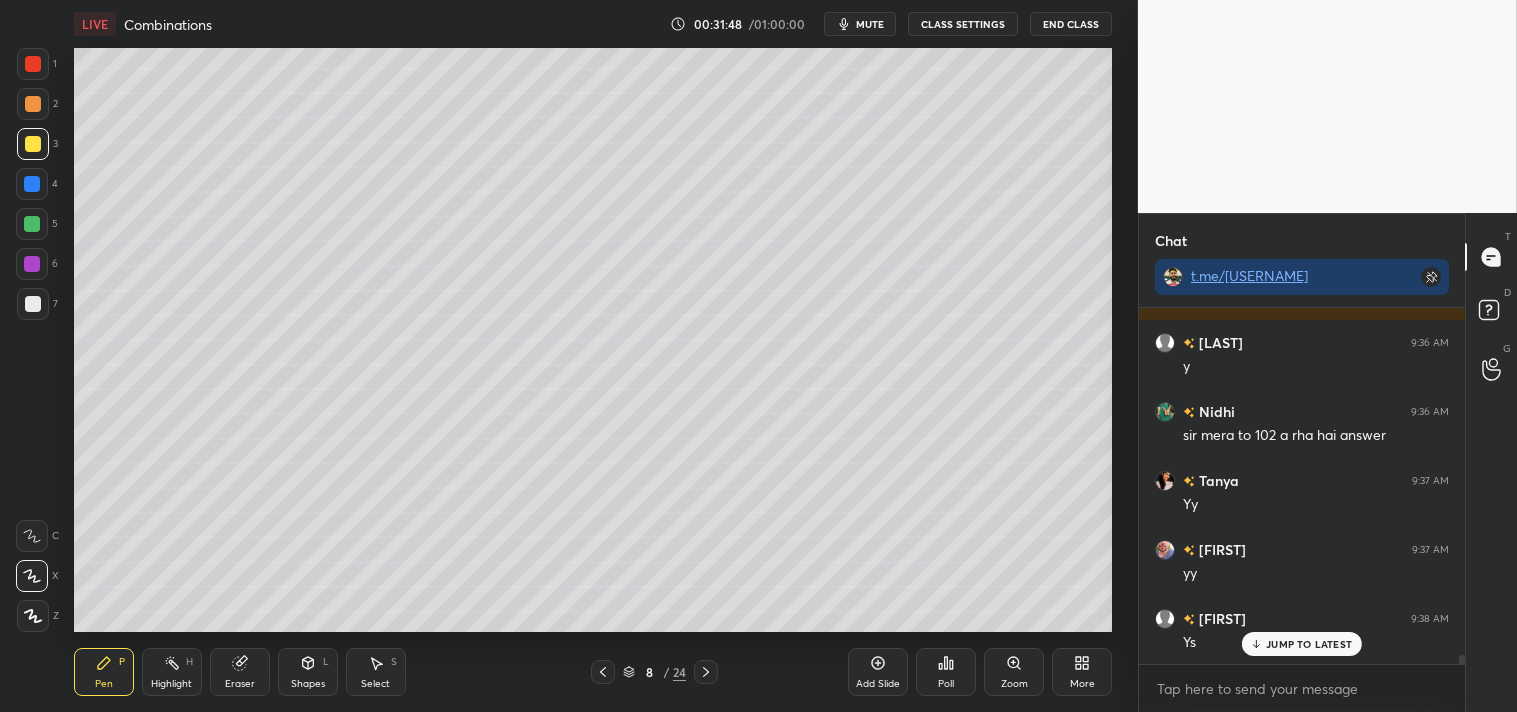 click on "Eraser" at bounding box center [240, 684] 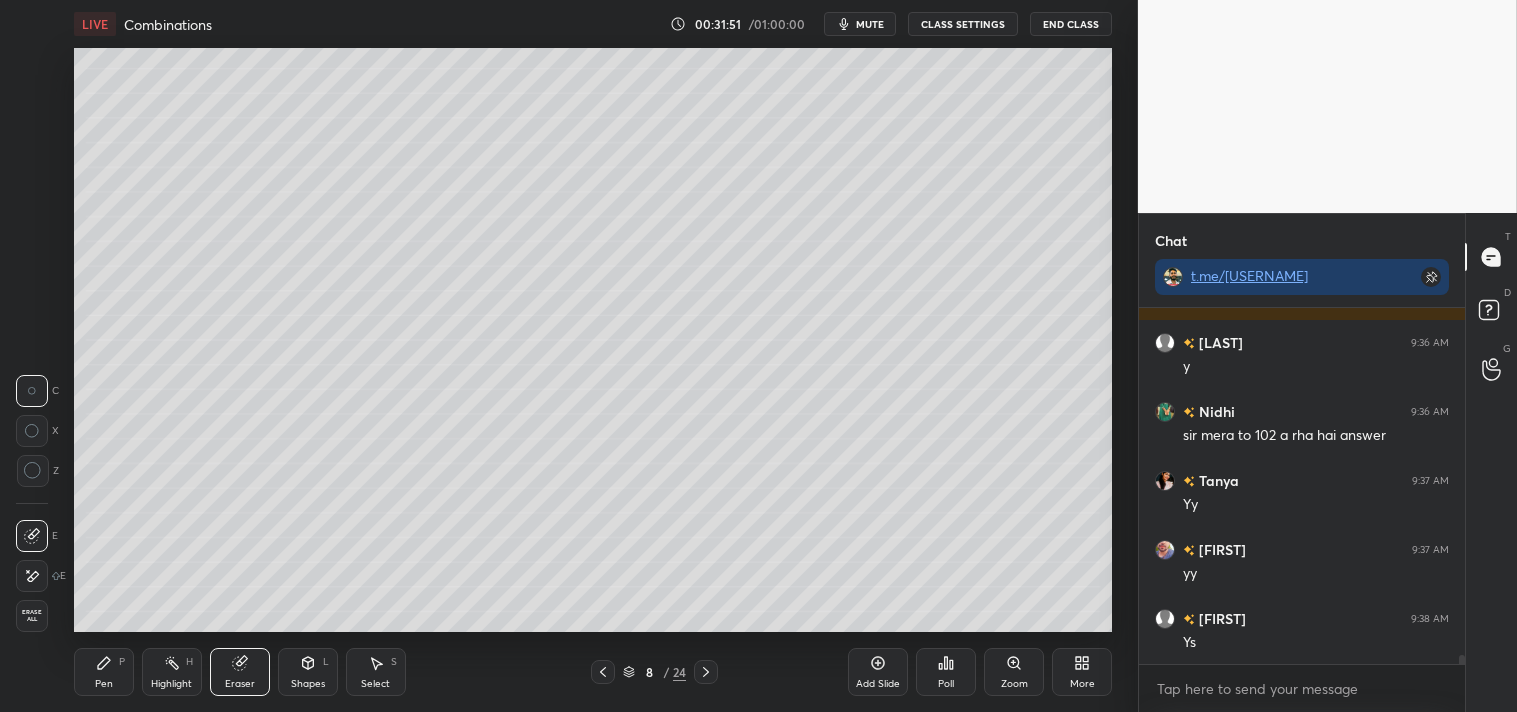 scroll, scrollTop: 13606, scrollLeft: 0, axis: vertical 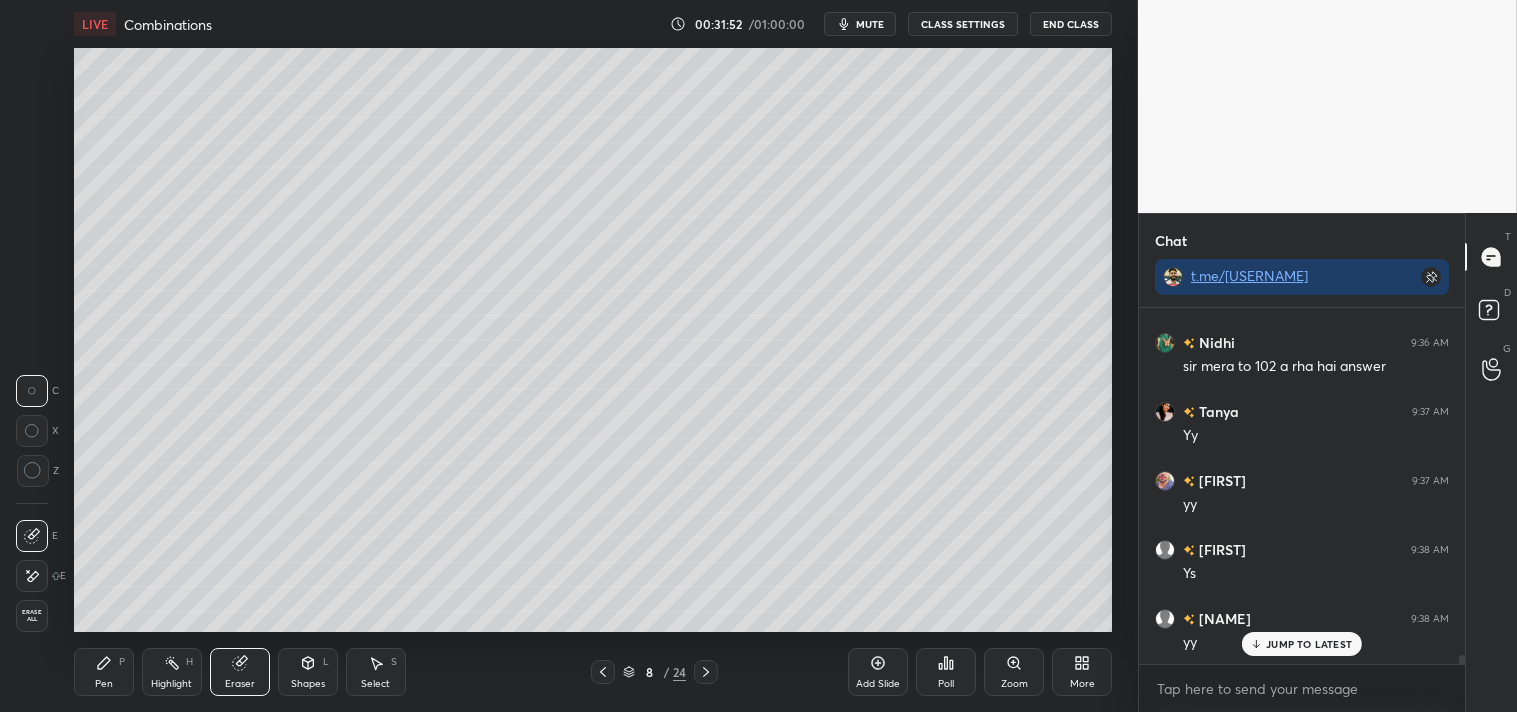click on "Pen P" at bounding box center (104, 672) 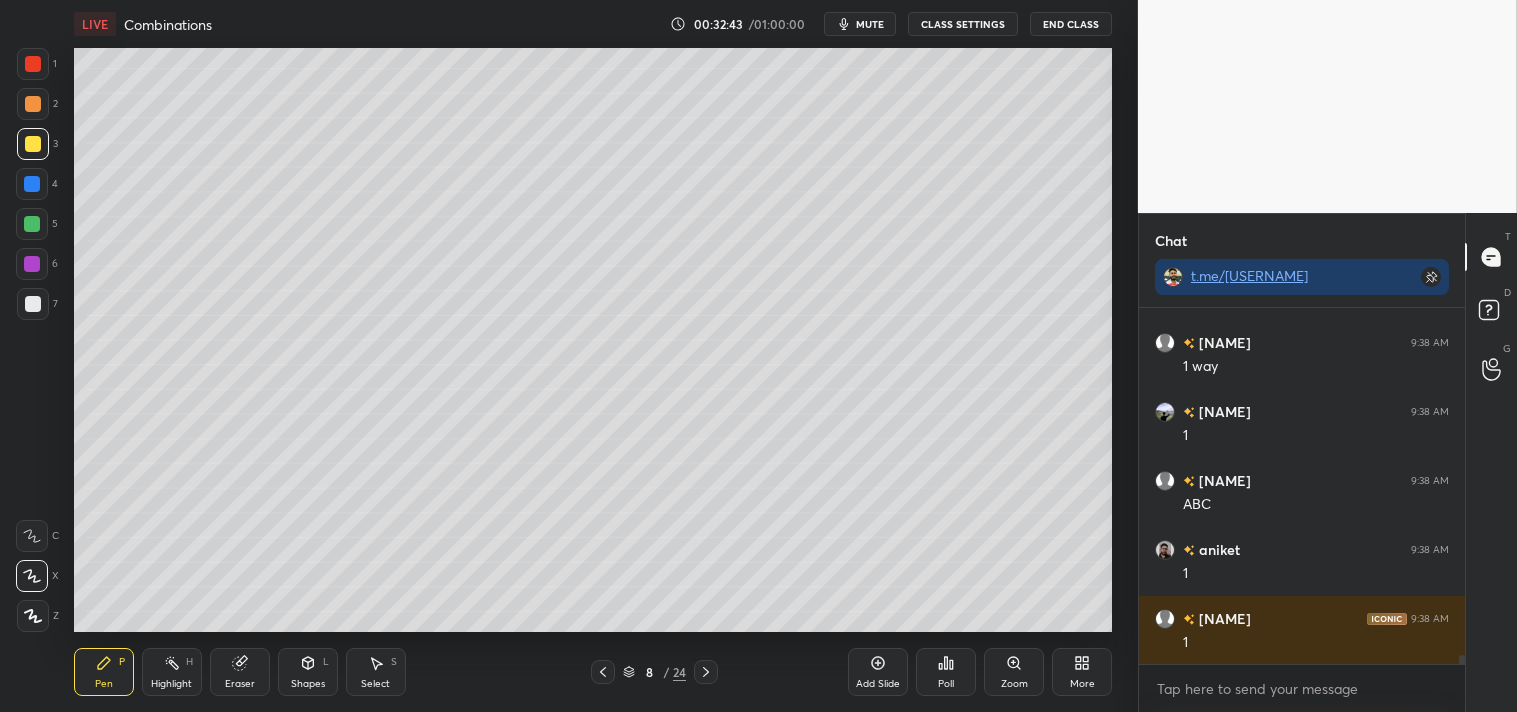 scroll, scrollTop: 14345, scrollLeft: 0, axis: vertical 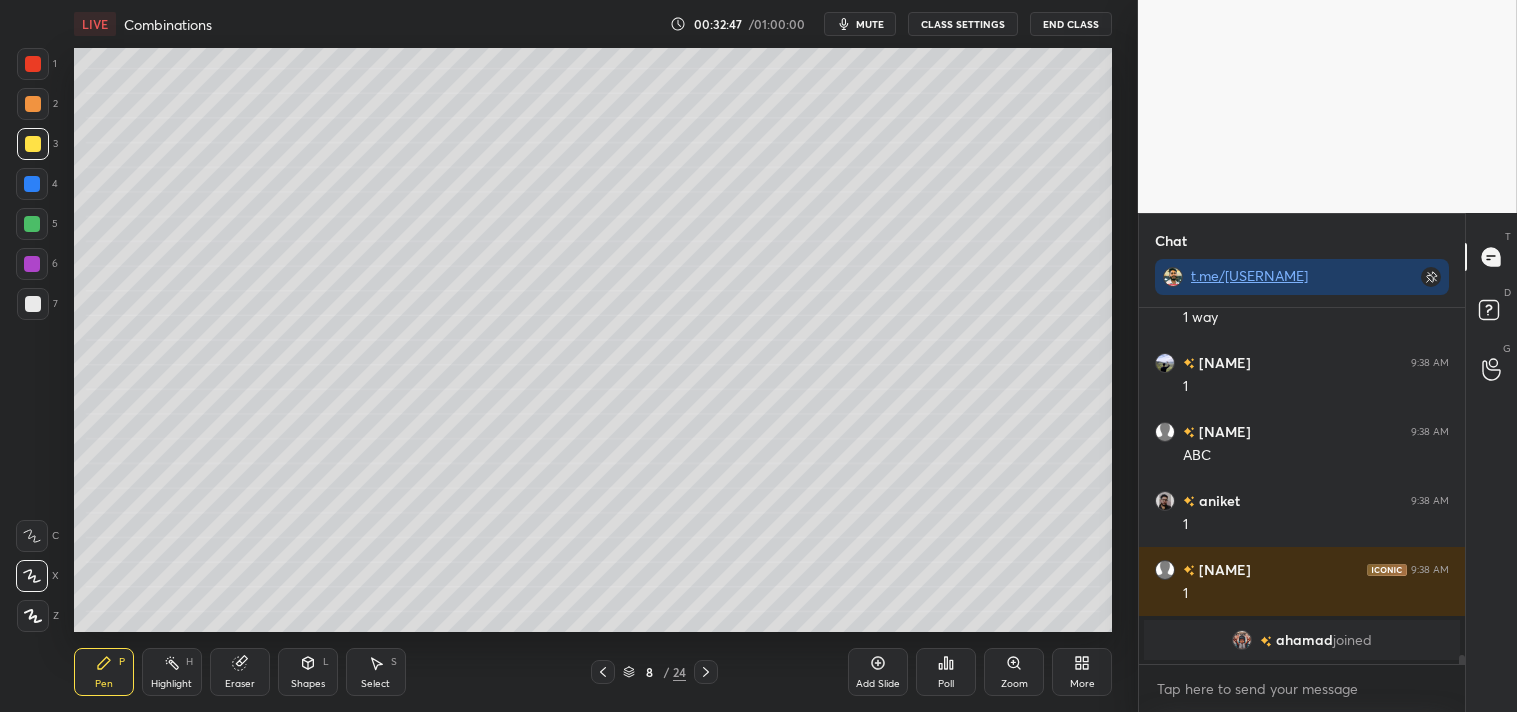click on "Highlight" at bounding box center [171, 684] 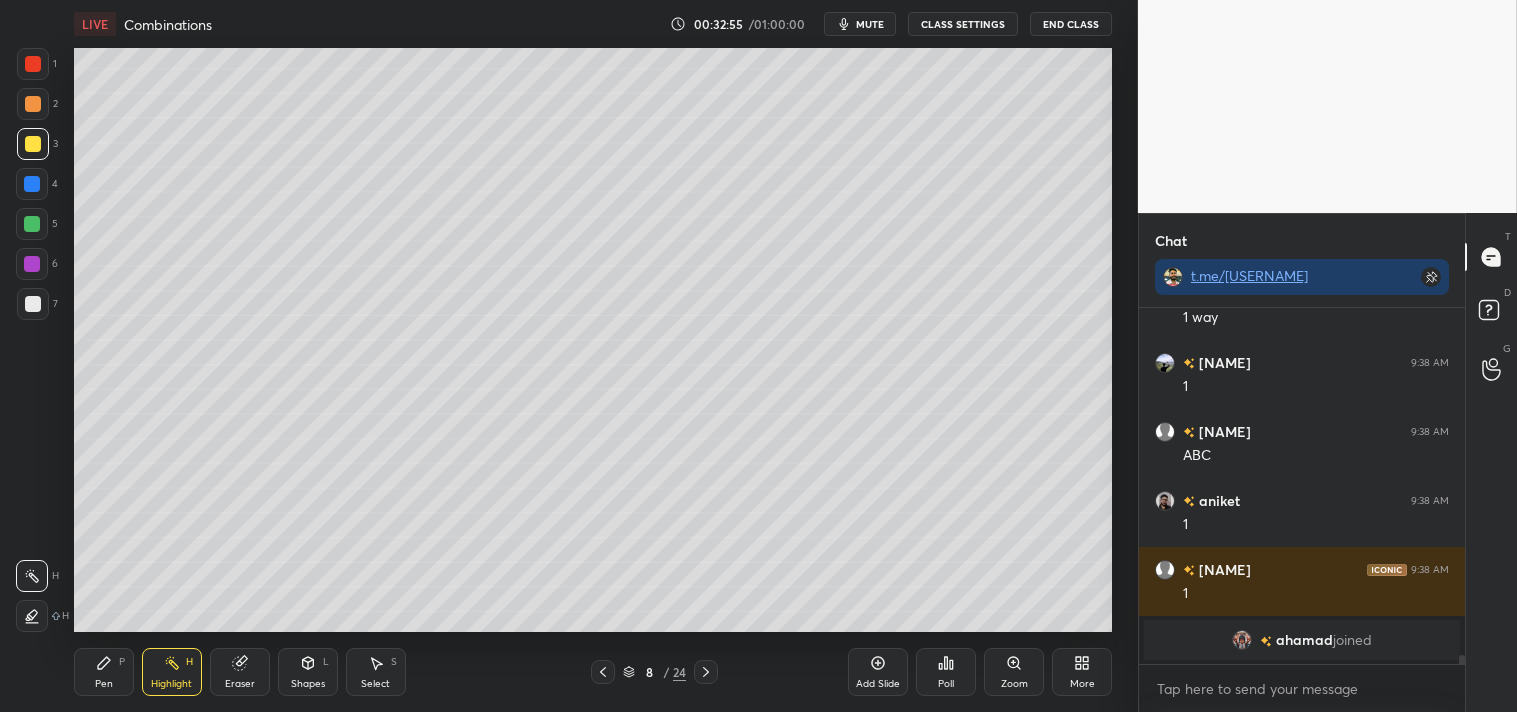 click on "Pen P" at bounding box center [104, 672] 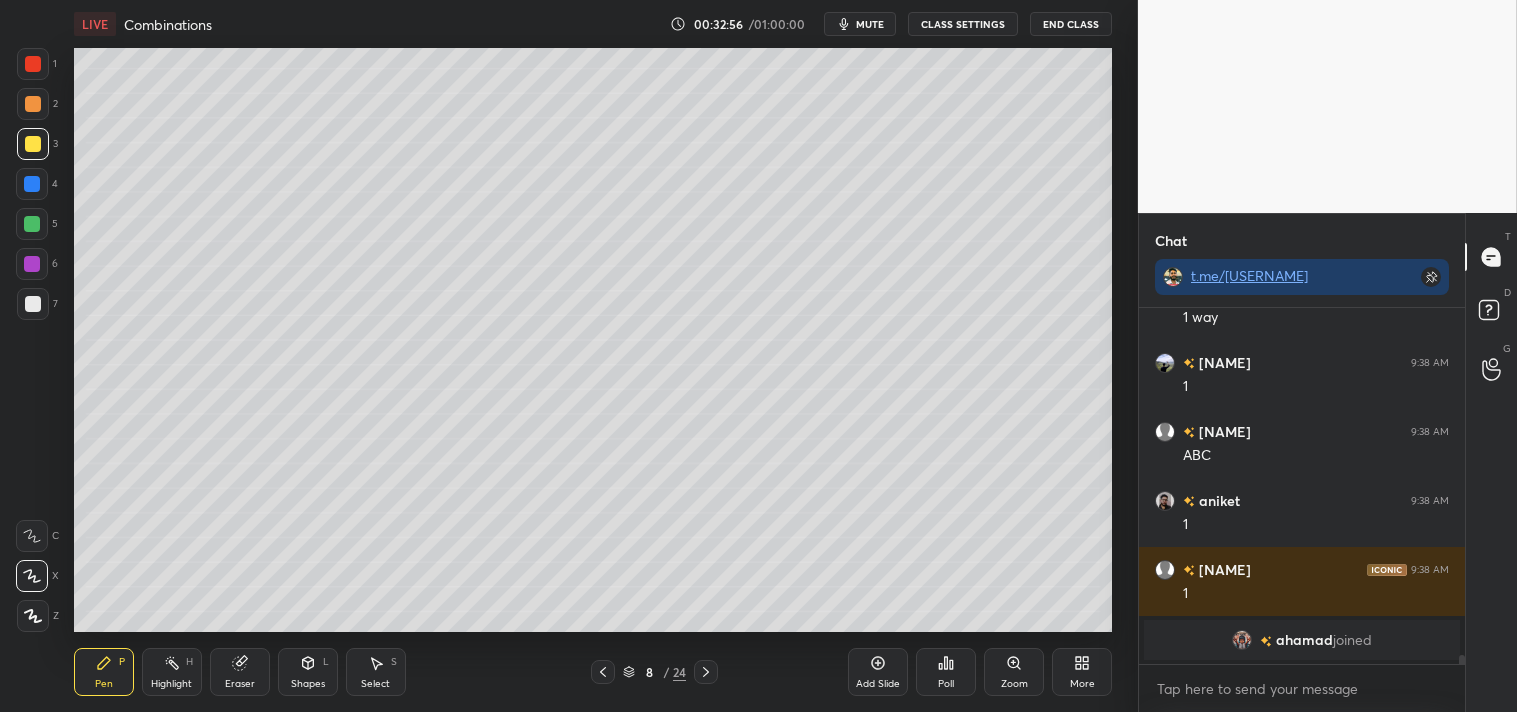 click on "Pen P" at bounding box center [104, 672] 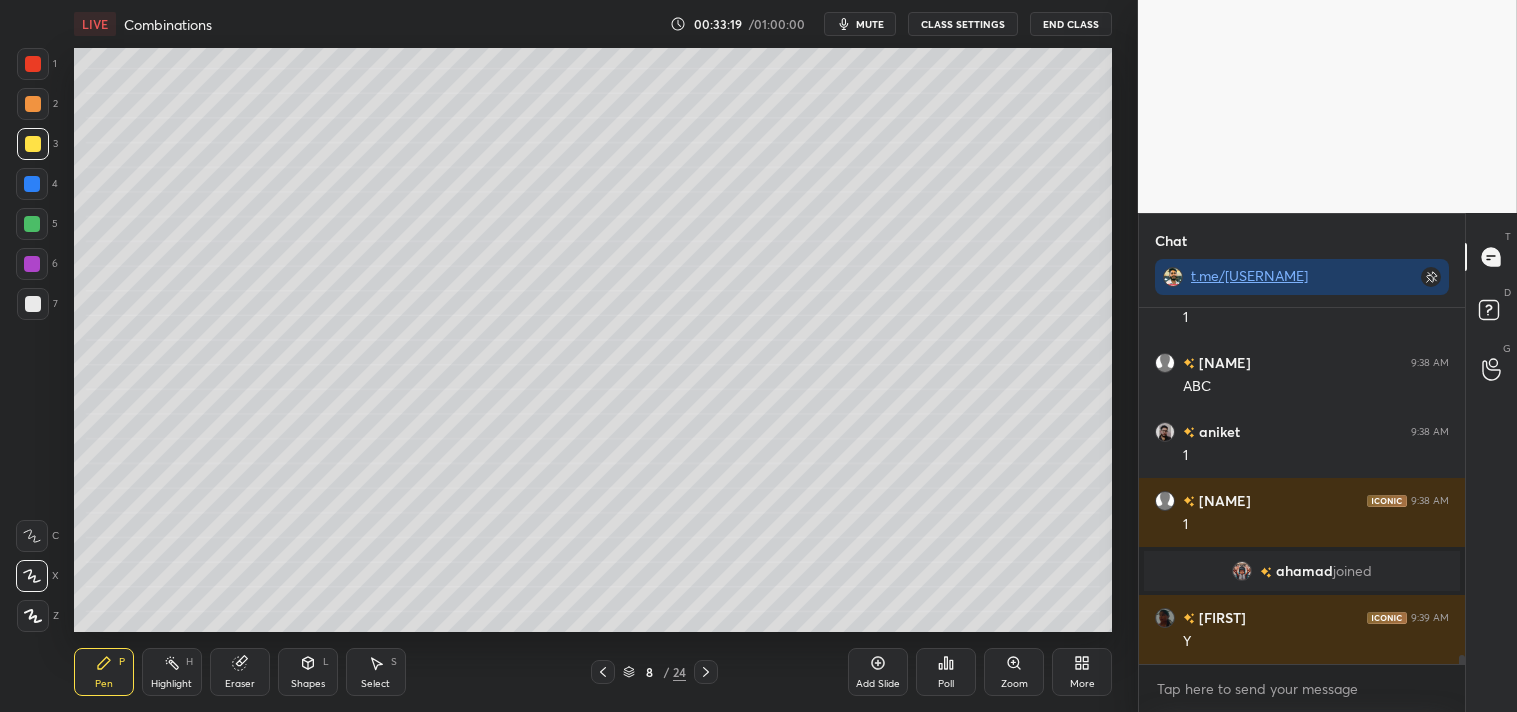 scroll, scrollTop: 14483, scrollLeft: 0, axis: vertical 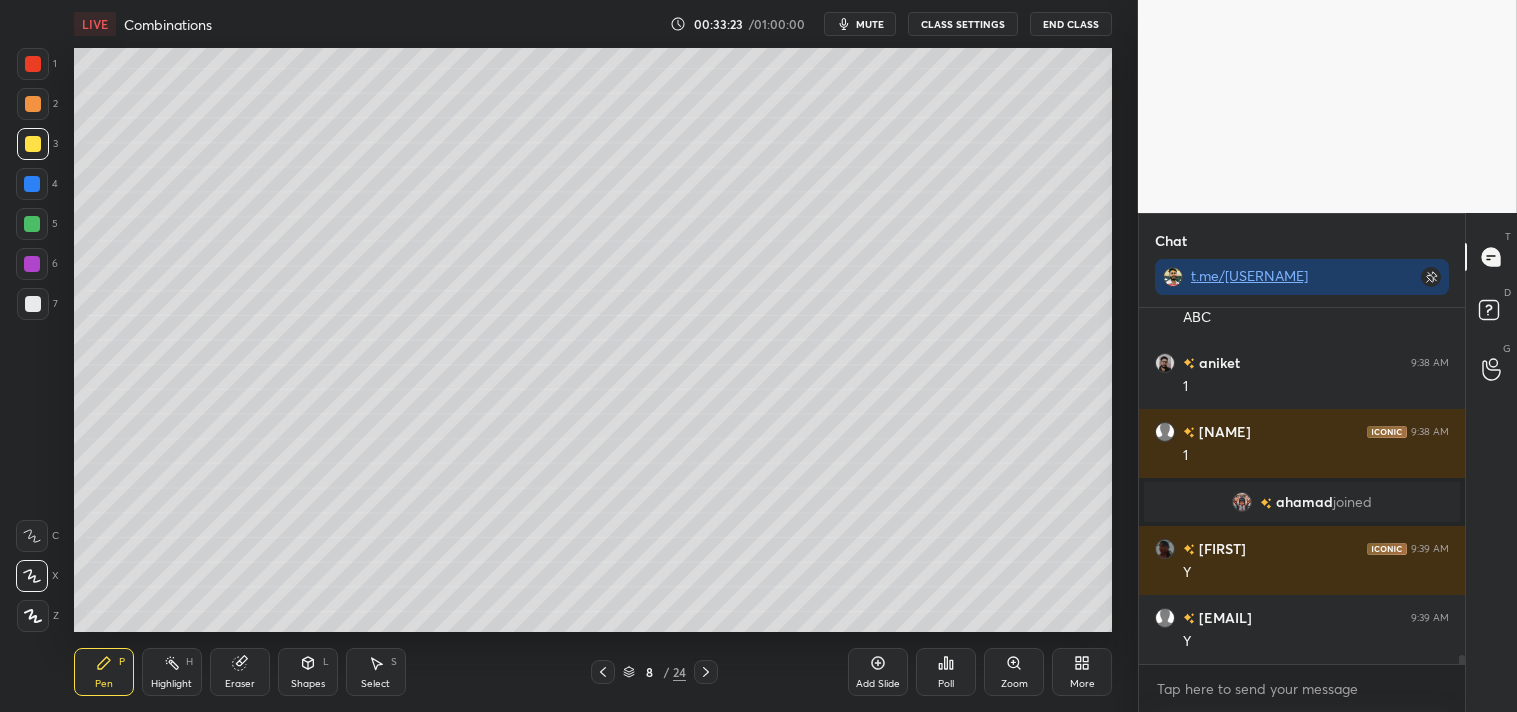 click 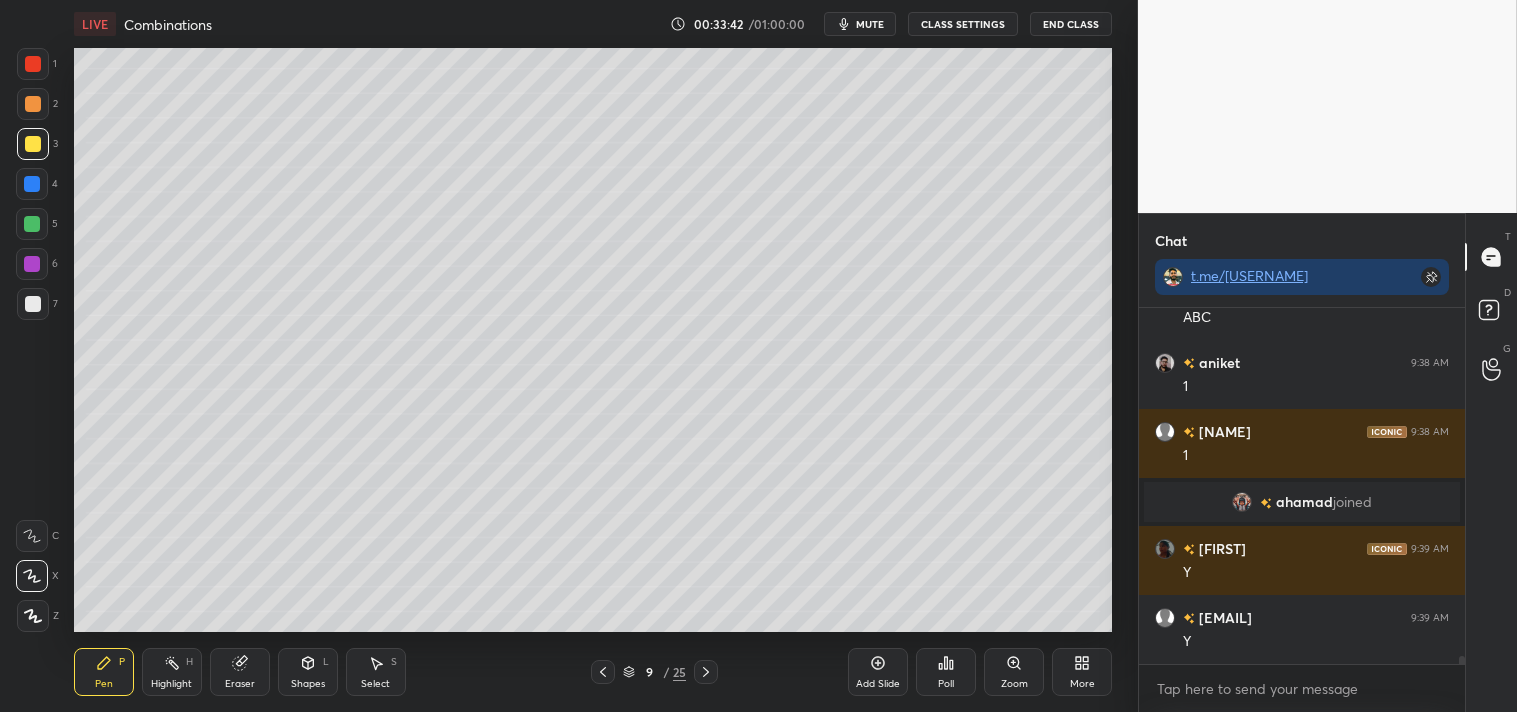 scroll, scrollTop: 14552, scrollLeft: 0, axis: vertical 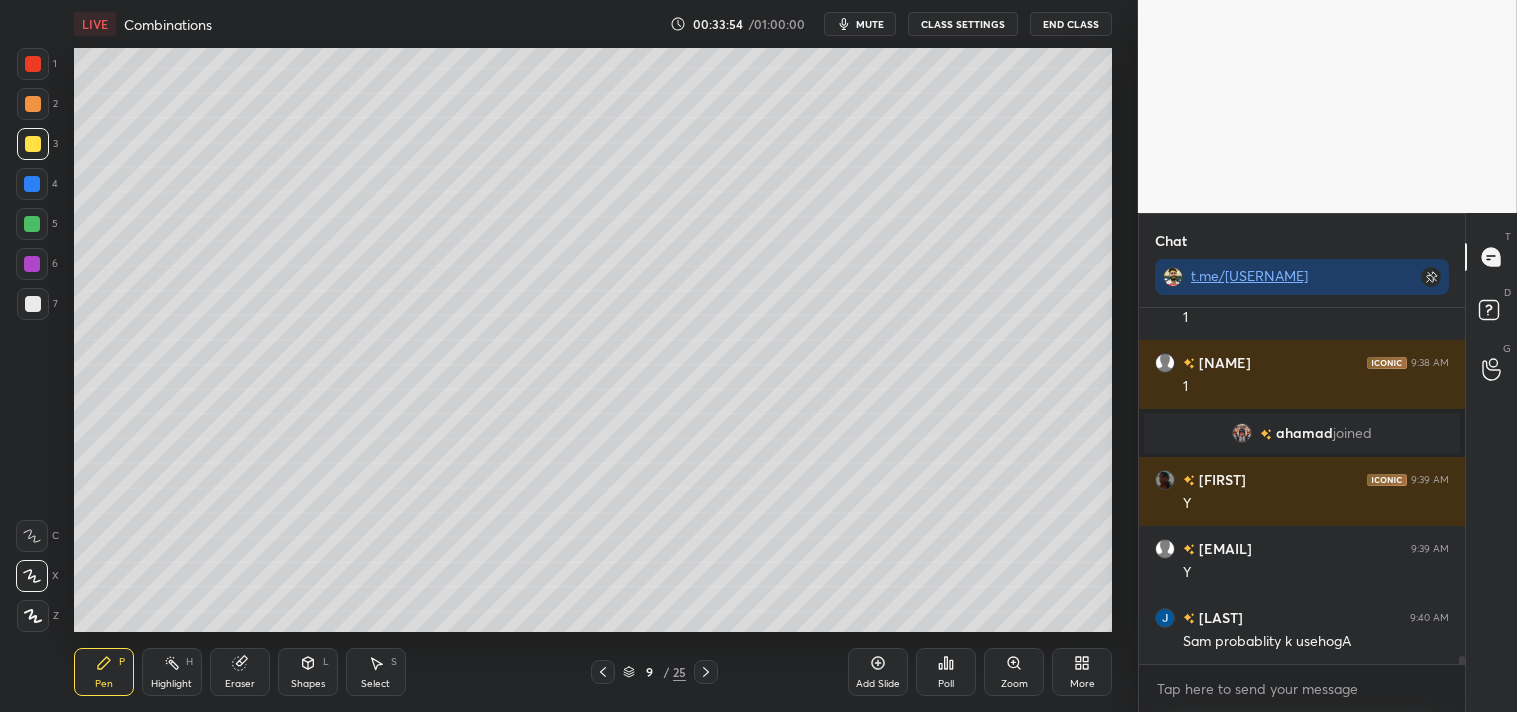 click at bounding box center [33, 304] 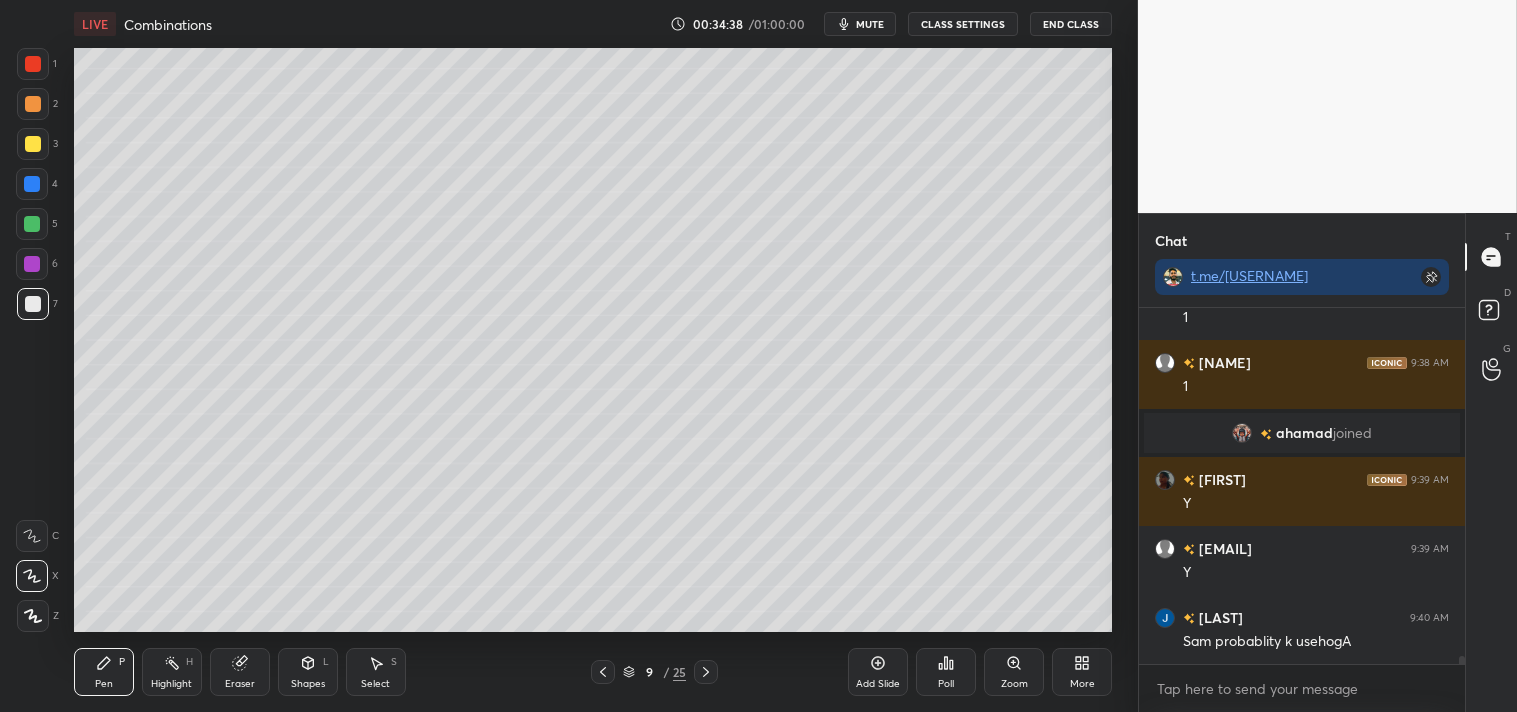click on "Add Slide" at bounding box center [878, 684] 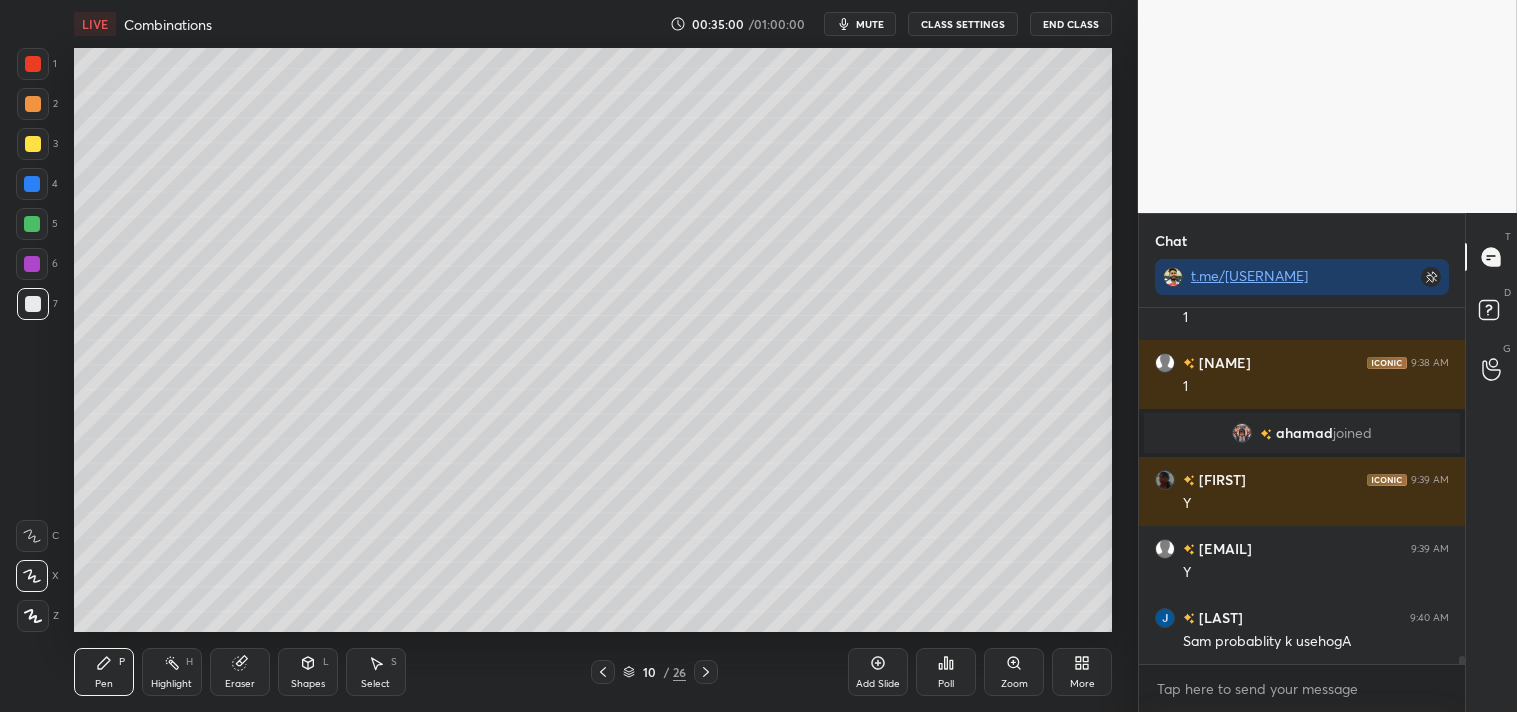 click at bounding box center (33, 144) 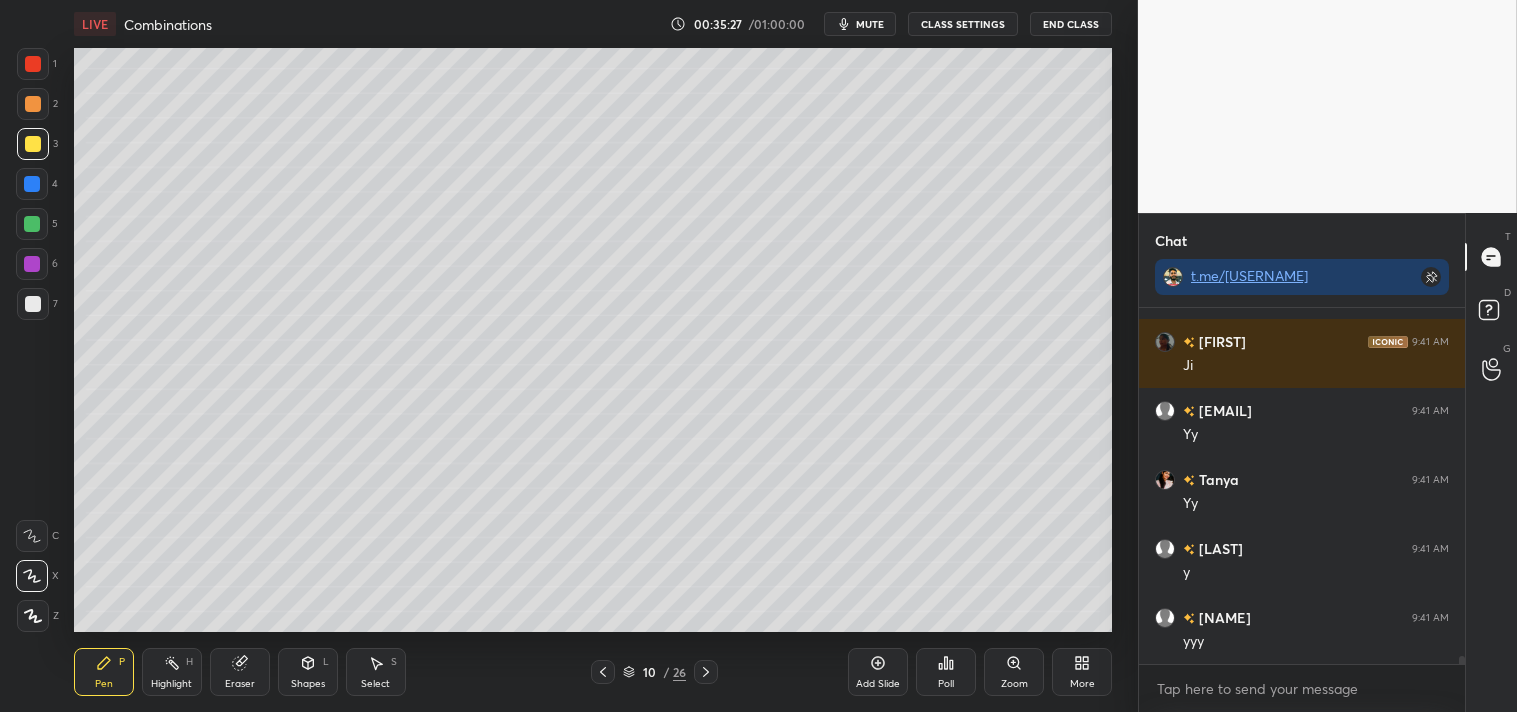 scroll, scrollTop: 15104, scrollLeft: 0, axis: vertical 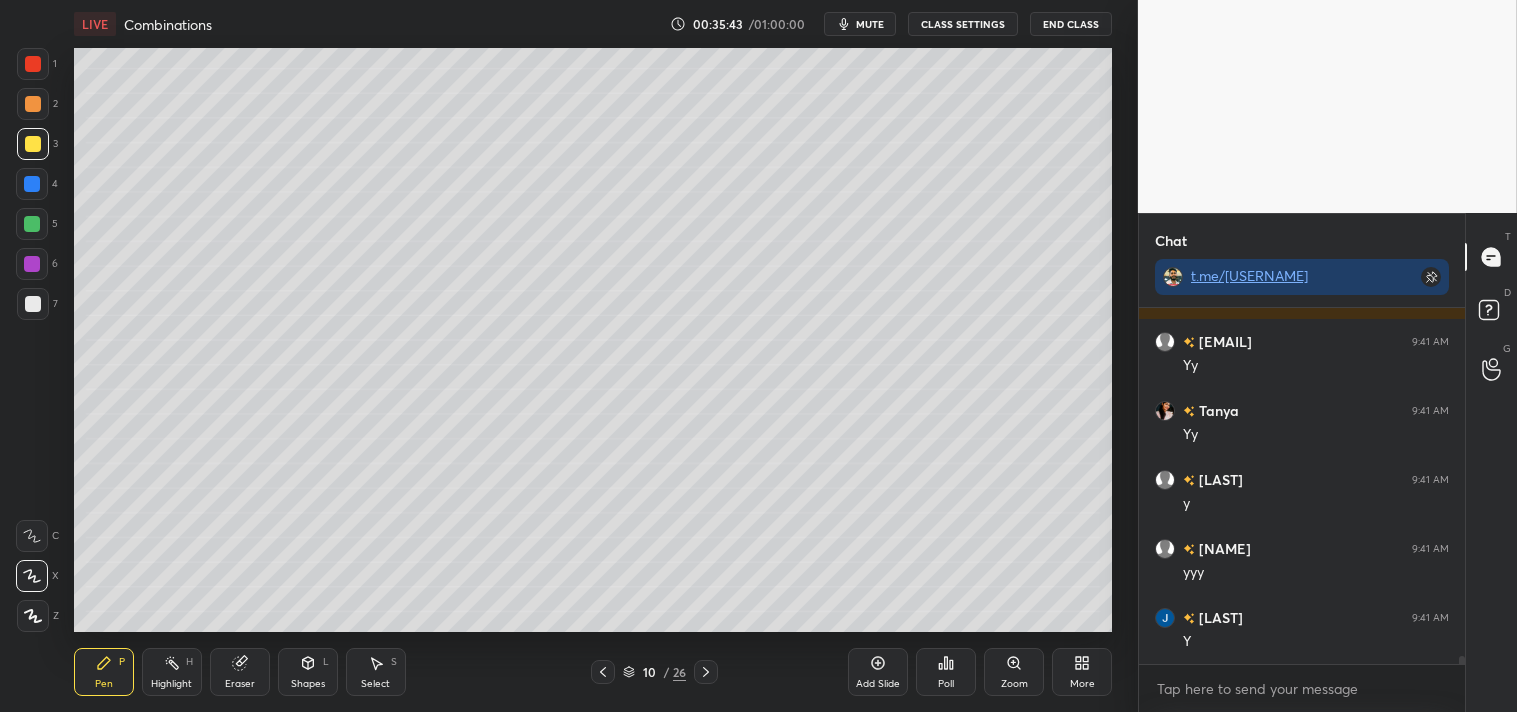 click 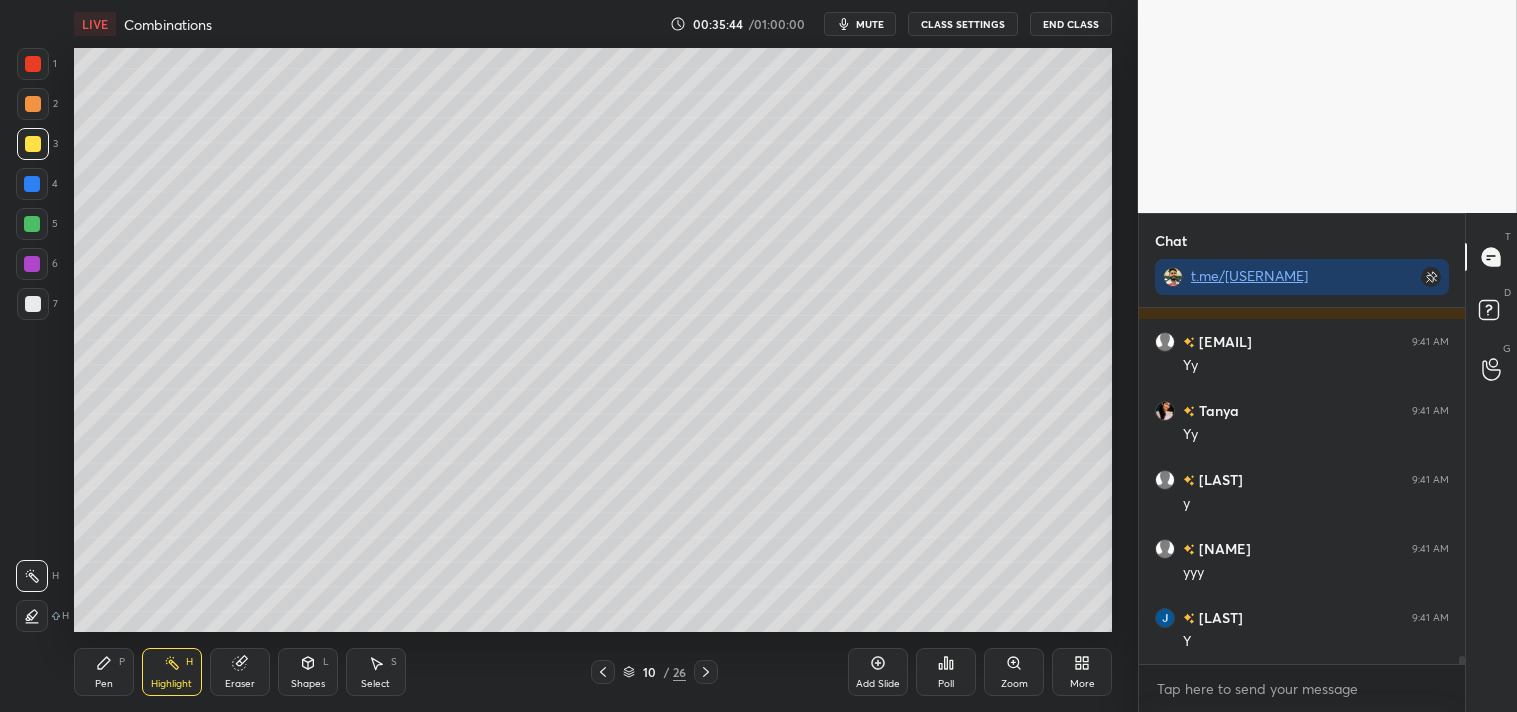 click on "Highlight H" at bounding box center [172, 672] 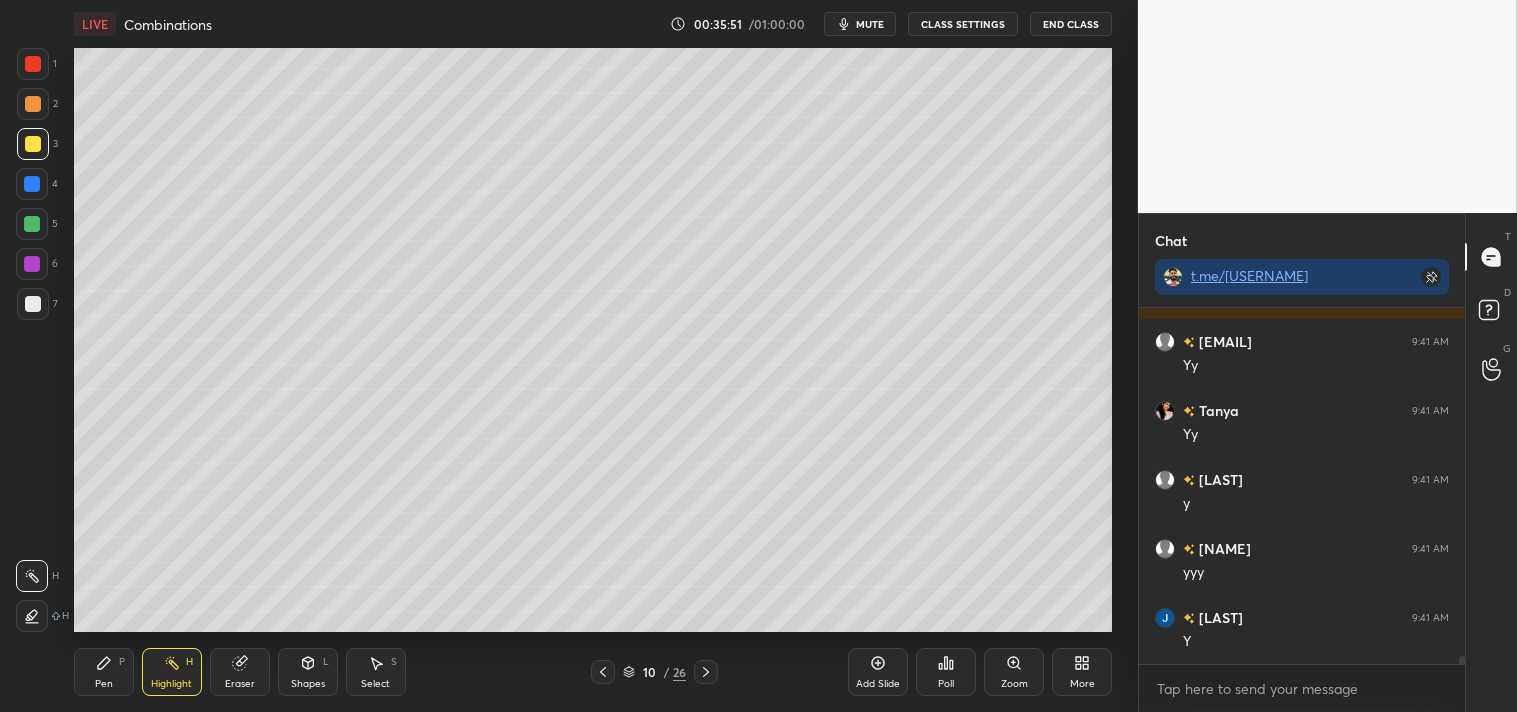 click on "Pen P" at bounding box center (104, 672) 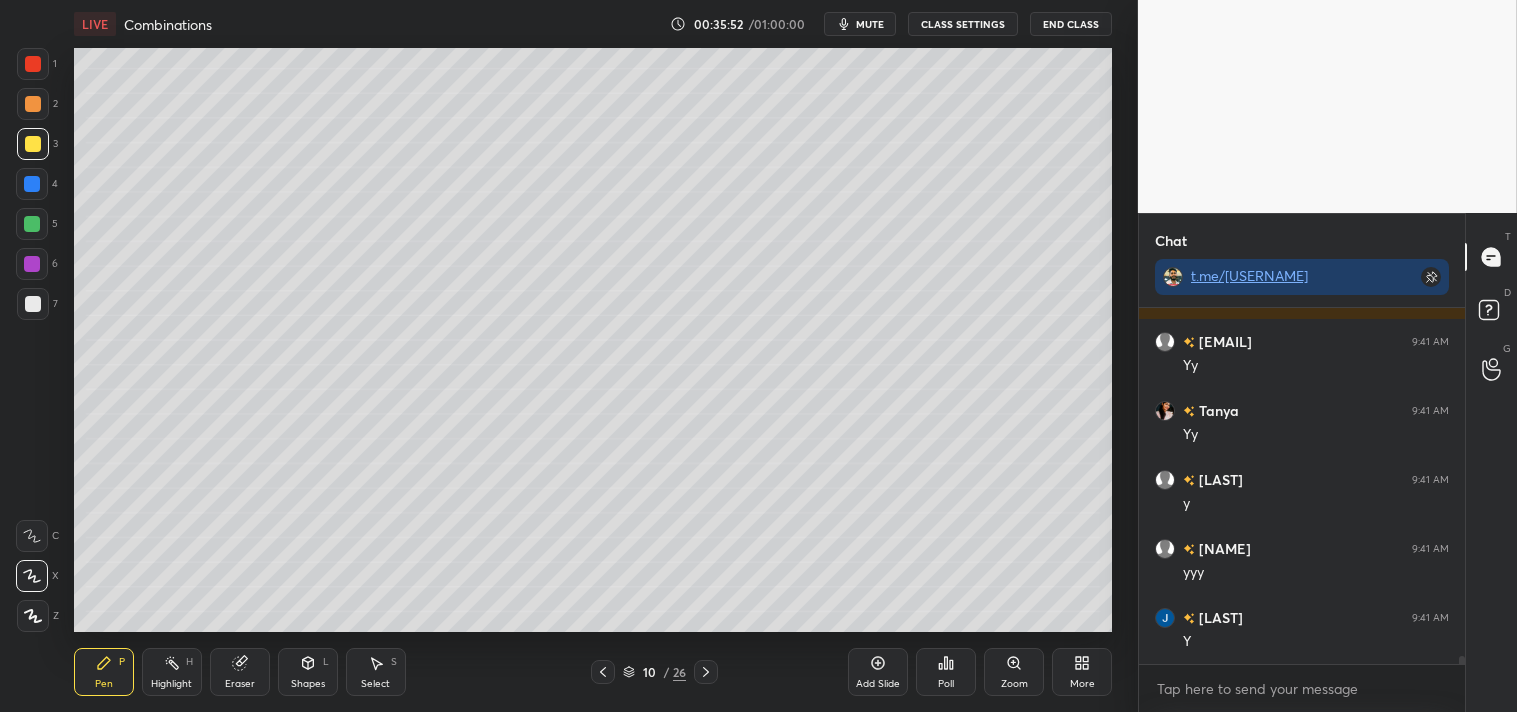 click on "Pen P" at bounding box center (104, 672) 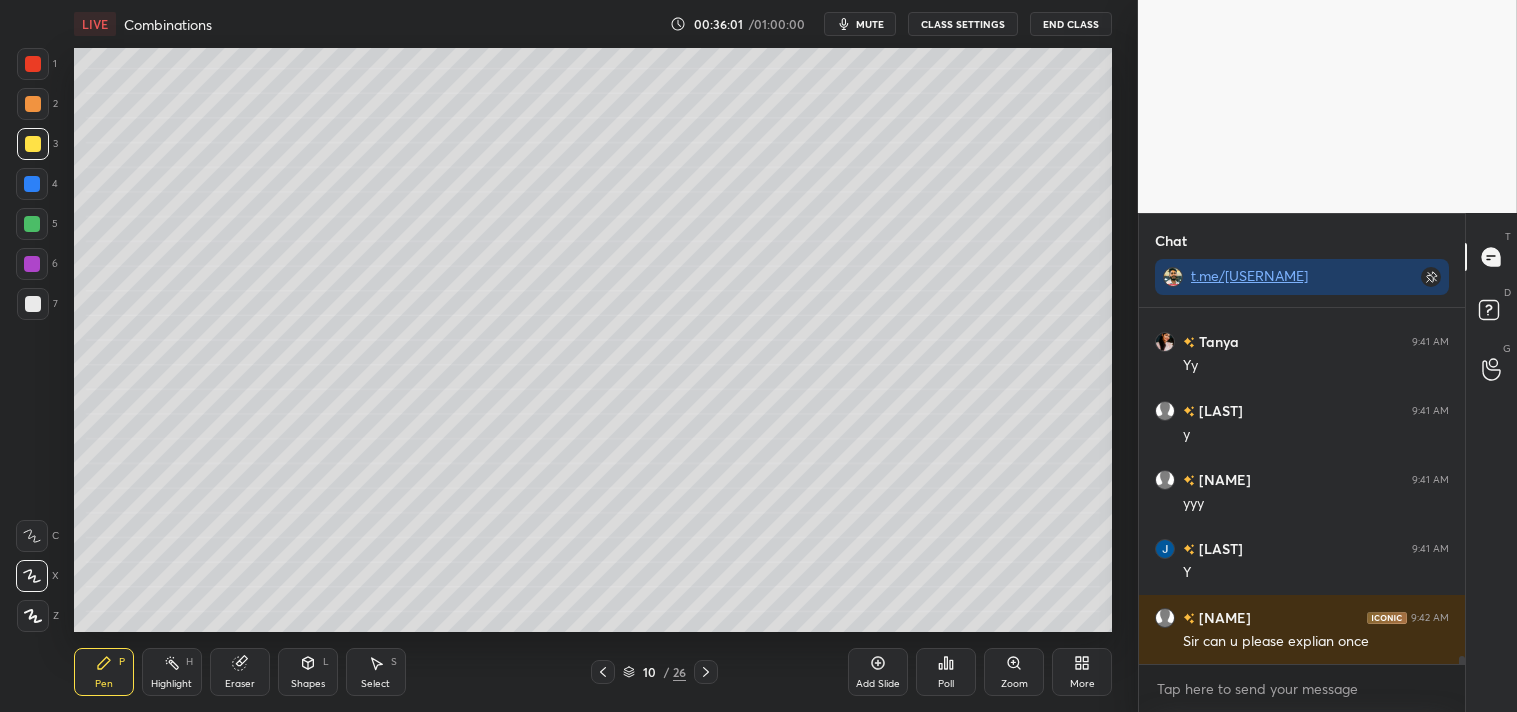 scroll, scrollTop: 15242, scrollLeft: 0, axis: vertical 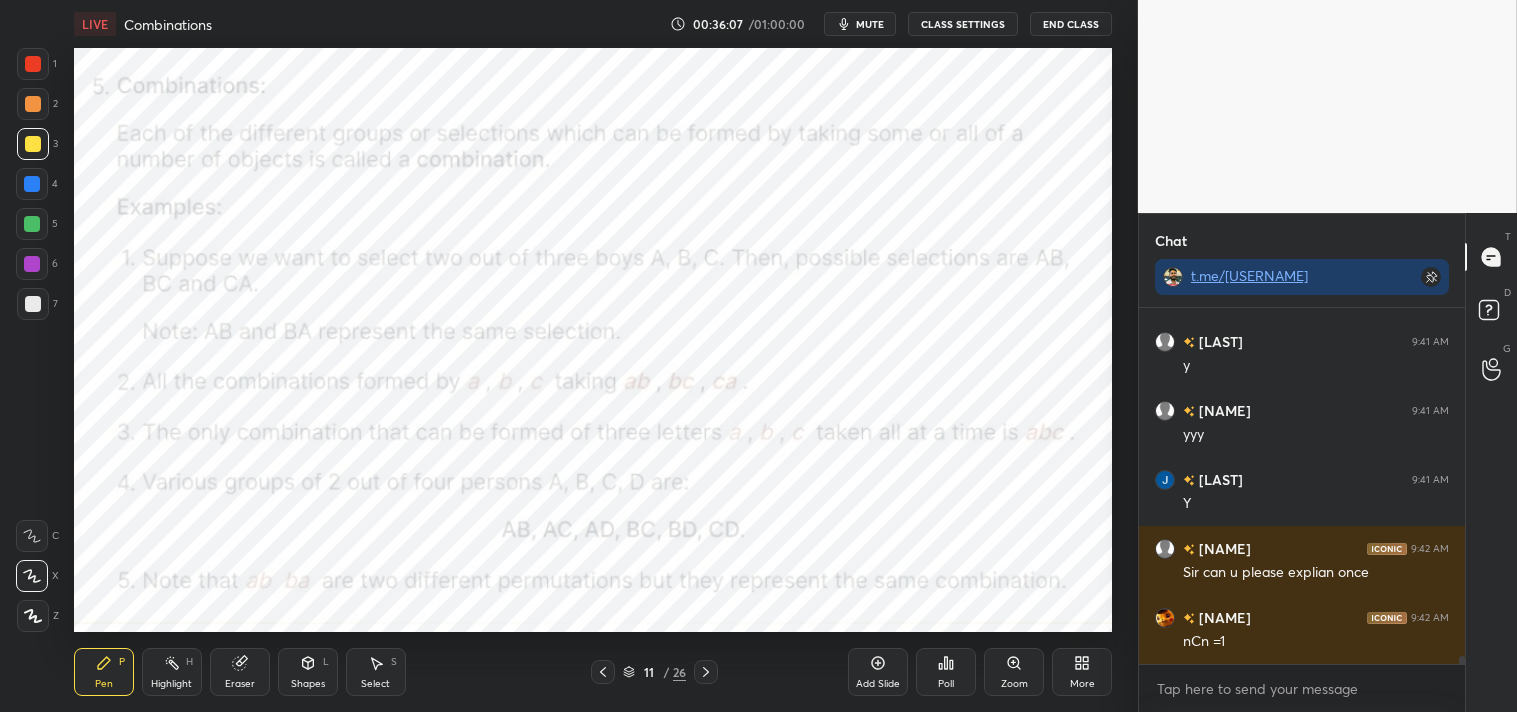click on "Pen" at bounding box center [104, 684] 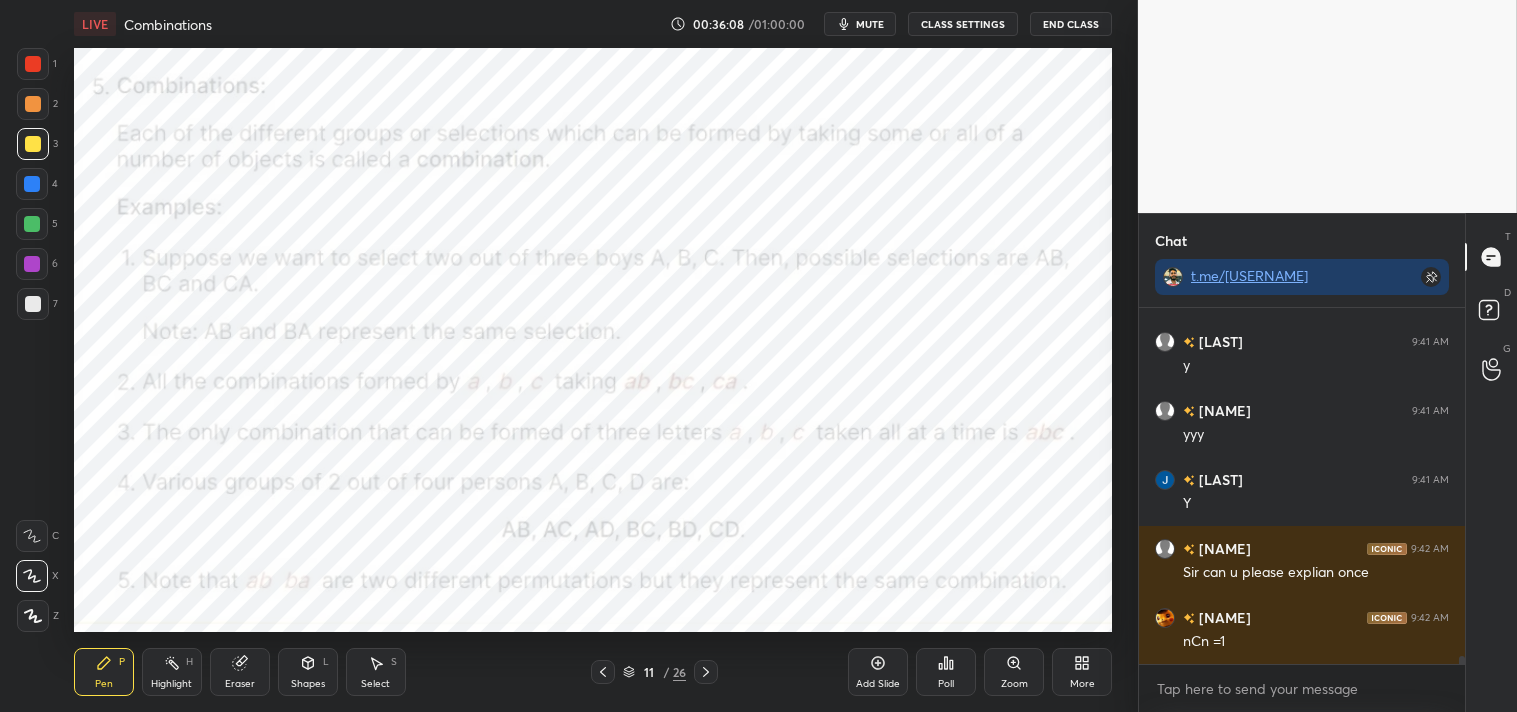 click on "Pen" at bounding box center (104, 684) 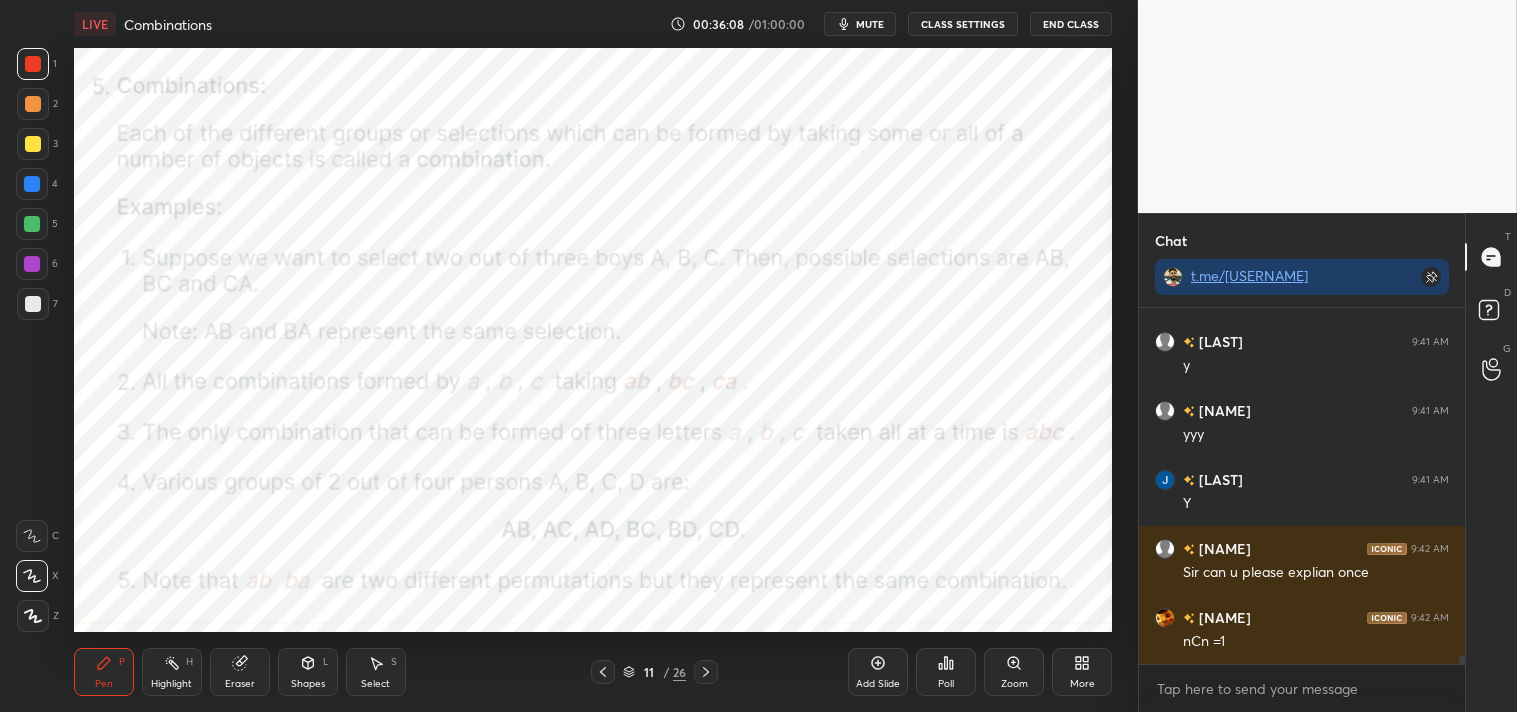 click at bounding box center [33, 64] 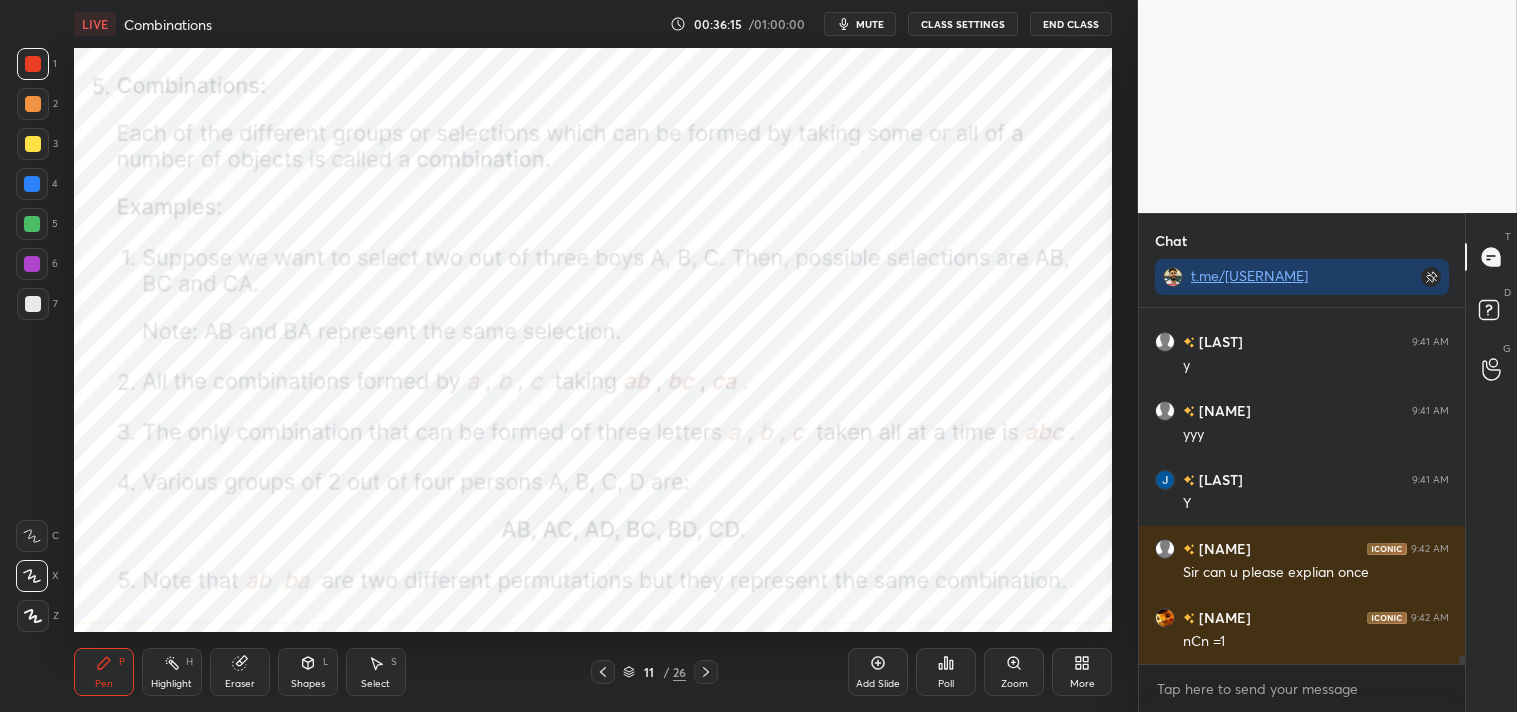 click on "mute" at bounding box center (870, 24) 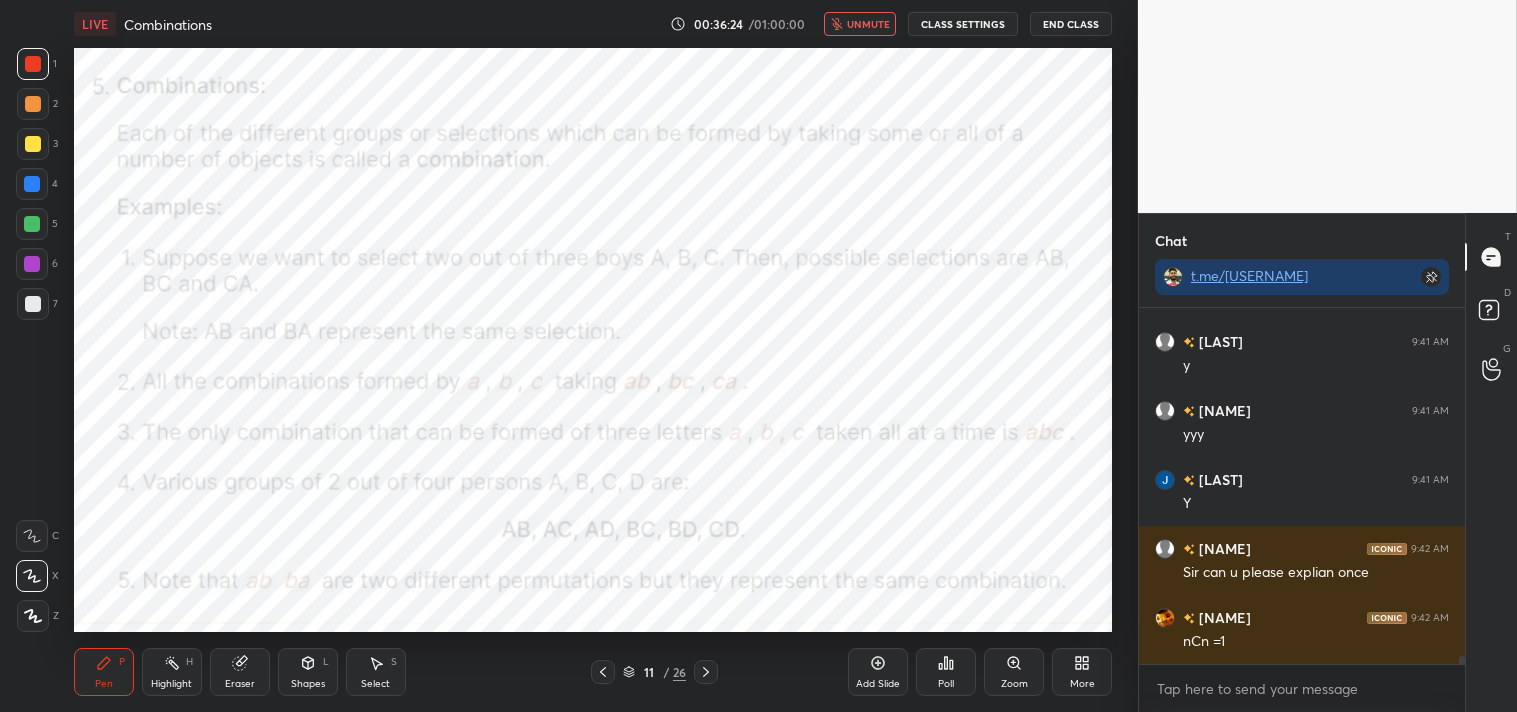 scroll, scrollTop: 15311, scrollLeft: 0, axis: vertical 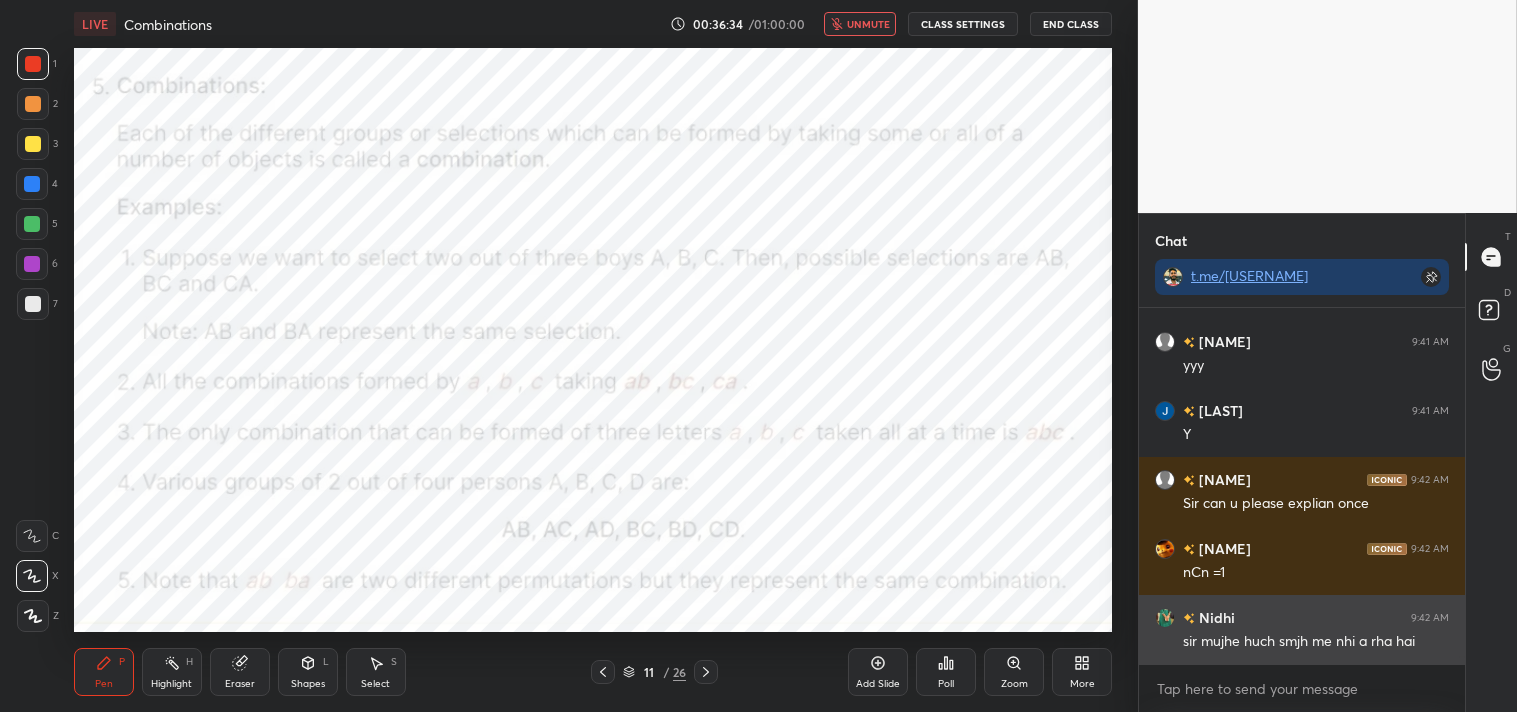 click on "sir mujhe huch smjh me nhi a rha hai" at bounding box center [1316, 642] 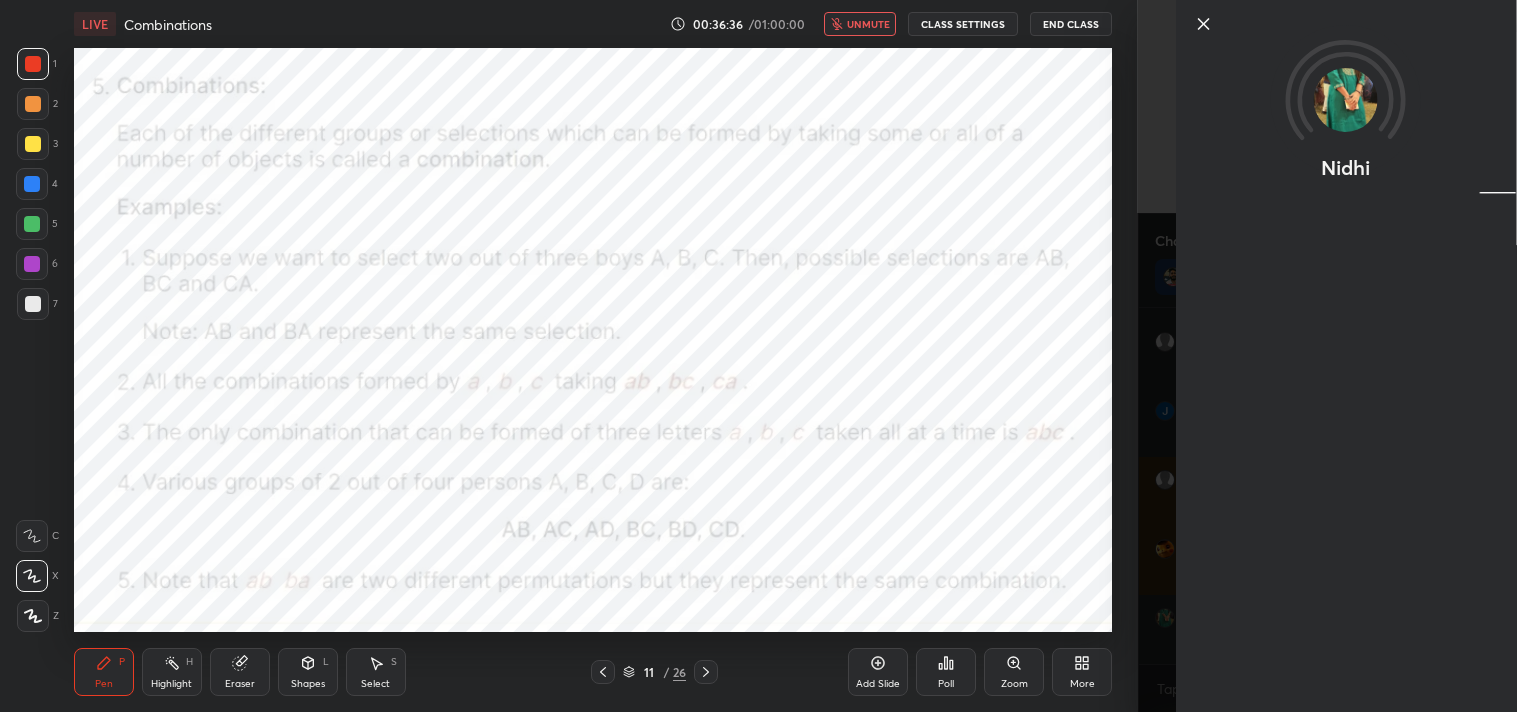 click on "unmute" at bounding box center (868, 24) 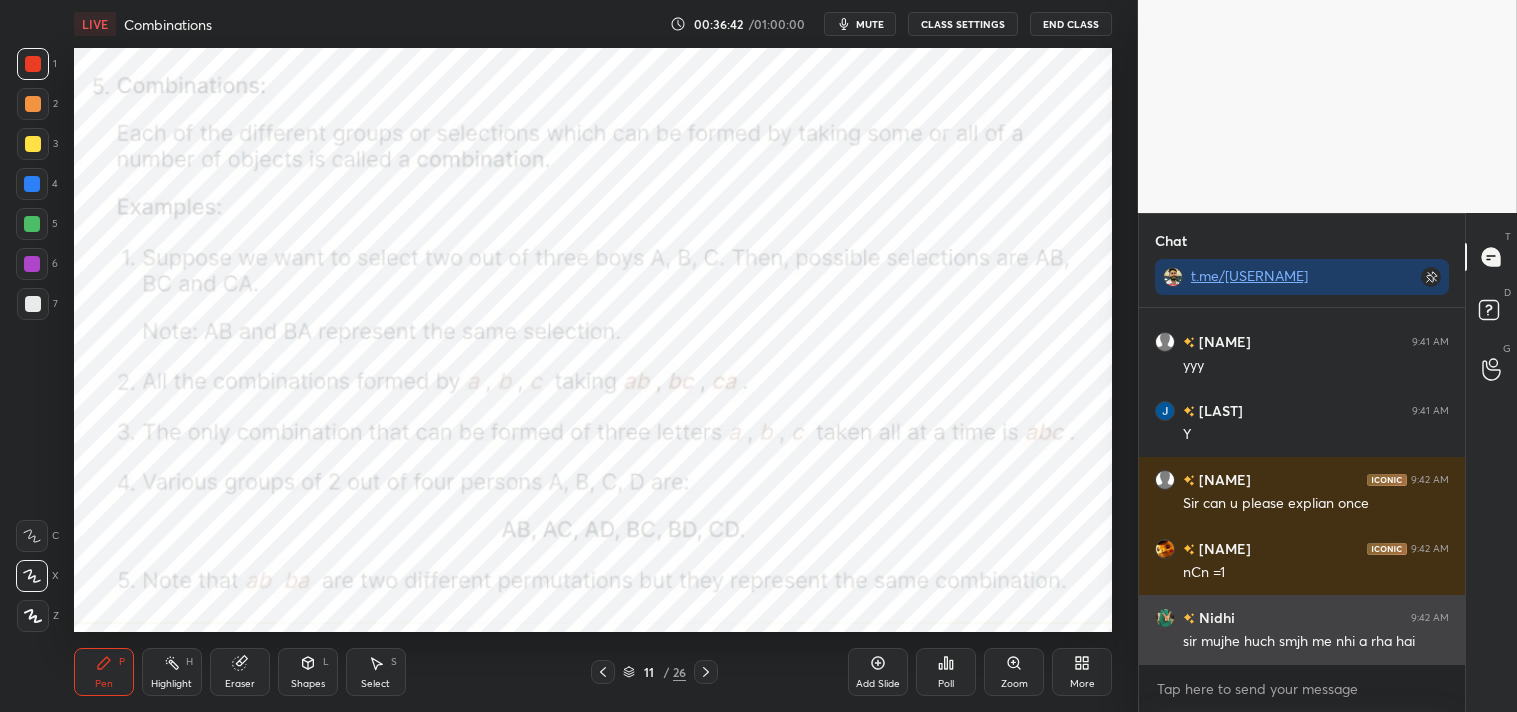scroll, scrollTop: 15358, scrollLeft: 0, axis: vertical 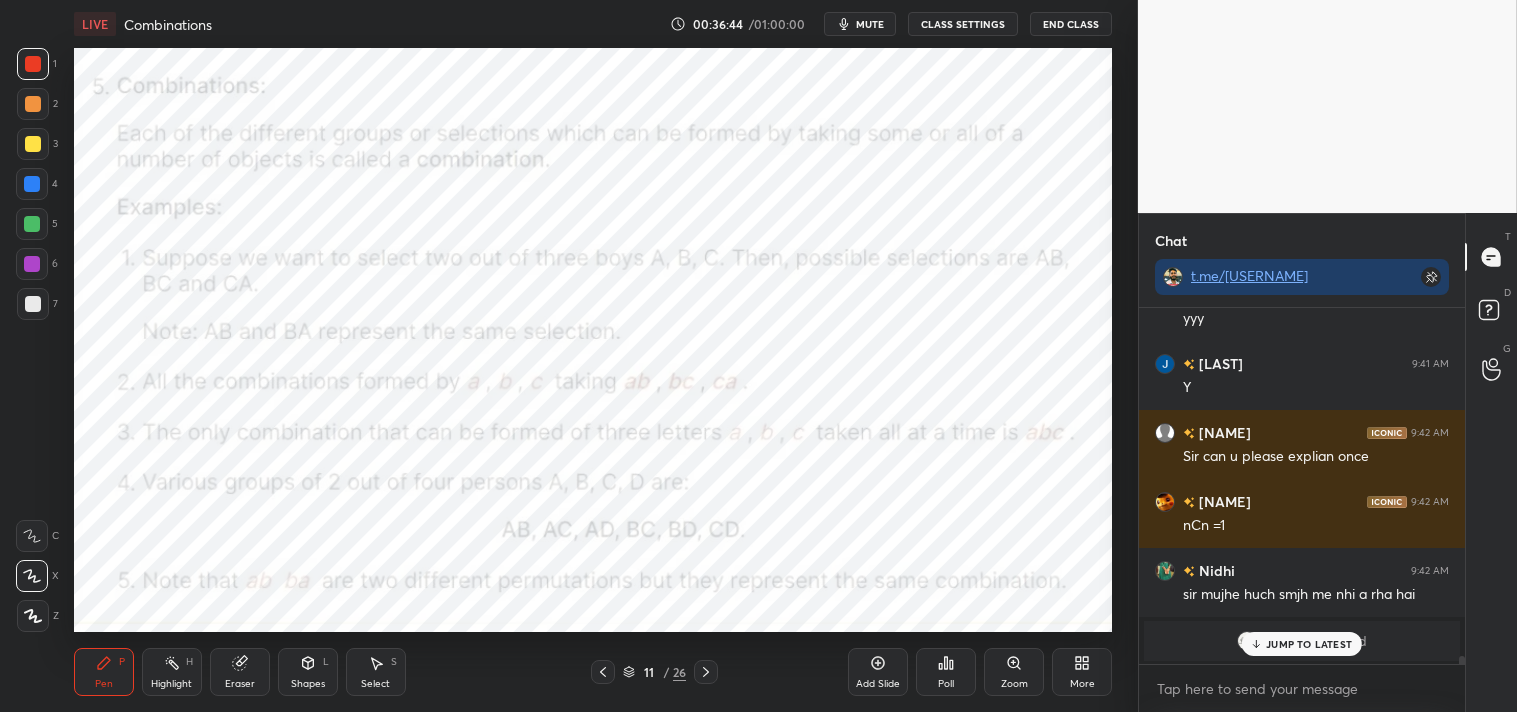 click on "JUMP TO LATEST" at bounding box center [1309, 644] 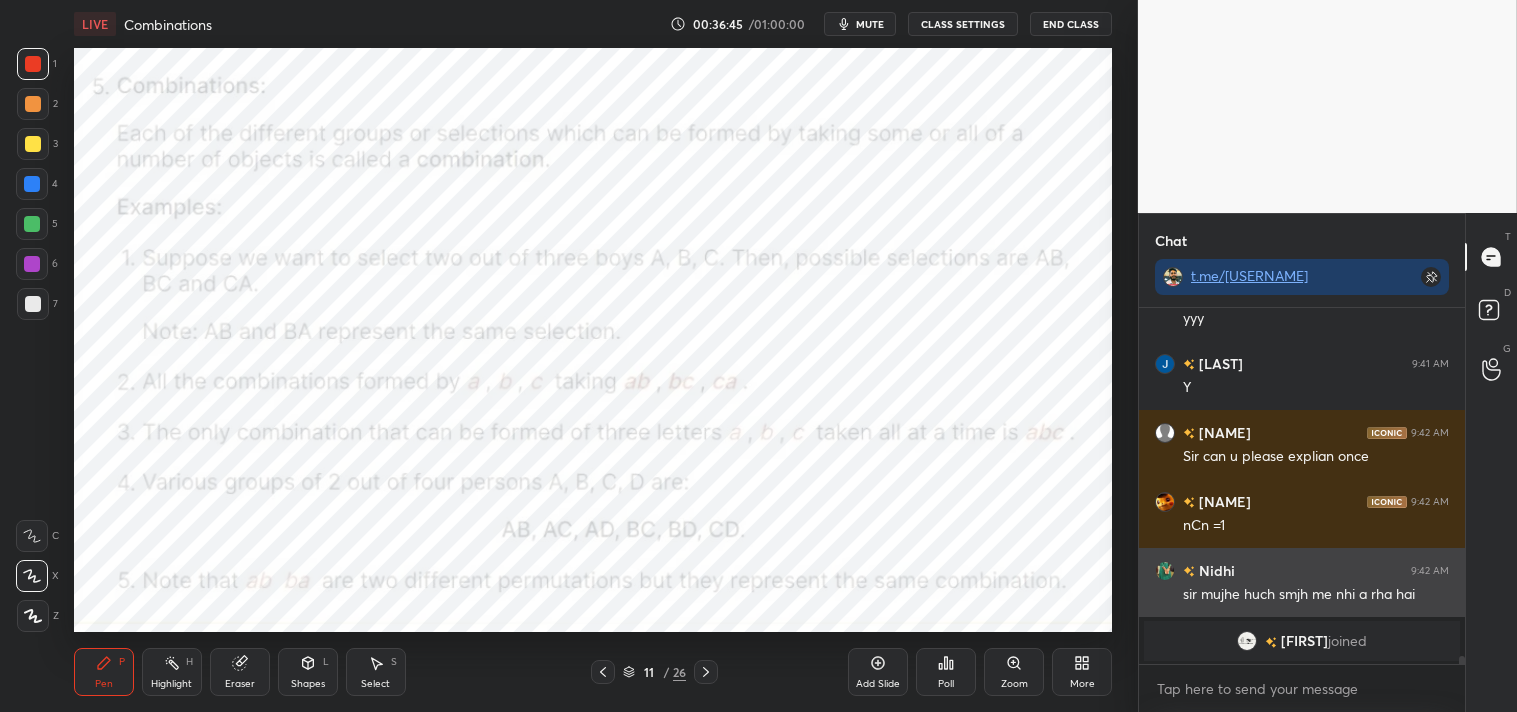 click on "[EMAIL] 9:42 AM" at bounding box center [1302, 570] 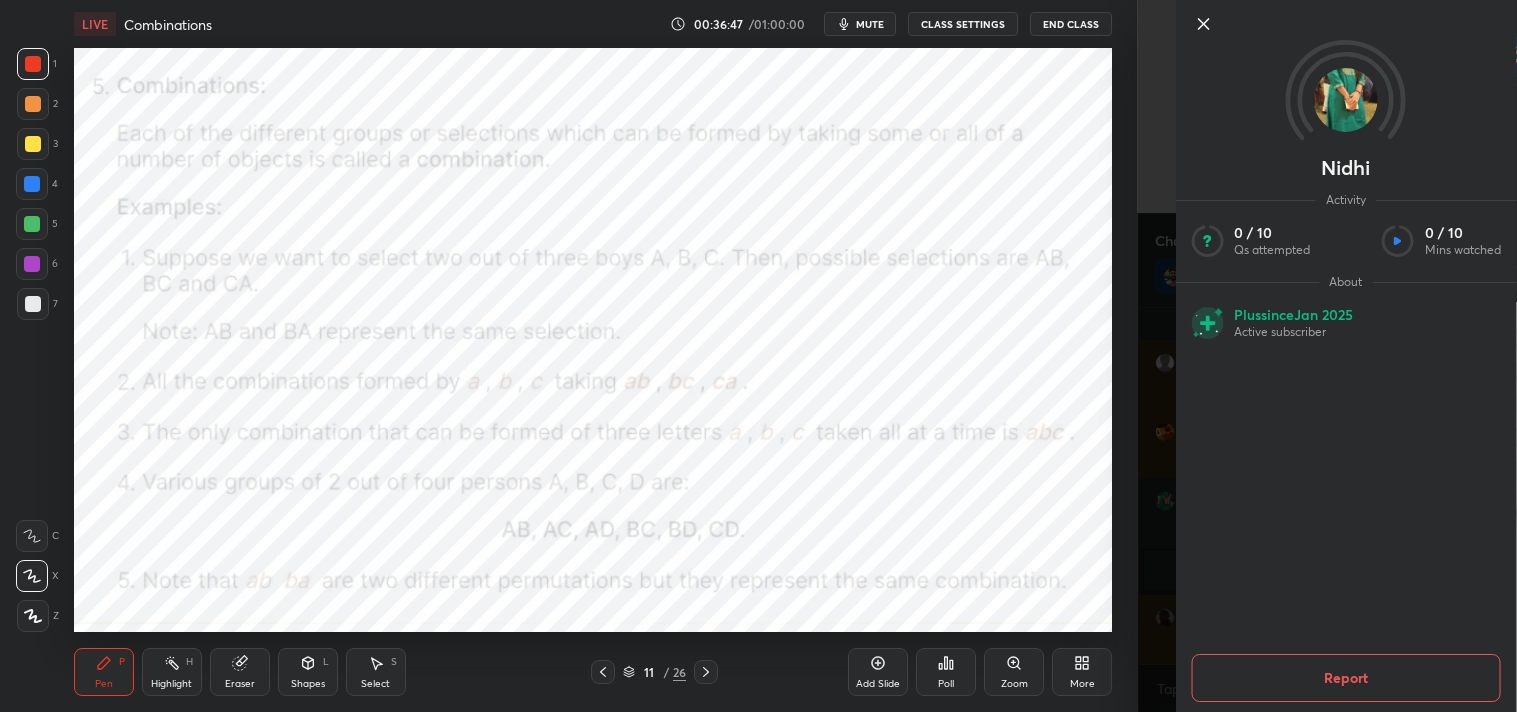 scroll, scrollTop: 13225, scrollLeft: 0, axis: vertical 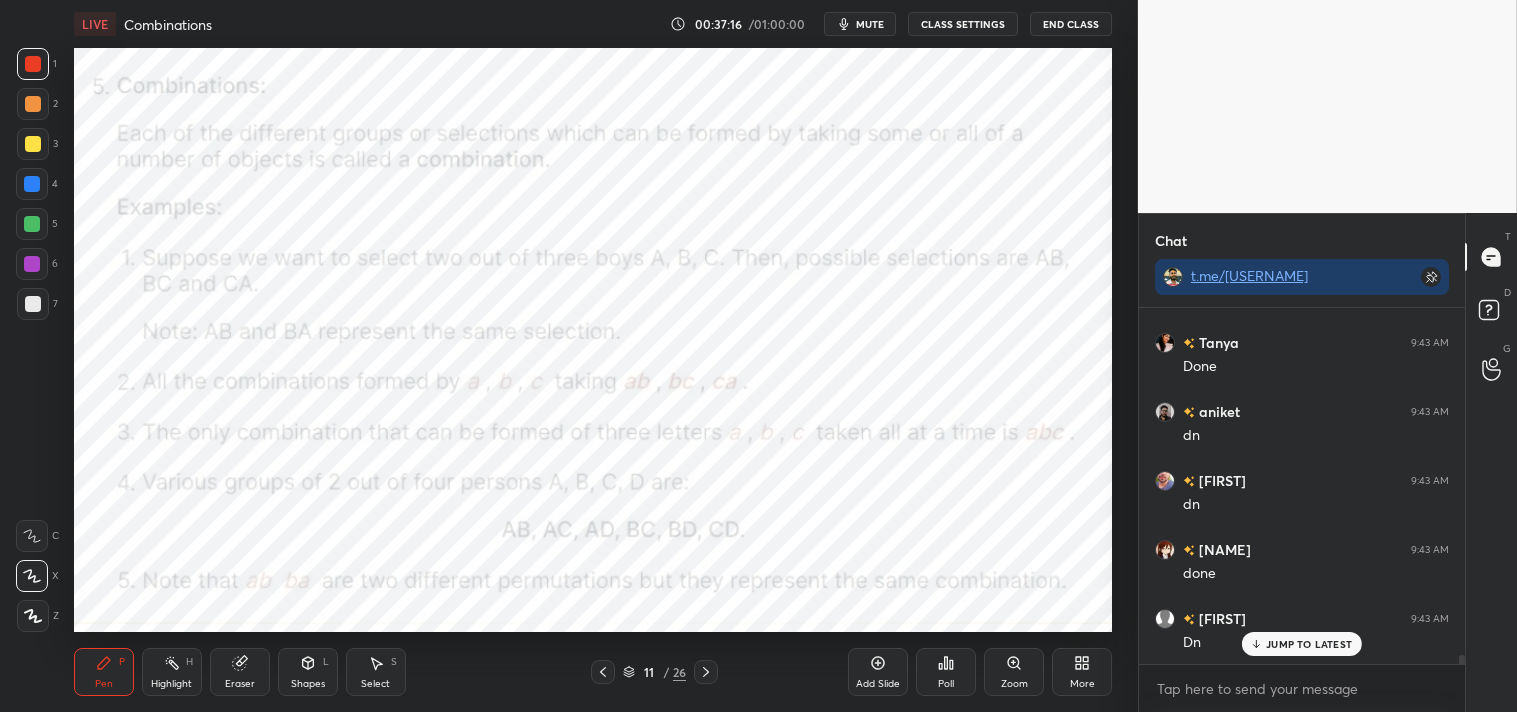 click 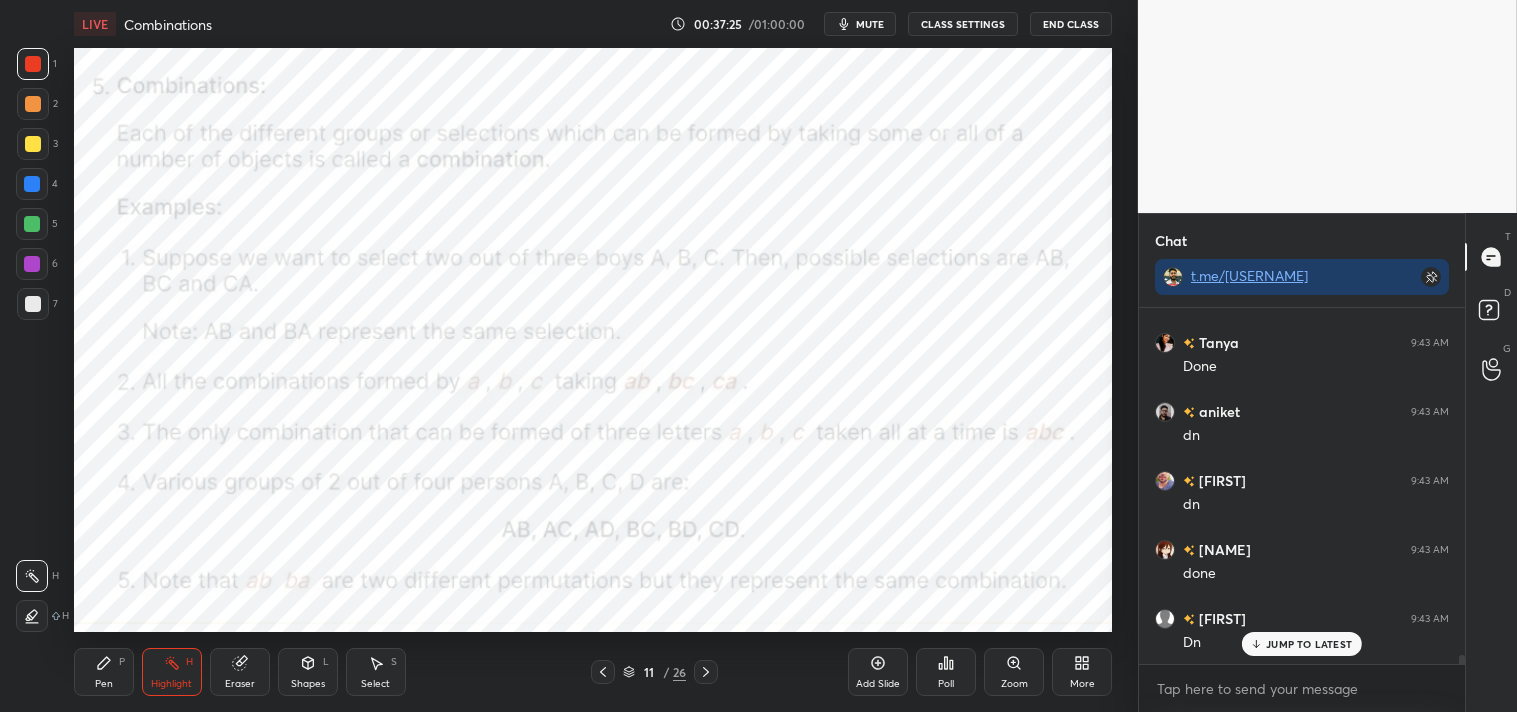 scroll, scrollTop: 13707, scrollLeft: 0, axis: vertical 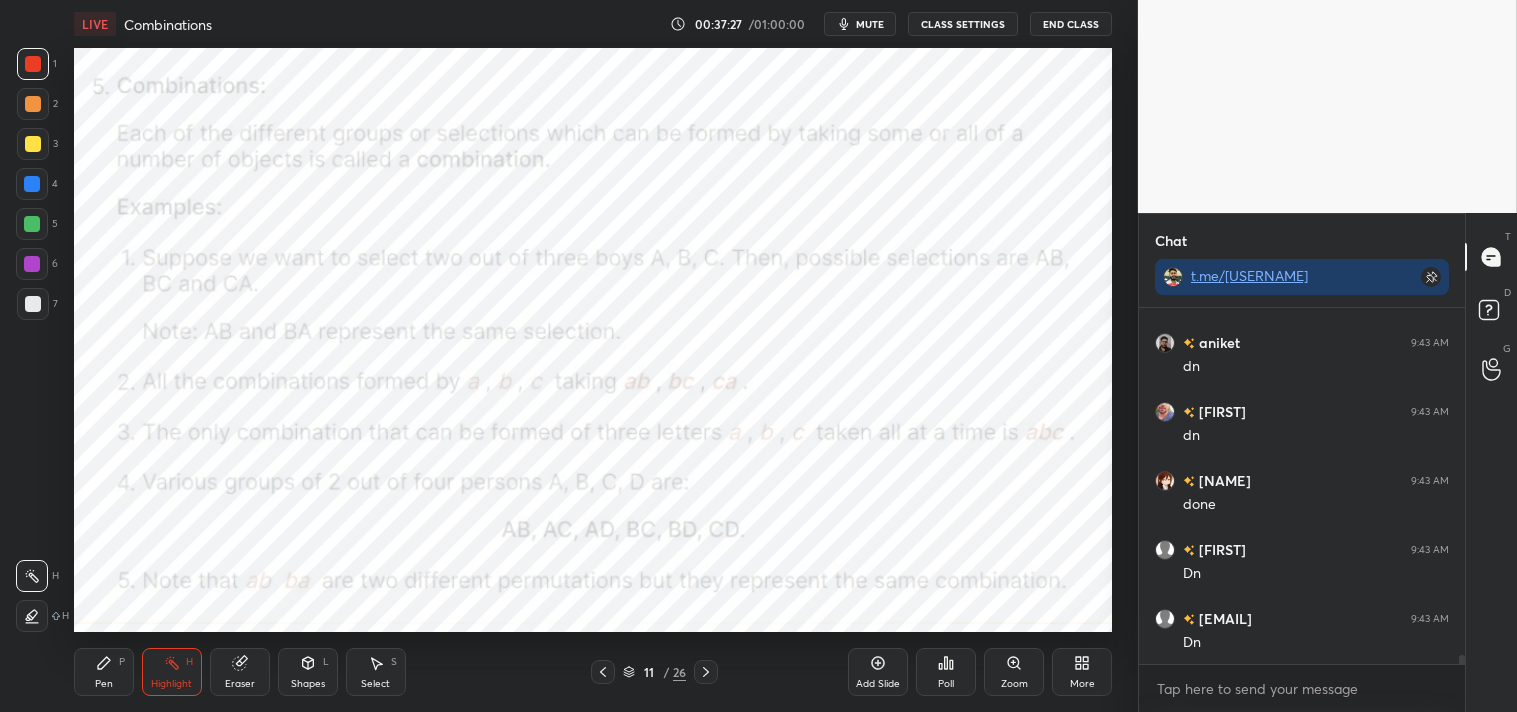 click on "Pen P" at bounding box center (104, 672) 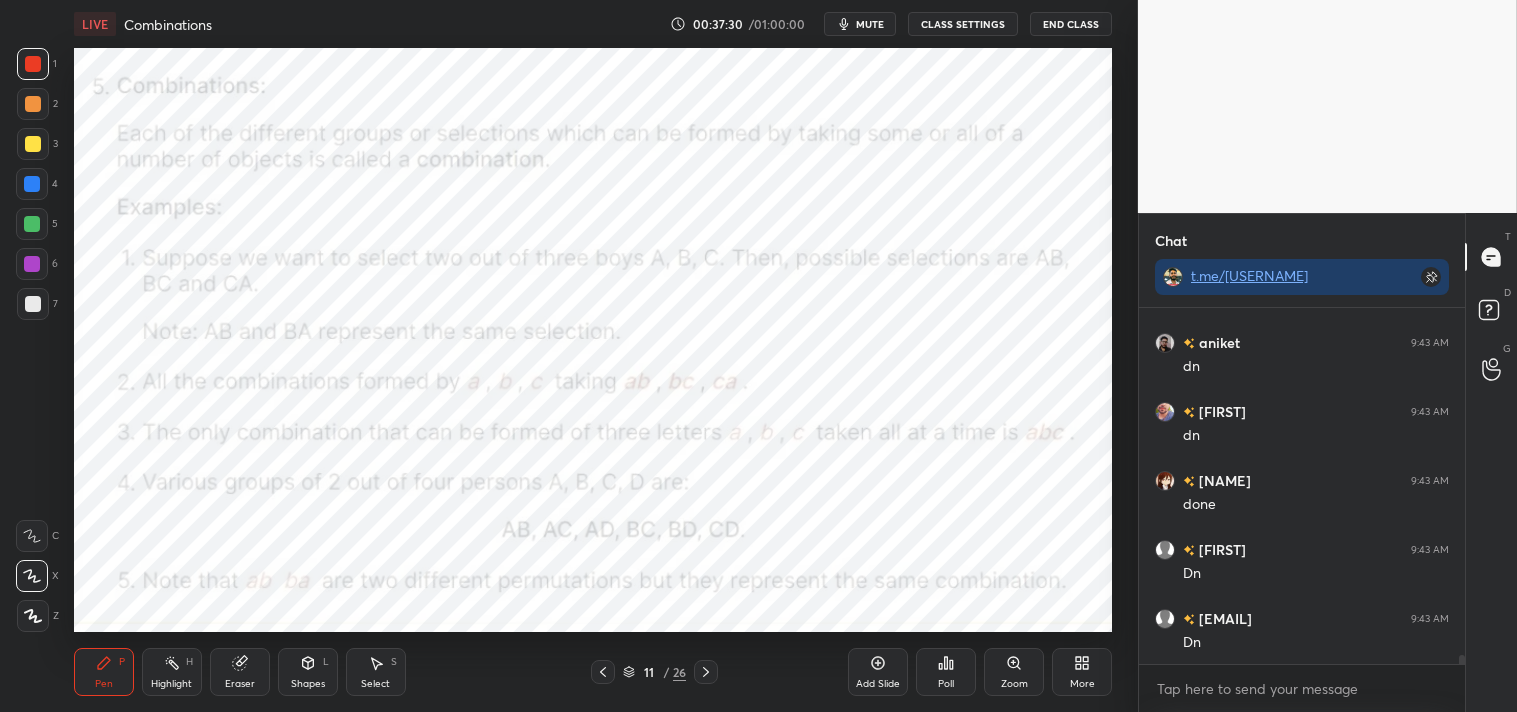 scroll, scrollTop: 13776, scrollLeft: 0, axis: vertical 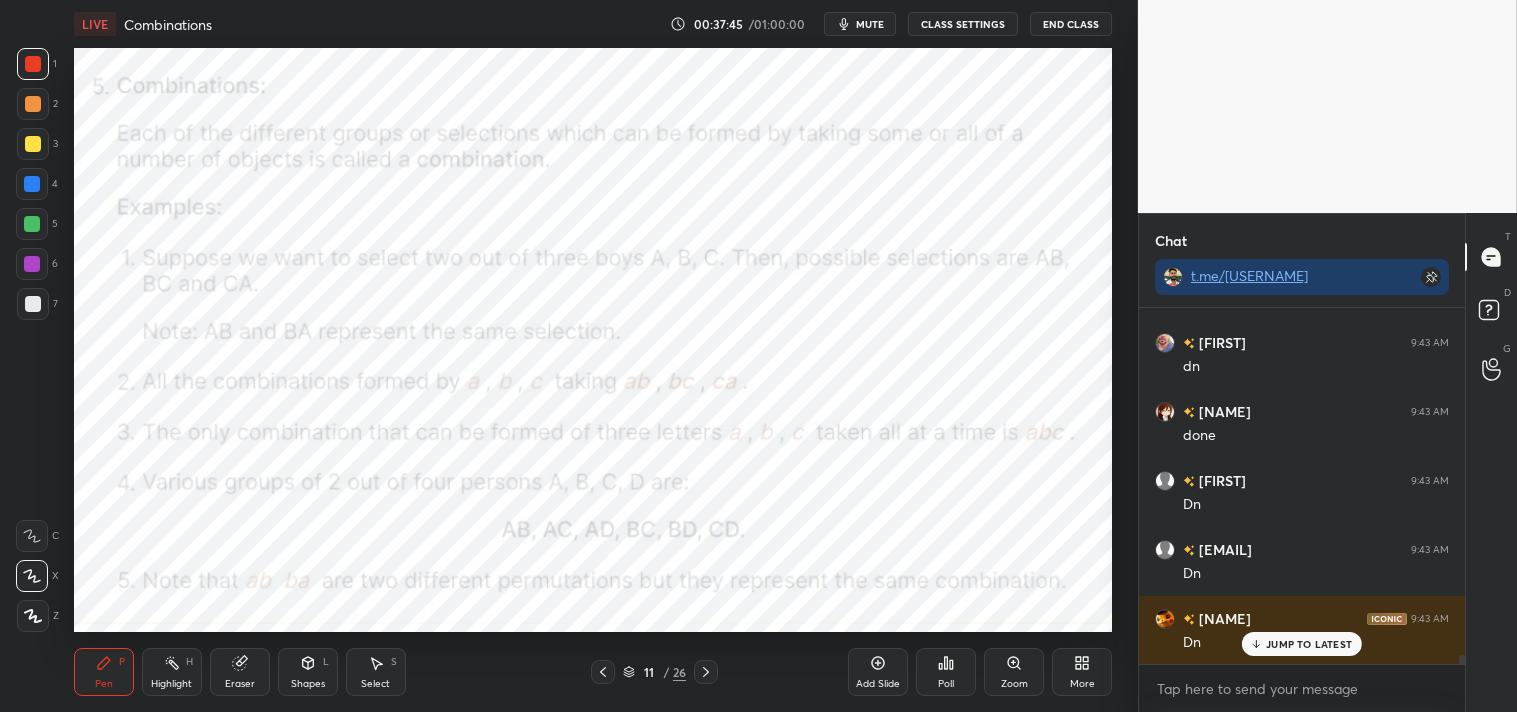 click on "JUMP TO LATEST" at bounding box center [1309, 644] 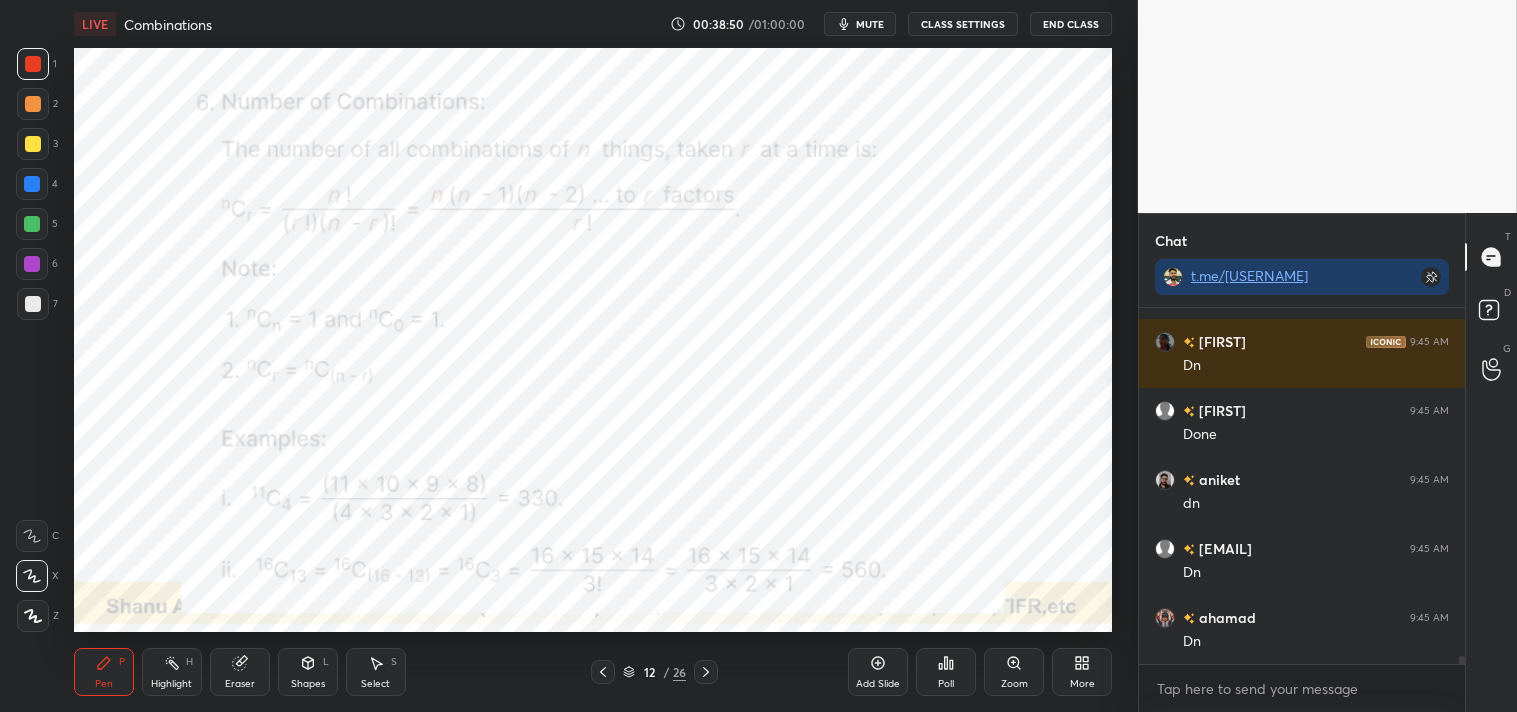 scroll, scrollTop: 14574, scrollLeft: 0, axis: vertical 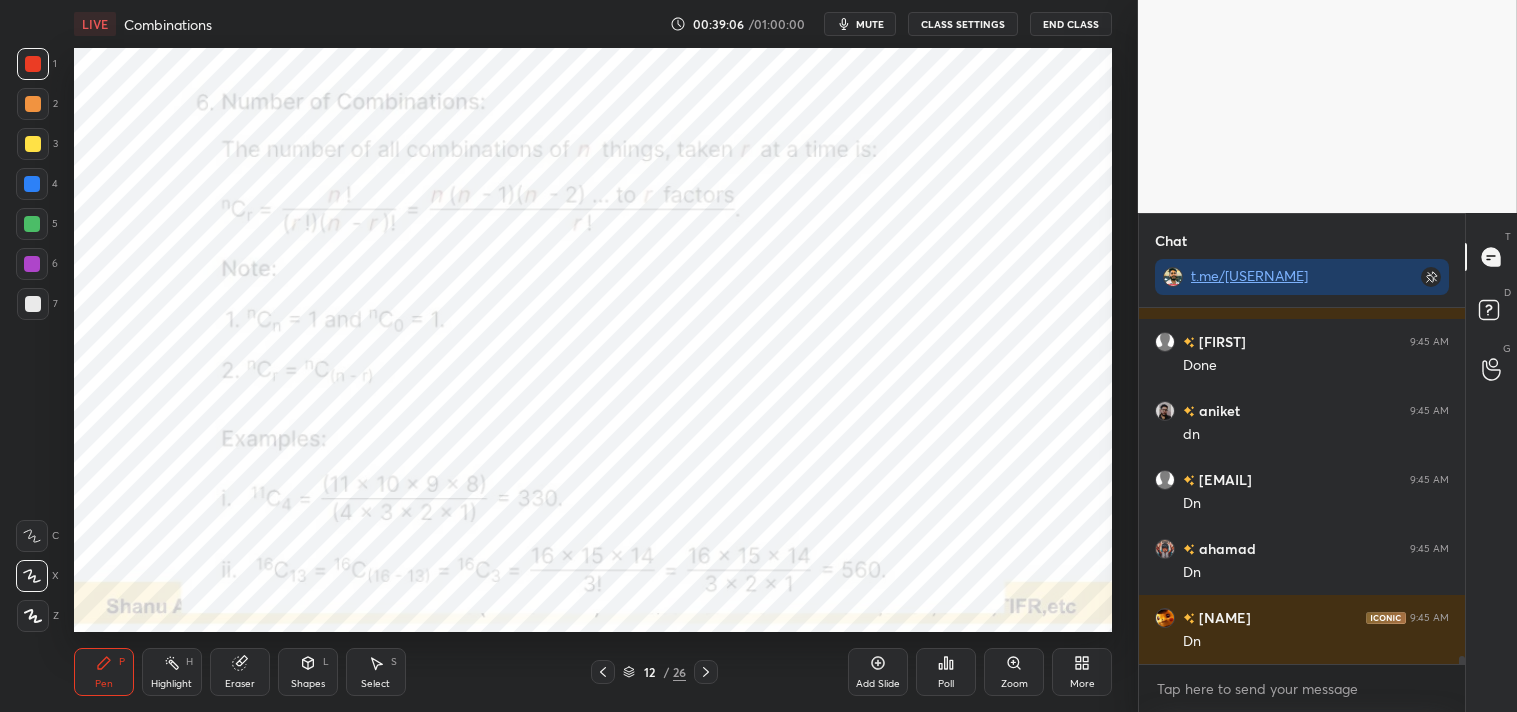 click on "Add Slide" at bounding box center [878, 672] 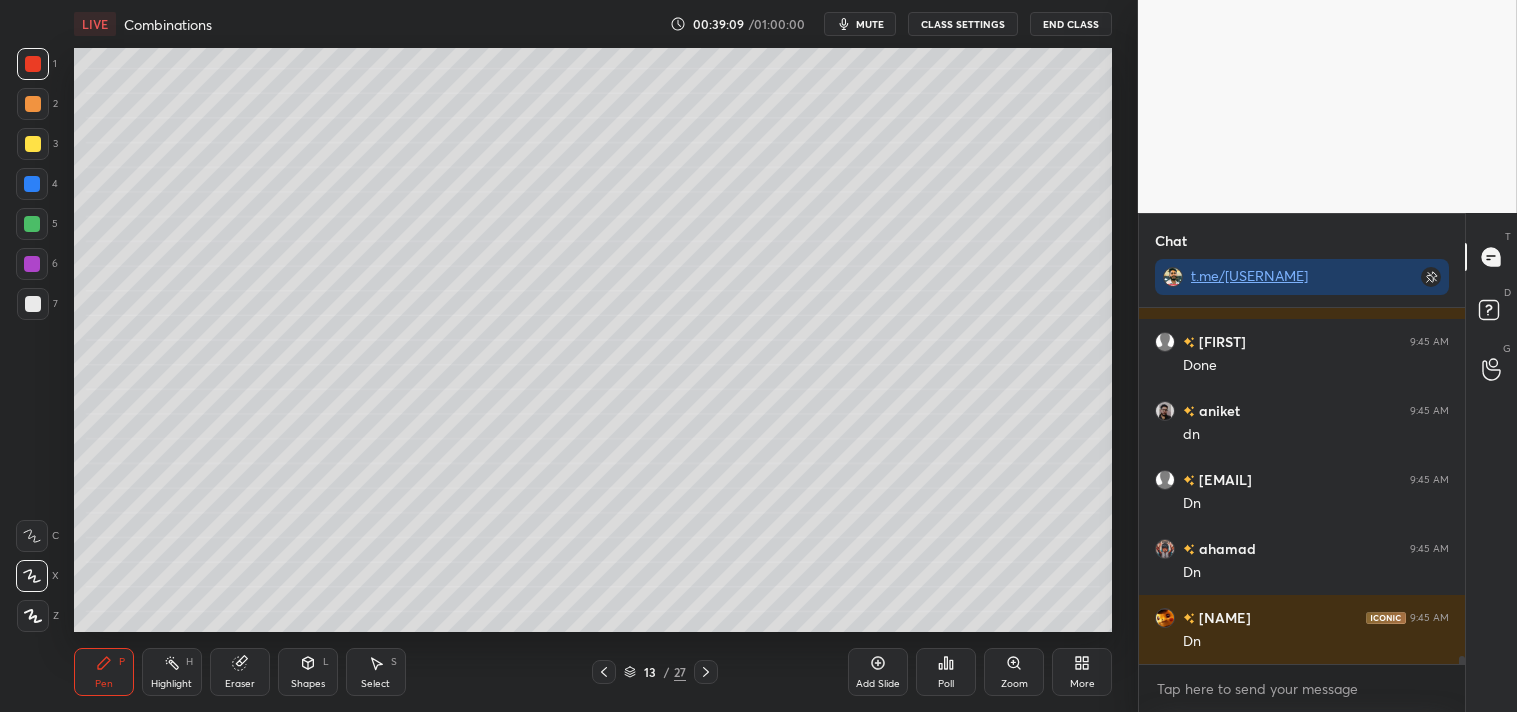 click at bounding box center [33, 144] 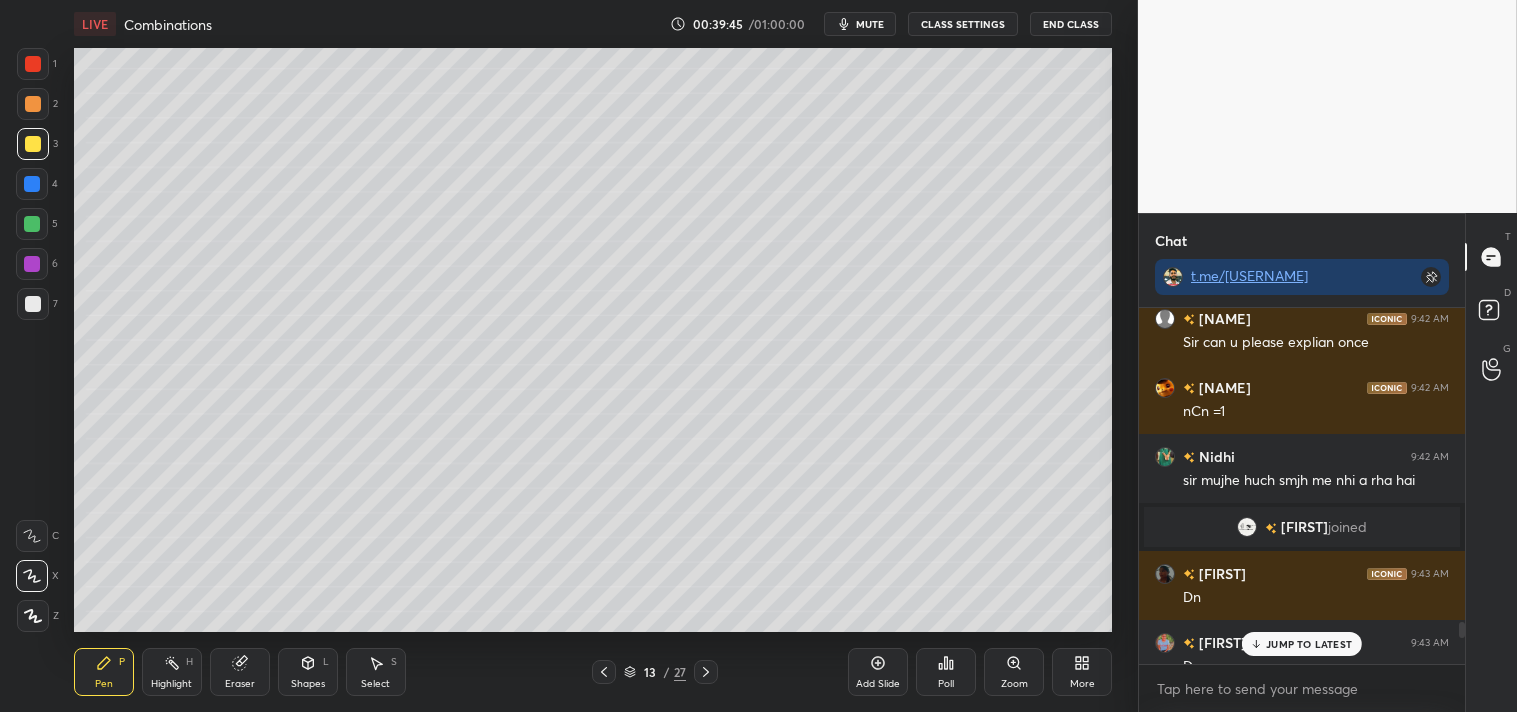 scroll, scrollTop: 13307, scrollLeft: 0, axis: vertical 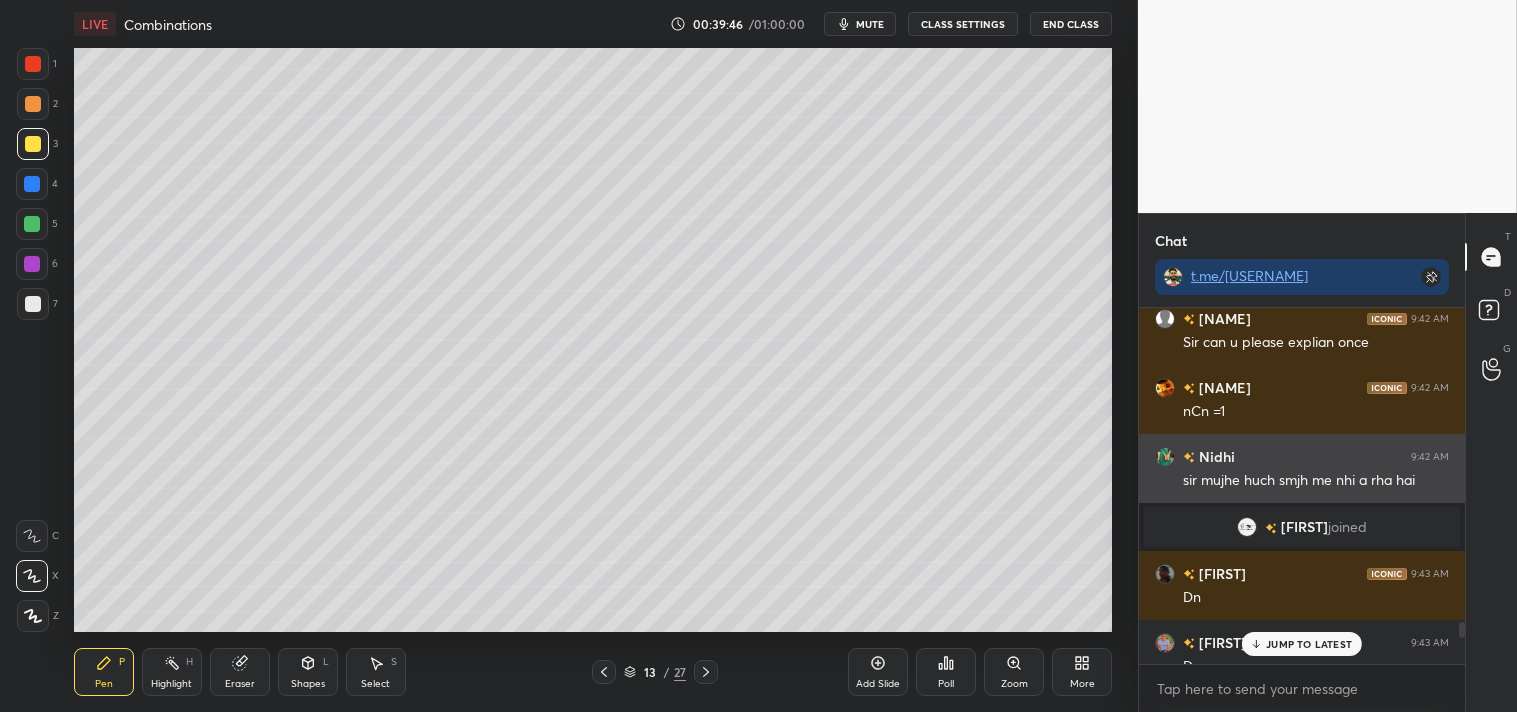 click on "sir mujhe huch smjh me nhi a rha hai" at bounding box center (1316, 479) 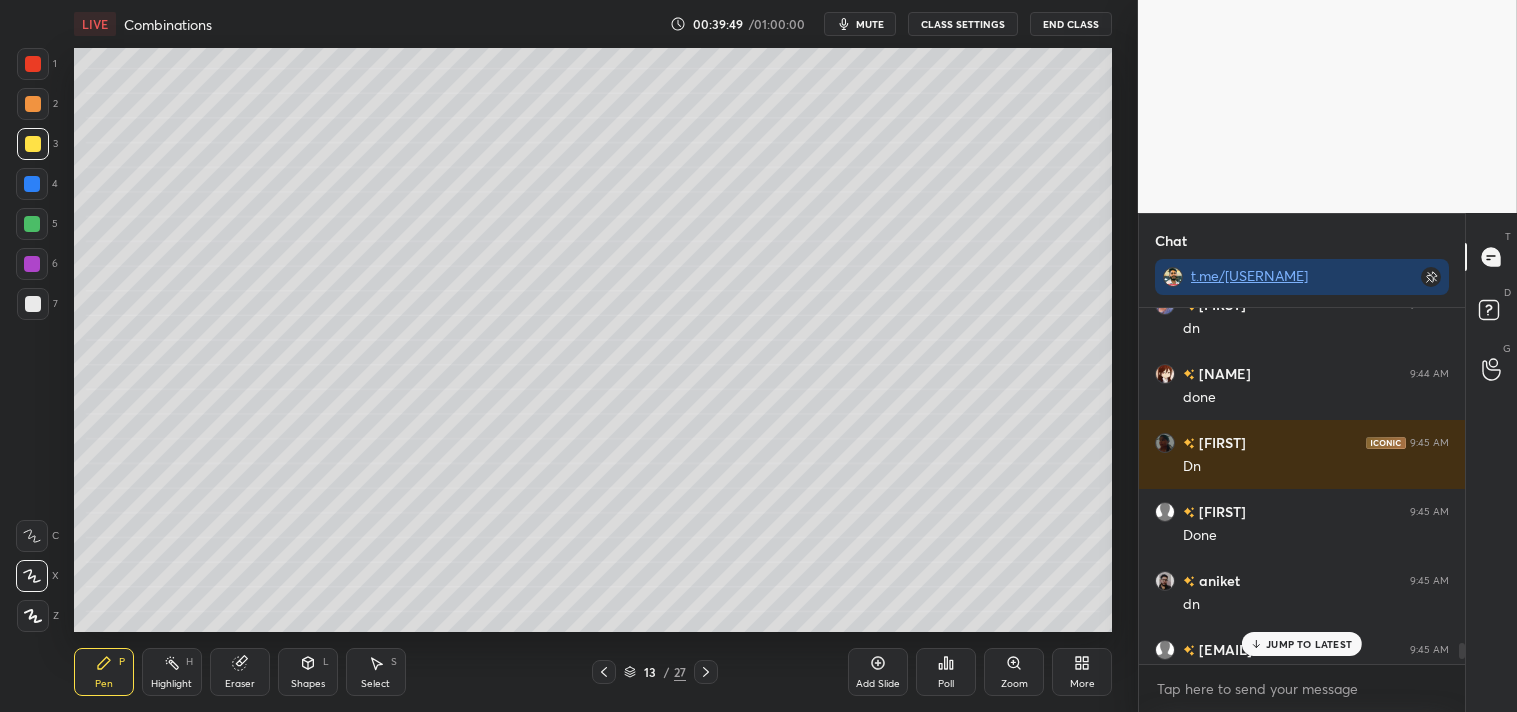 scroll, scrollTop: 14730, scrollLeft: 0, axis: vertical 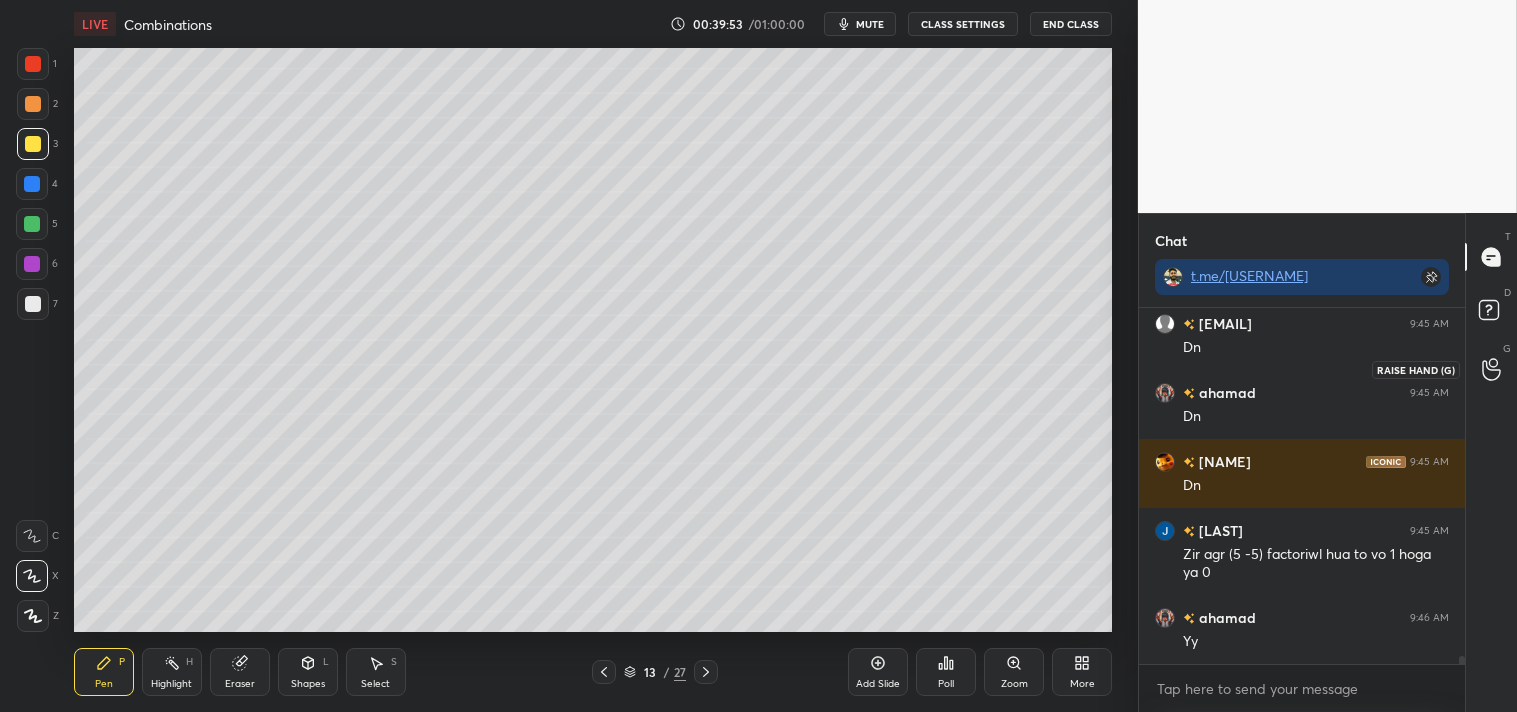 click at bounding box center (1492, 369) 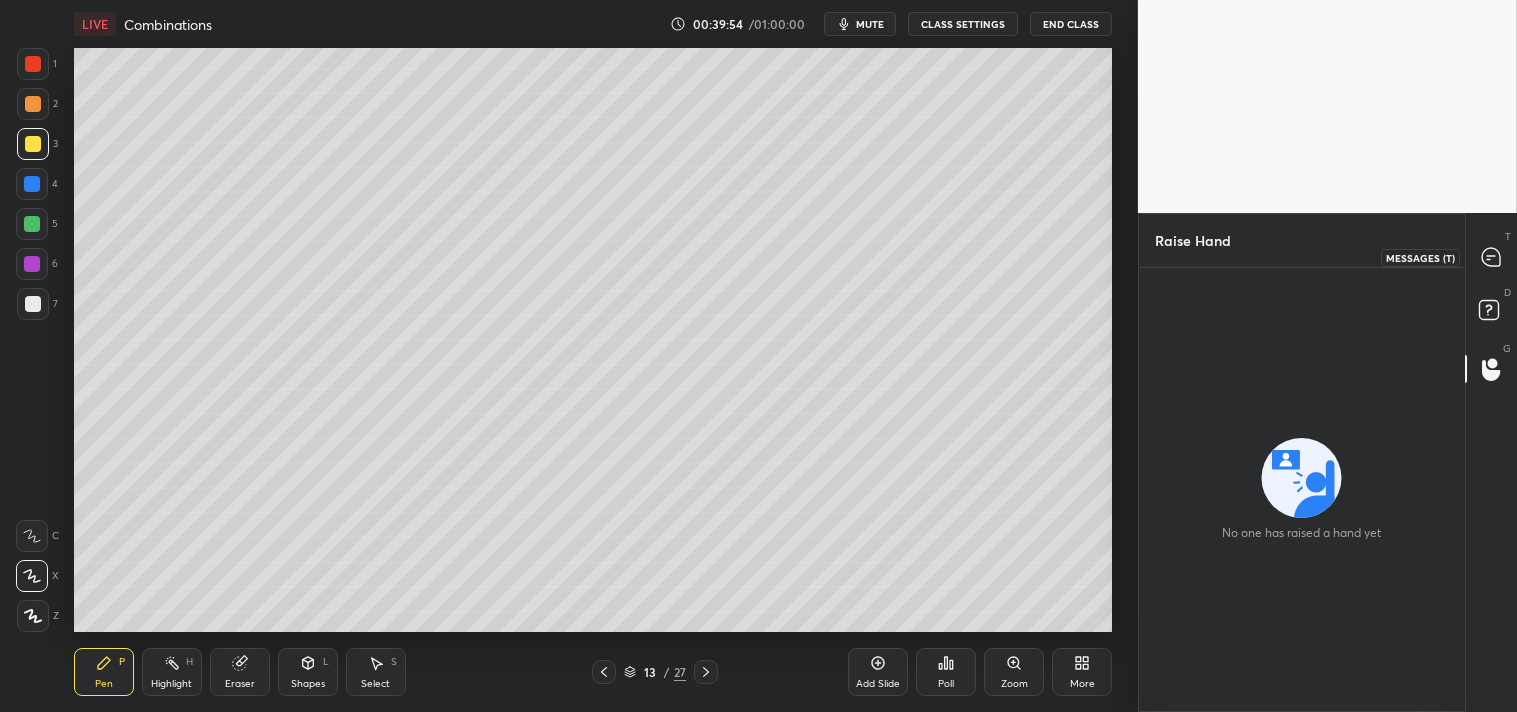 click at bounding box center [1492, 257] 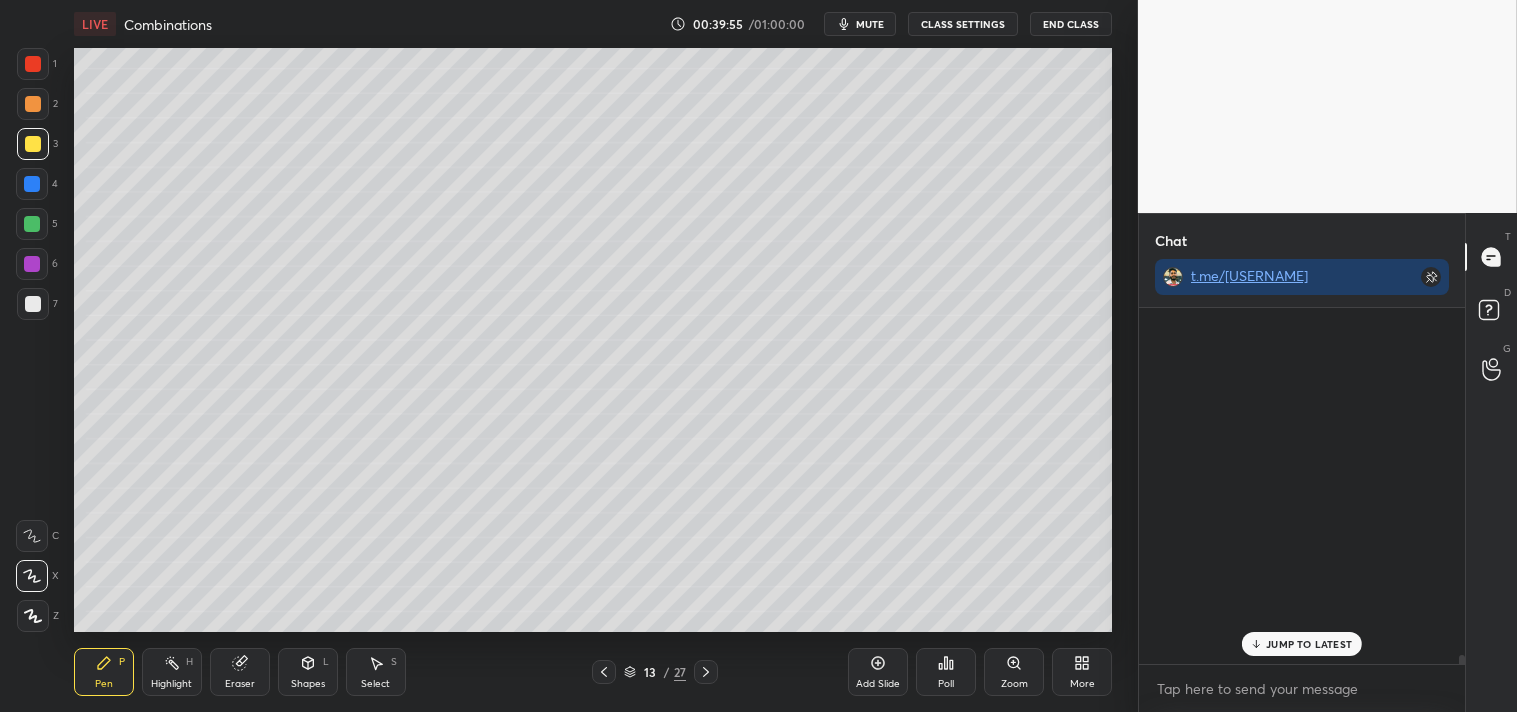 scroll, scrollTop: 15135, scrollLeft: 0, axis: vertical 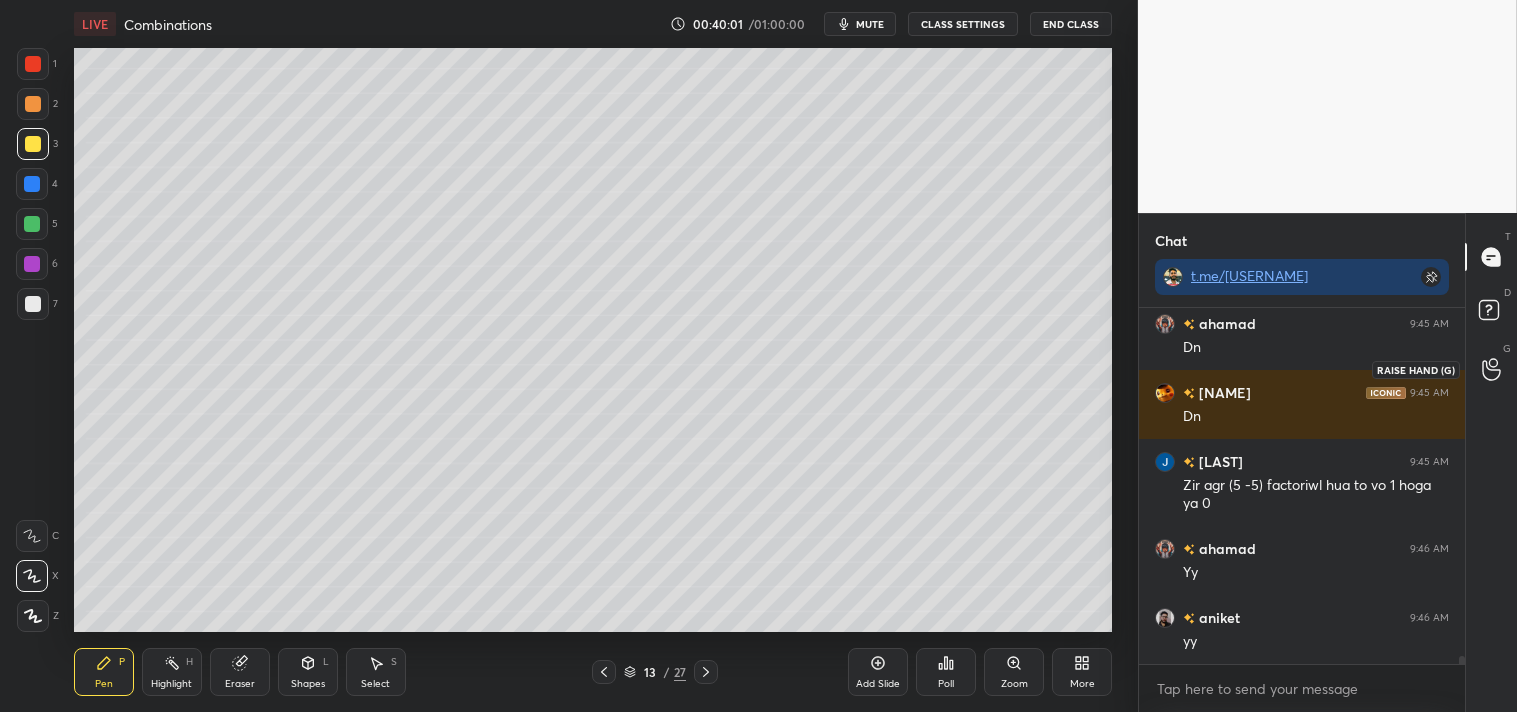 click at bounding box center (1492, 369) 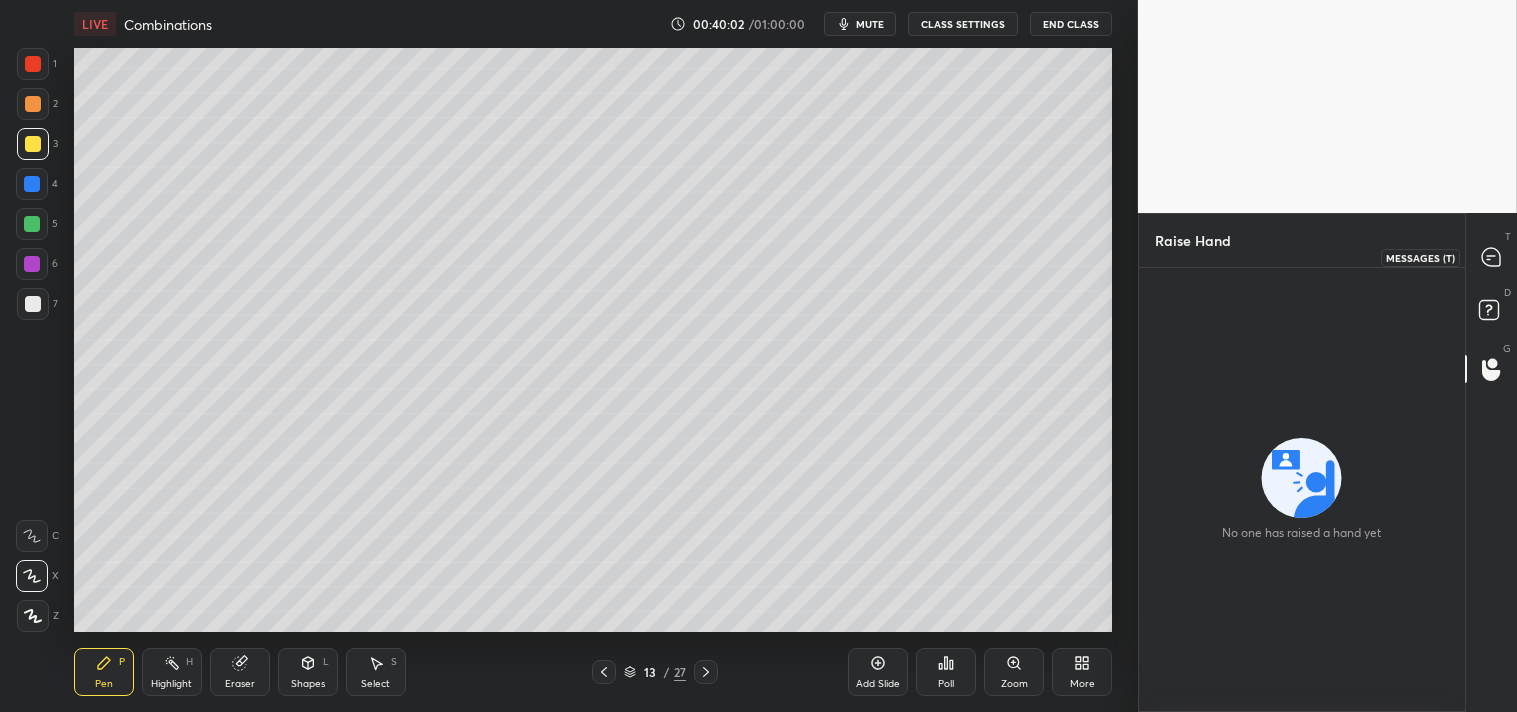 click 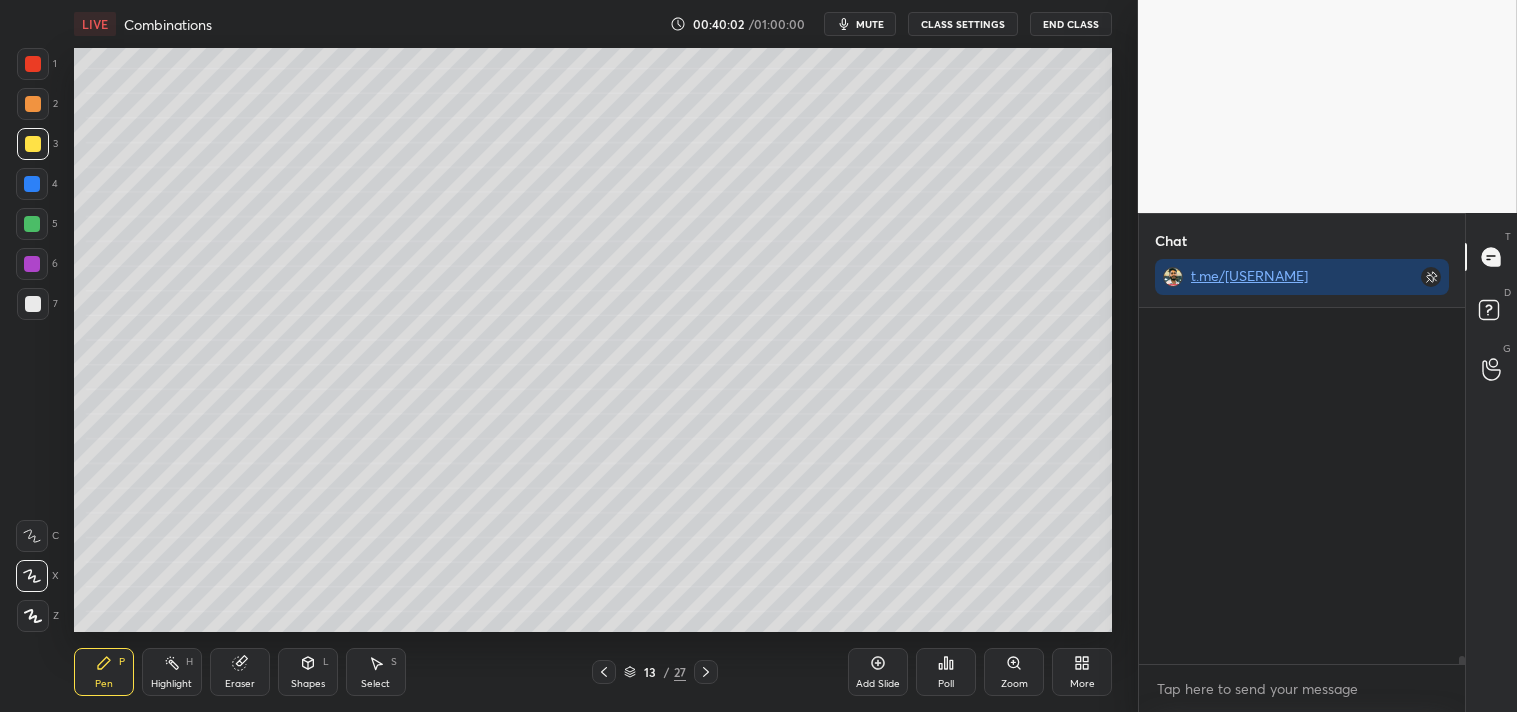 scroll, scrollTop: 15155, scrollLeft: 0, axis: vertical 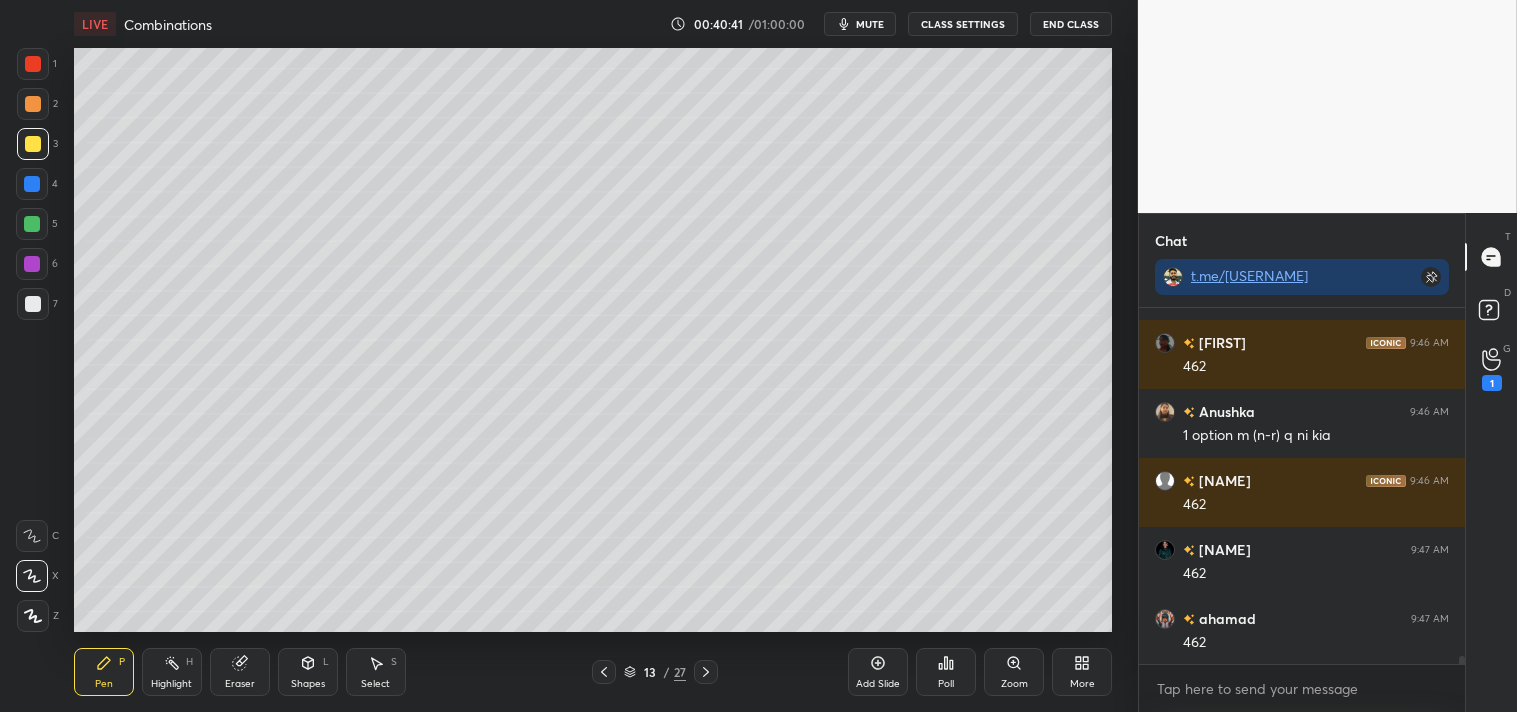 click 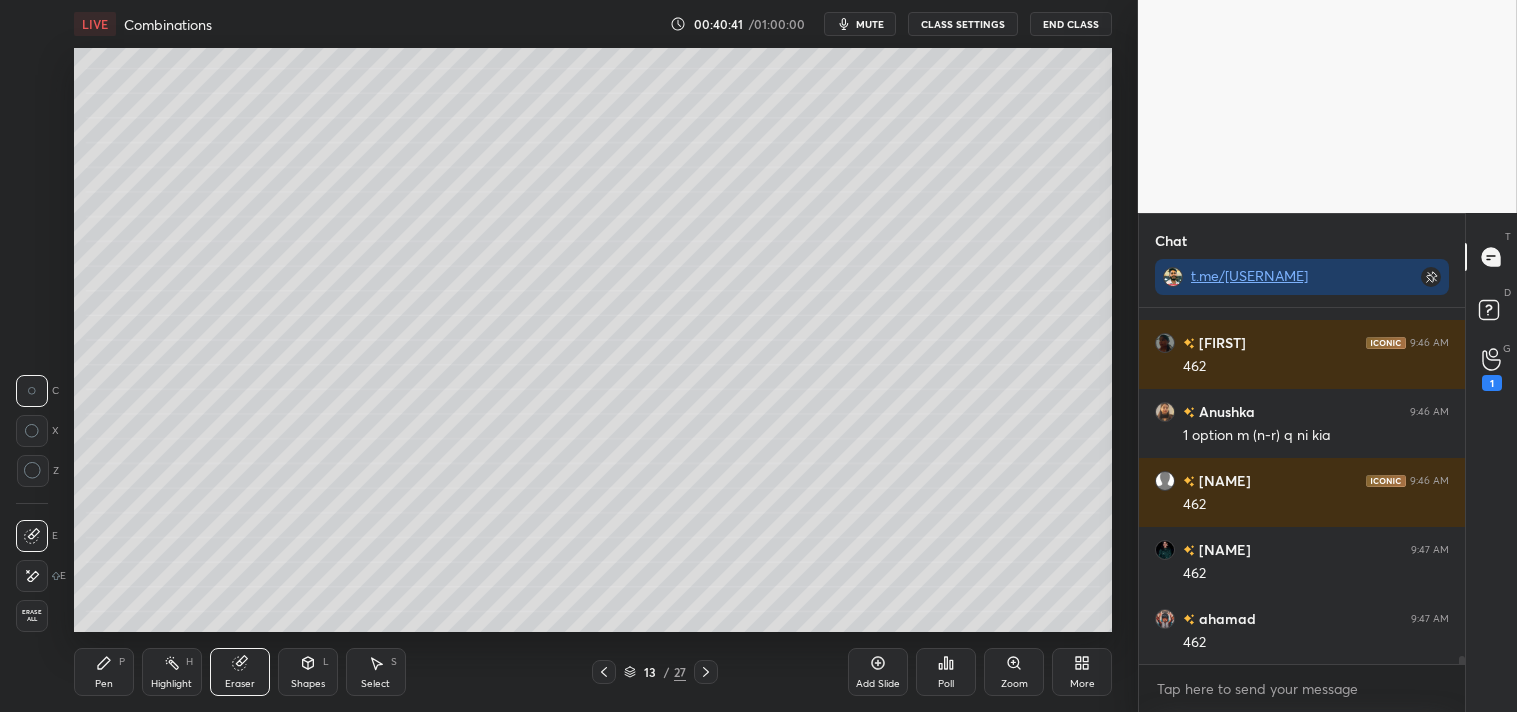 click on "Pen P" at bounding box center (104, 672) 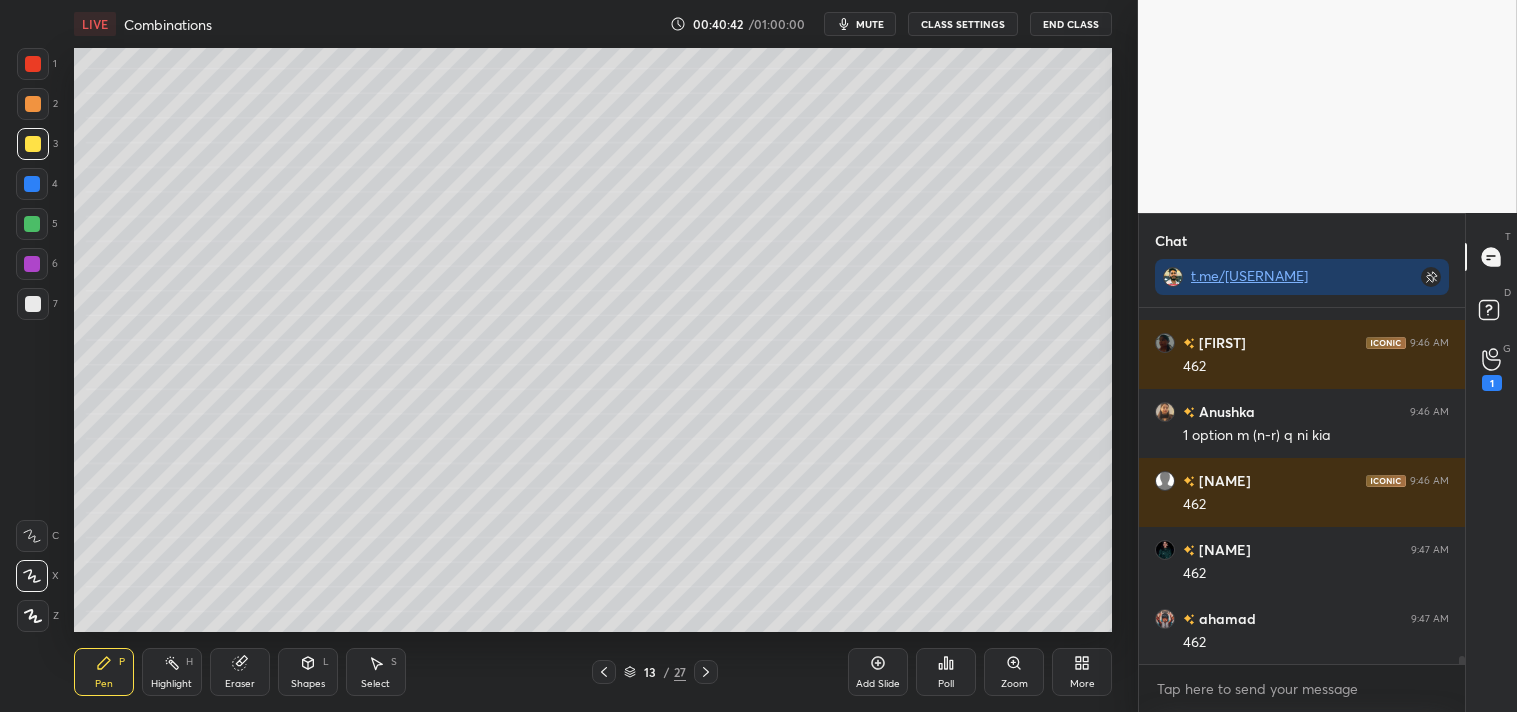 click on "Eraser" at bounding box center (240, 672) 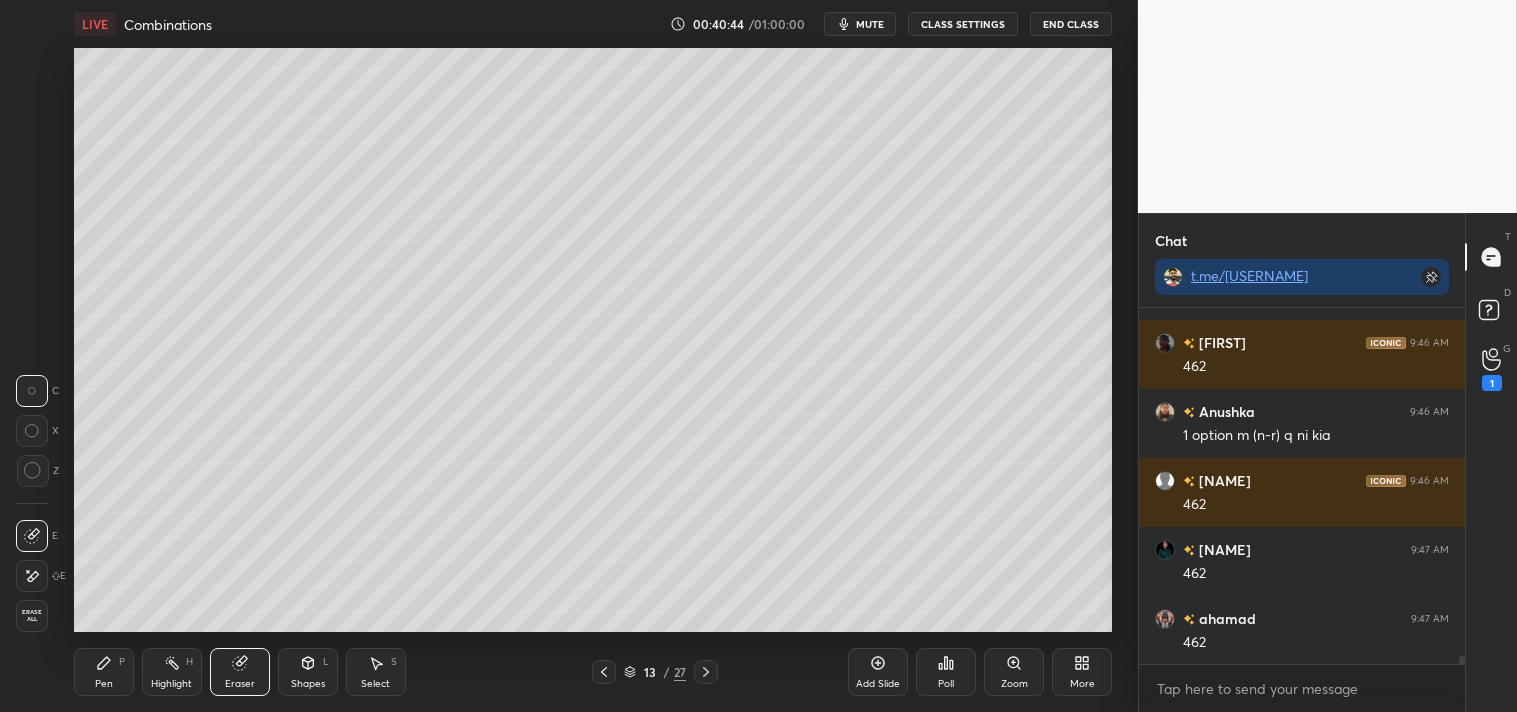 click on "Pen P" at bounding box center (104, 672) 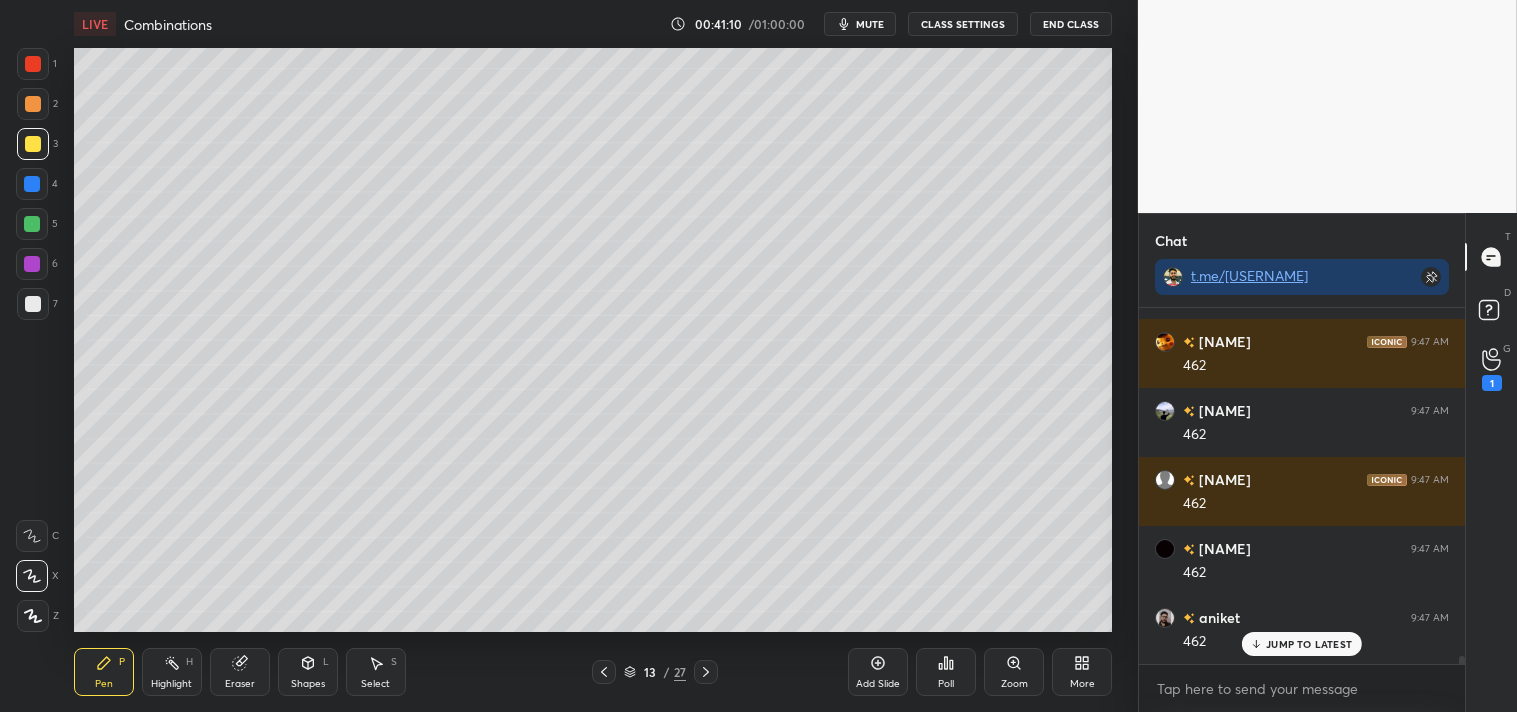 scroll, scrollTop: 16258, scrollLeft: 0, axis: vertical 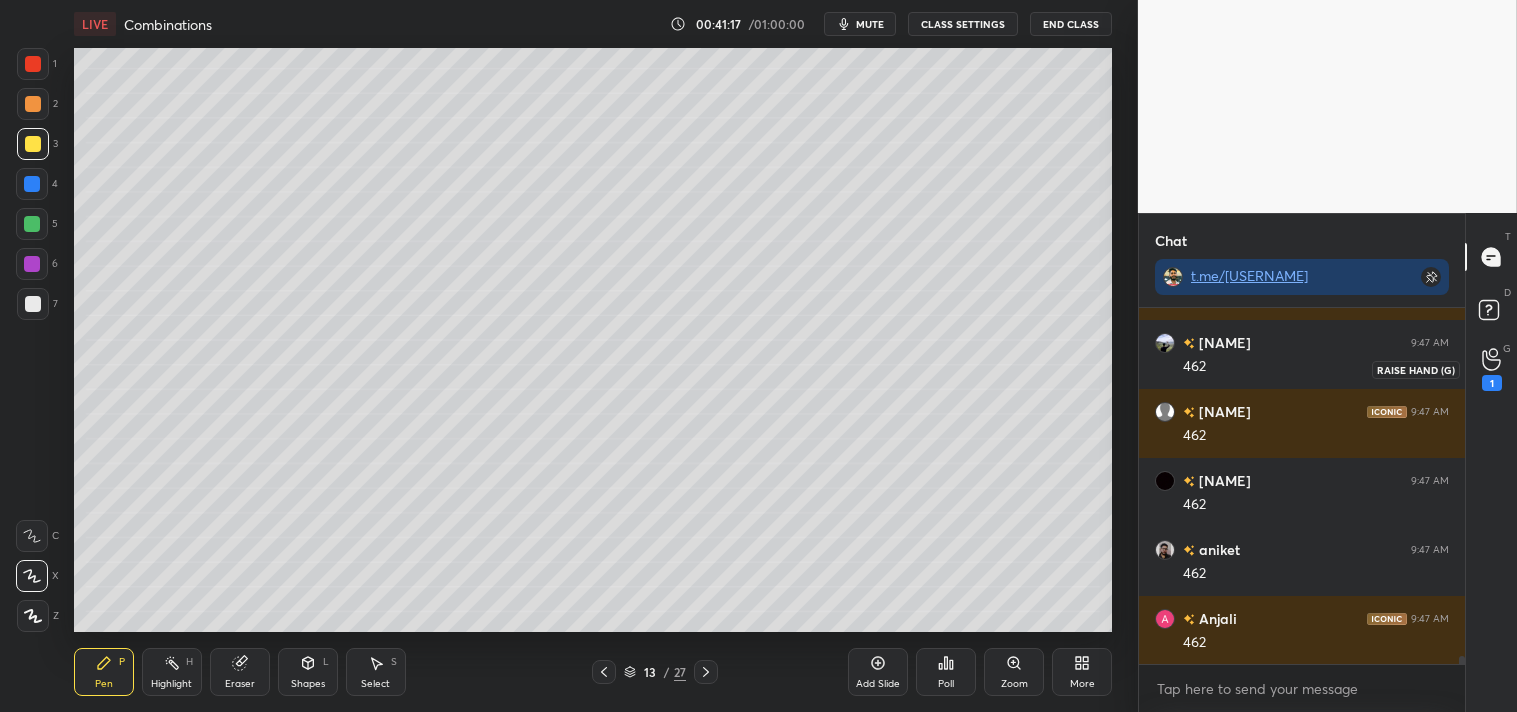 click on "1" at bounding box center (1492, 383) 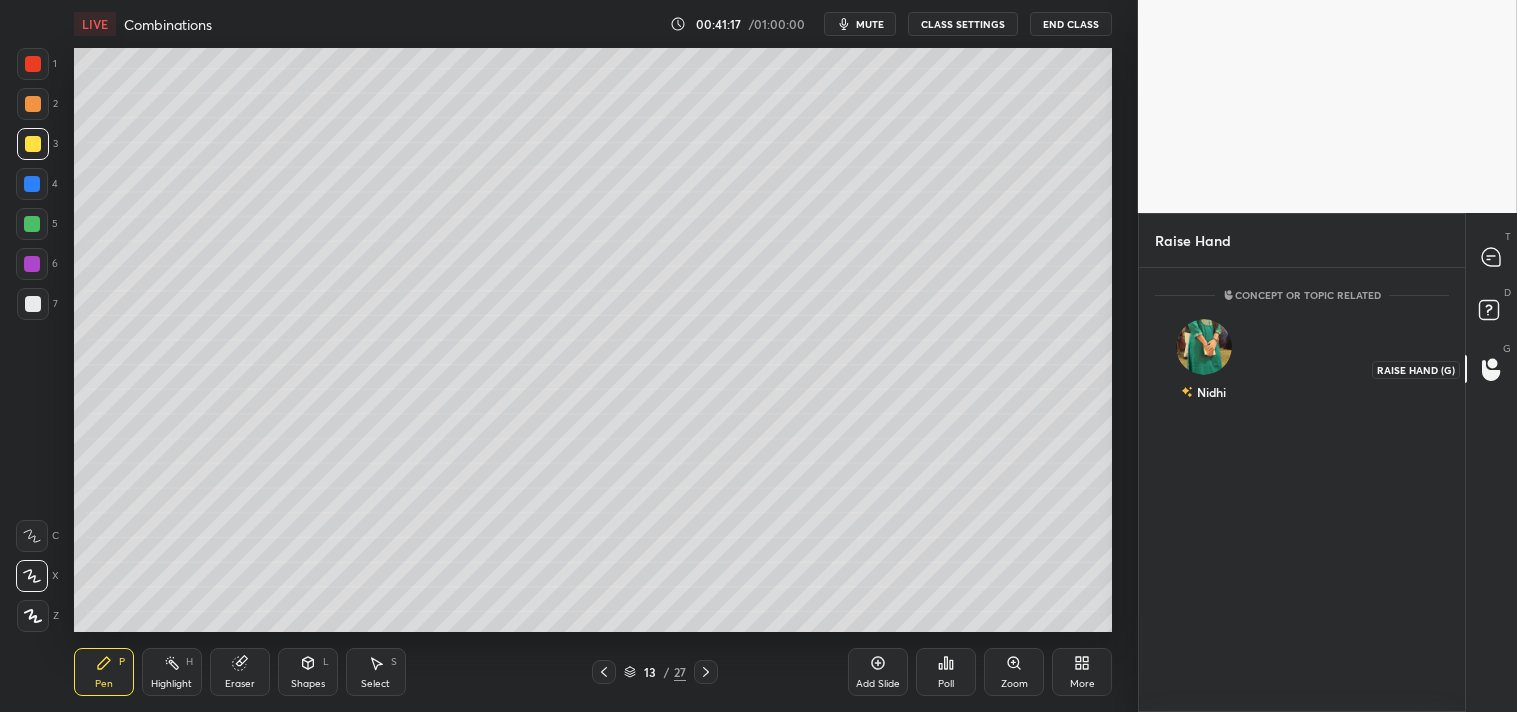 scroll, scrollTop: 438, scrollLeft: 320, axis: both 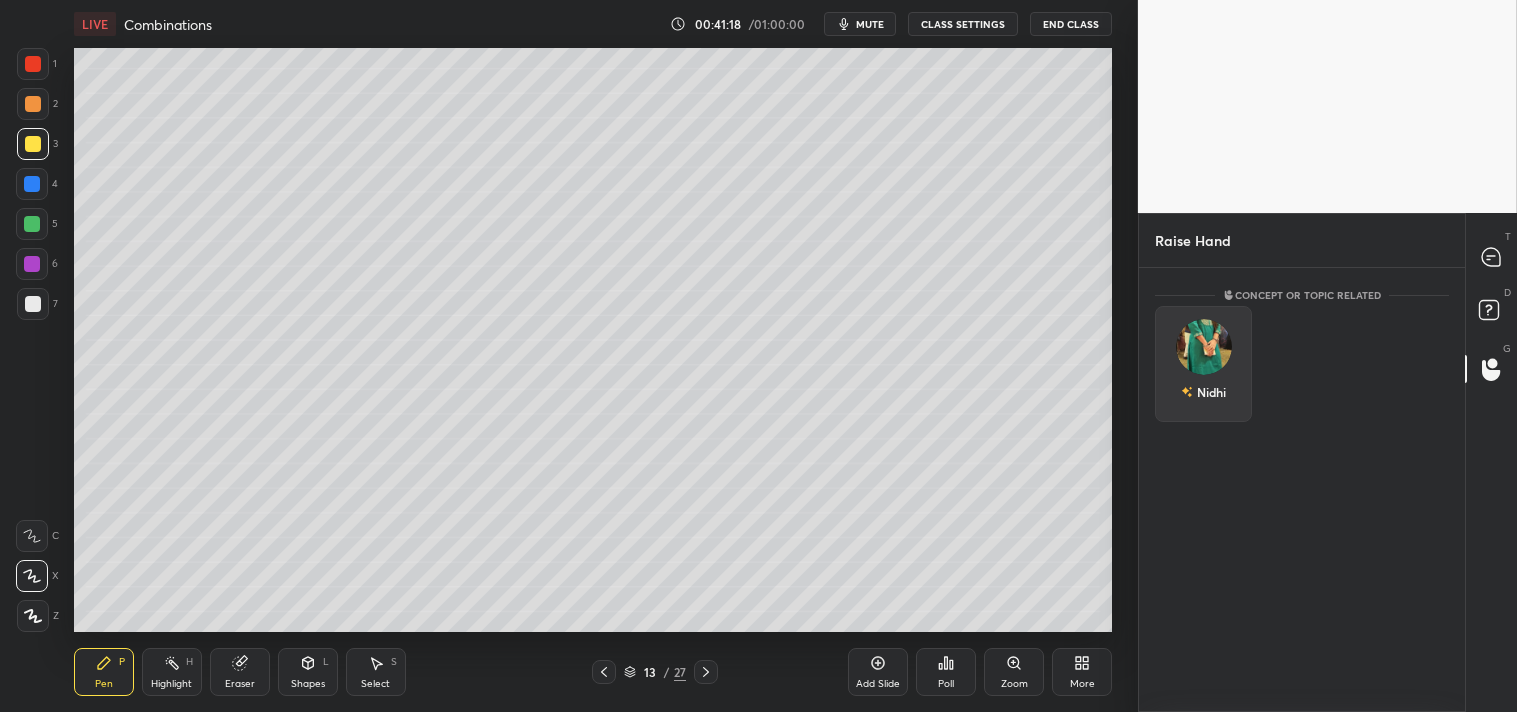click at bounding box center [1203, 347] 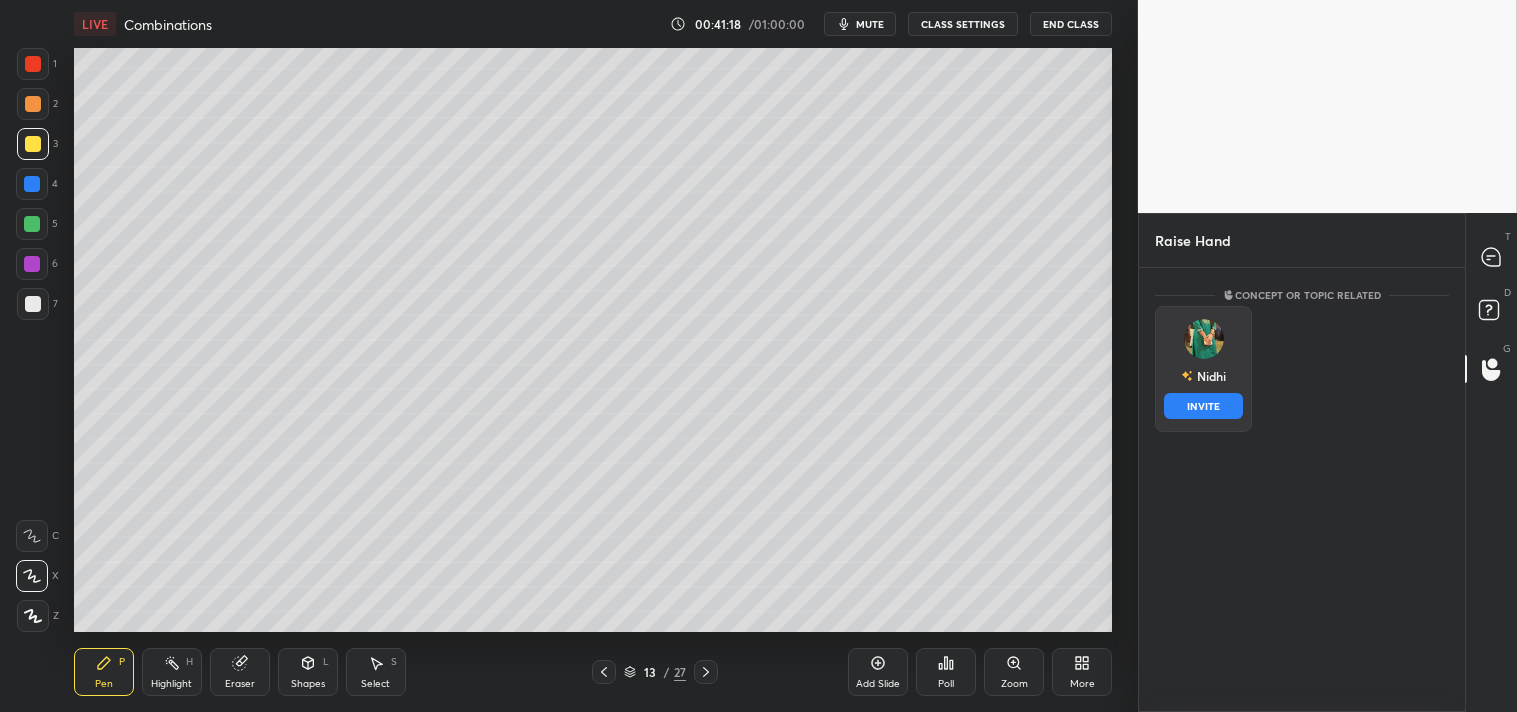 click on "INVITE" at bounding box center [1203, 406] 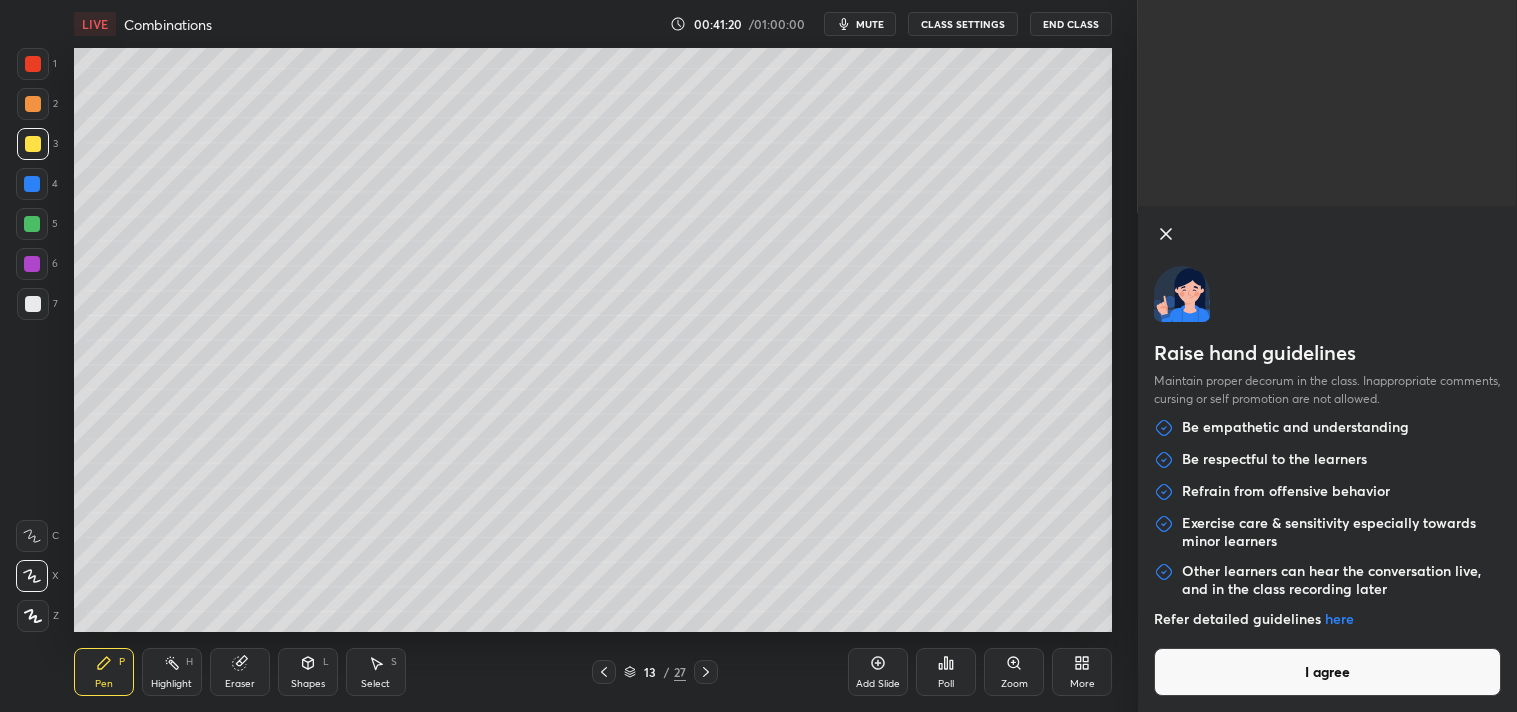 click on "I agree" at bounding box center [1327, 672] 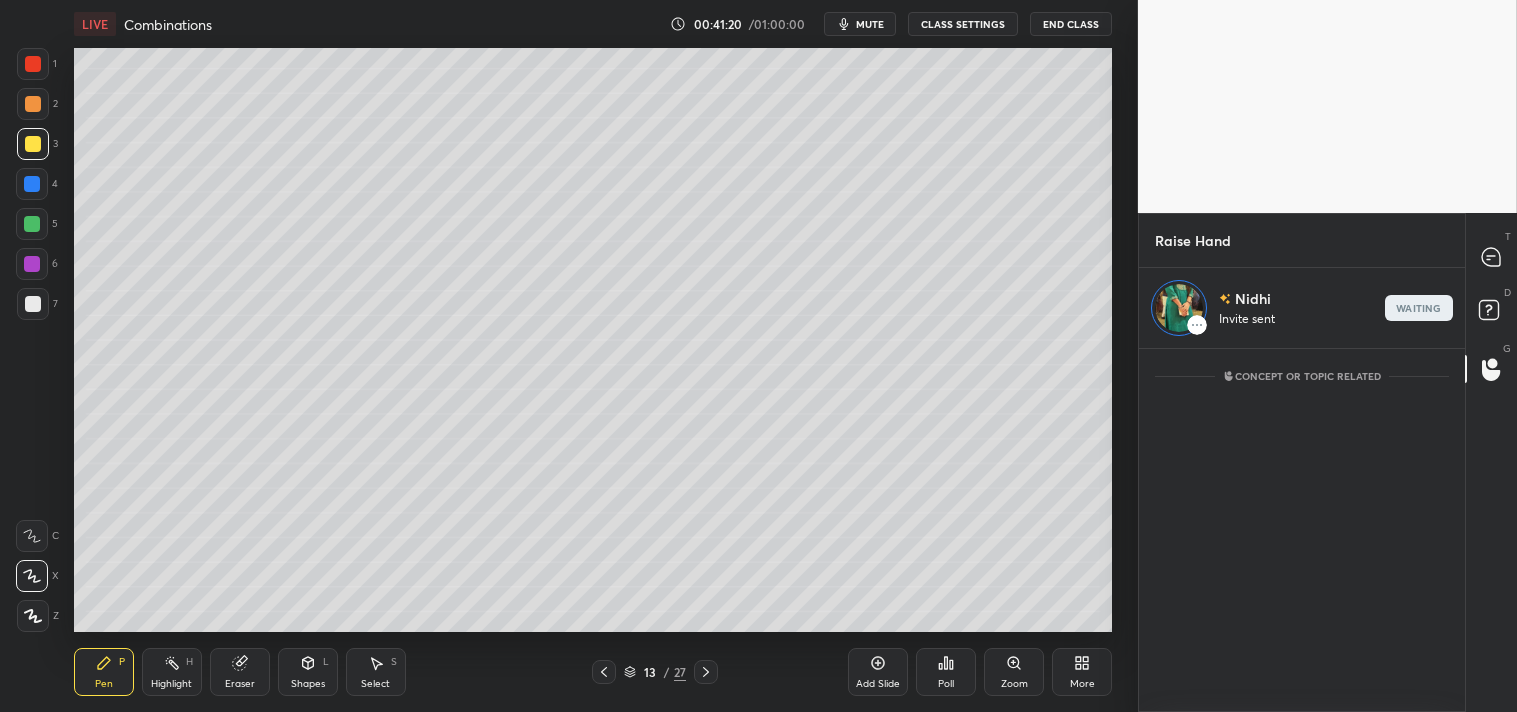 scroll, scrollTop: 357, scrollLeft: 320, axis: both 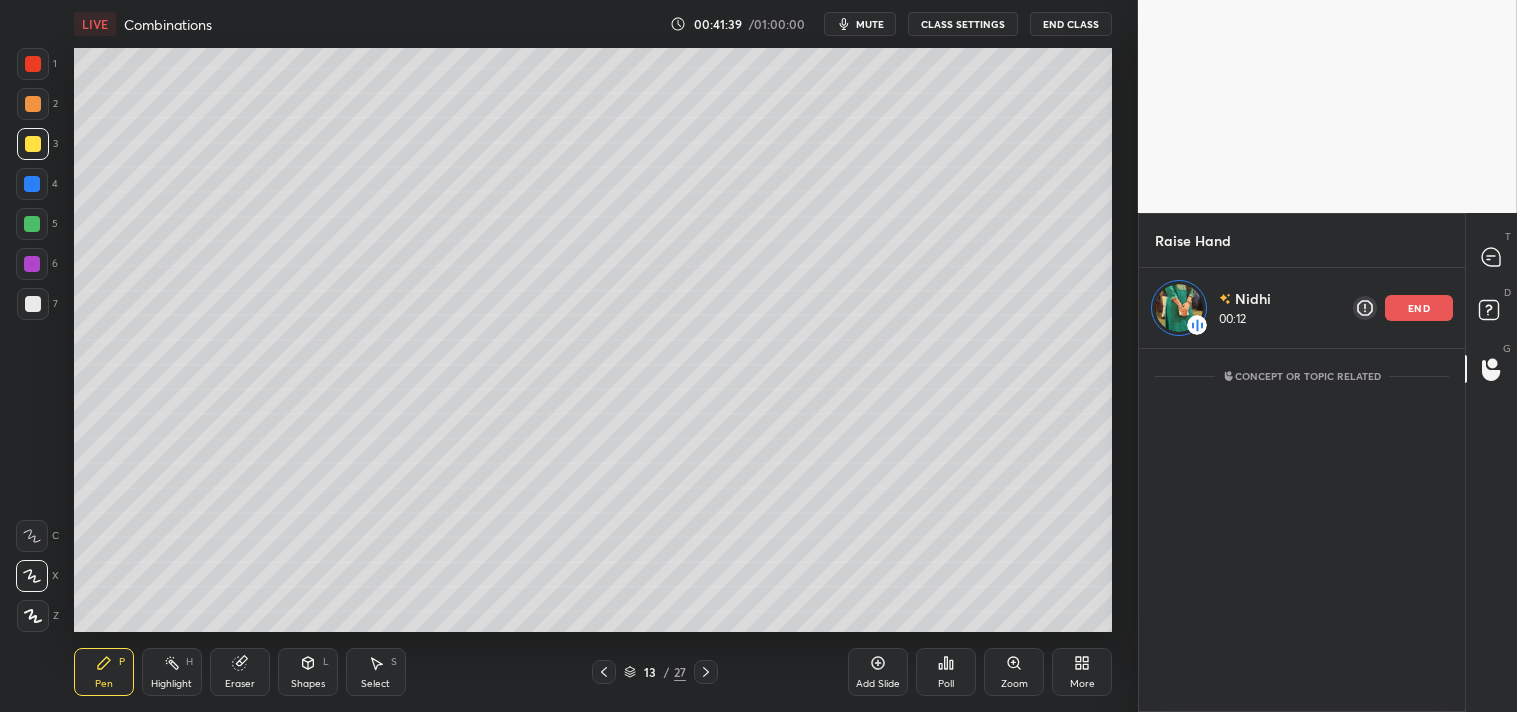 click on "Add Slide" at bounding box center [878, 684] 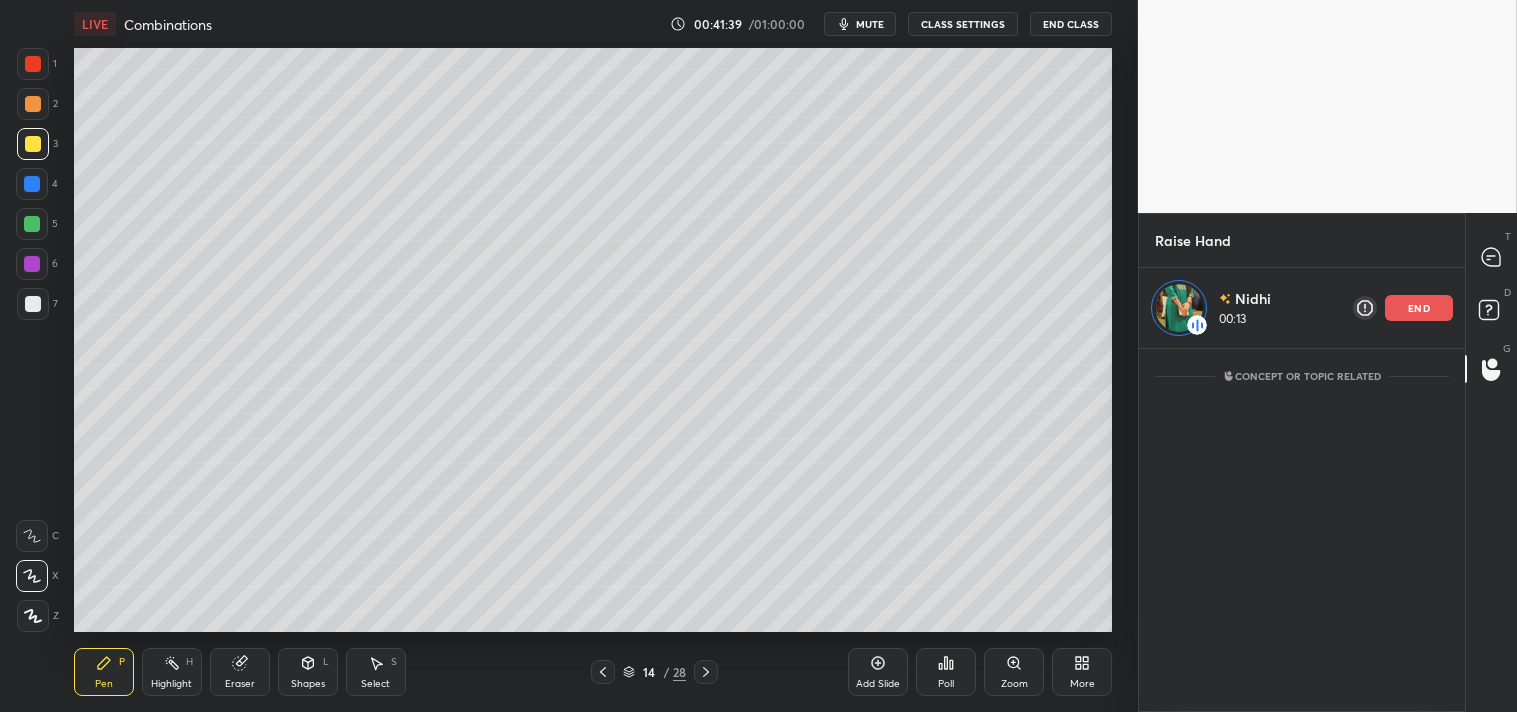 click at bounding box center (33, 304) 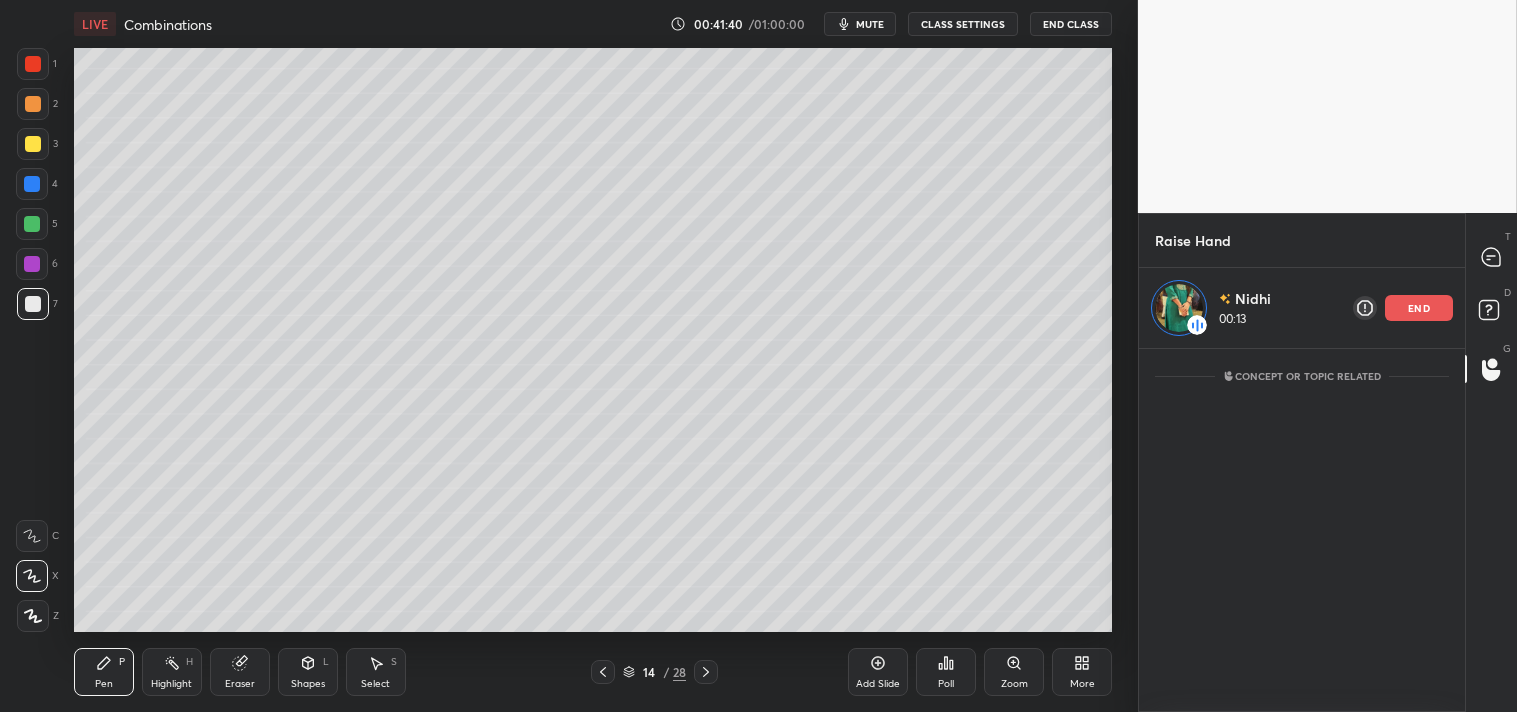 click at bounding box center [33, 304] 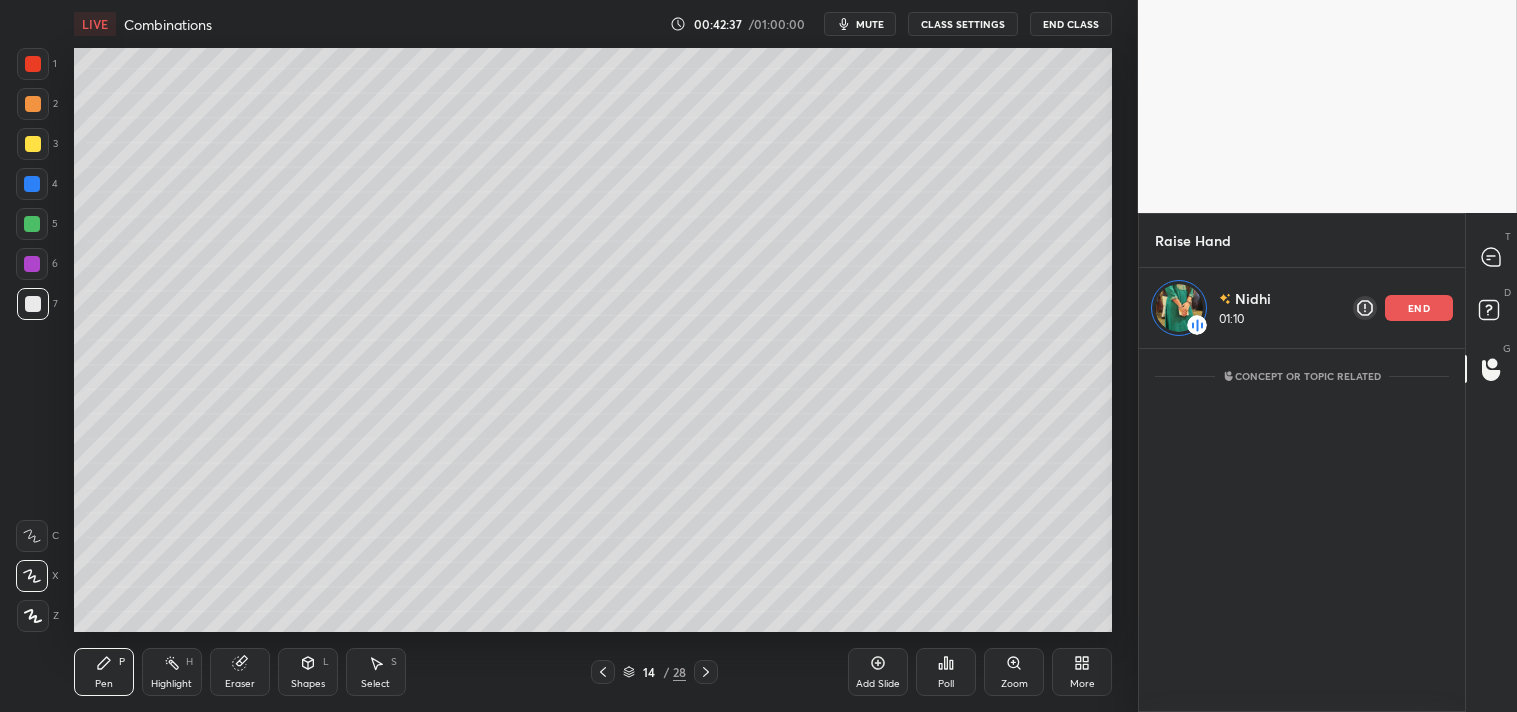 click at bounding box center [33, 144] 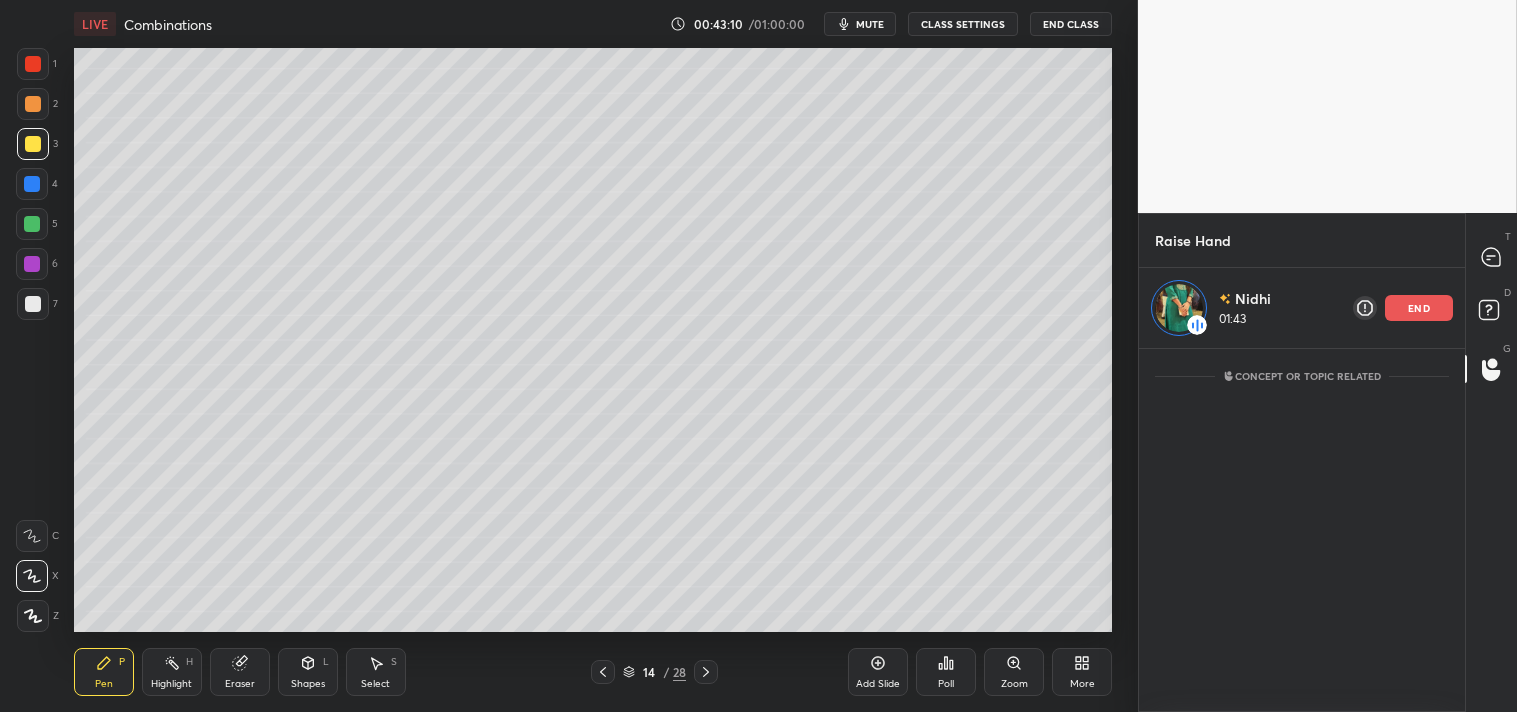 click on "end" at bounding box center [1419, 308] 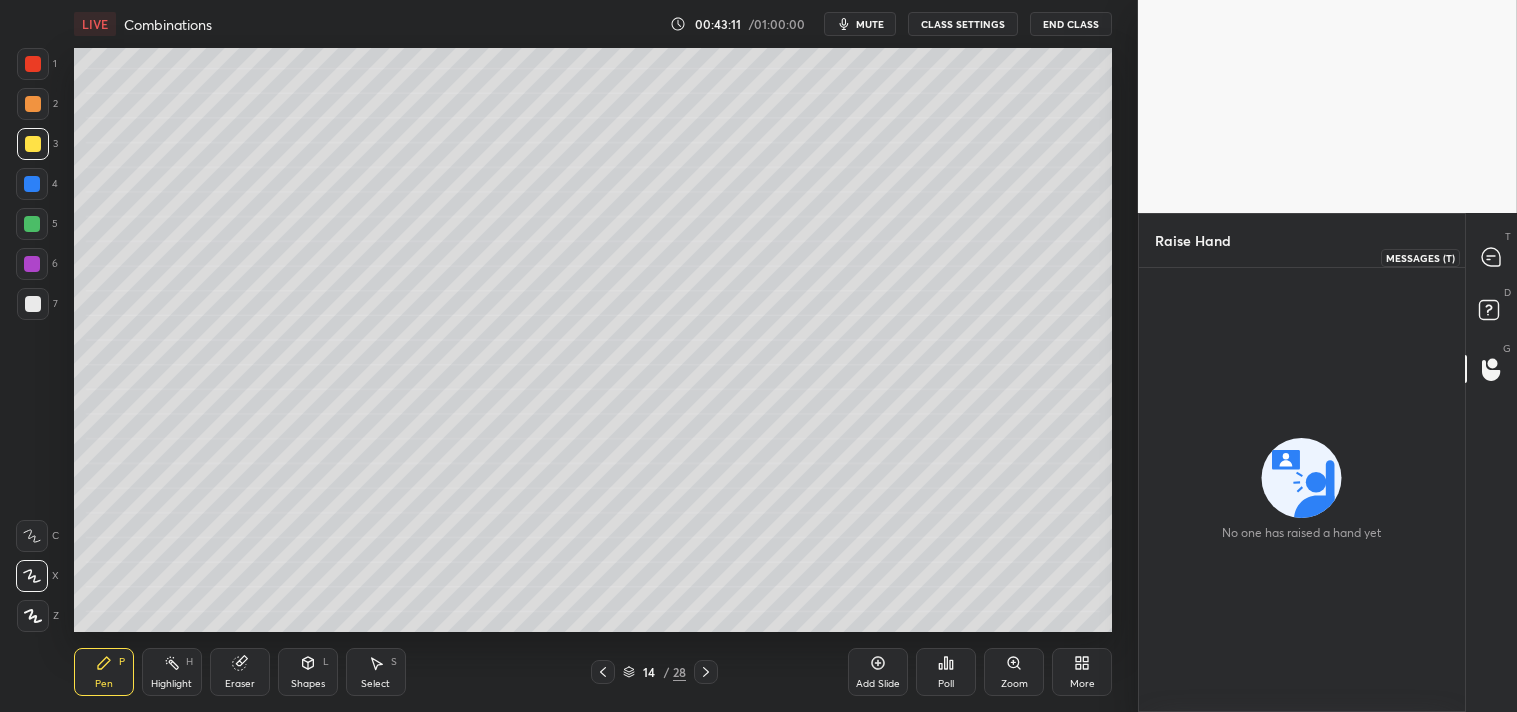 click 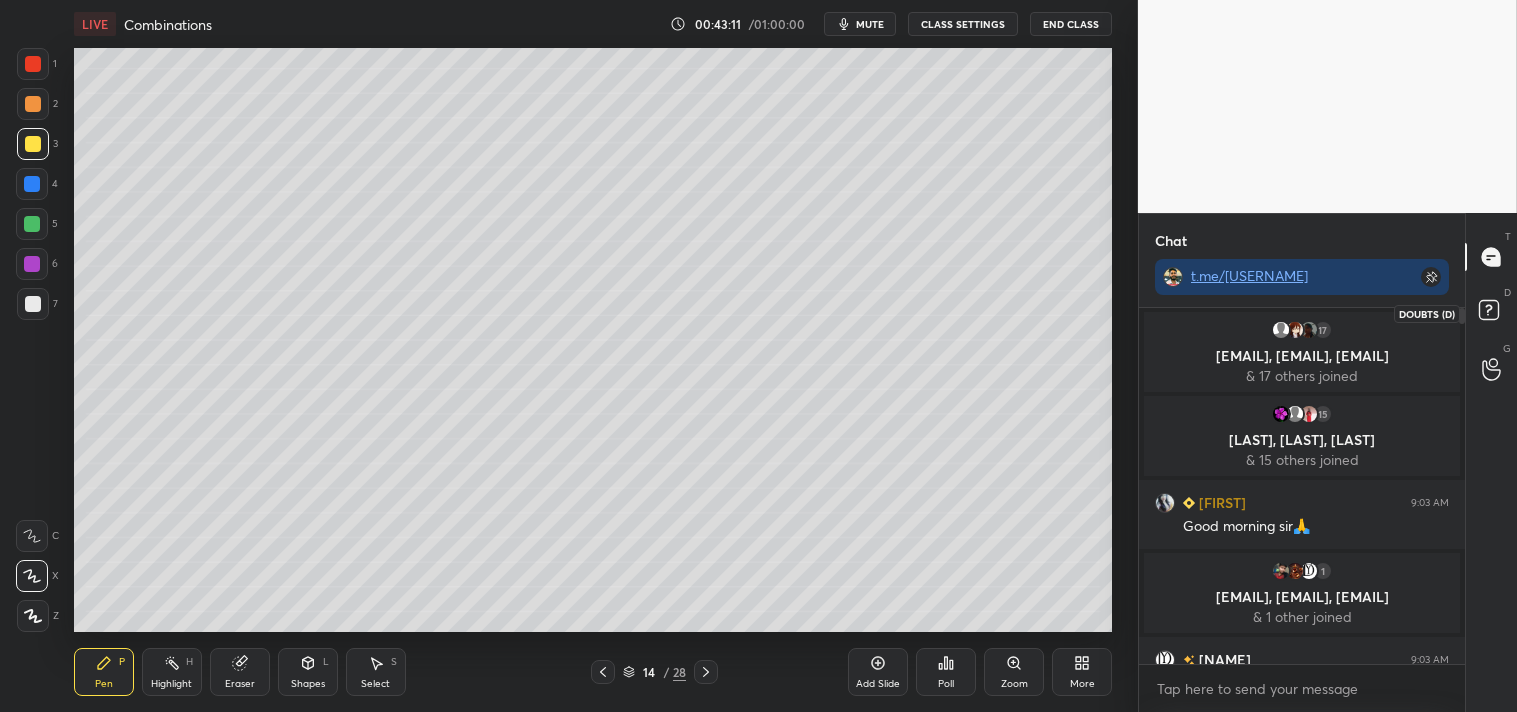 scroll, scrollTop: 16308, scrollLeft: 0, axis: vertical 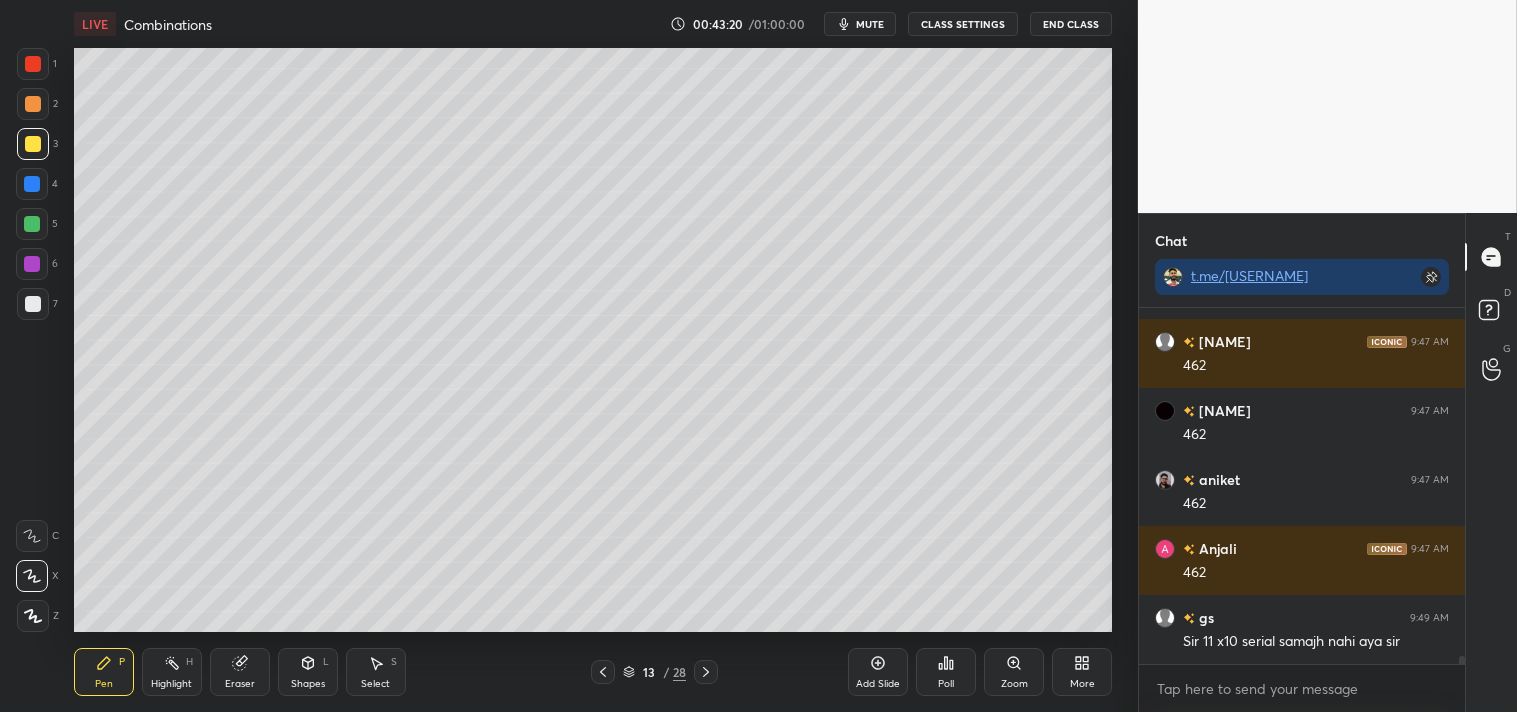 click on "Add Slide" at bounding box center [878, 672] 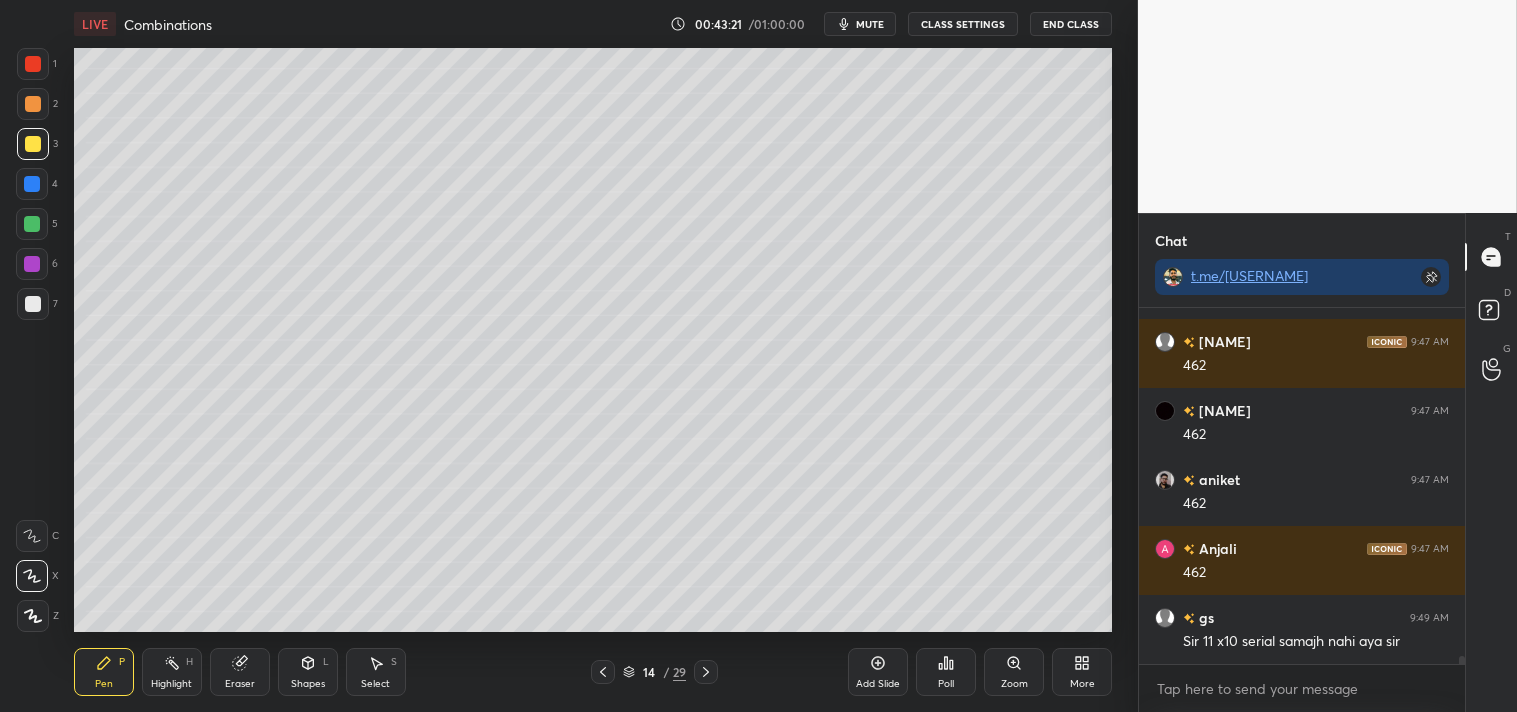 click at bounding box center (33, 304) 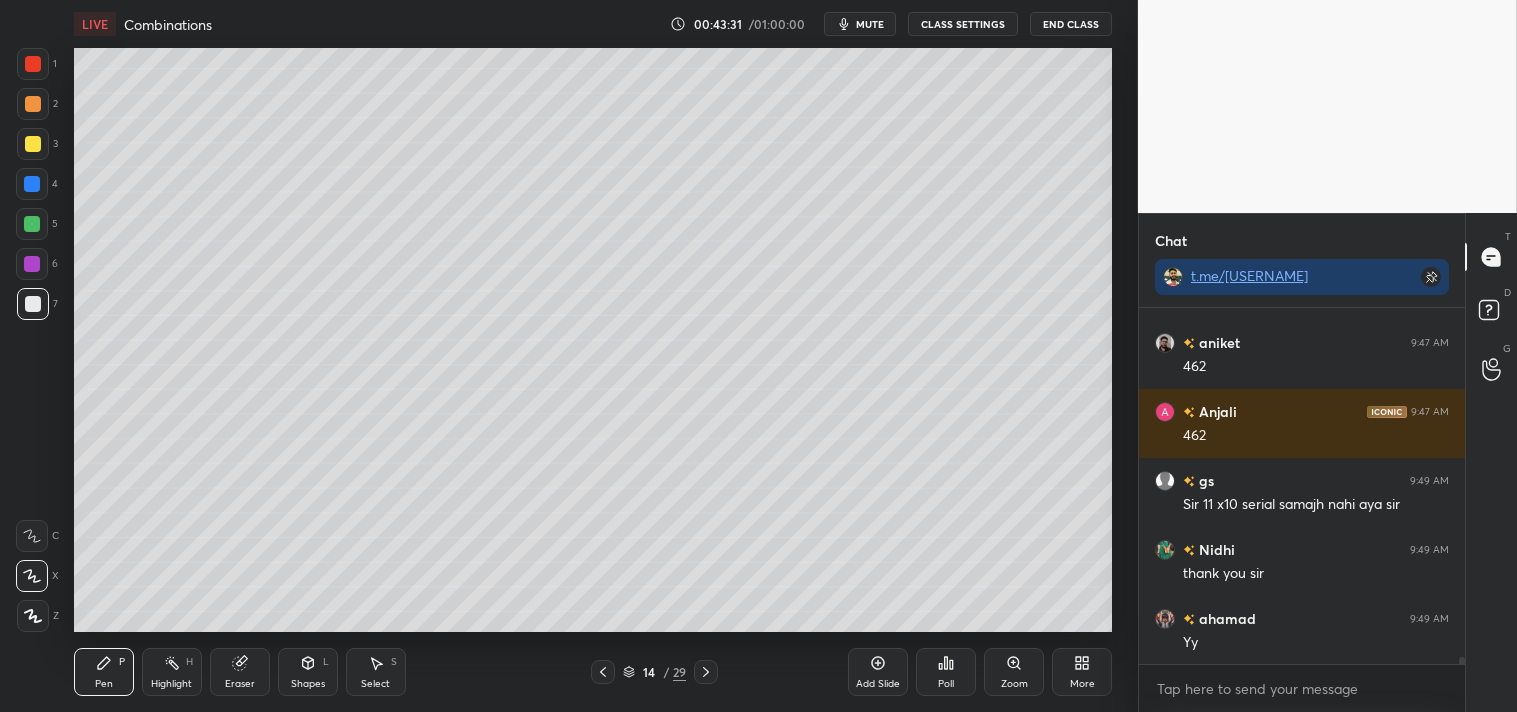 scroll, scrollTop: 16535, scrollLeft: 0, axis: vertical 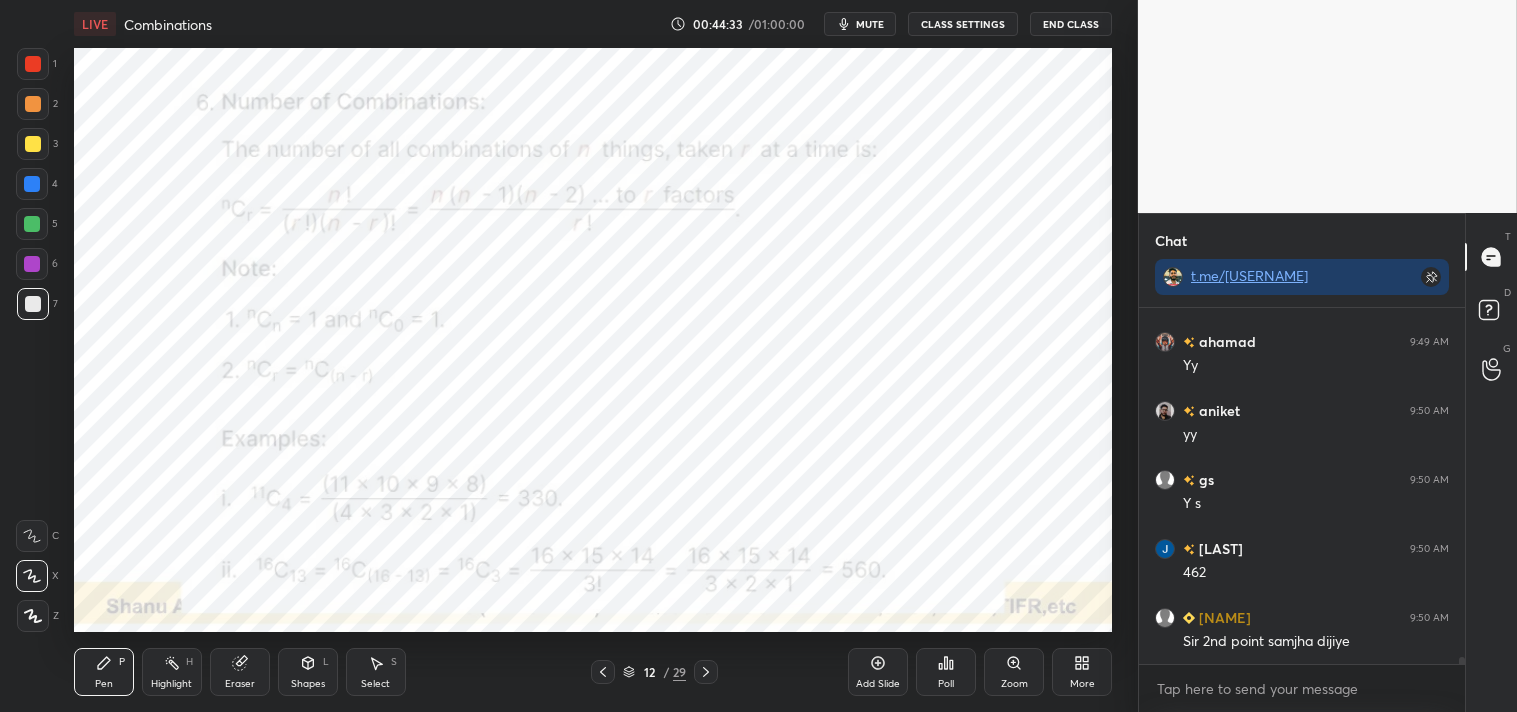 click at bounding box center [33, 64] 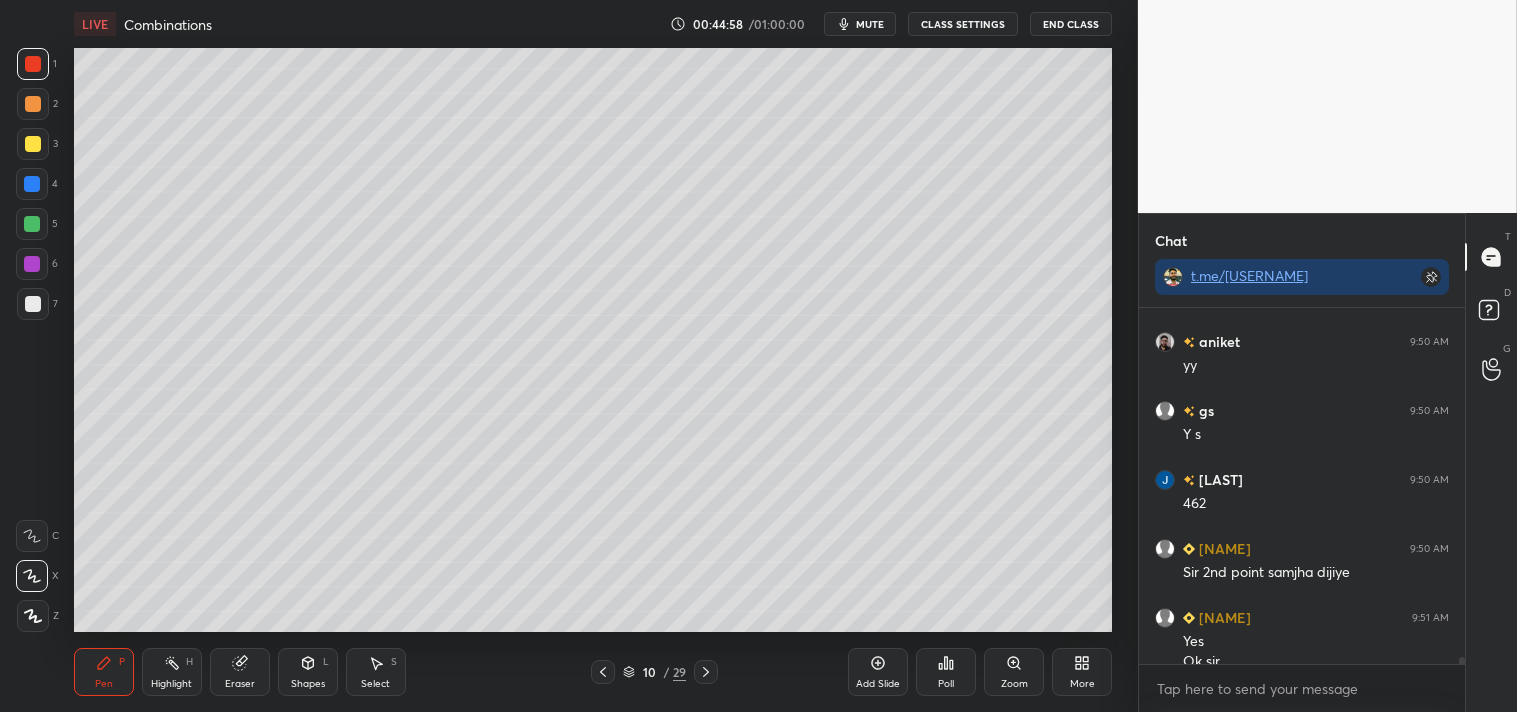 scroll, scrollTop: 16831, scrollLeft: 0, axis: vertical 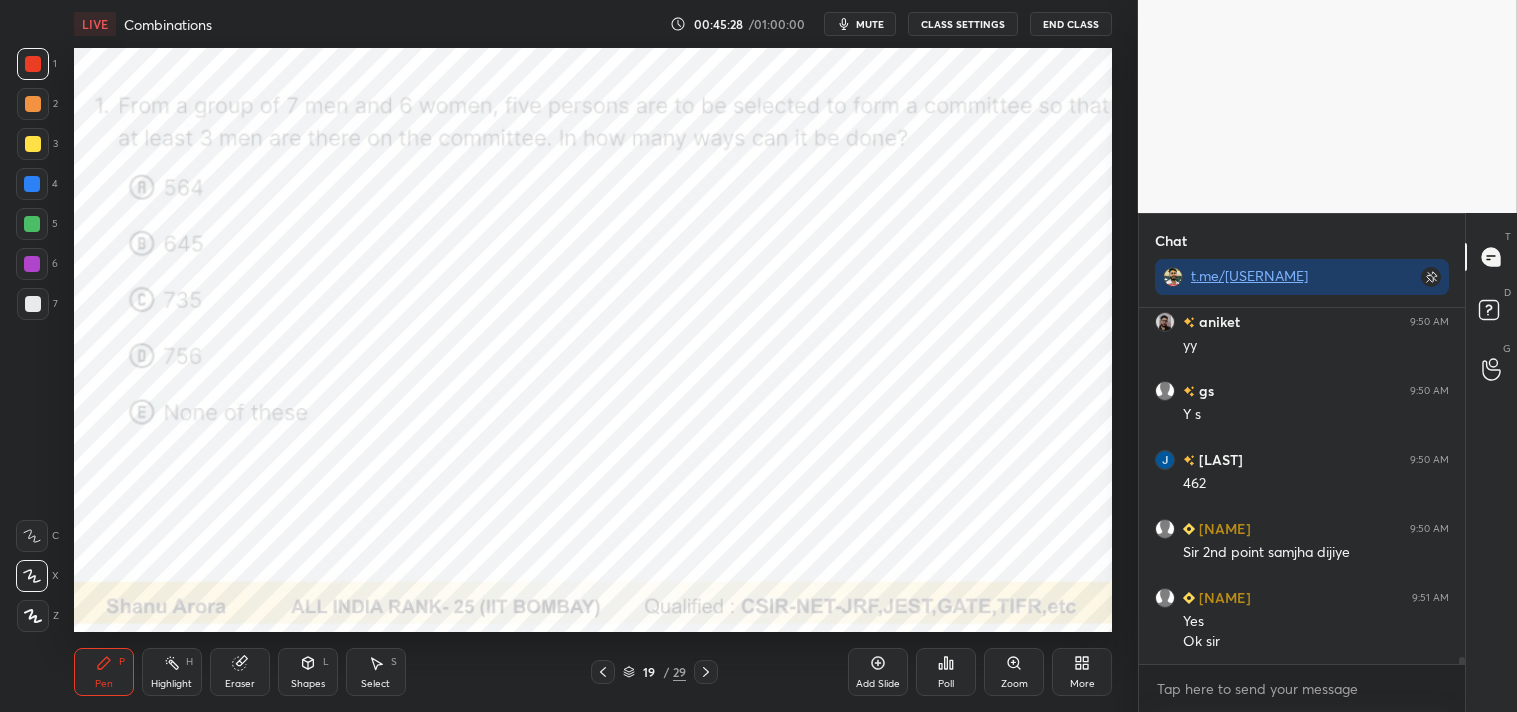 click on "Eraser" at bounding box center (240, 672) 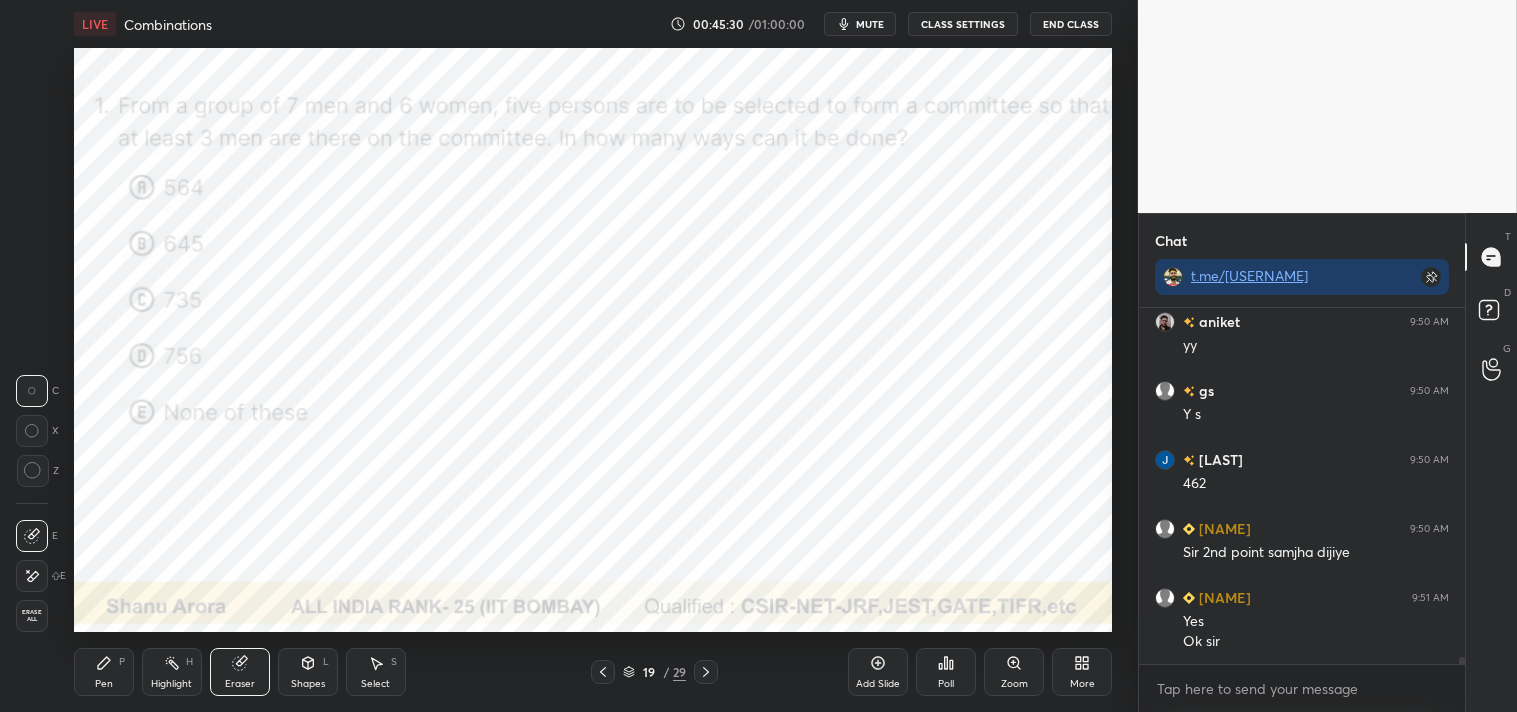 click on "Pen P" at bounding box center (104, 672) 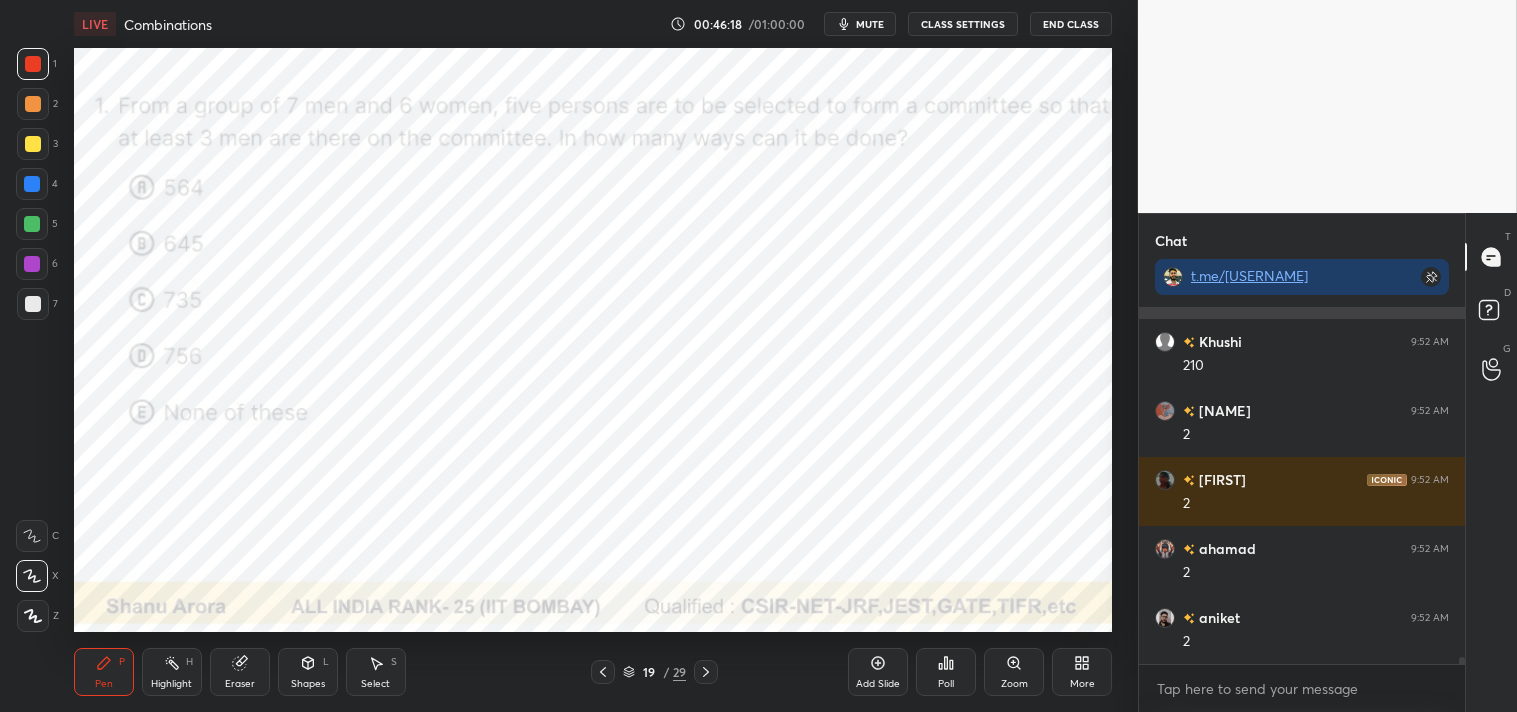 scroll, scrollTop: 17332, scrollLeft: 0, axis: vertical 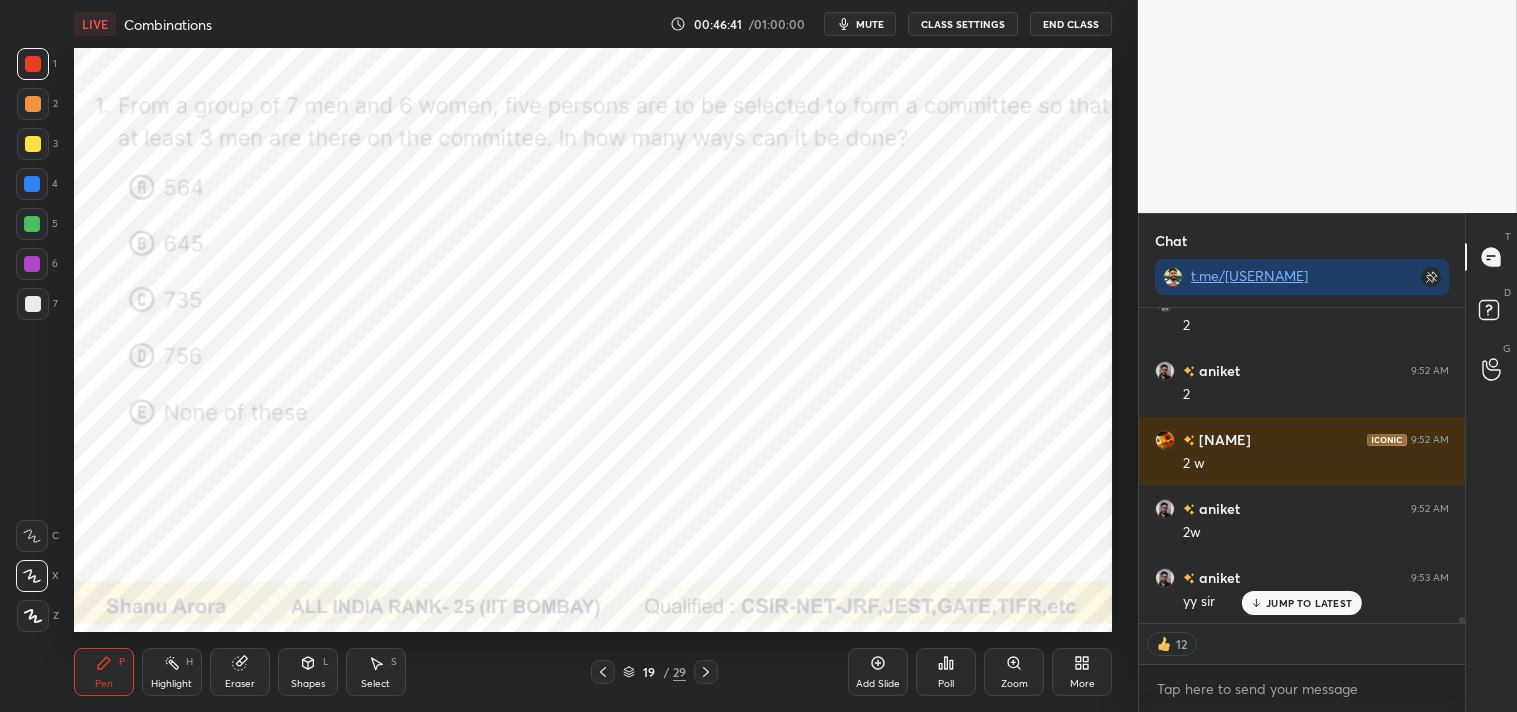 type on "x" 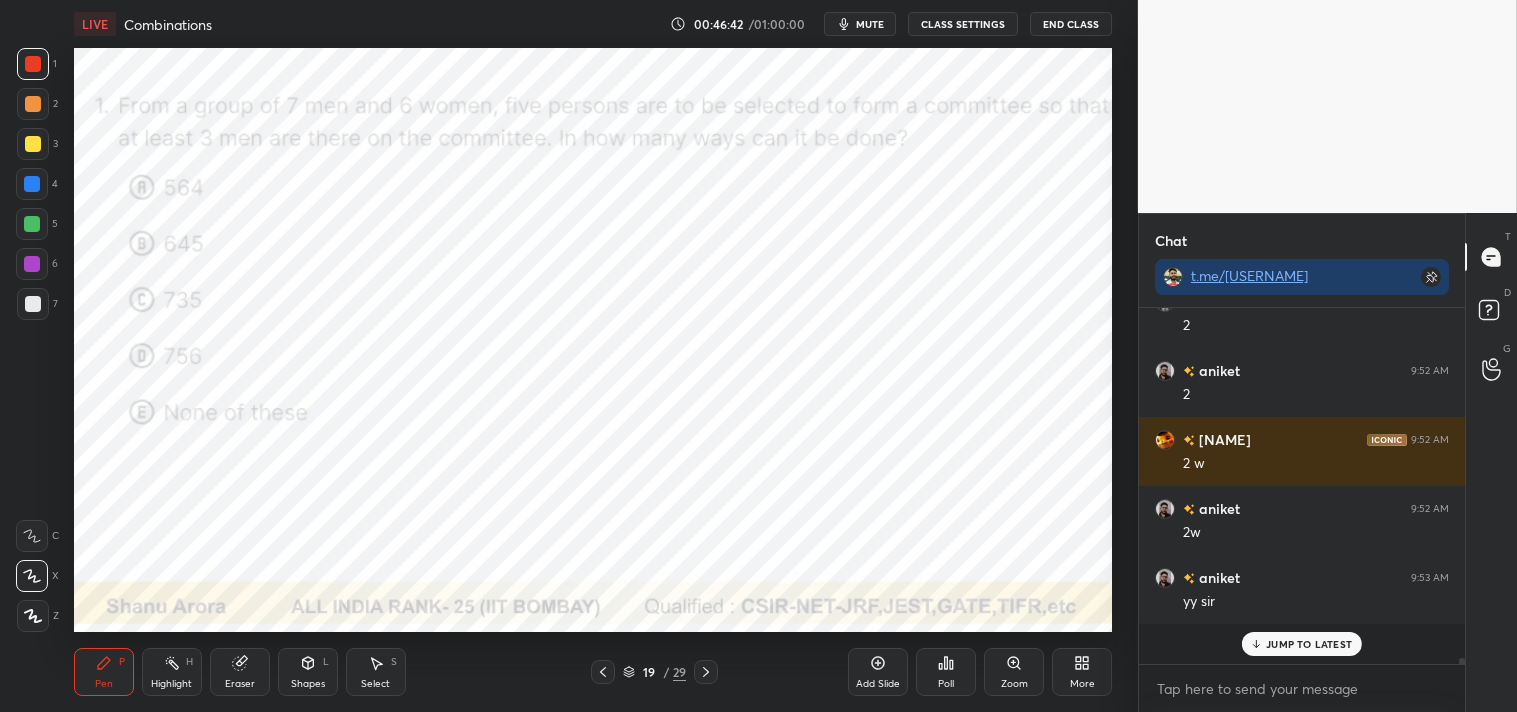 scroll, scrollTop: 6, scrollLeft: 5, axis: both 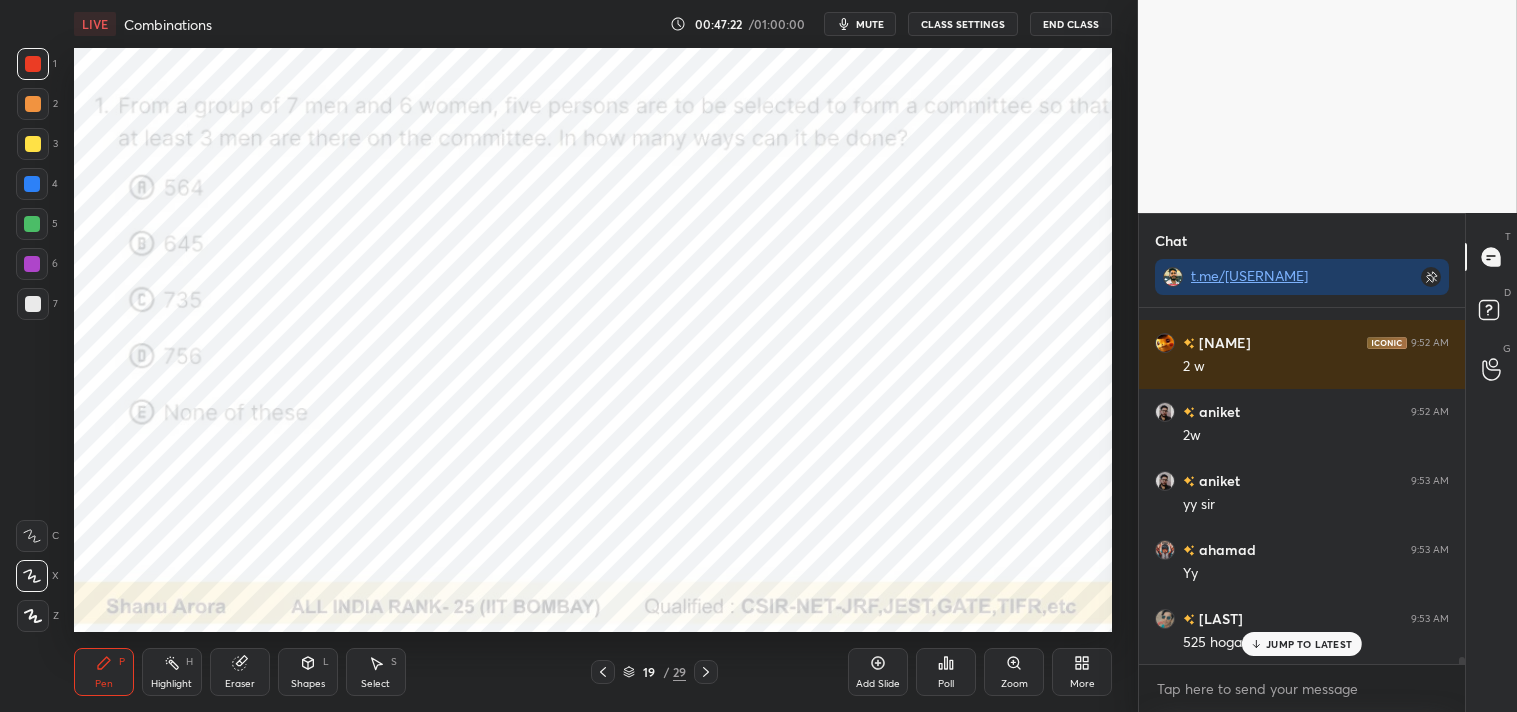 click 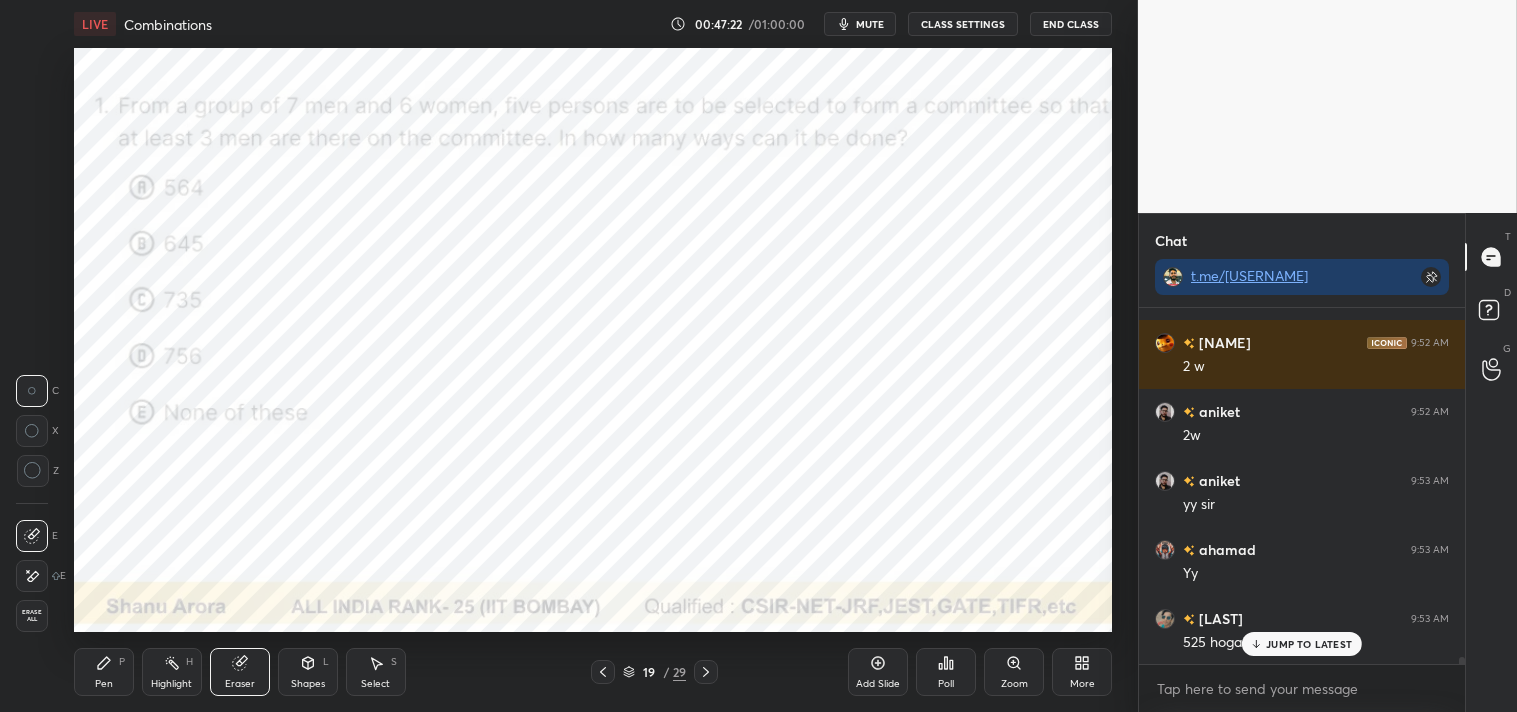 click 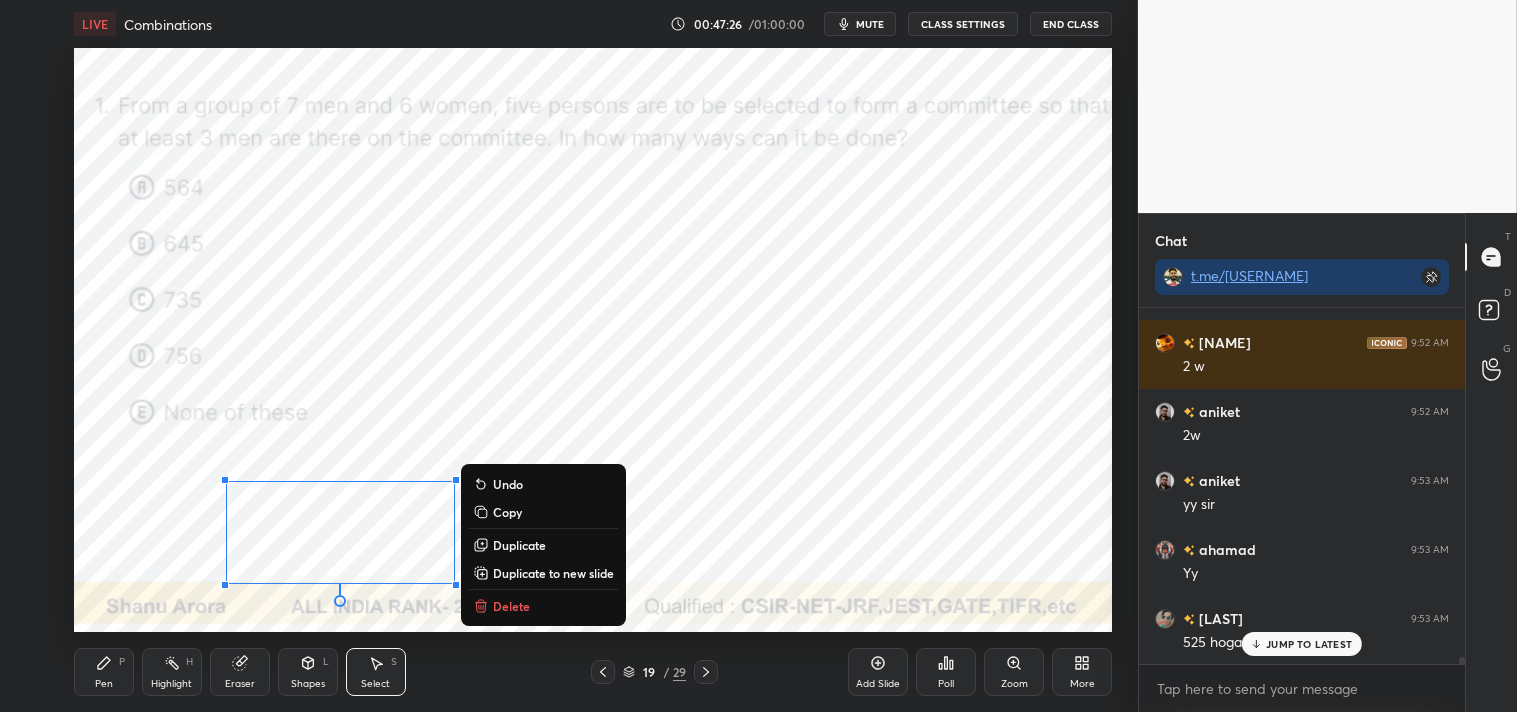 click on "0 ° Undo Copy Duplicate Duplicate to new slide Delete" at bounding box center (593, 340) 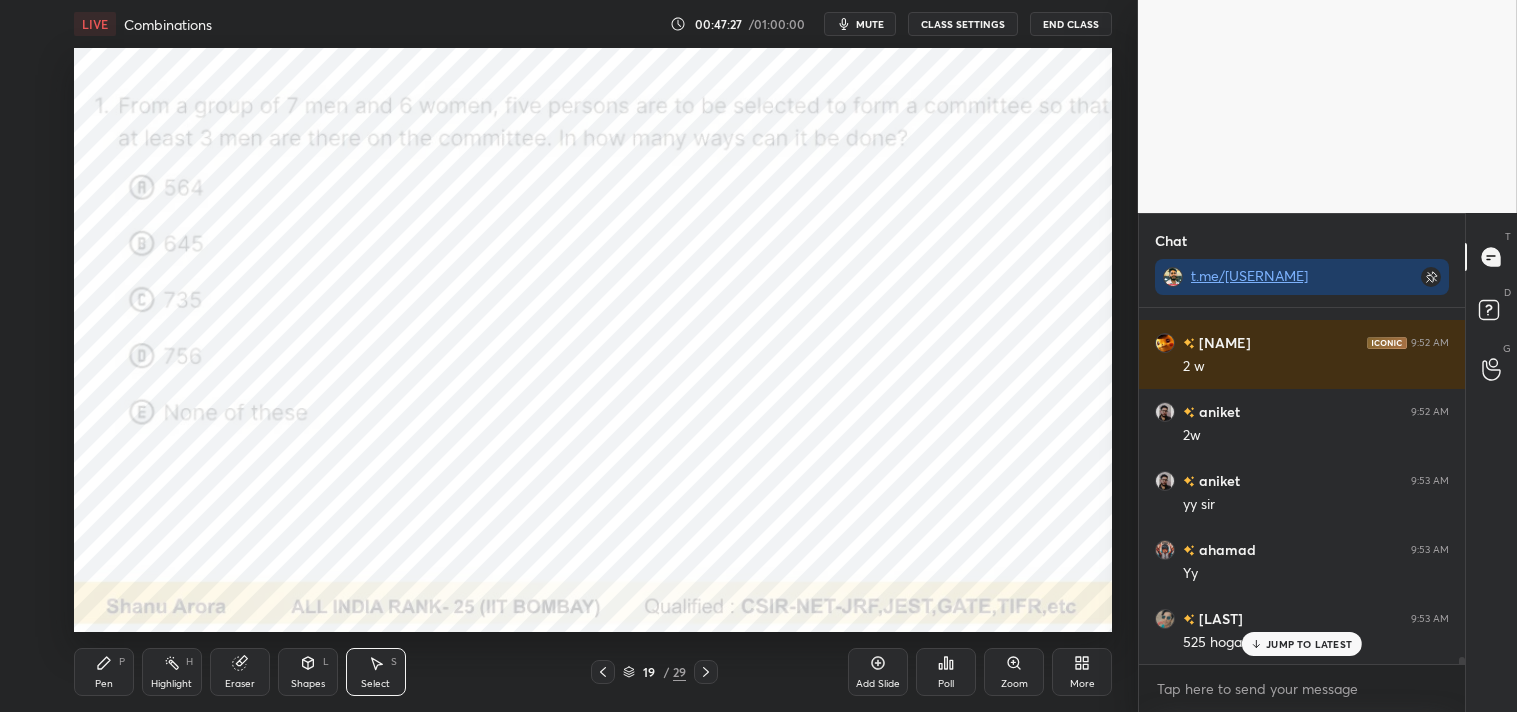 click 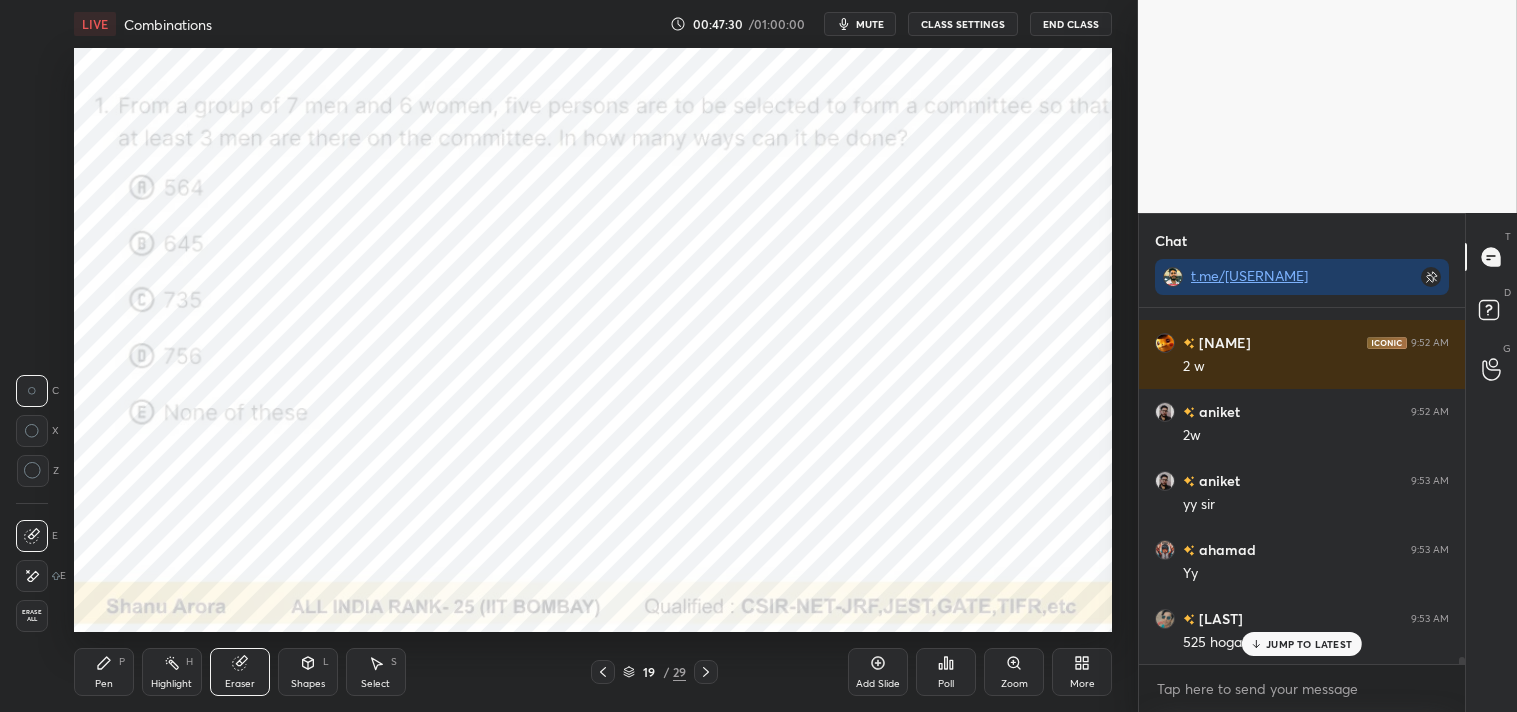 scroll, scrollTop: 17676, scrollLeft: 0, axis: vertical 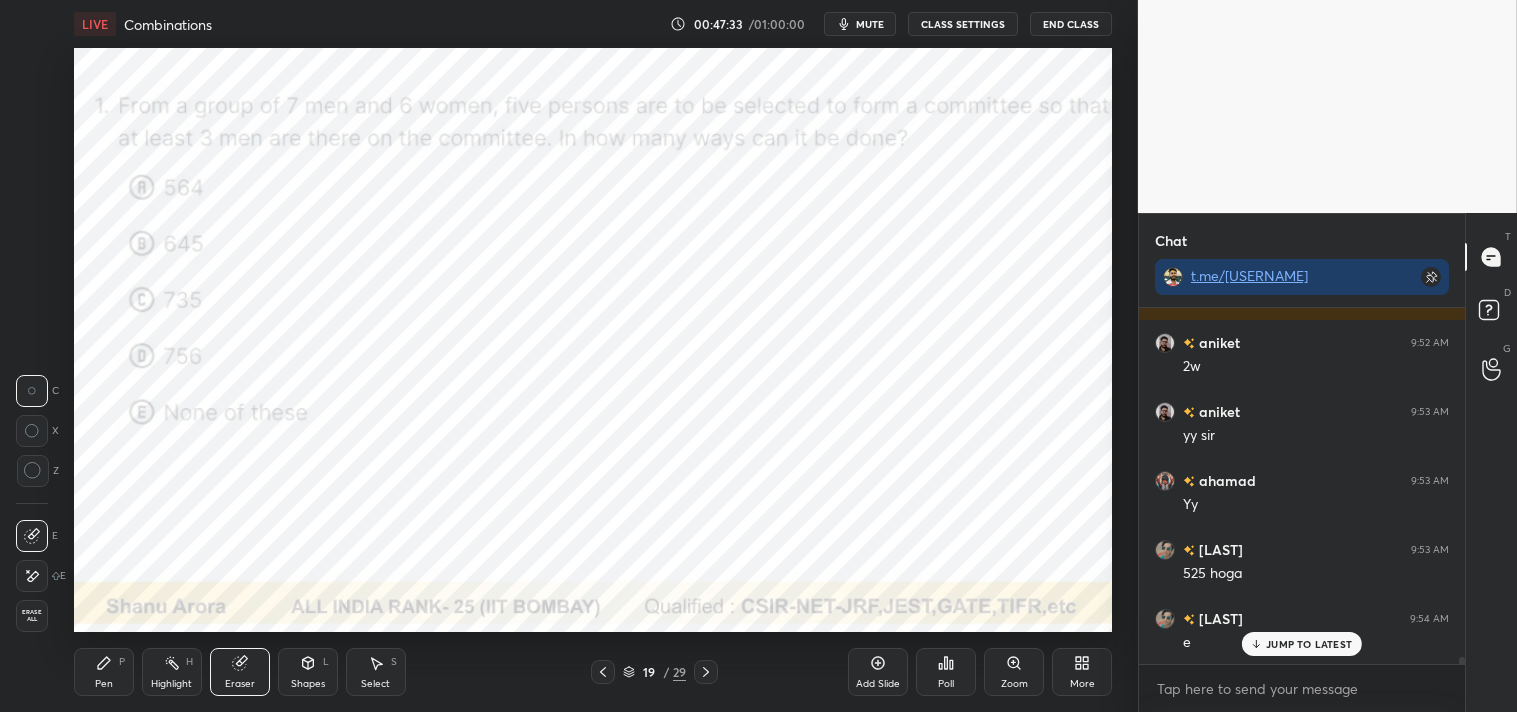 click on "Pen P" at bounding box center [104, 672] 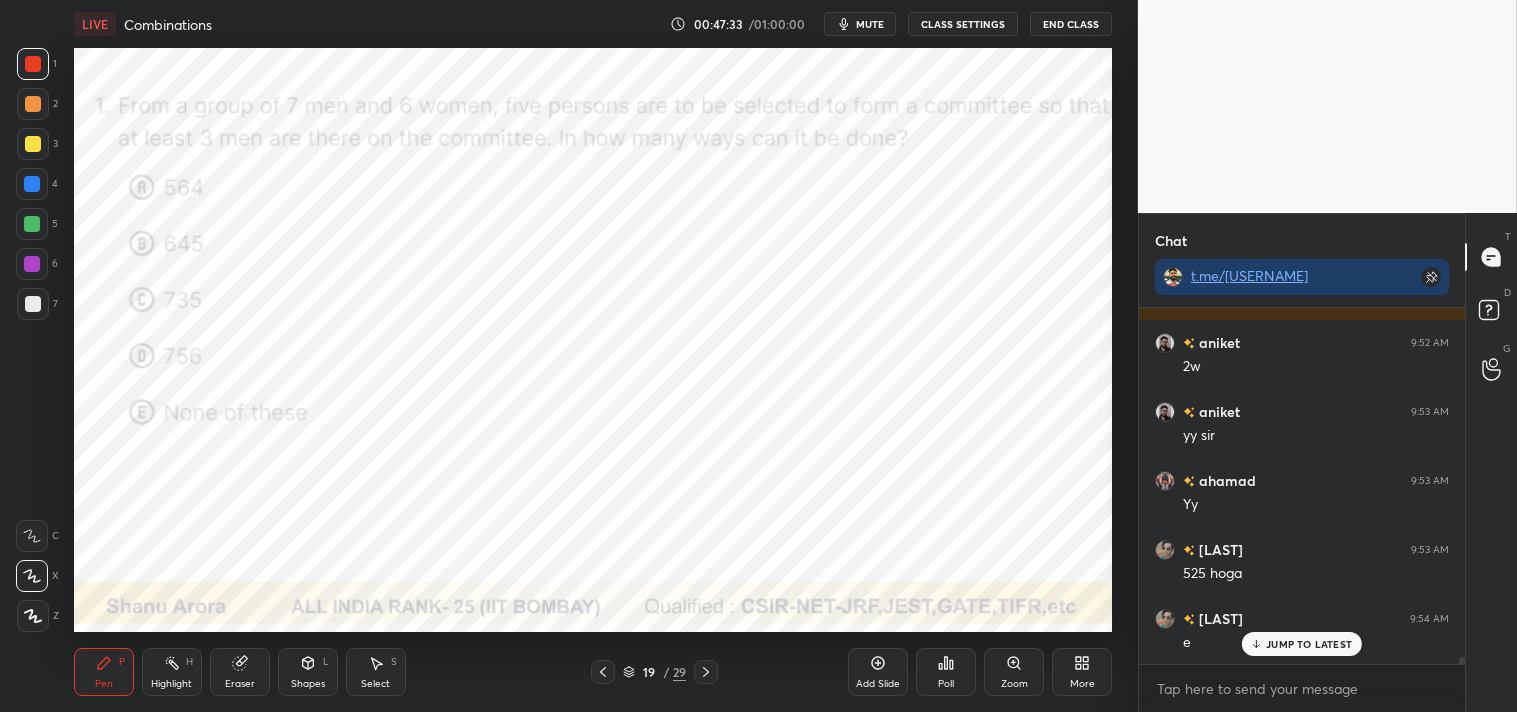 click on "Pen P" at bounding box center (104, 672) 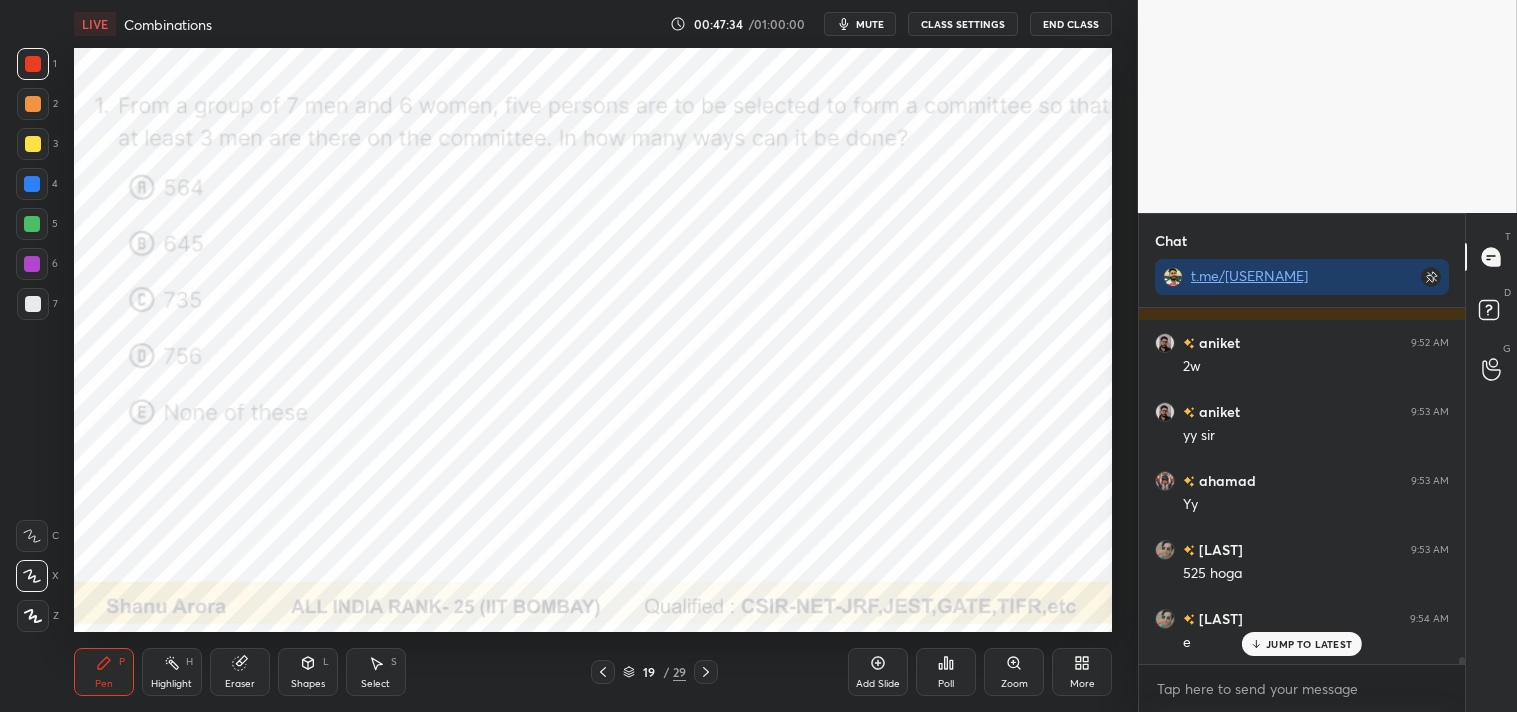 scroll, scrollTop: 17745, scrollLeft: 0, axis: vertical 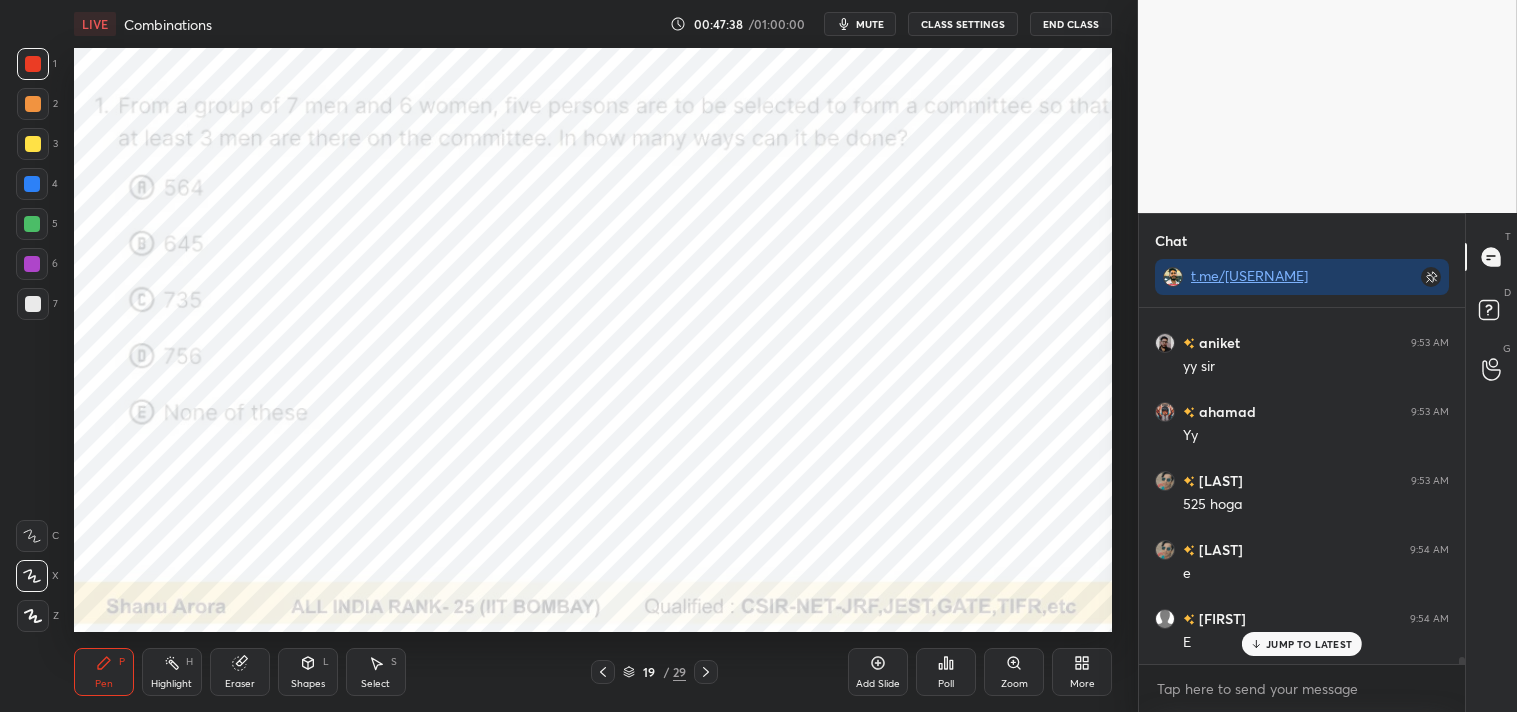 click on "Pen" at bounding box center (104, 684) 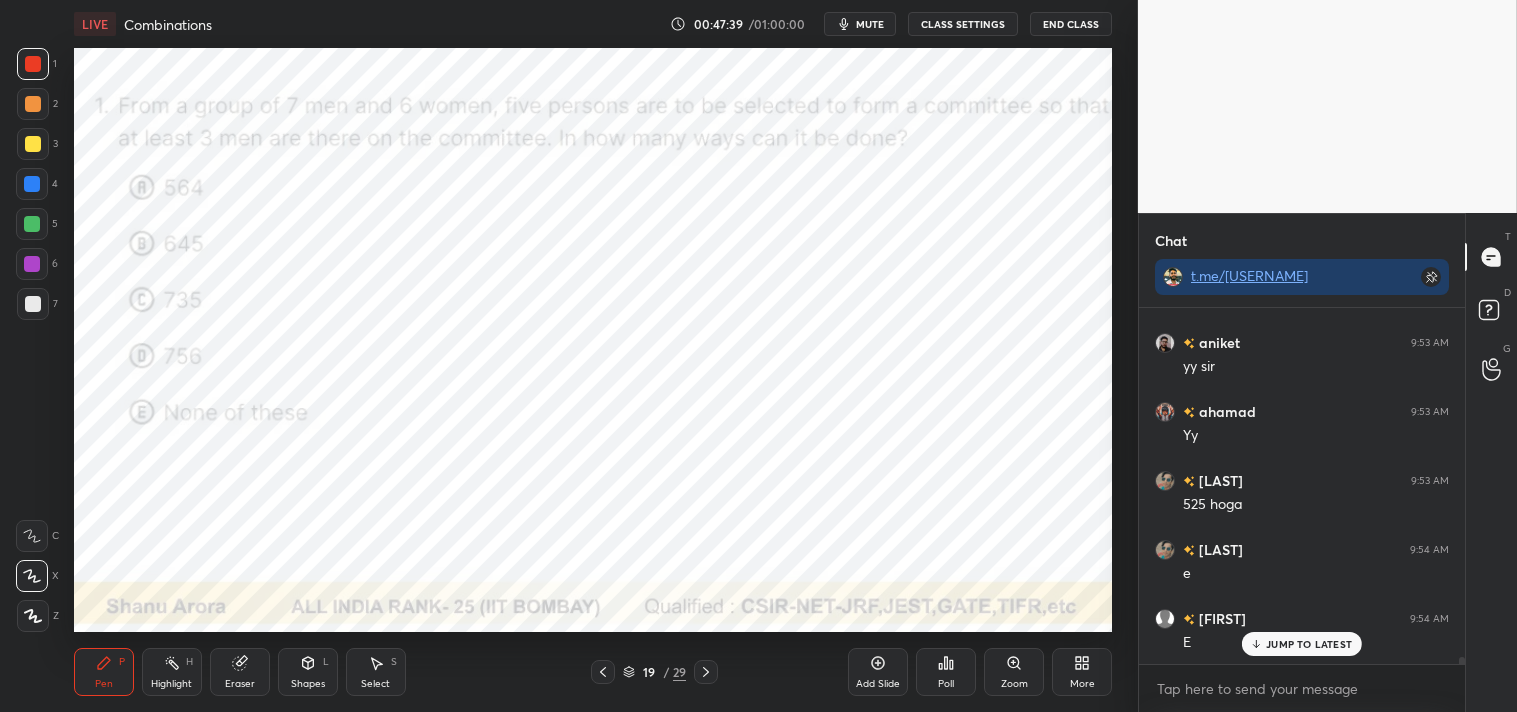 click on "Pen" at bounding box center [104, 684] 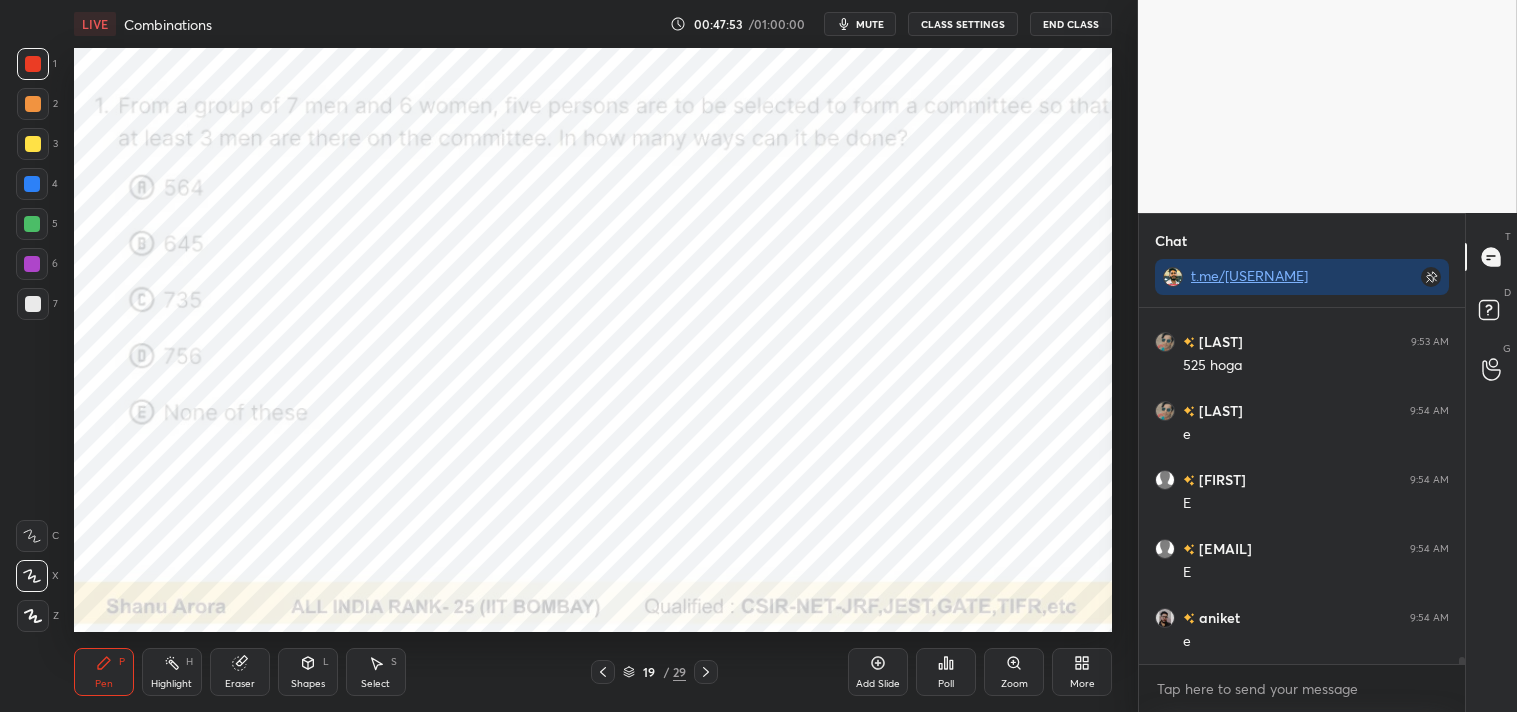 scroll, scrollTop: 17953, scrollLeft: 0, axis: vertical 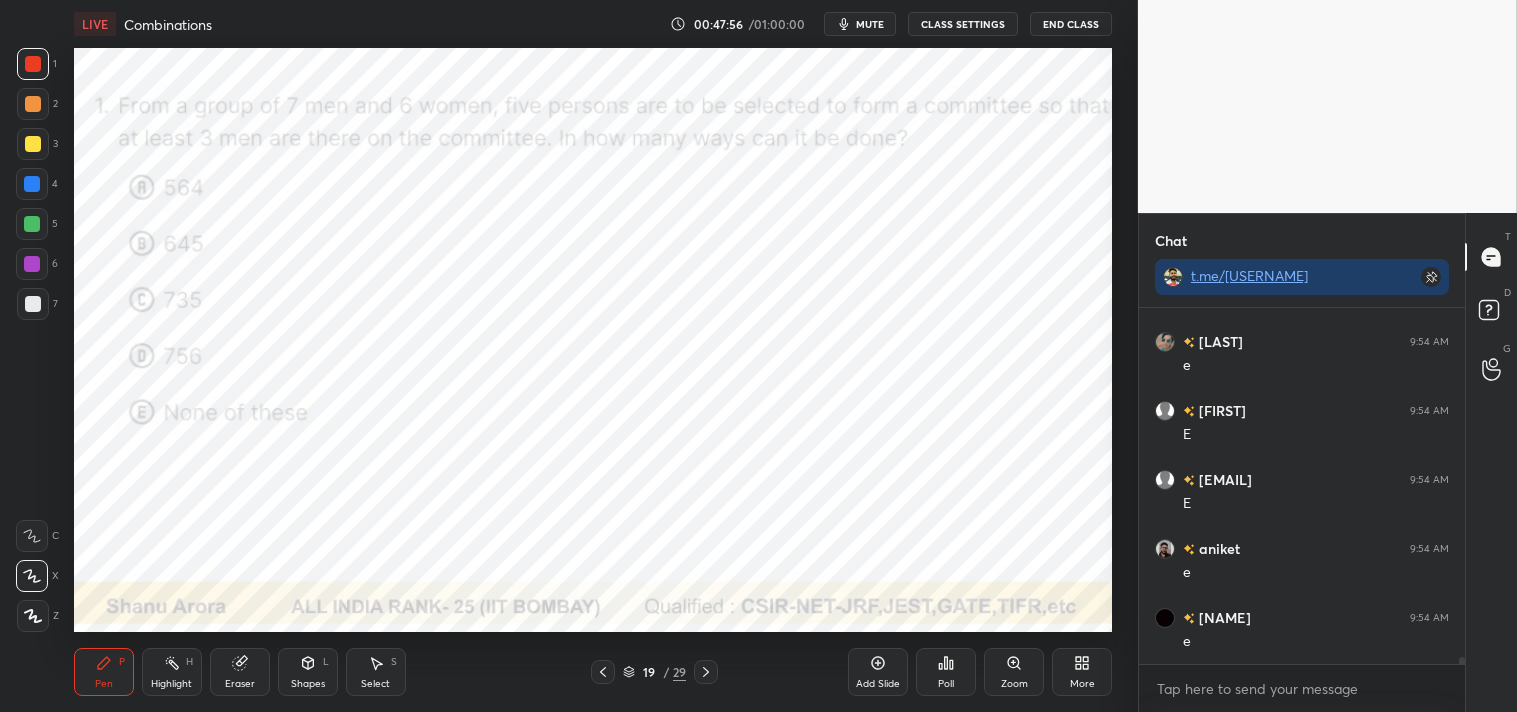 click 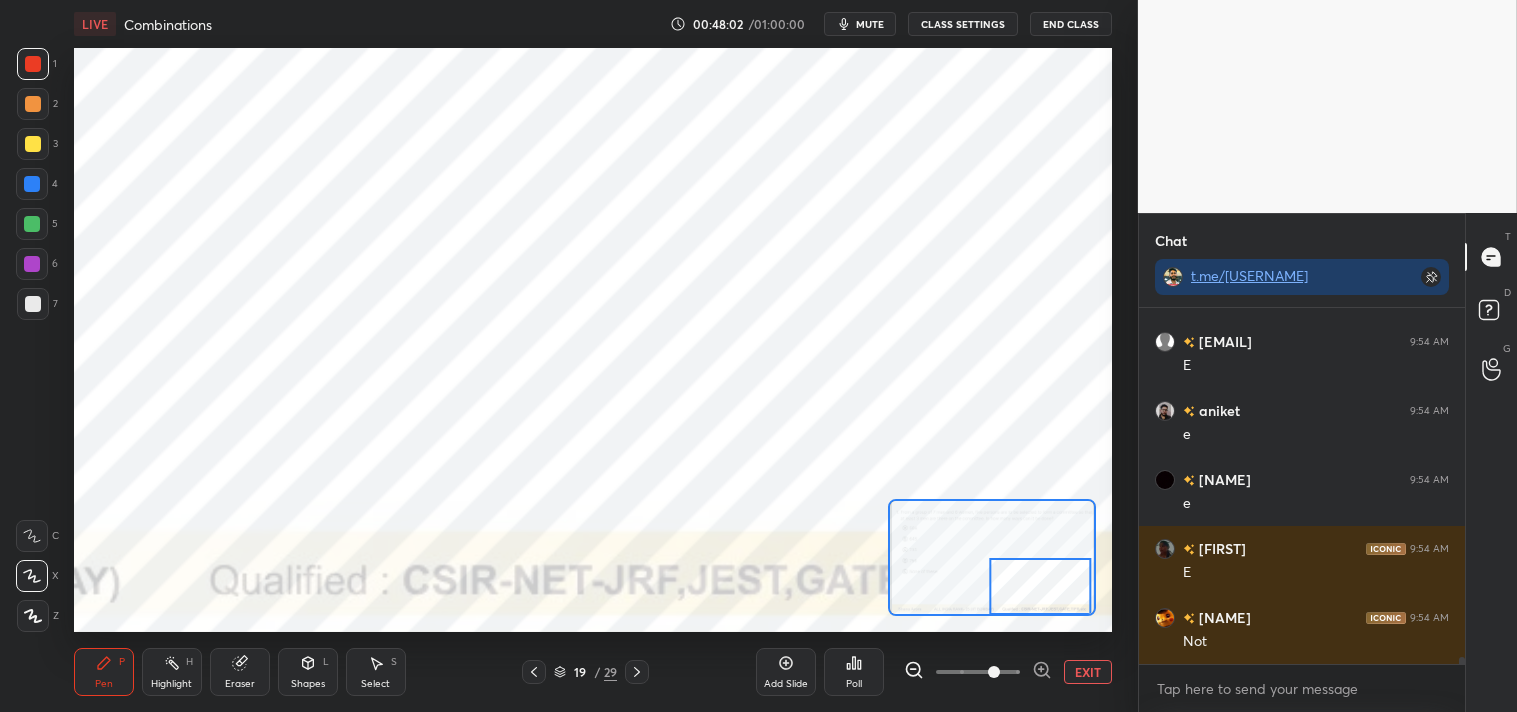 scroll, scrollTop: 18160, scrollLeft: 0, axis: vertical 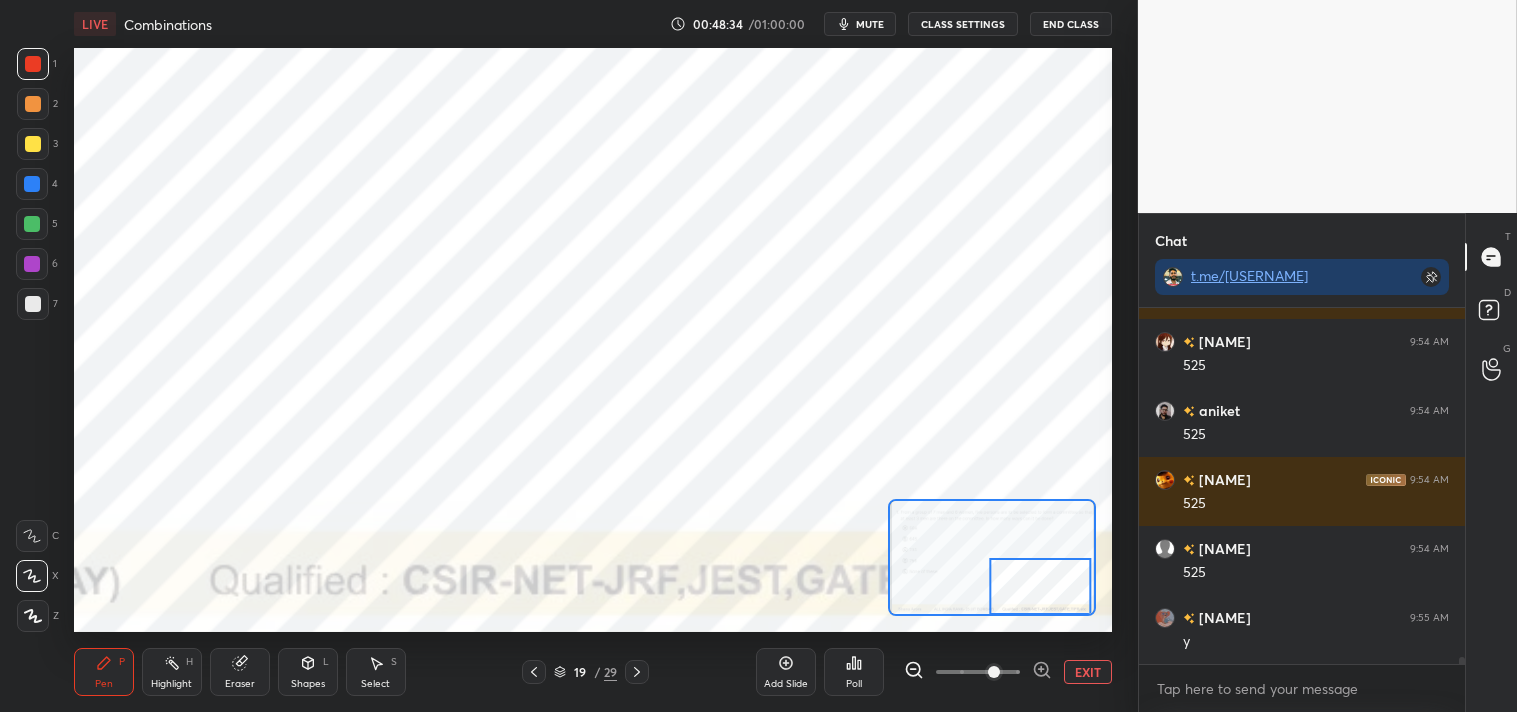 click on "EXIT" at bounding box center [1088, 672] 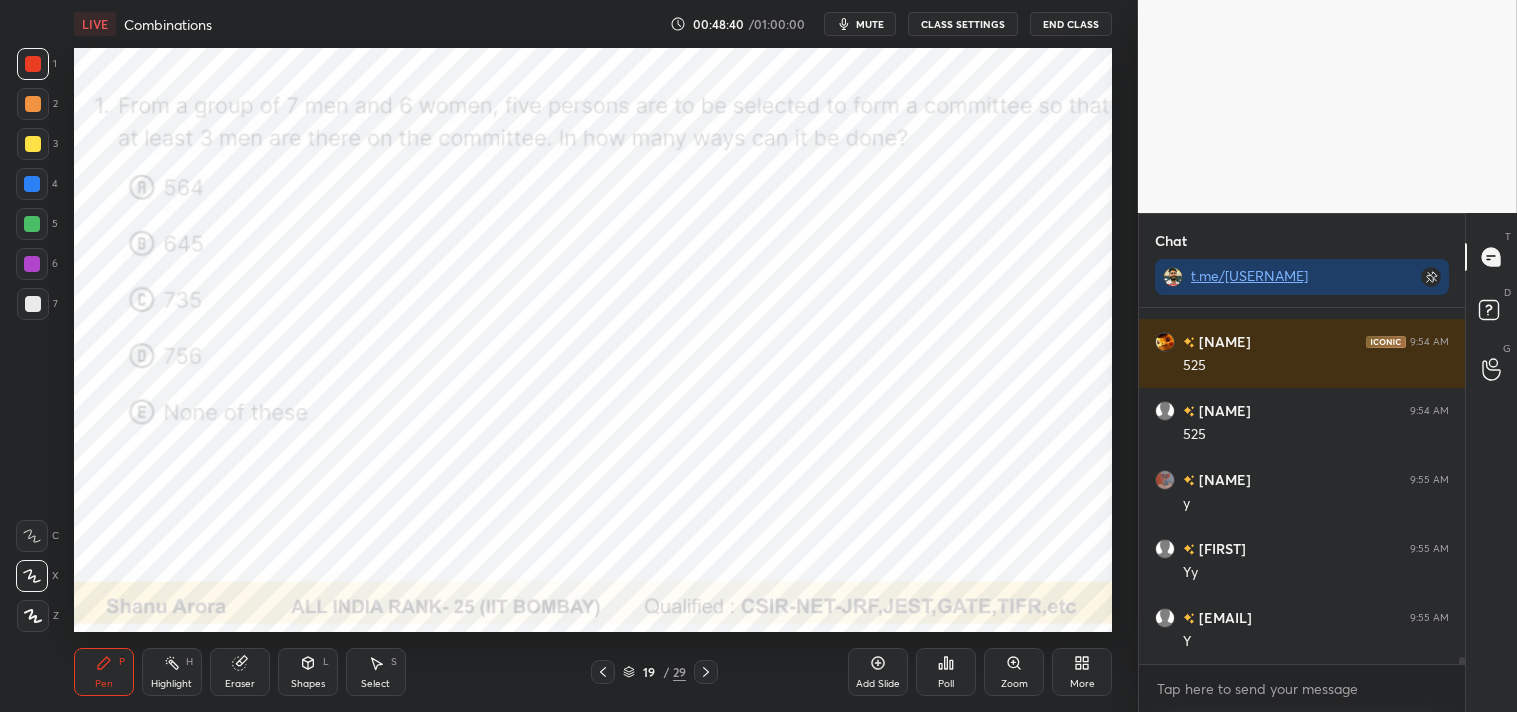 scroll, scrollTop: 18850, scrollLeft: 0, axis: vertical 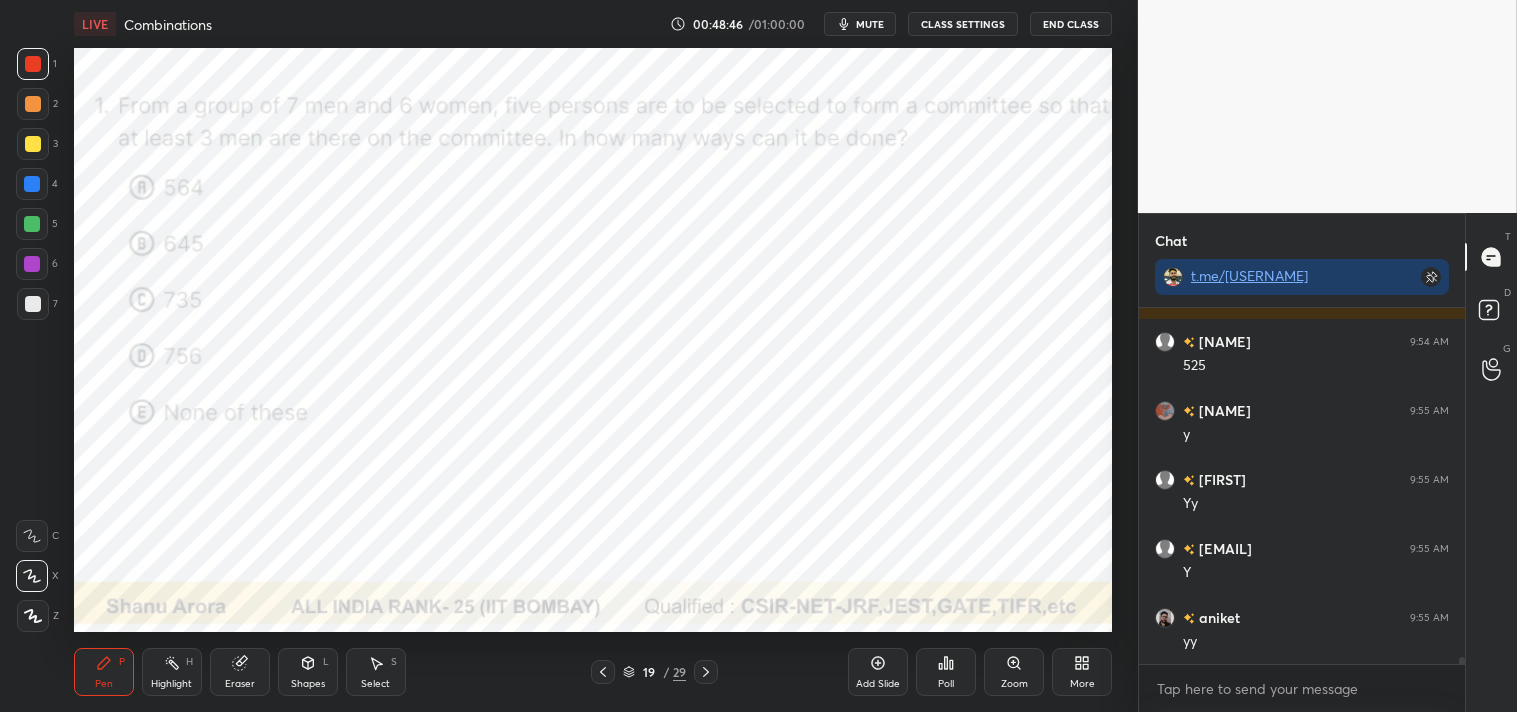 click 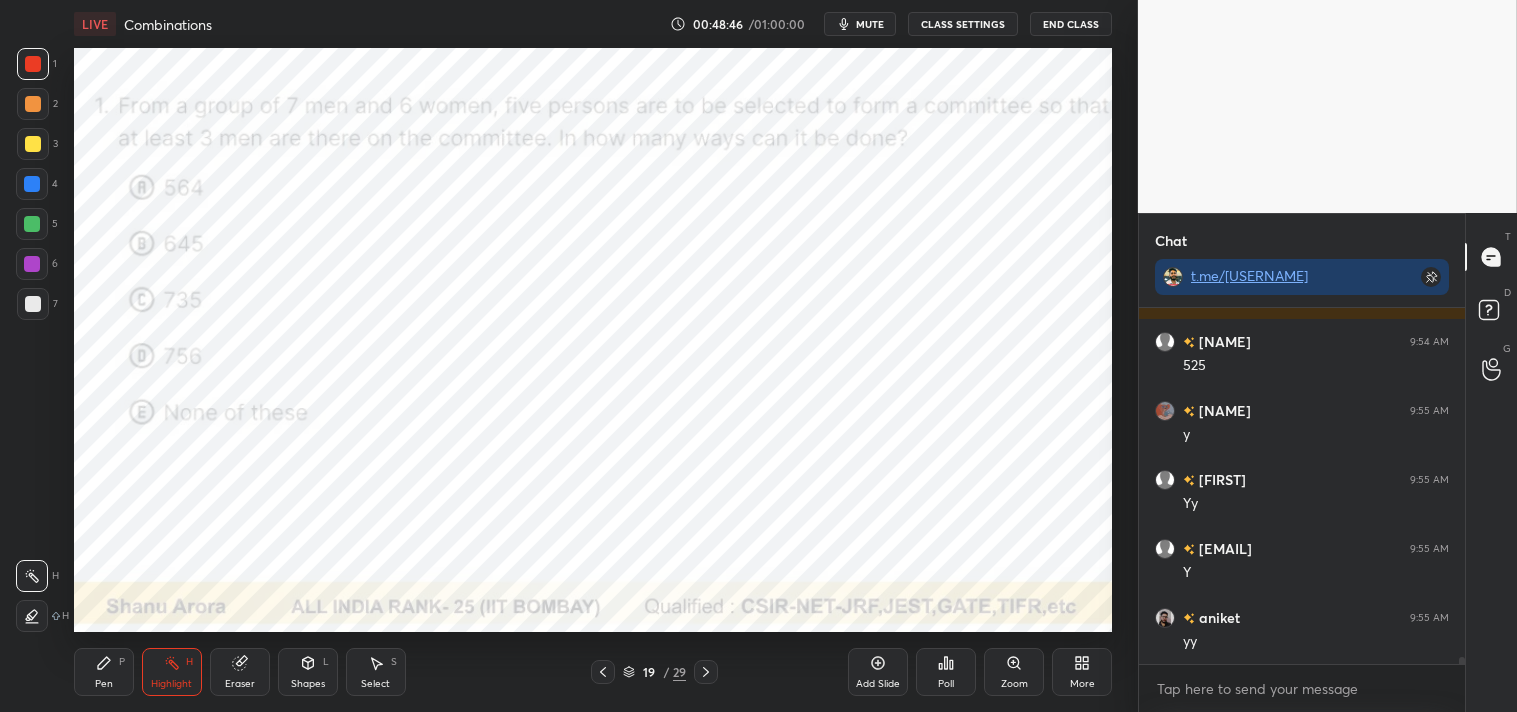 click on "Highlight H" at bounding box center [172, 672] 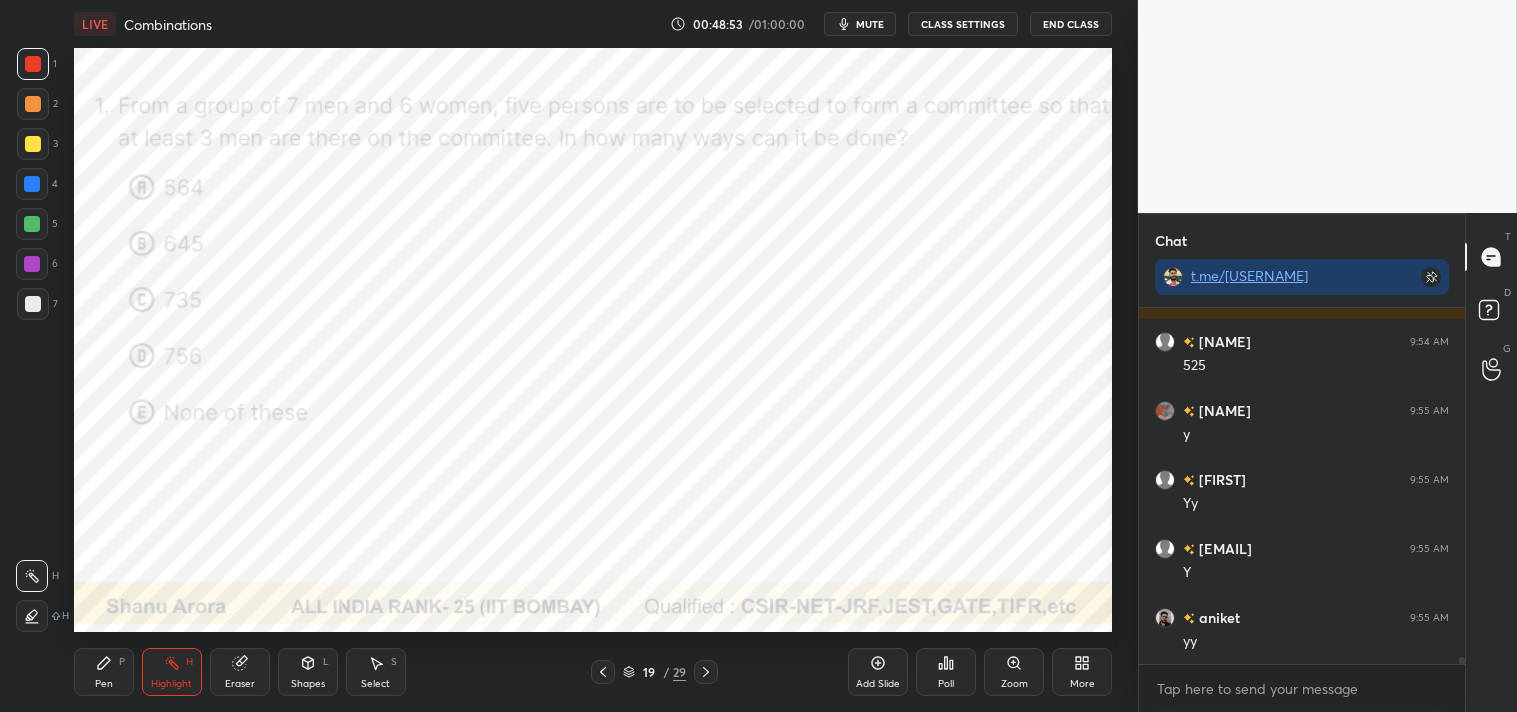 click 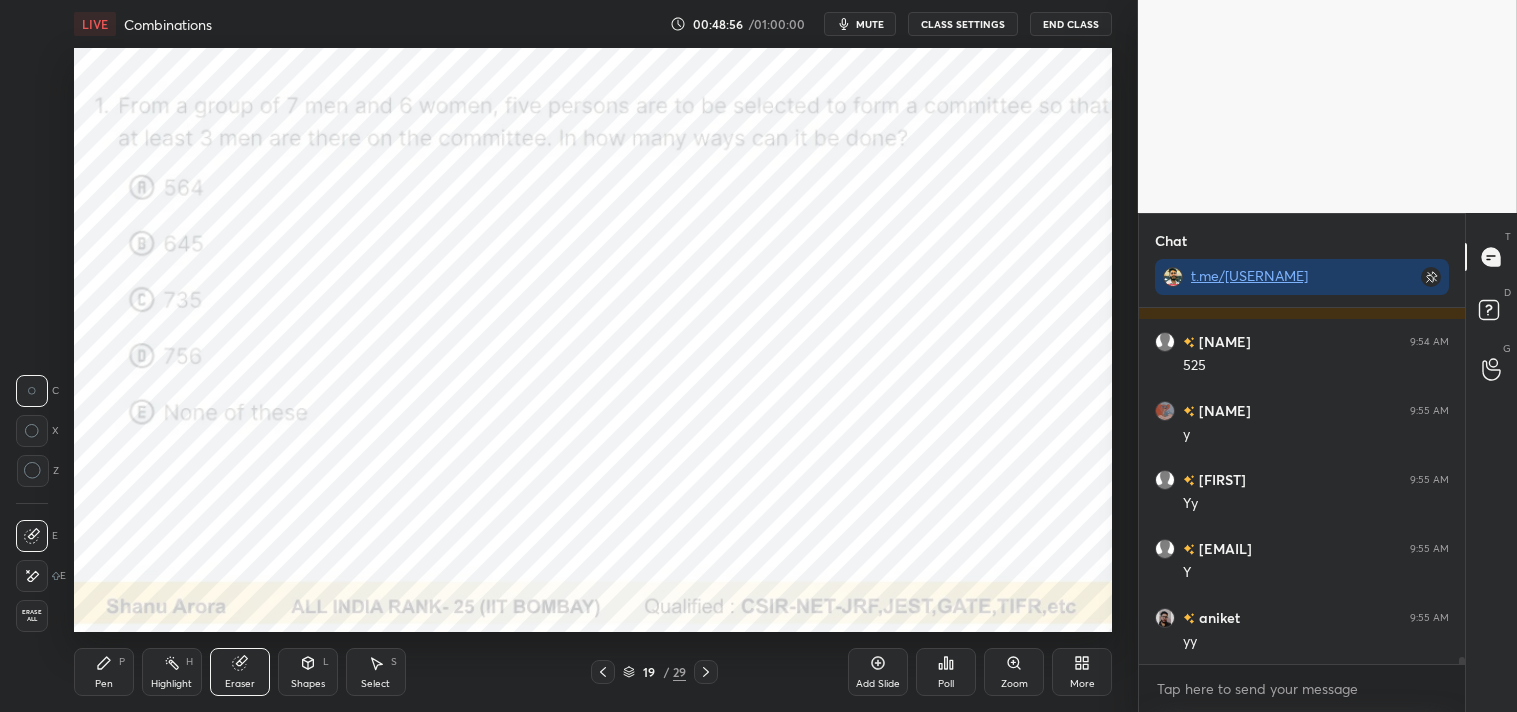 click 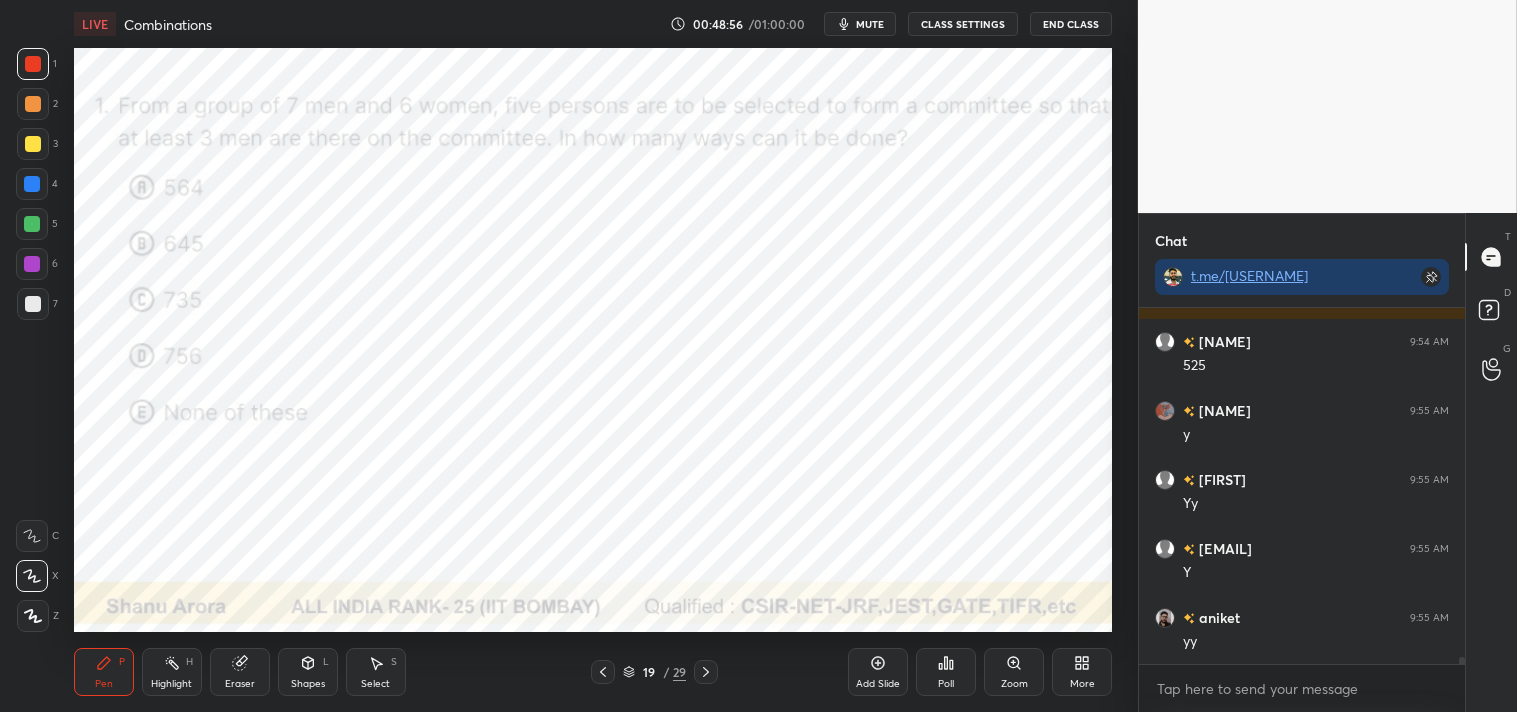 click 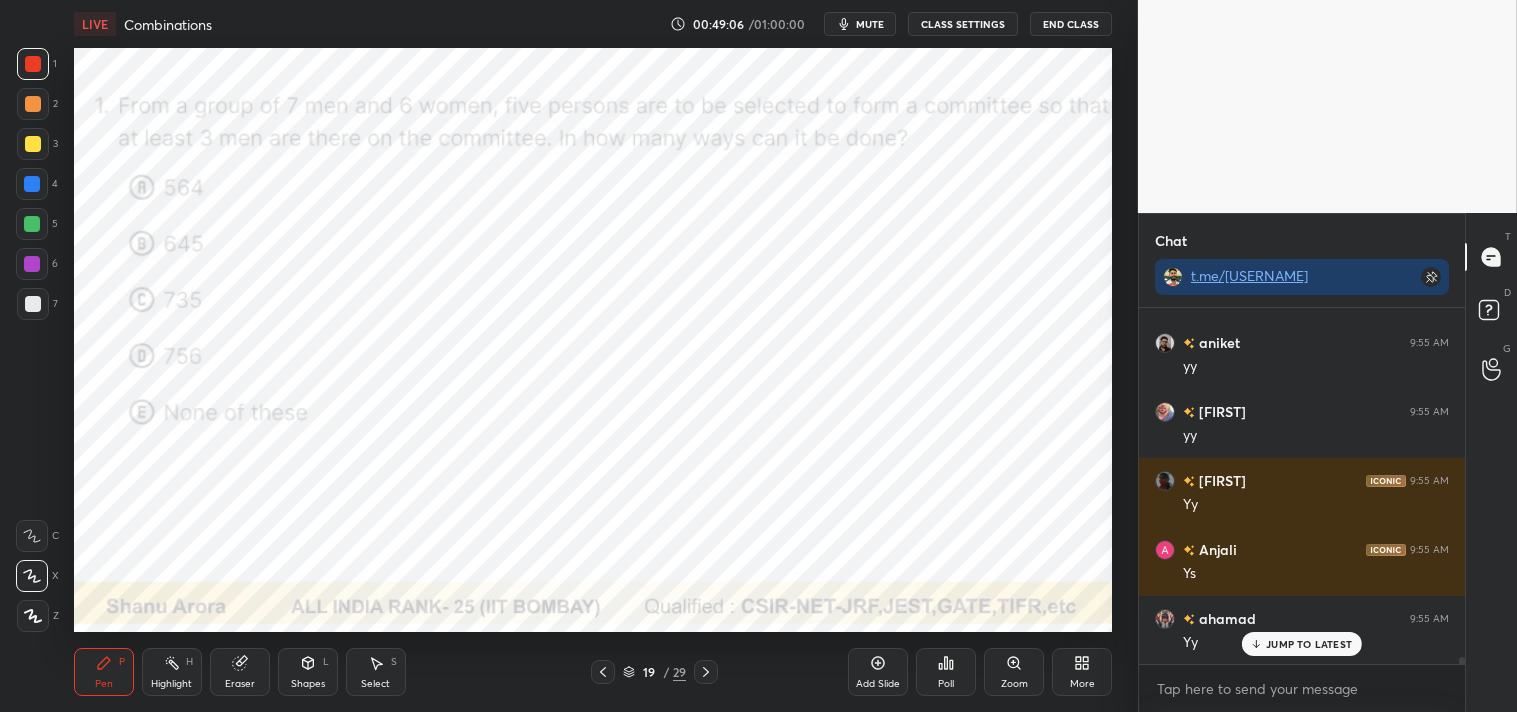 scroll, scrollTop: 19195, scrollLeft: 0, axis: vertical 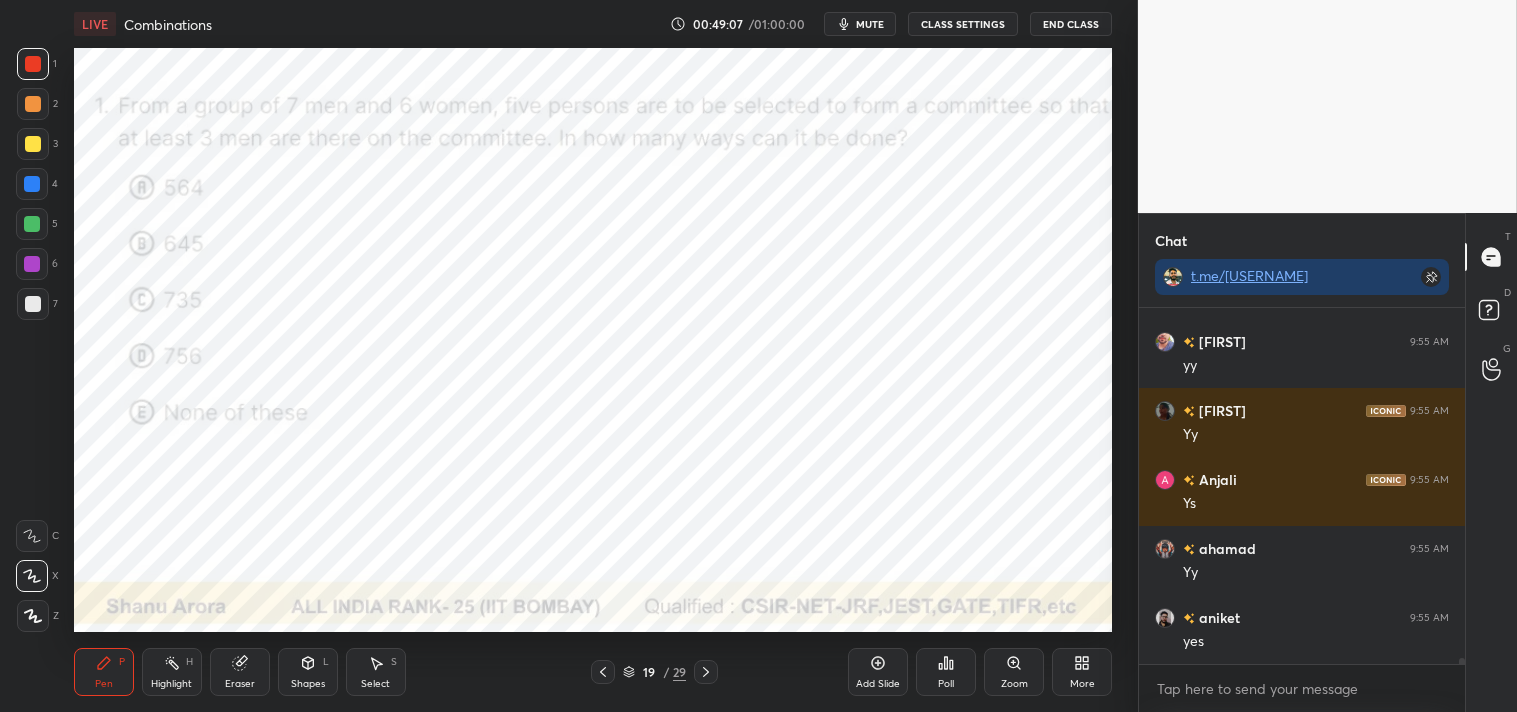 click on "Eraser" at bounding box center [240, 672] 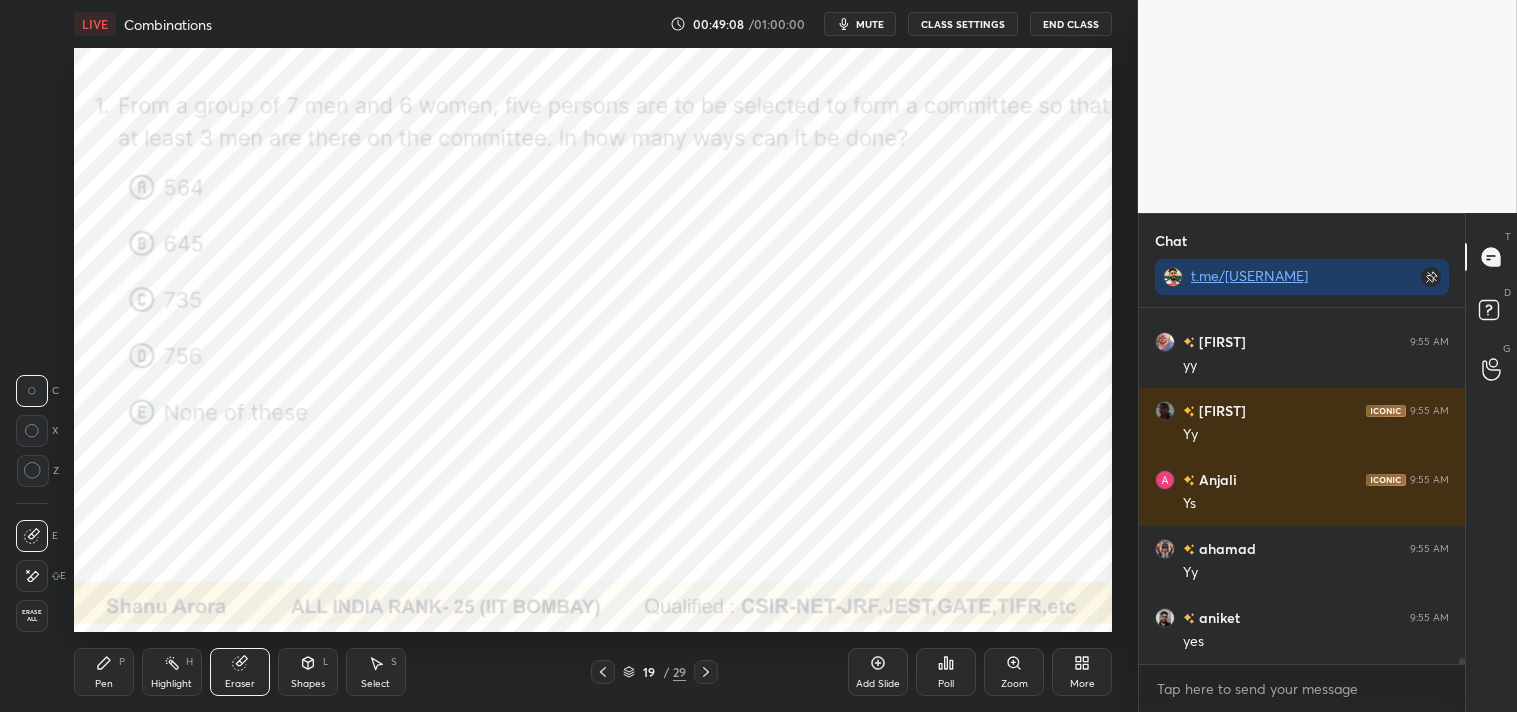 scroll, scrollTop: 19264, scrollLeft: 0, axis: vertical 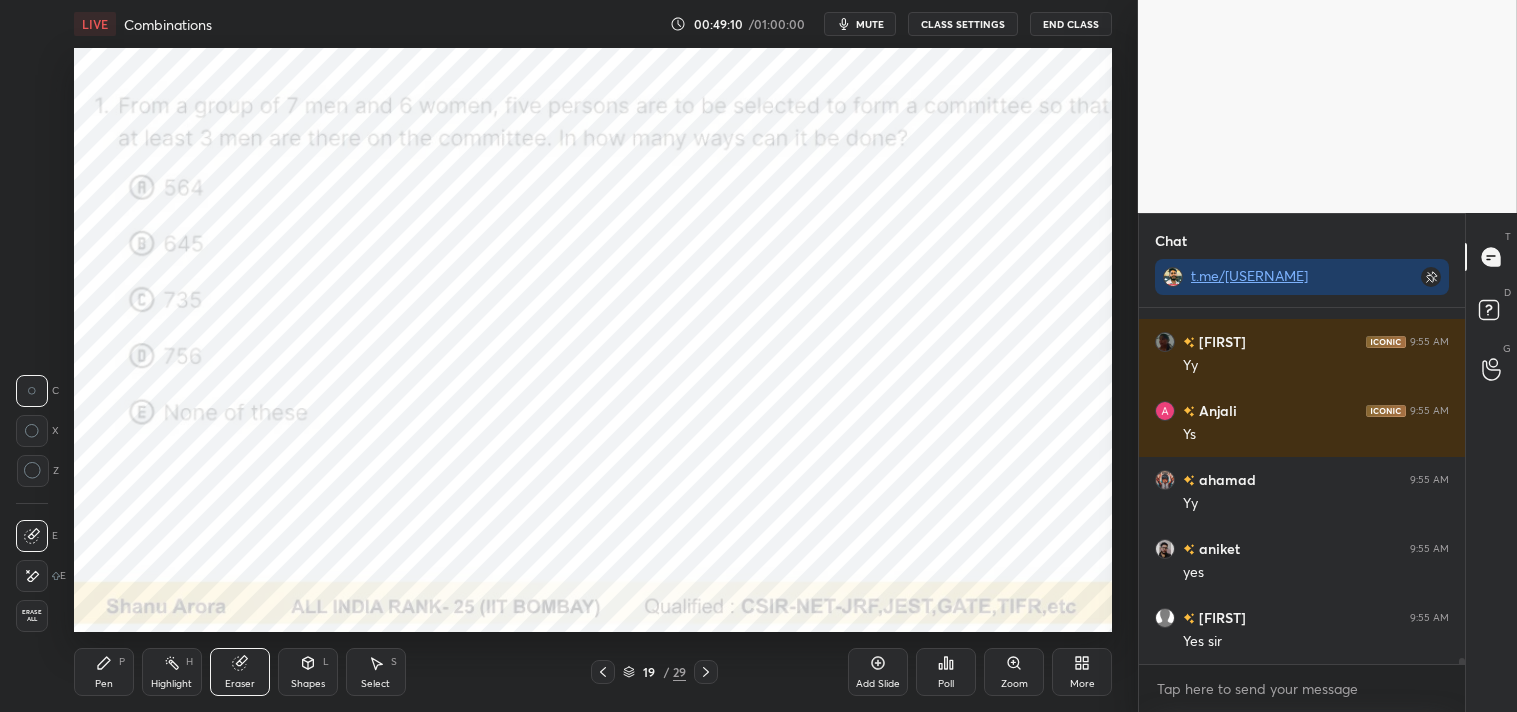 click on "Highlight H" at bounding box center [172, 672] 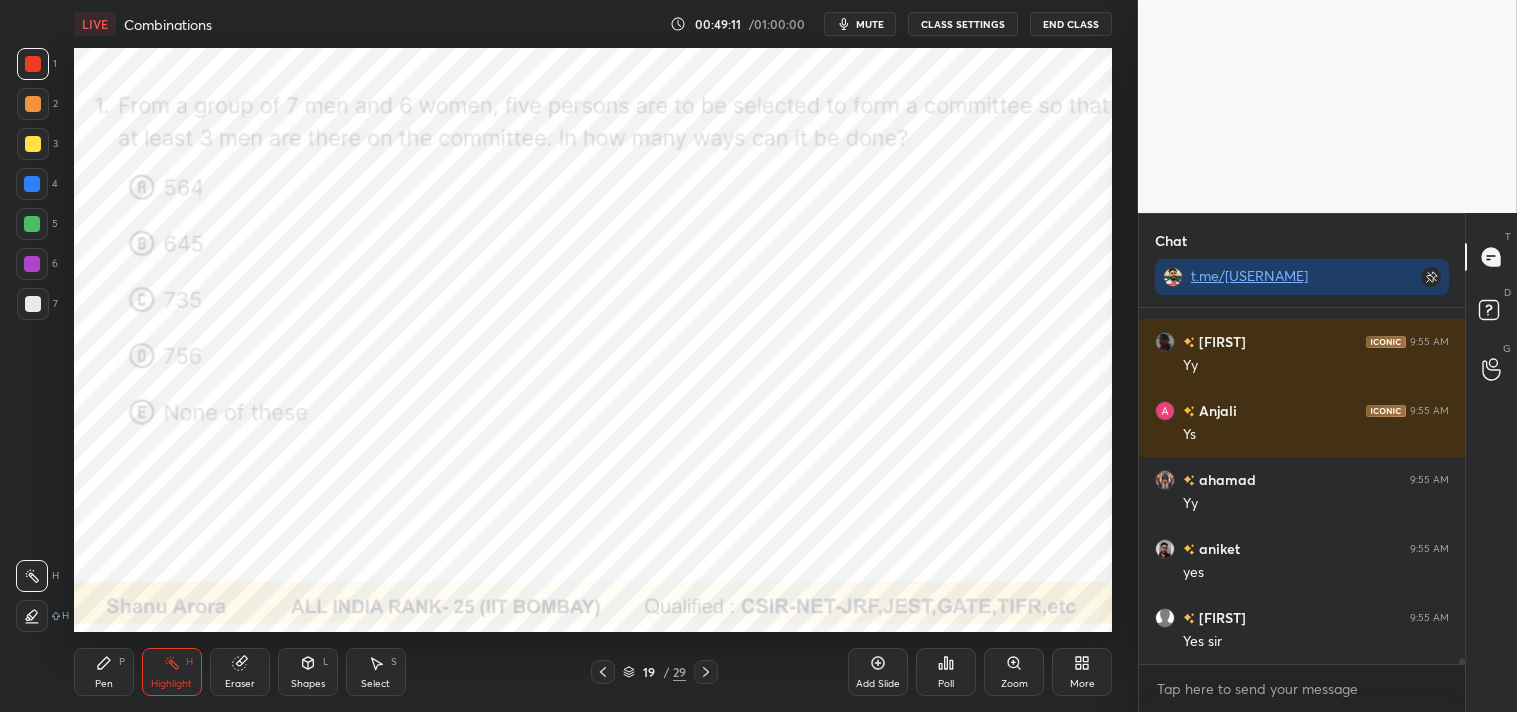 click 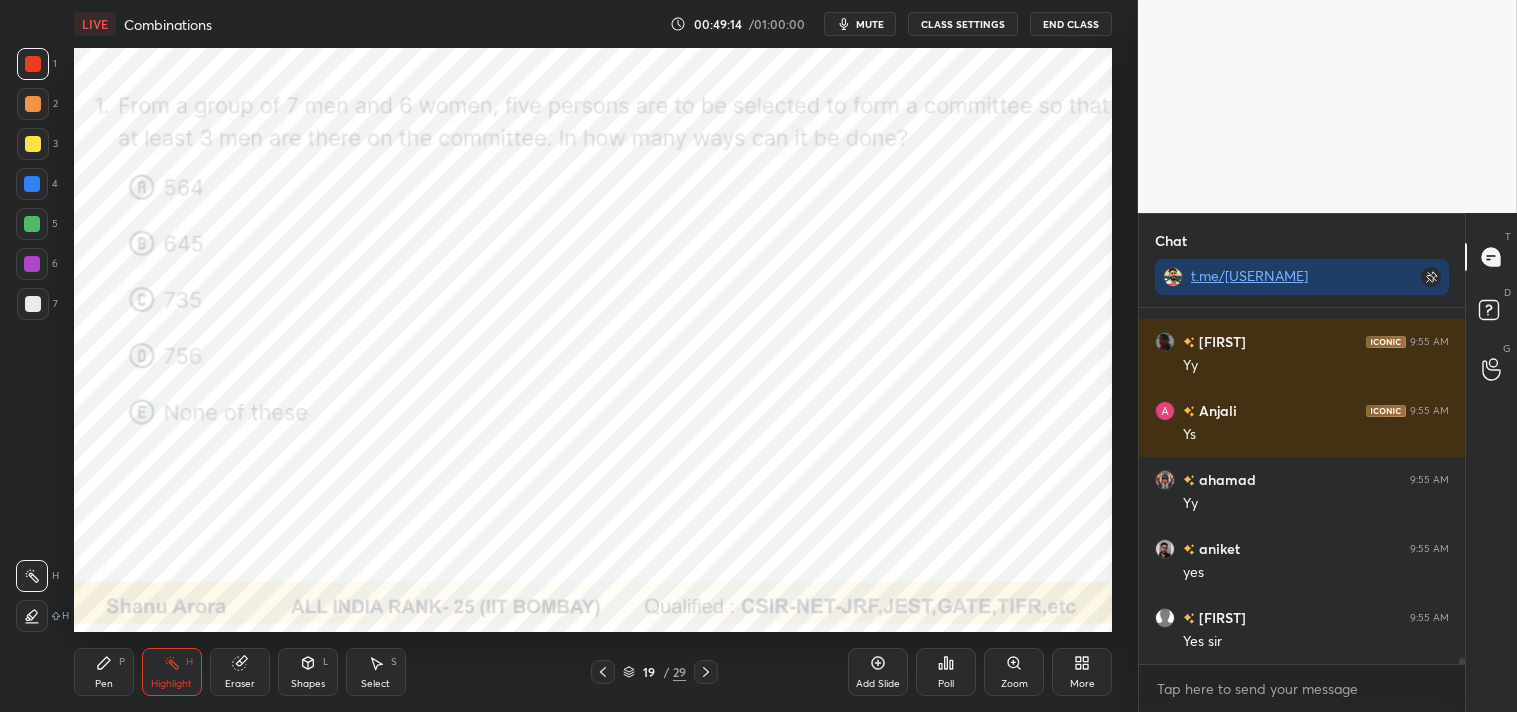 click on "Eraser" at bounding box center (240, 672) 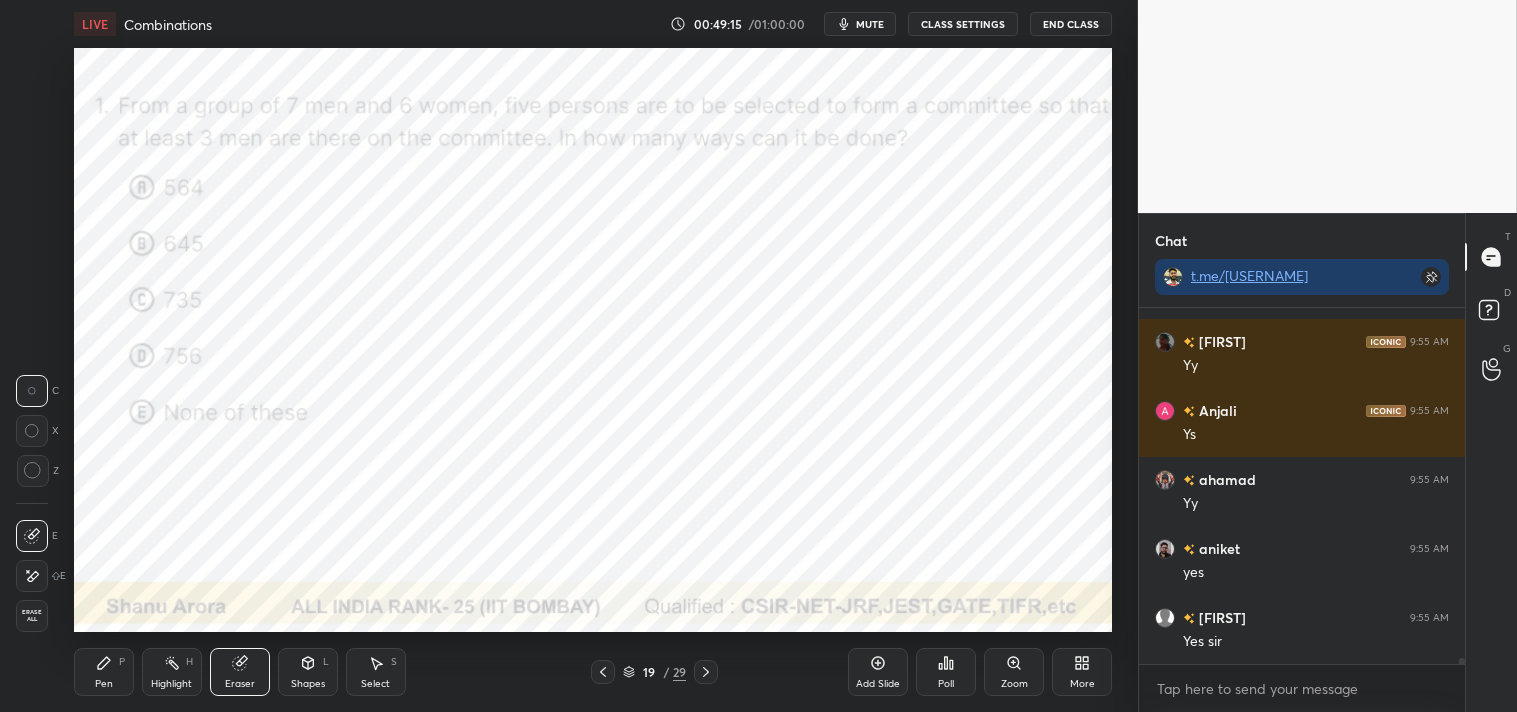 click 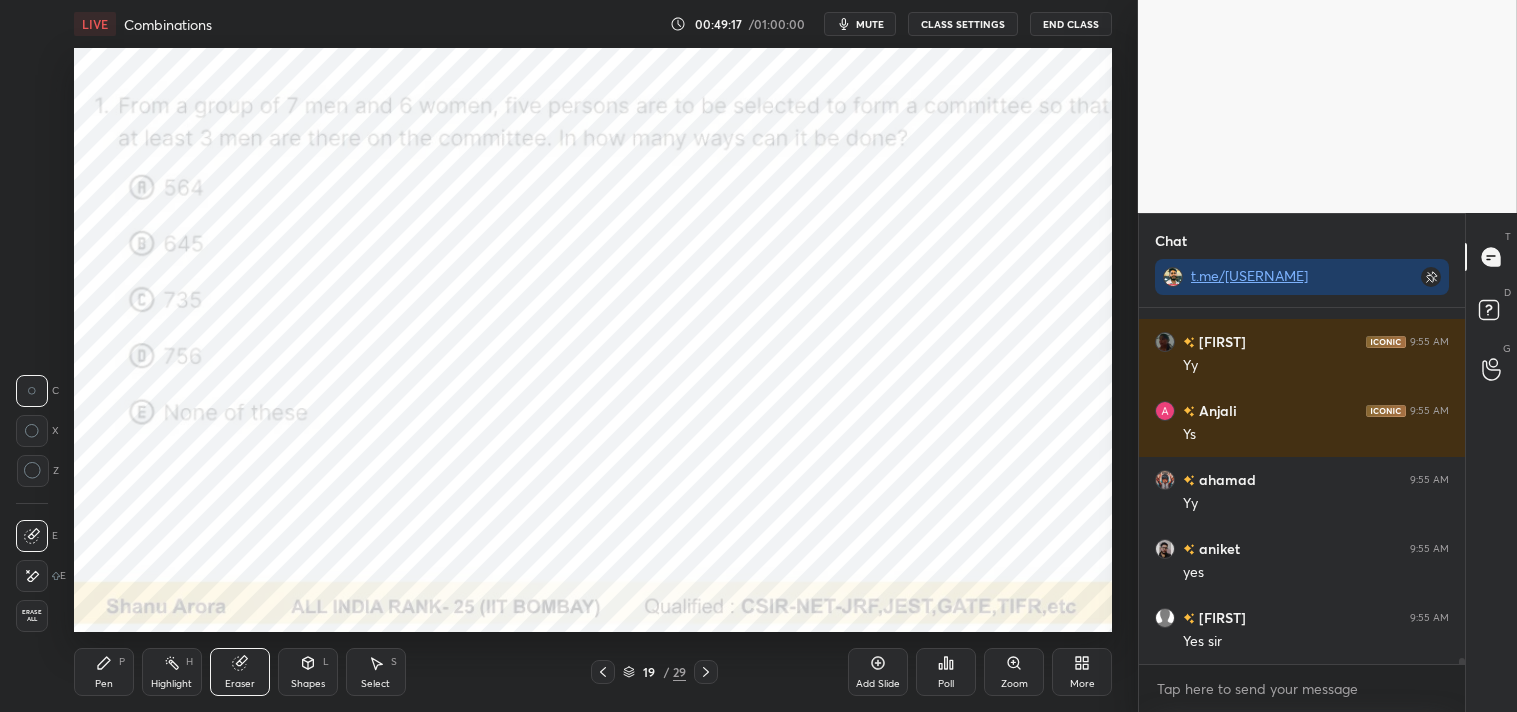 click on "Pen P" at bounding box center (104, 672) 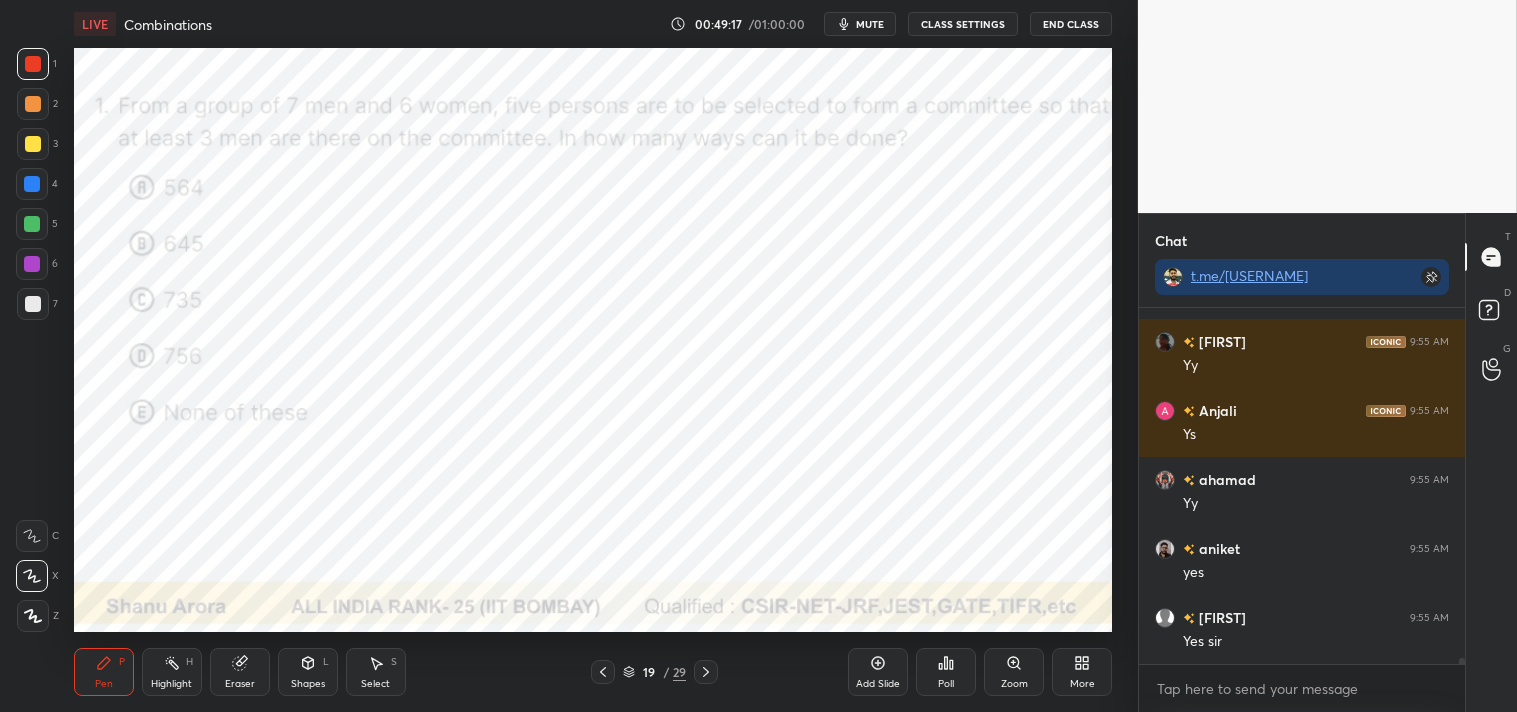 click on "Pen P" at bounding box center [104, 672] 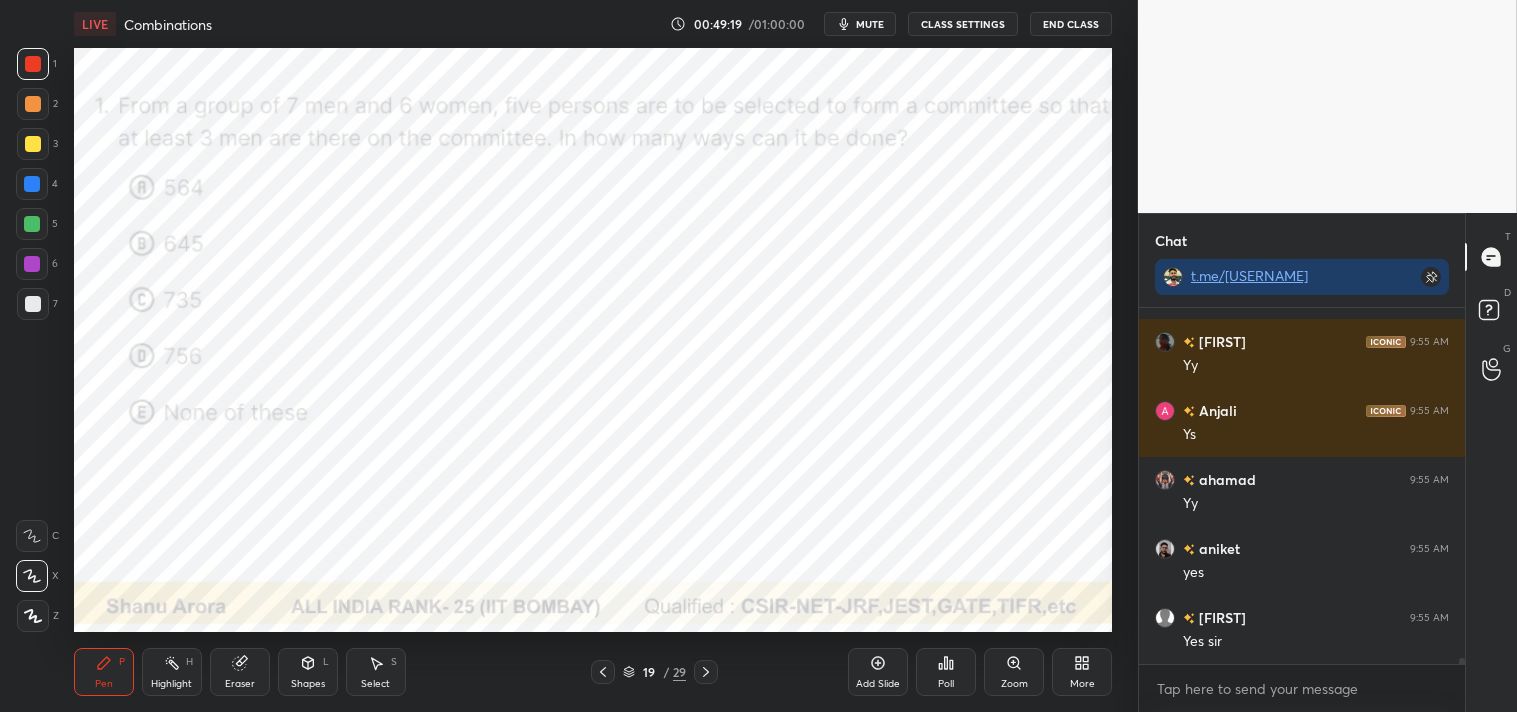 scroll, scrollTop: 19333, scrollLeft: 0, axis: vertical 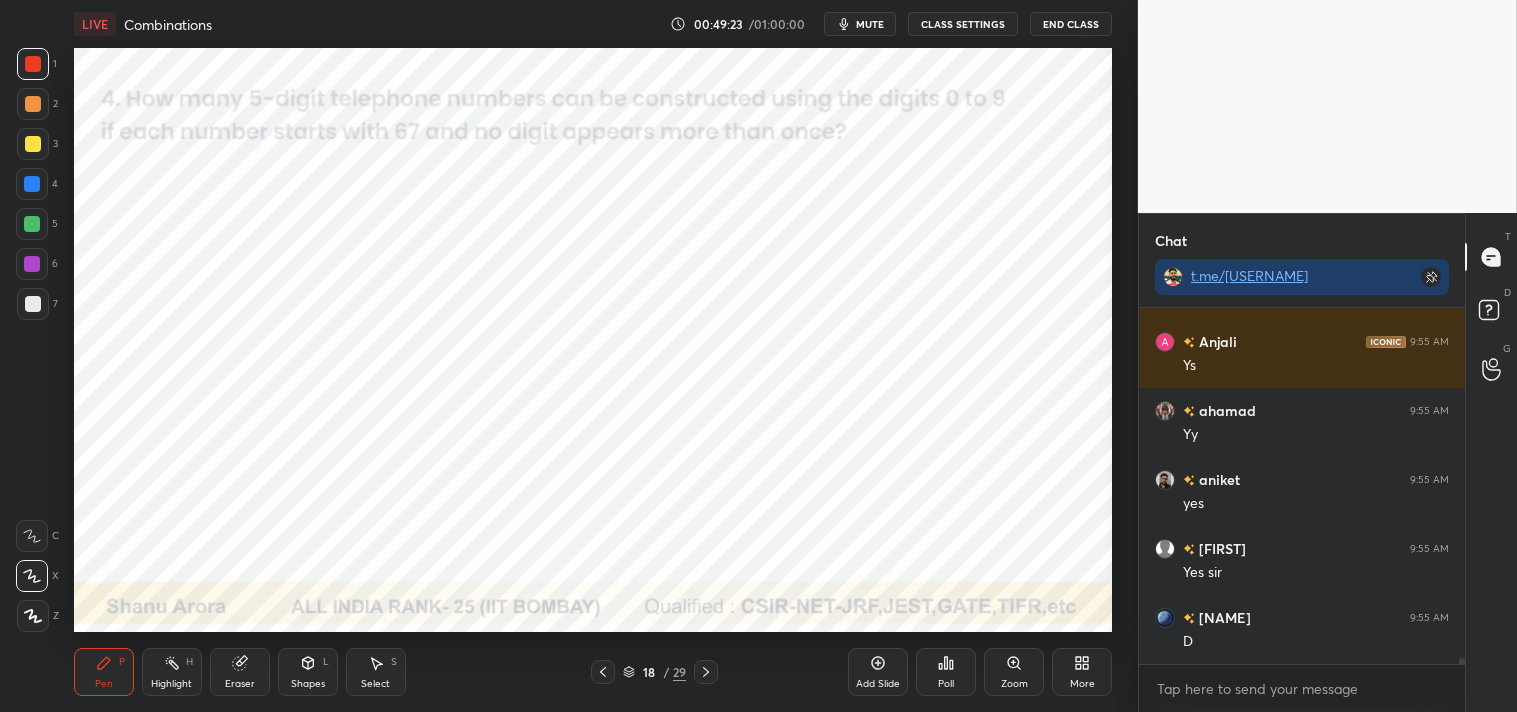 click on "Add Slide" at bounding box center [878, 672] 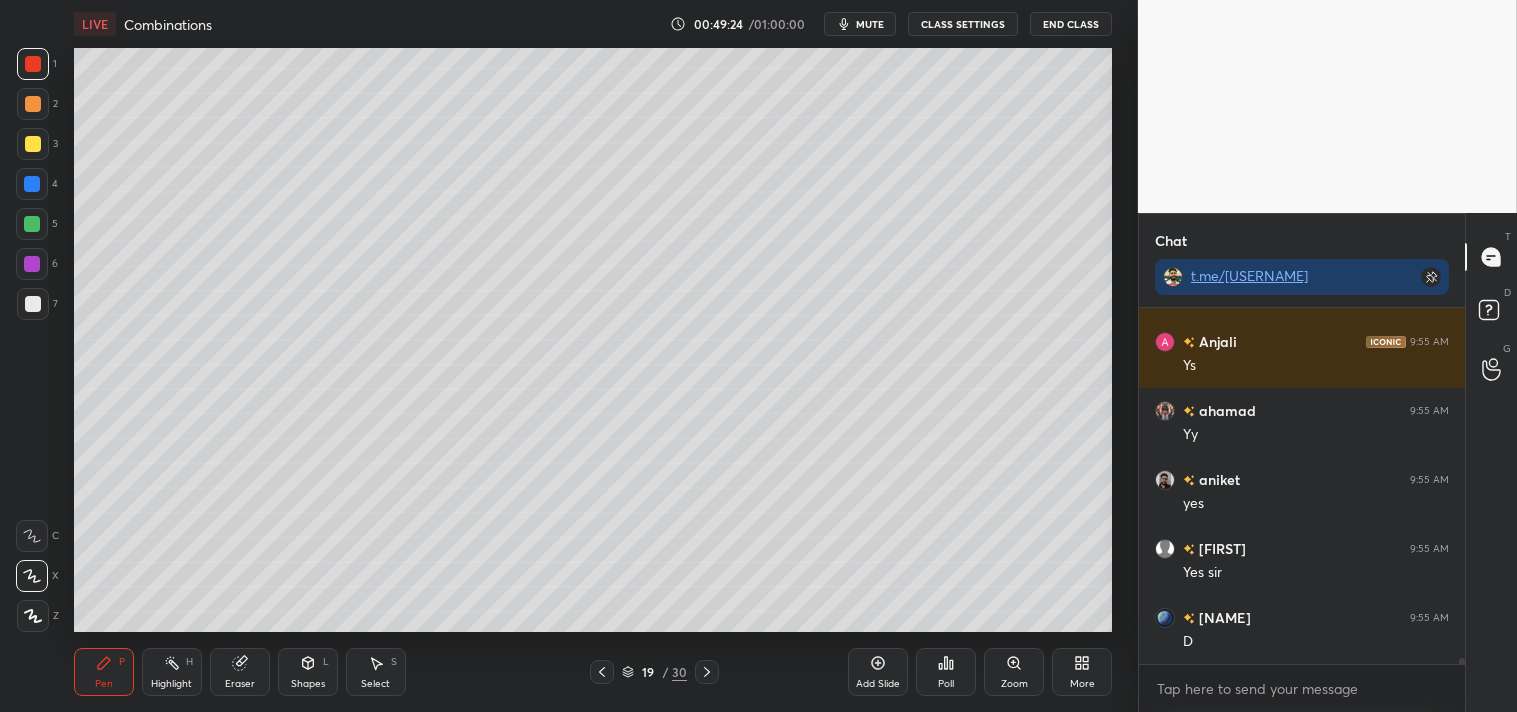 click on "Pen" at bounding box center (104, 684) 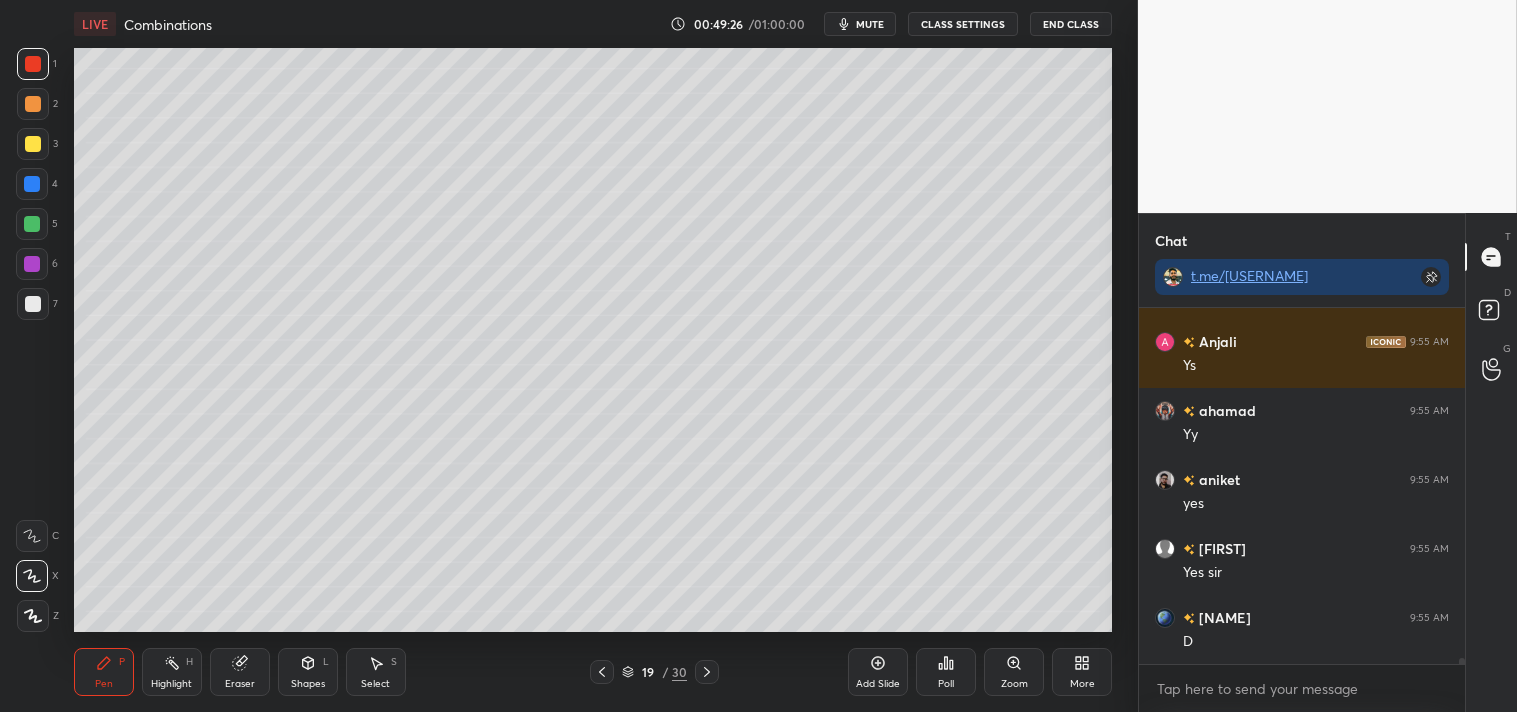 scroll, scrollTop: 19402, scrollLeft: 0, axis: vertical 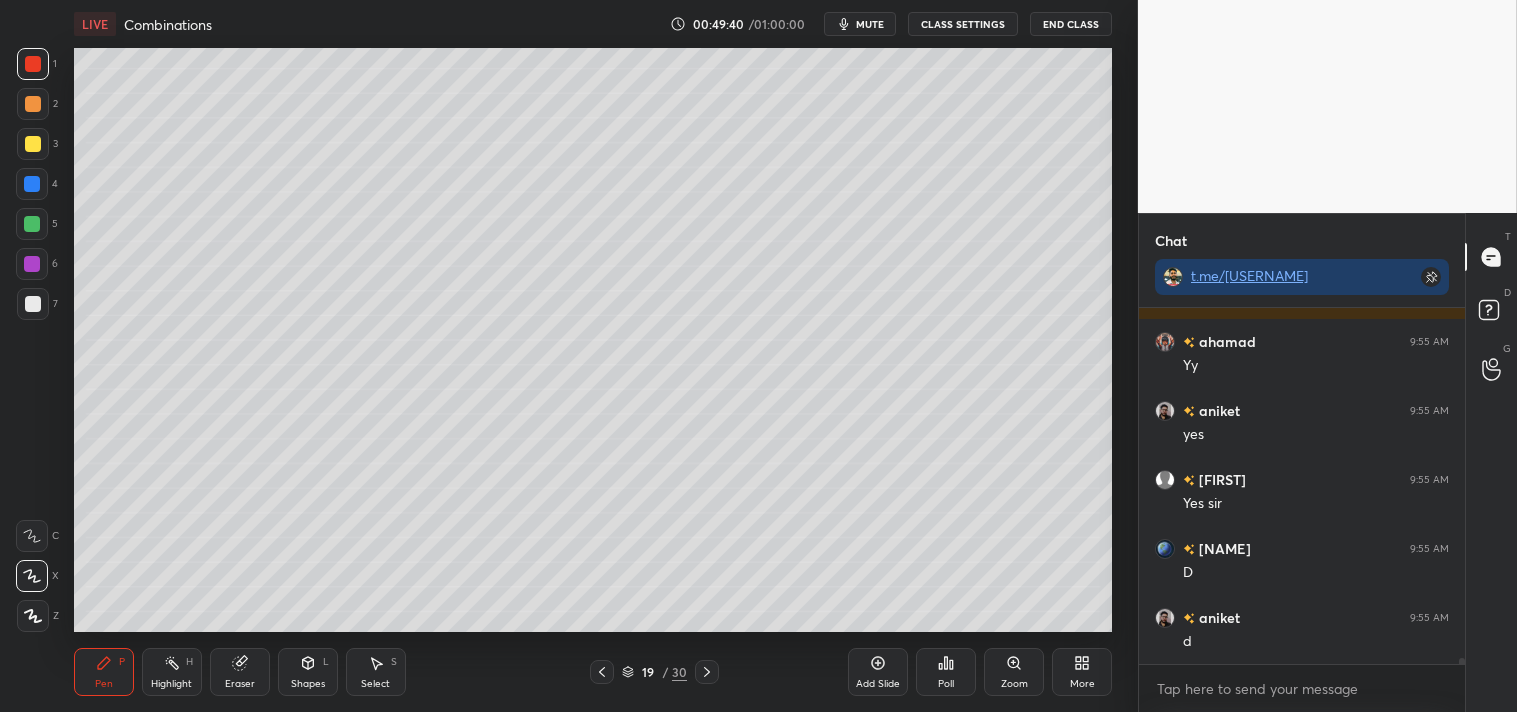 click at bounding box center (33, 304) 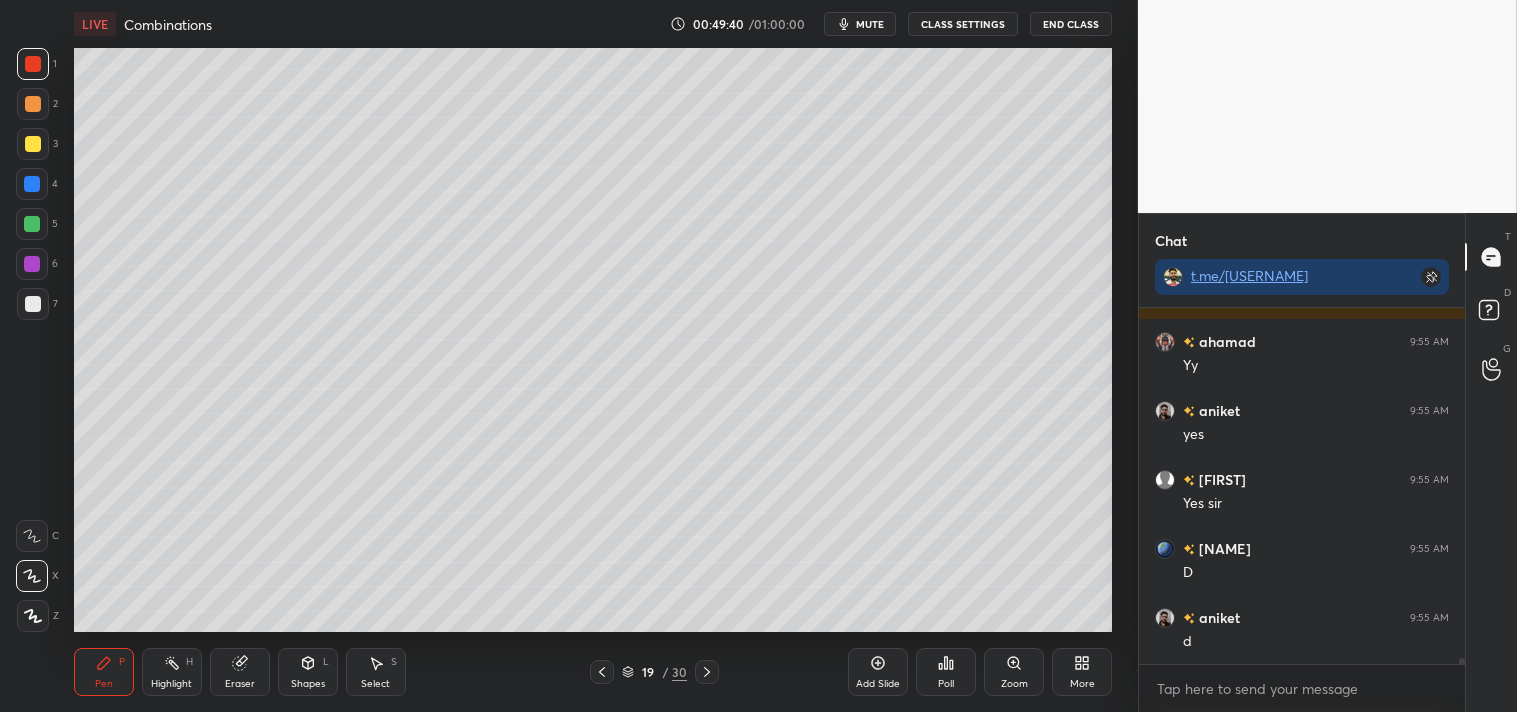 click at bounding box center [33, 304] 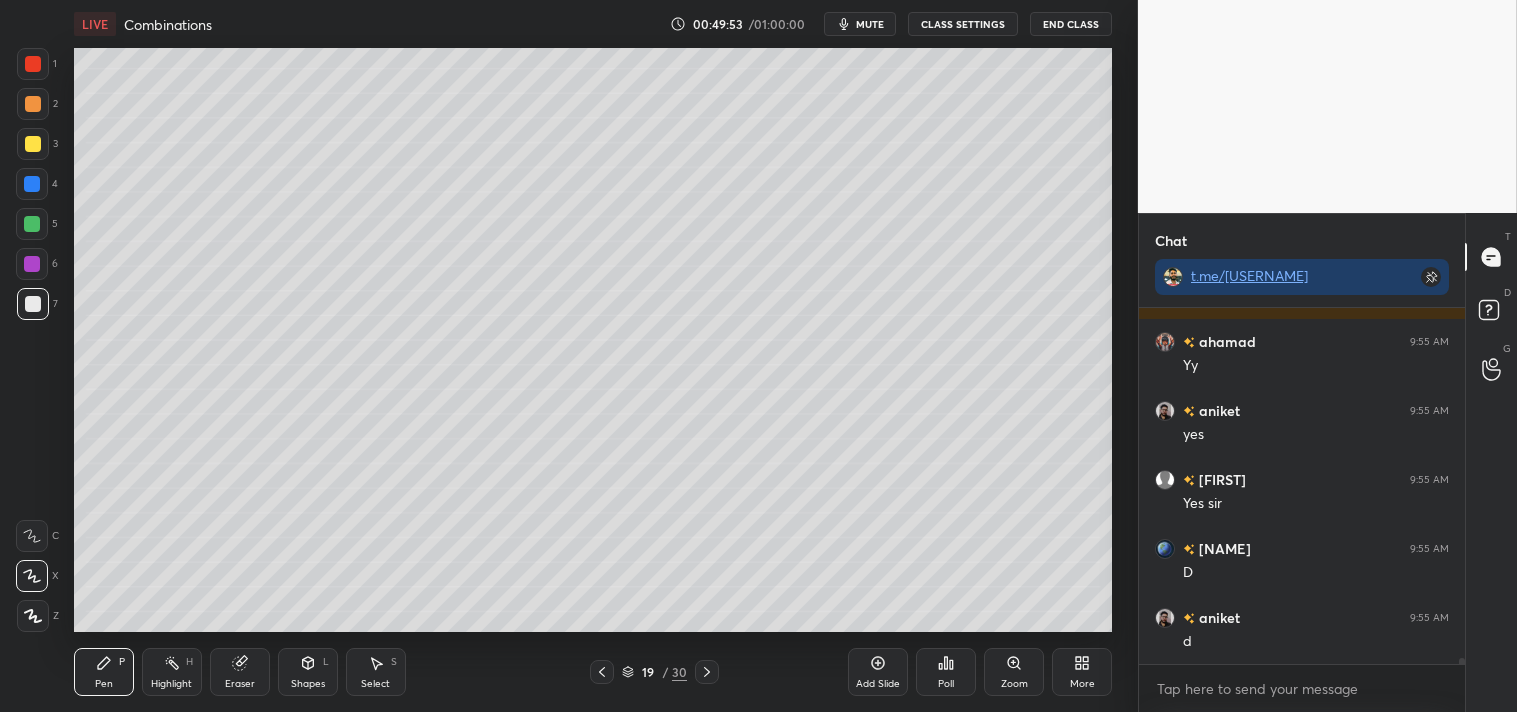 click at bounding box center [32, 536] 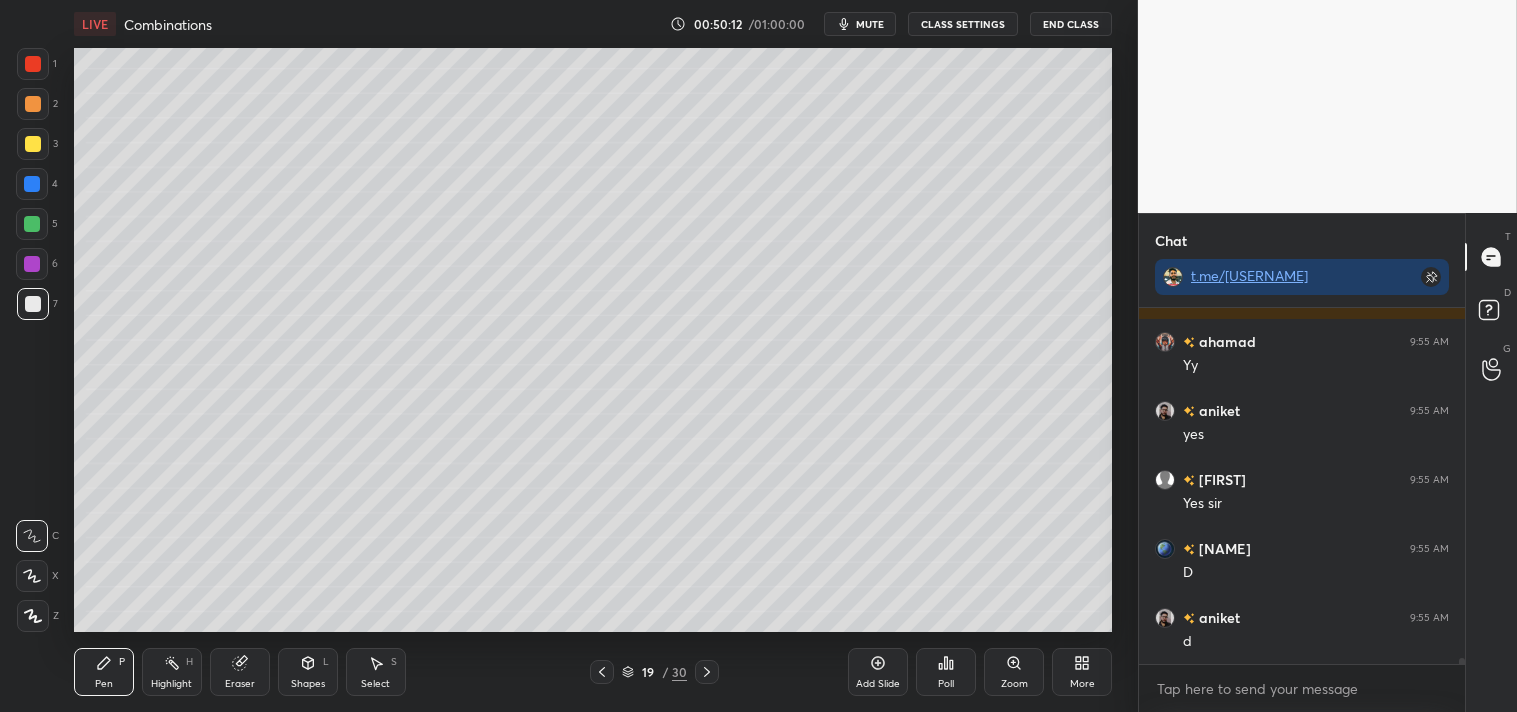 click 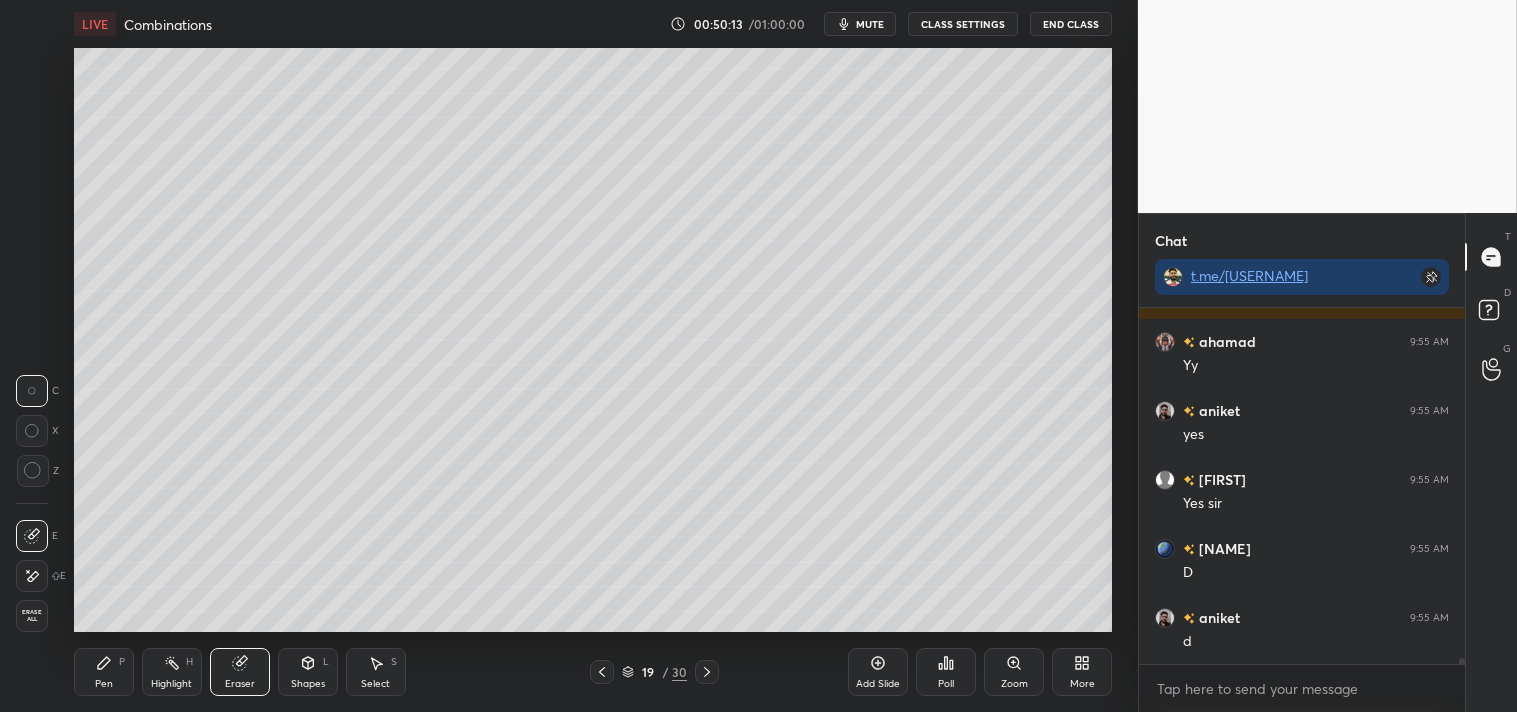 click on "Eraser" at bounding box center [240, 672] 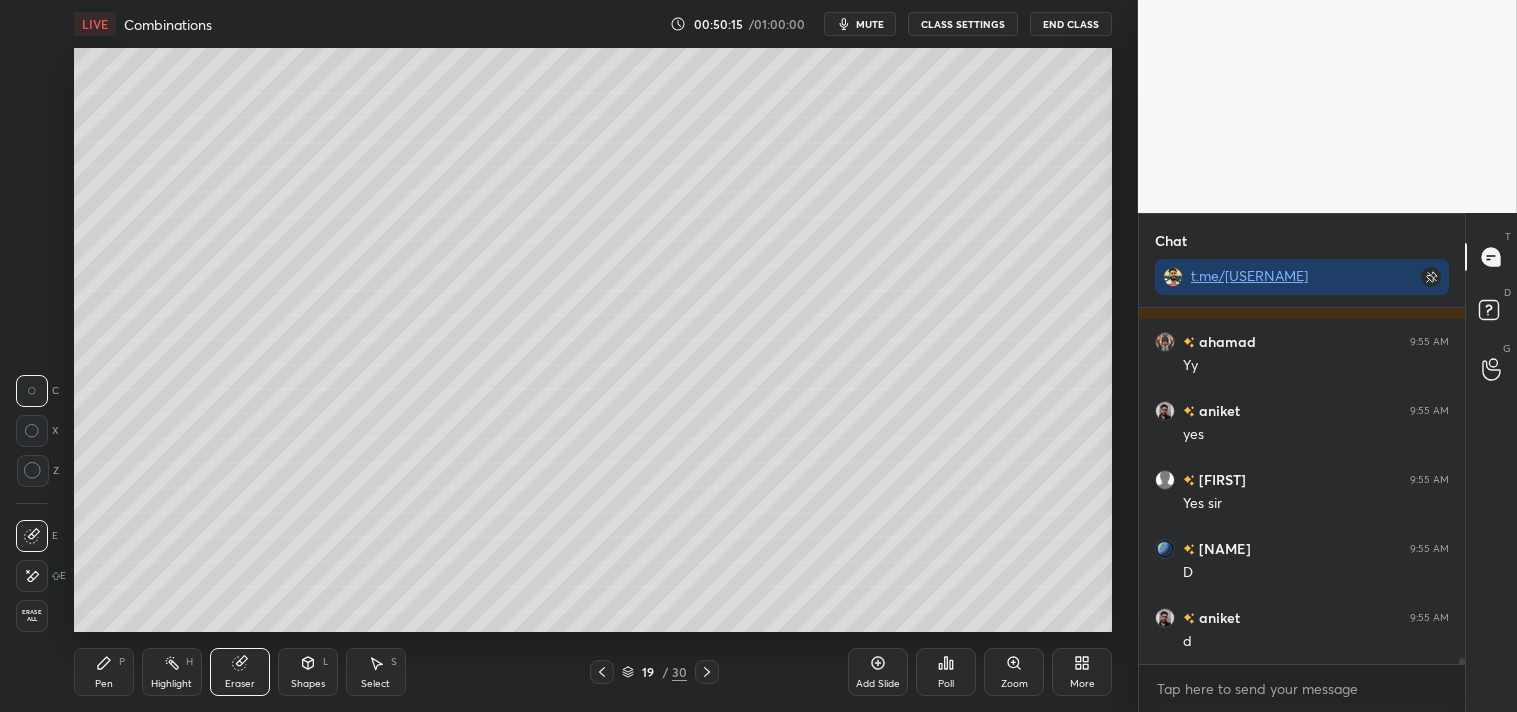 click on "Pen P" at bounding box center (104, 672) 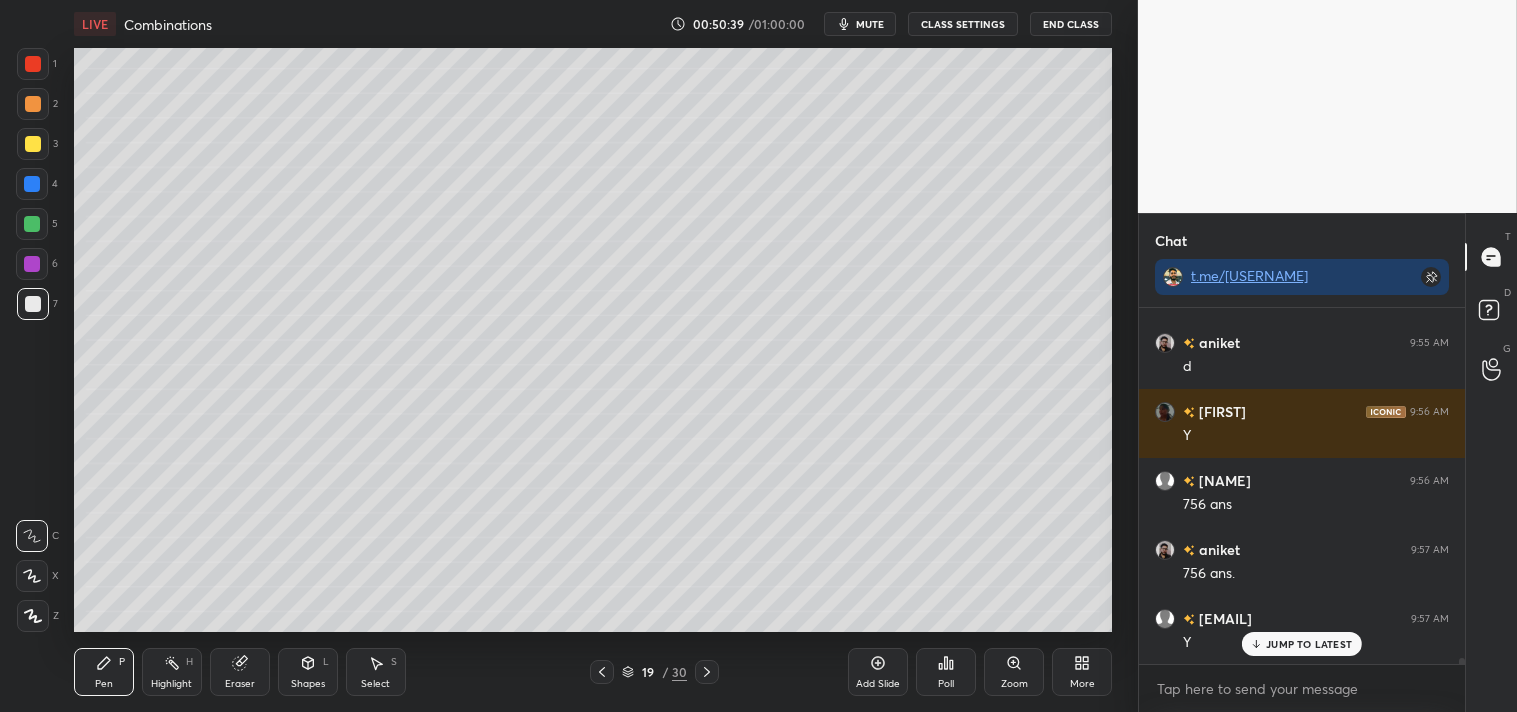 scroll, scrollTop: 17294, scrollLeft: 0, axis: vertical 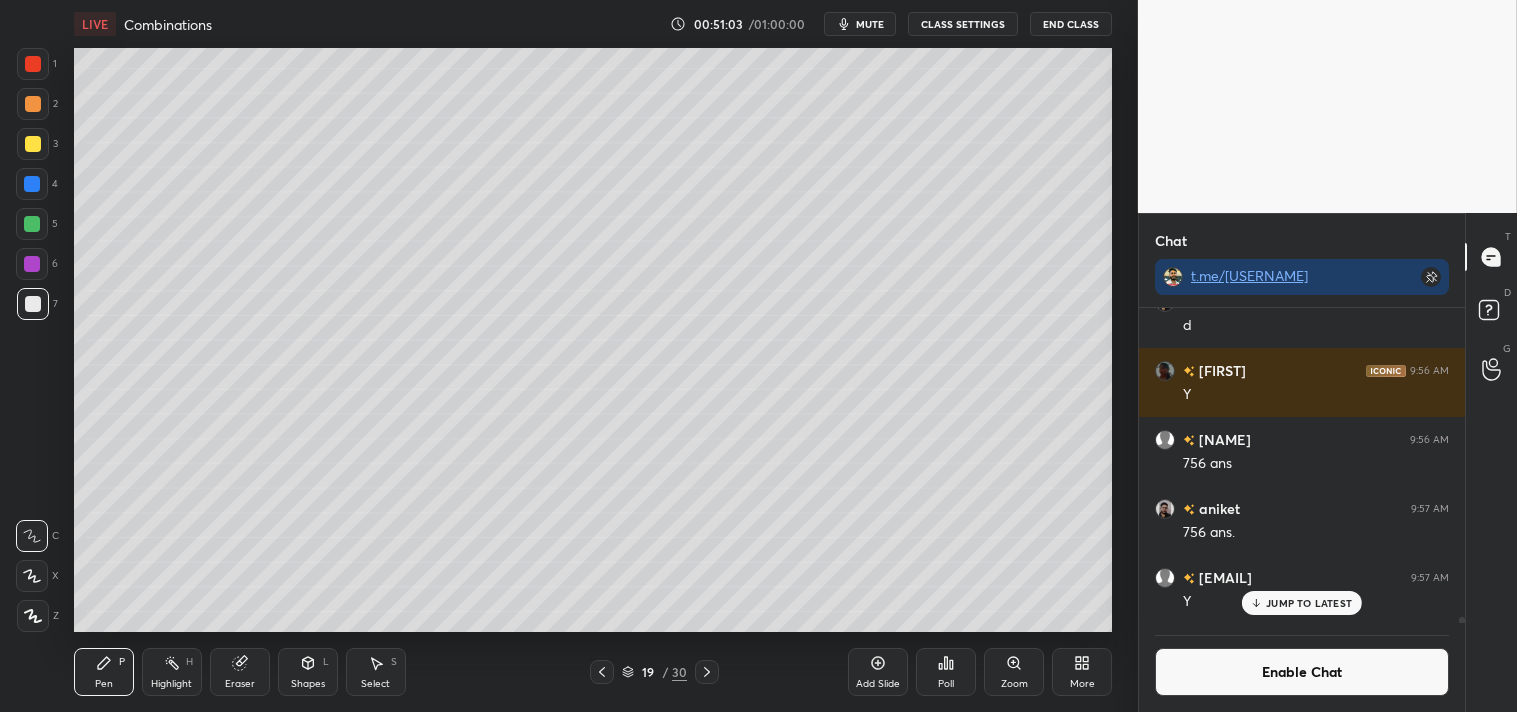 click 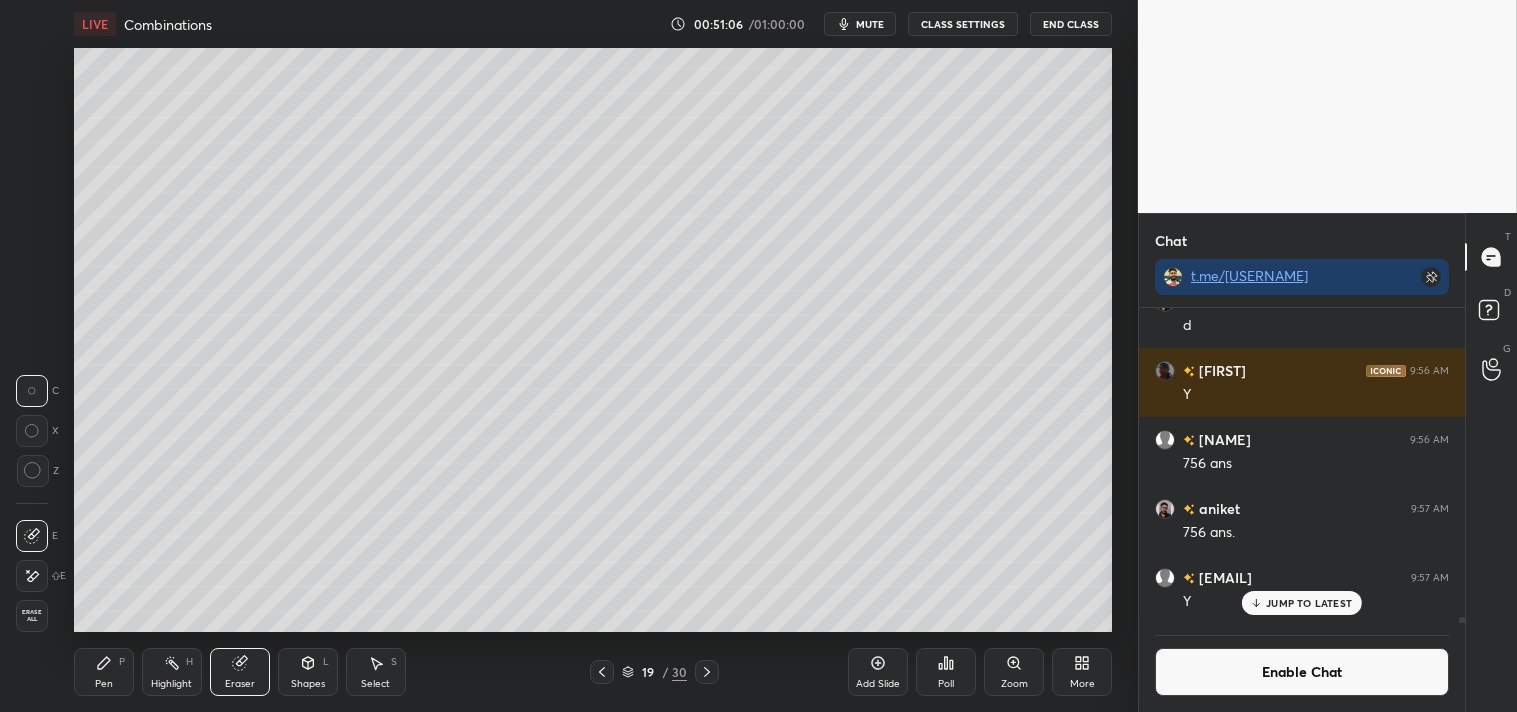click on "Pen P" at bounding box center [104, 672] 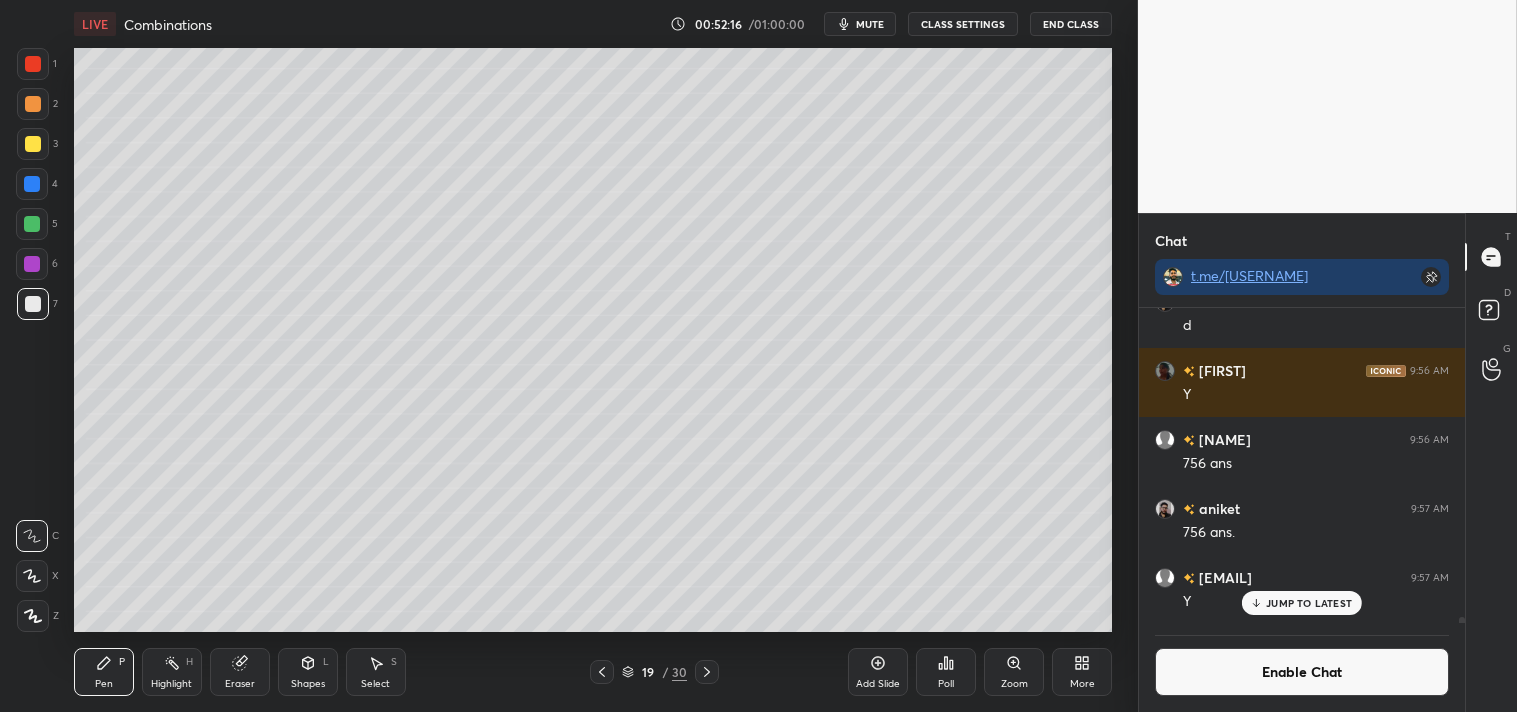 click on "Enable Chat" at bounding box center (1302, 672) 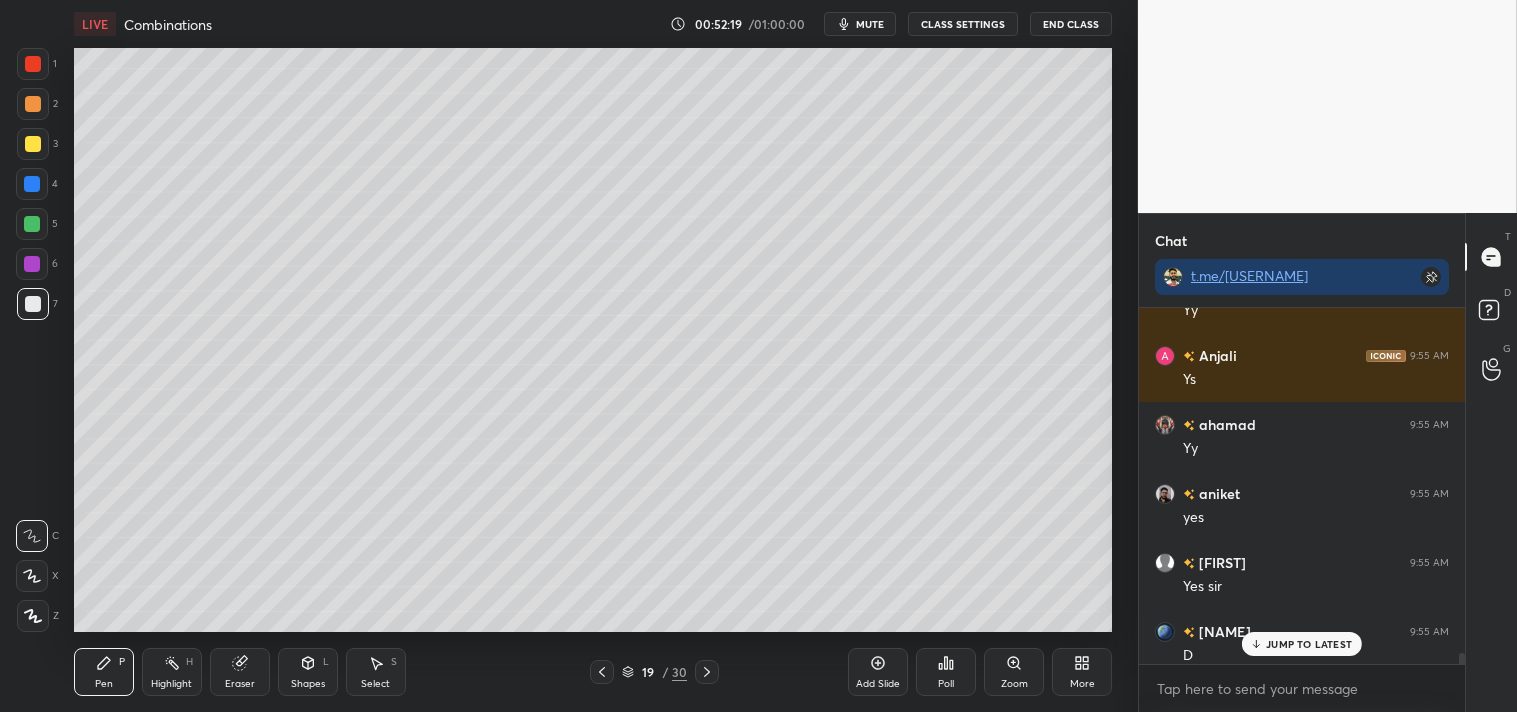 click on "Add Slide Poll Zoom More" at bounding box center [980, 672] 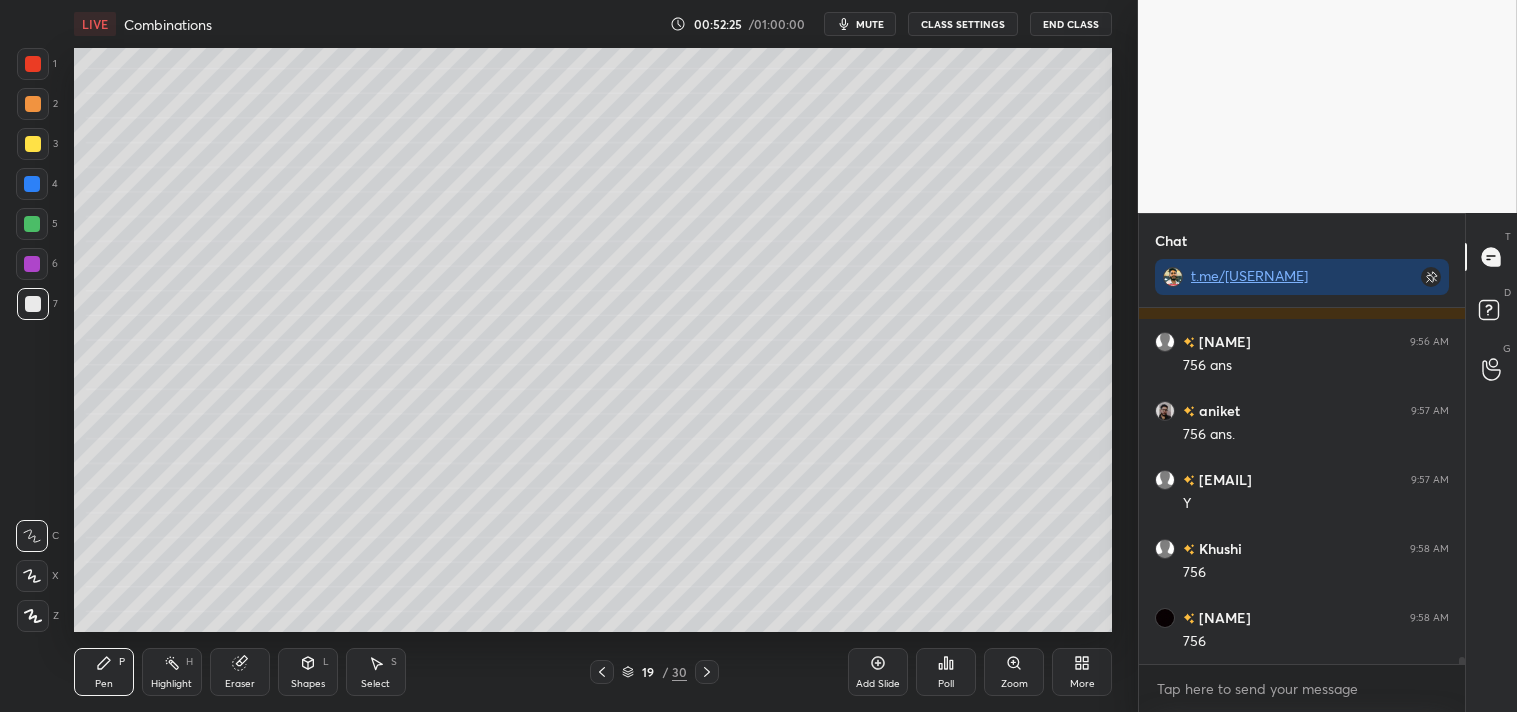 scroll, scrollTop: 17900, scrollLeft: 0, axis: vertical 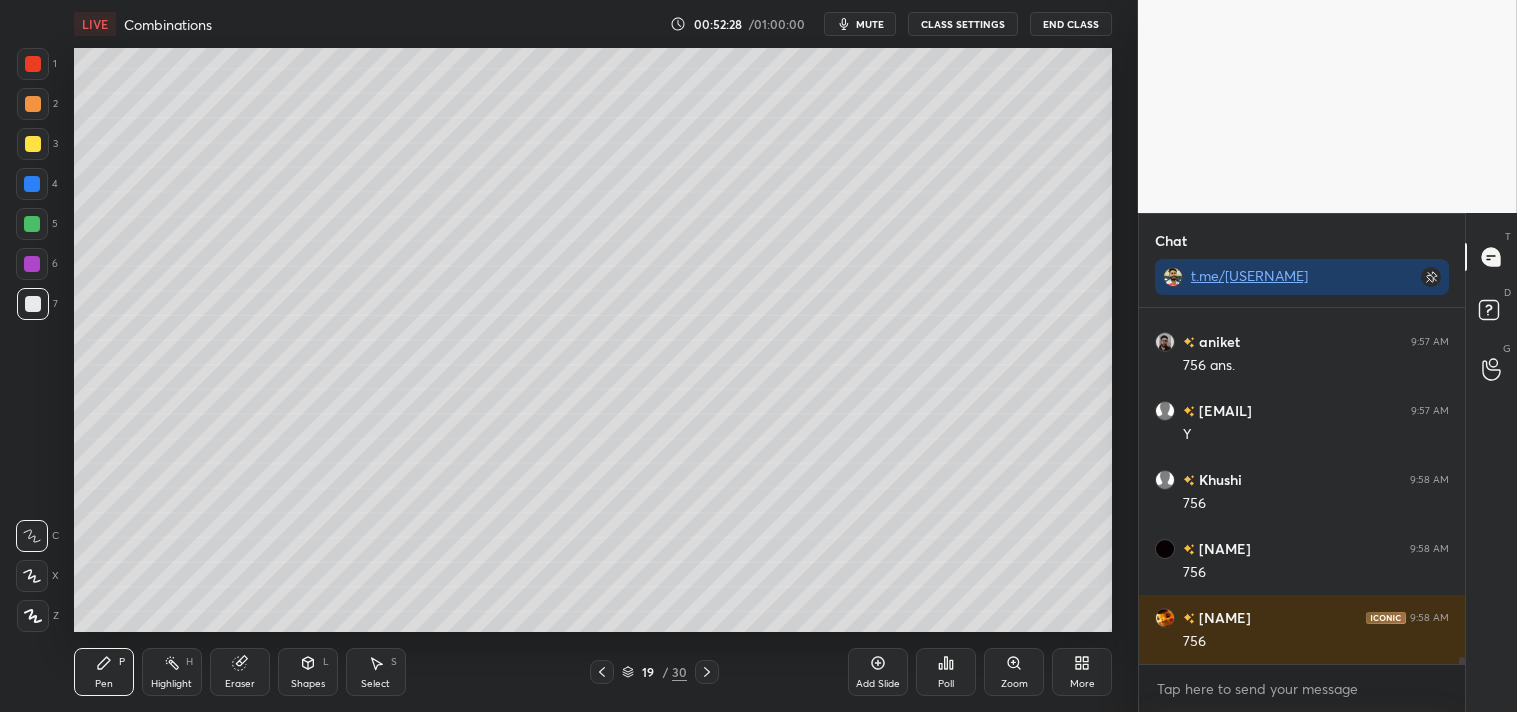 click 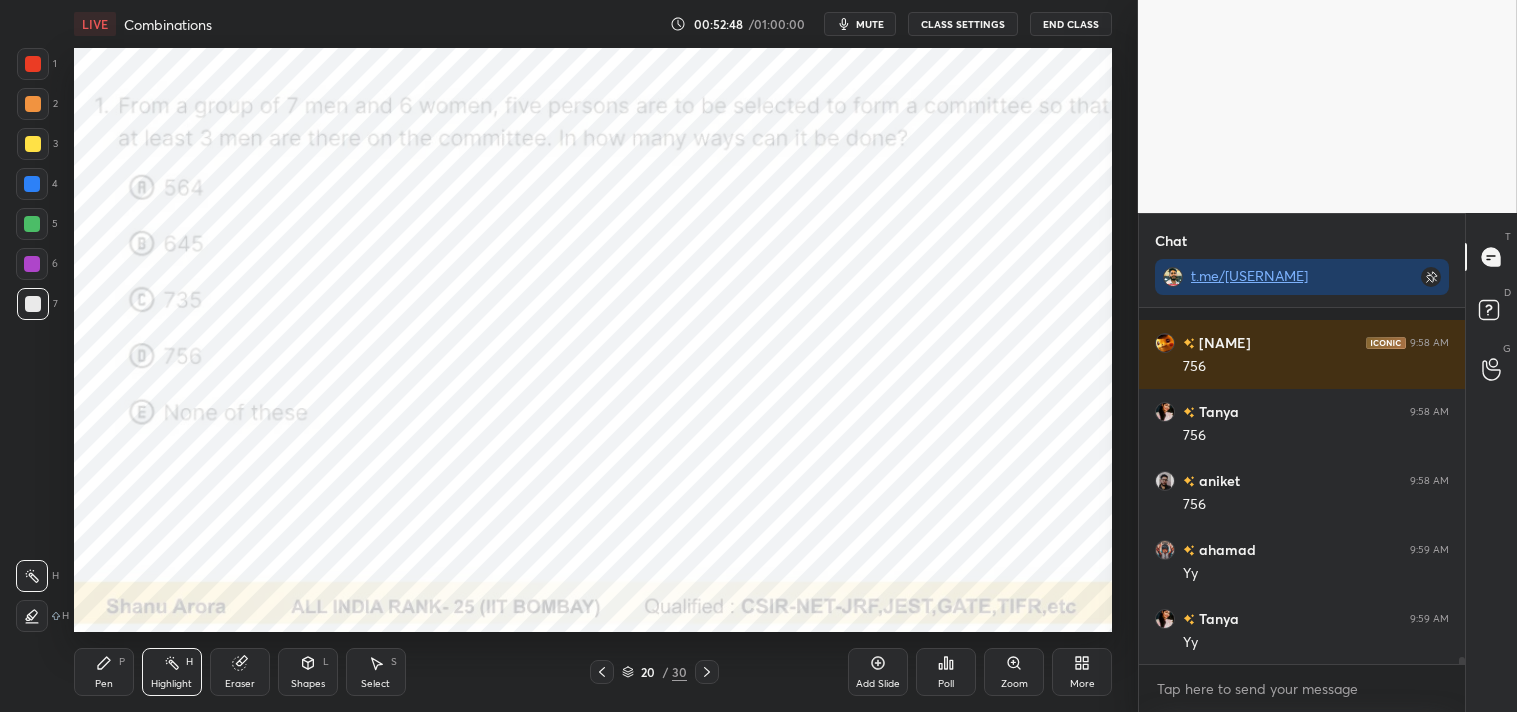 scroll, scrollTop: 18263, scrollLeft: 0, axis: vertical 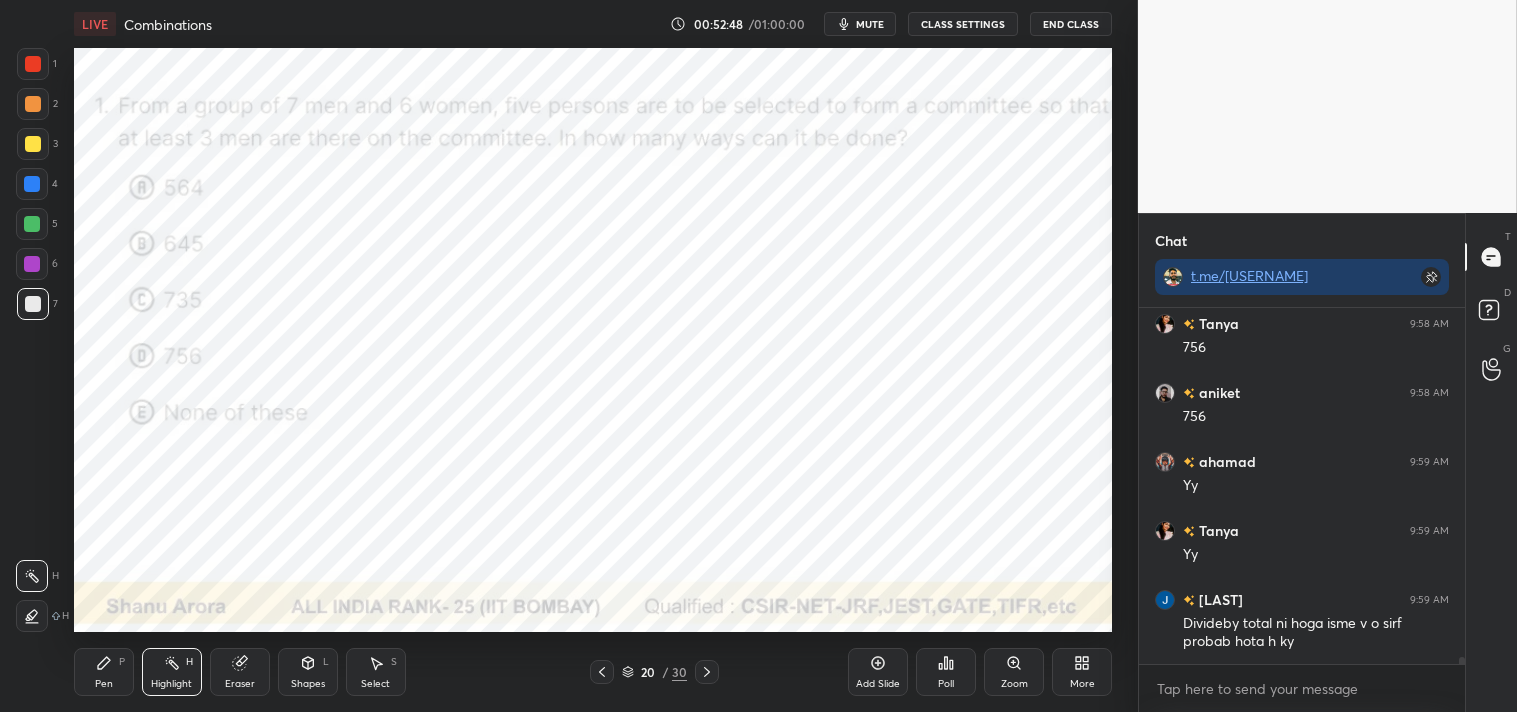 click on "Pen P" at bounding box center [104, 672] 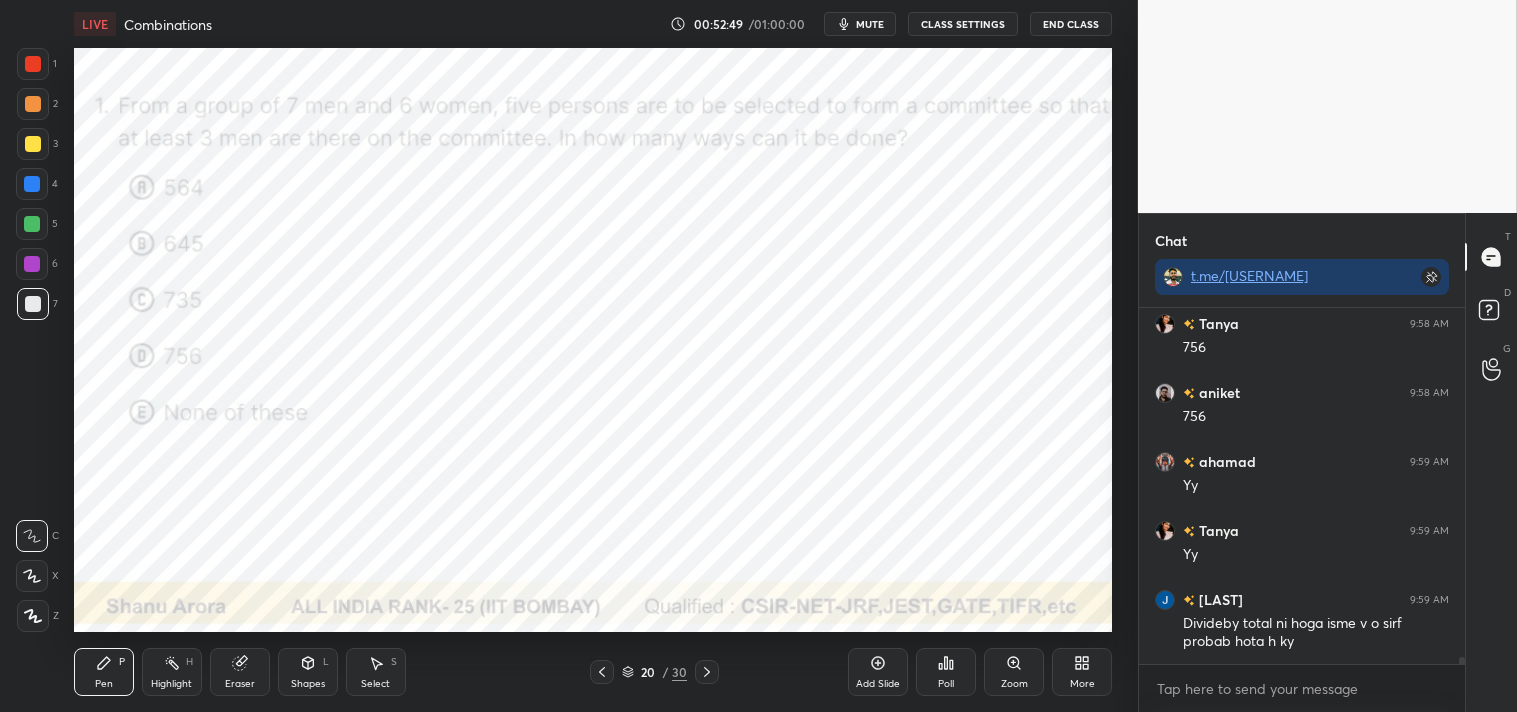 click at bounding box center [33, 64] 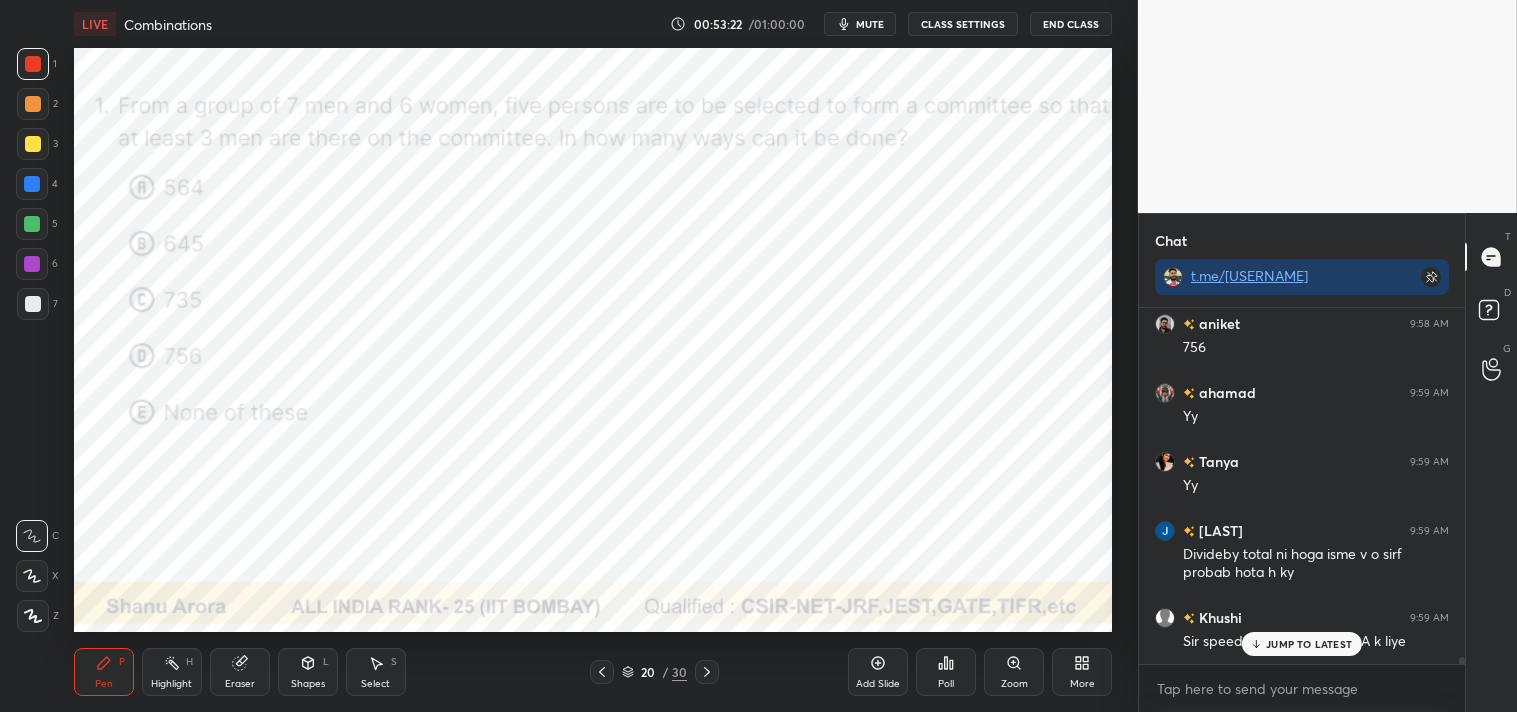 scroll, scrollTop: 18418, scrollLeft: 0, axis: vertical 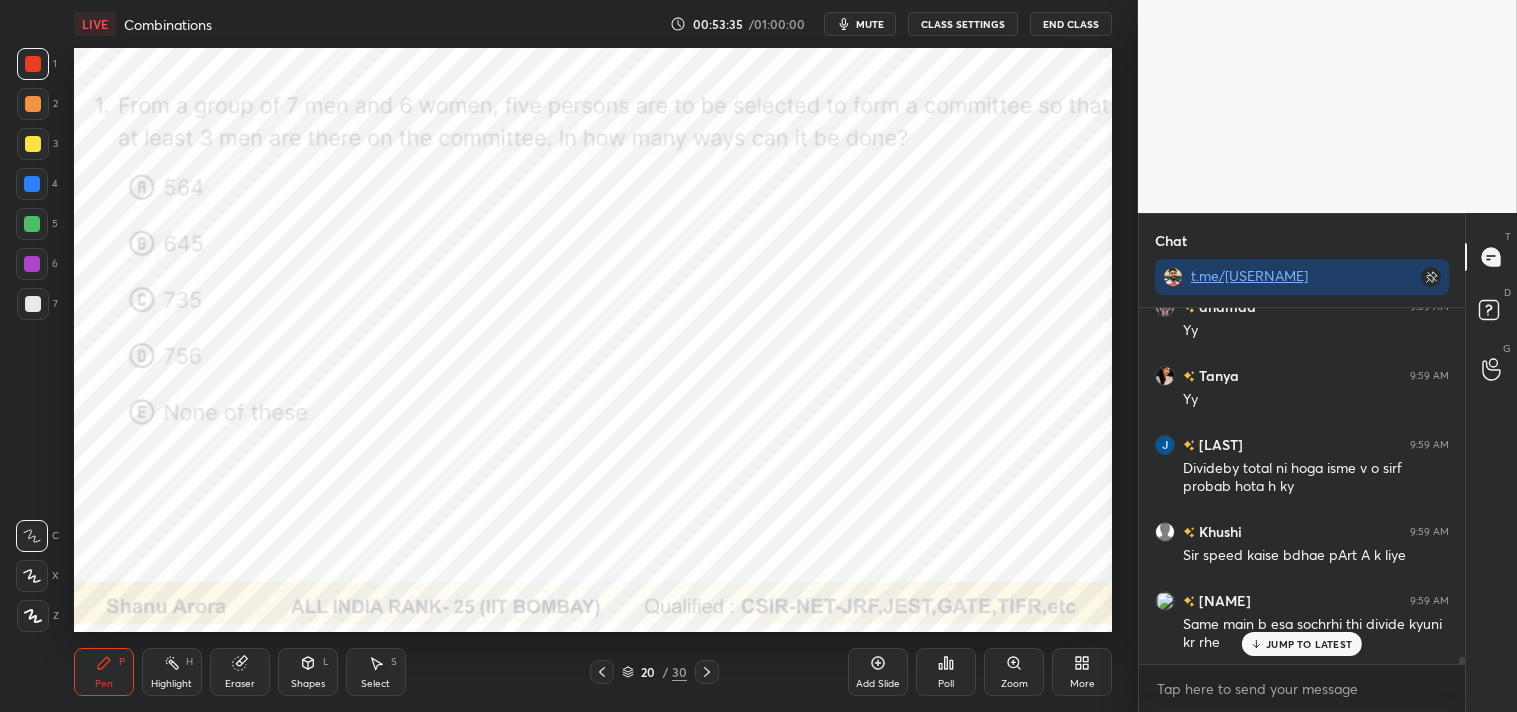 click on "Add Slide" at bounding box center [878, 684] 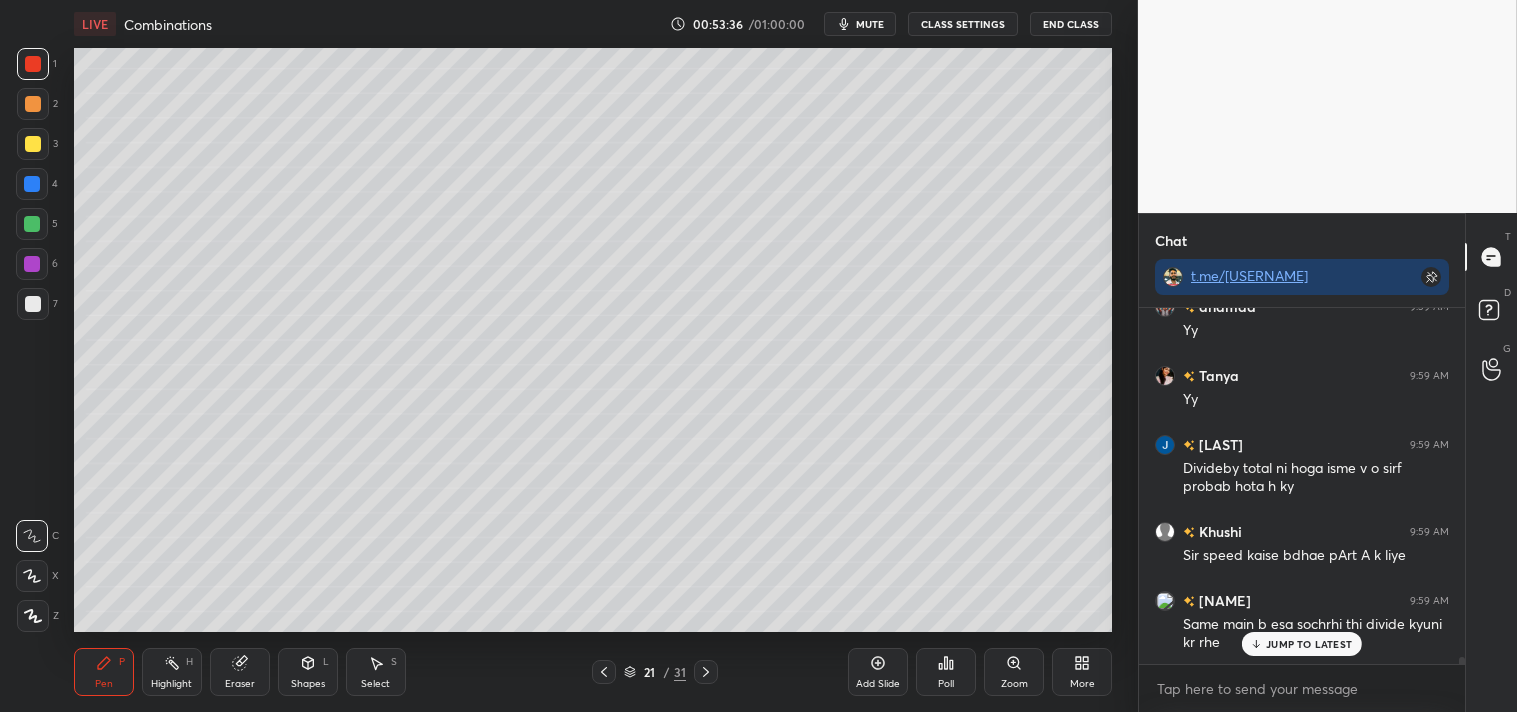 click at bounding box center [33, 304] 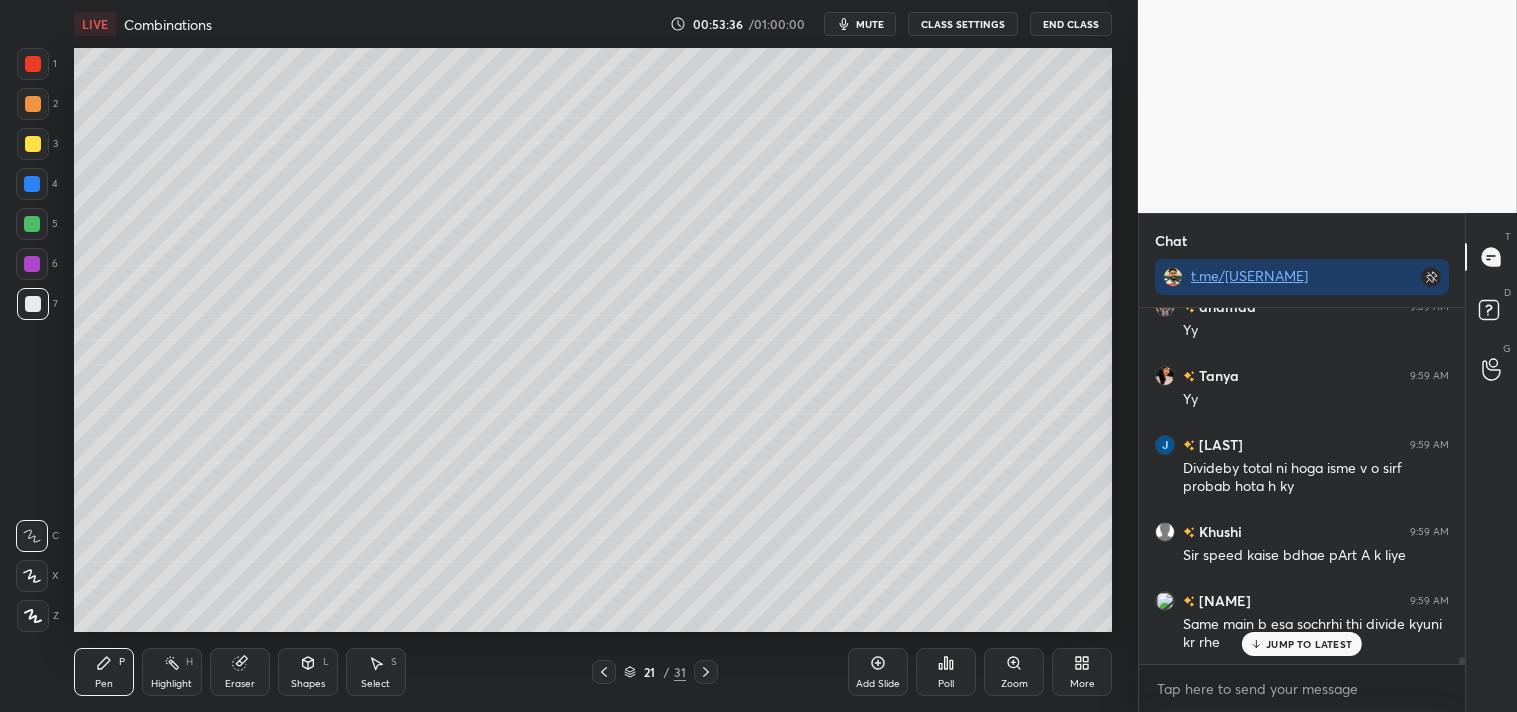 click at bounding box center [33, 304] 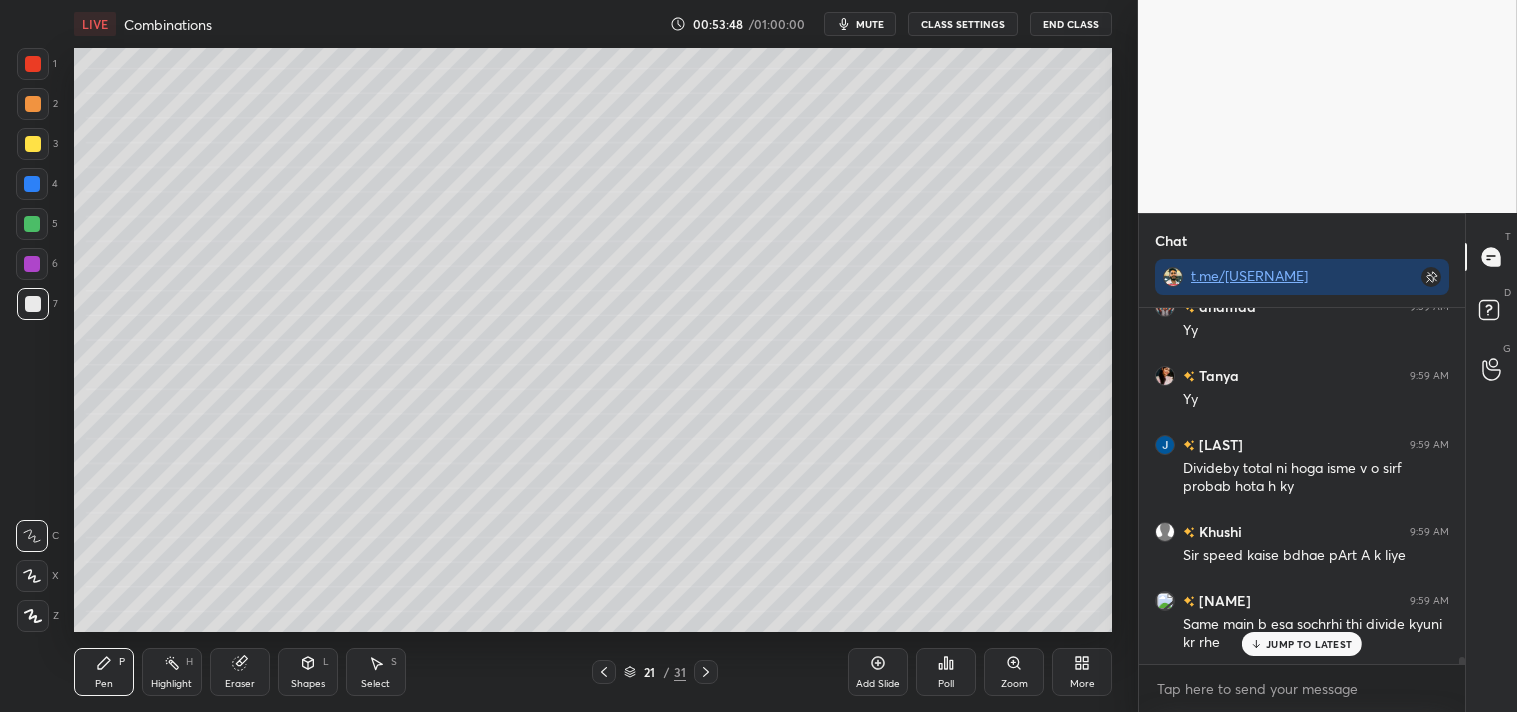 click at bounding box center (33, 144) 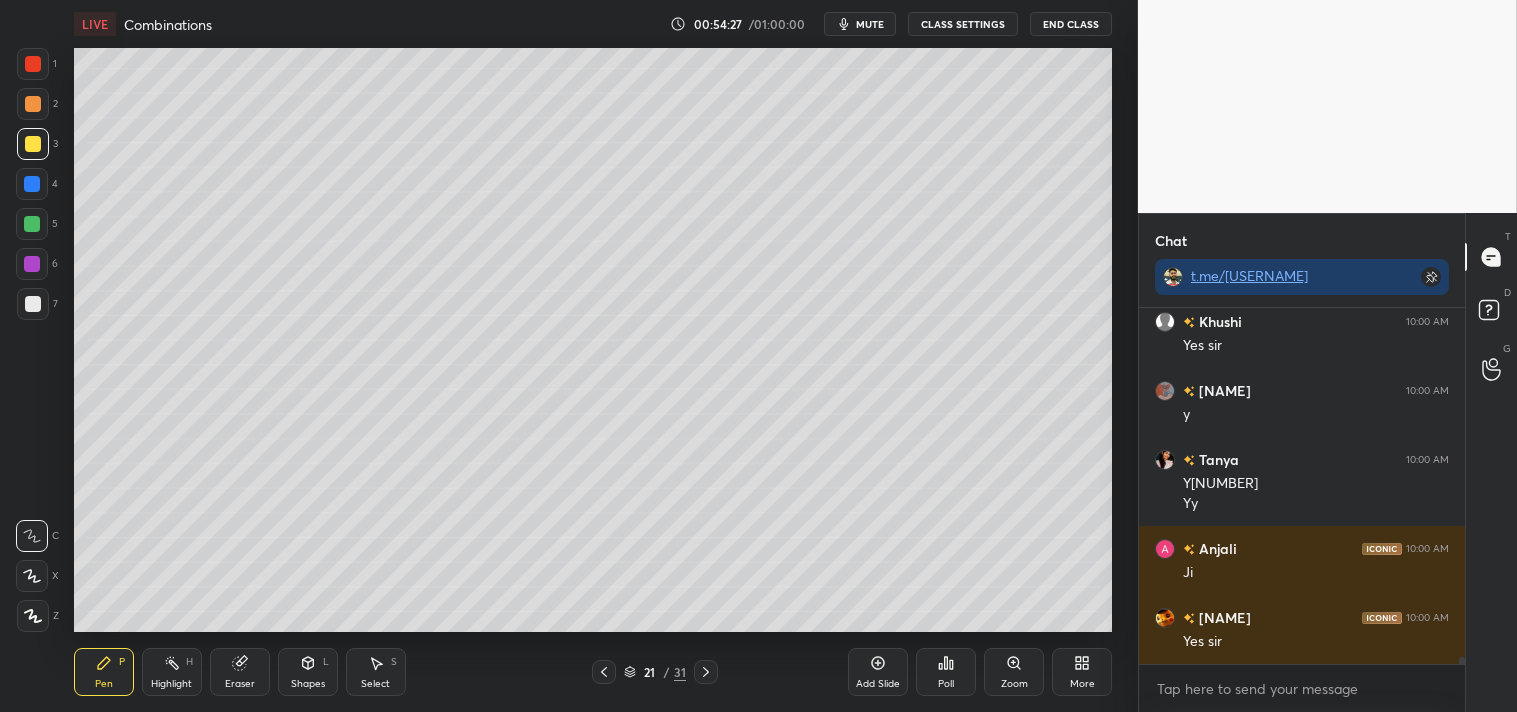 scroll, scrollTop: 19060, scrollLeft: 0, axis: vertical 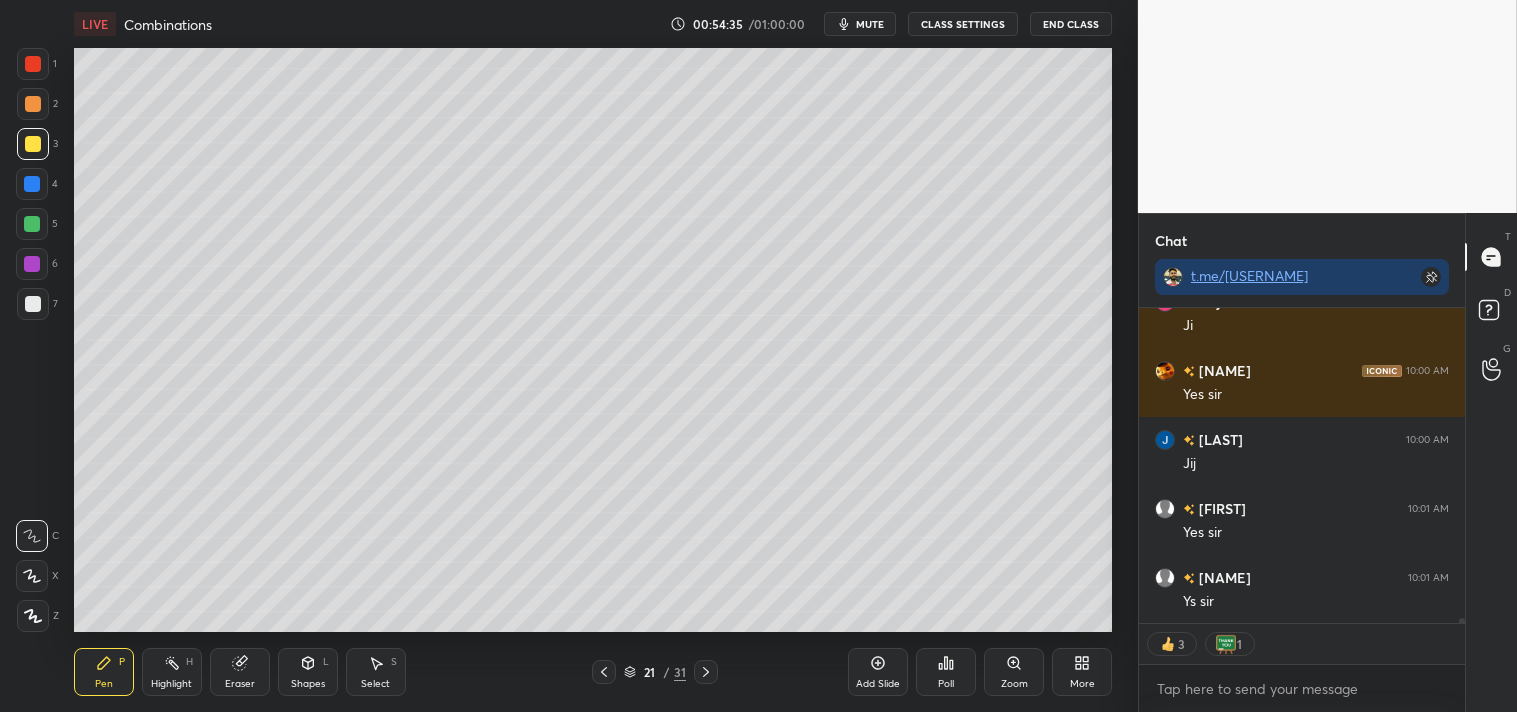 click on "Add Slide" at bounding box center [878, 672] 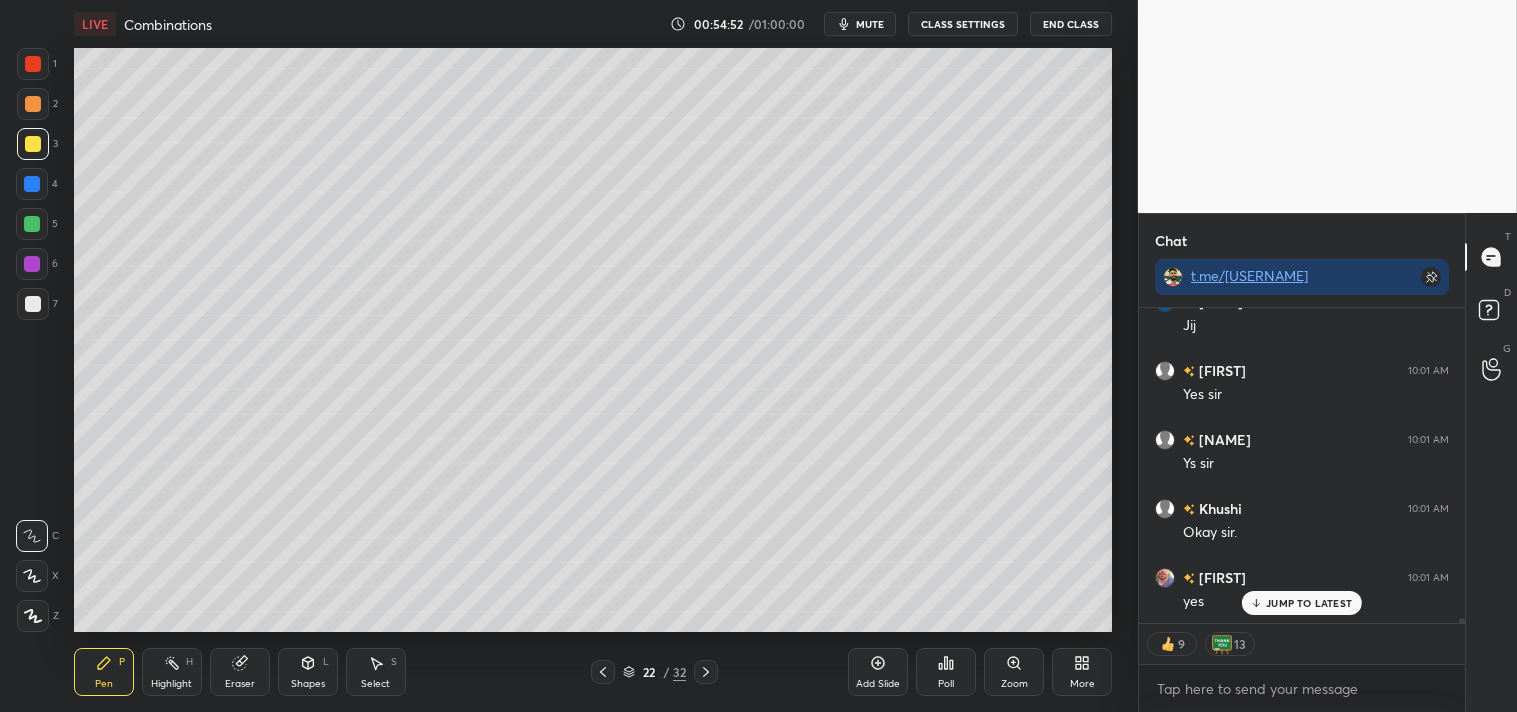 scroll, scrollTop: 19445, scrollLeft: 0, axis: vertical 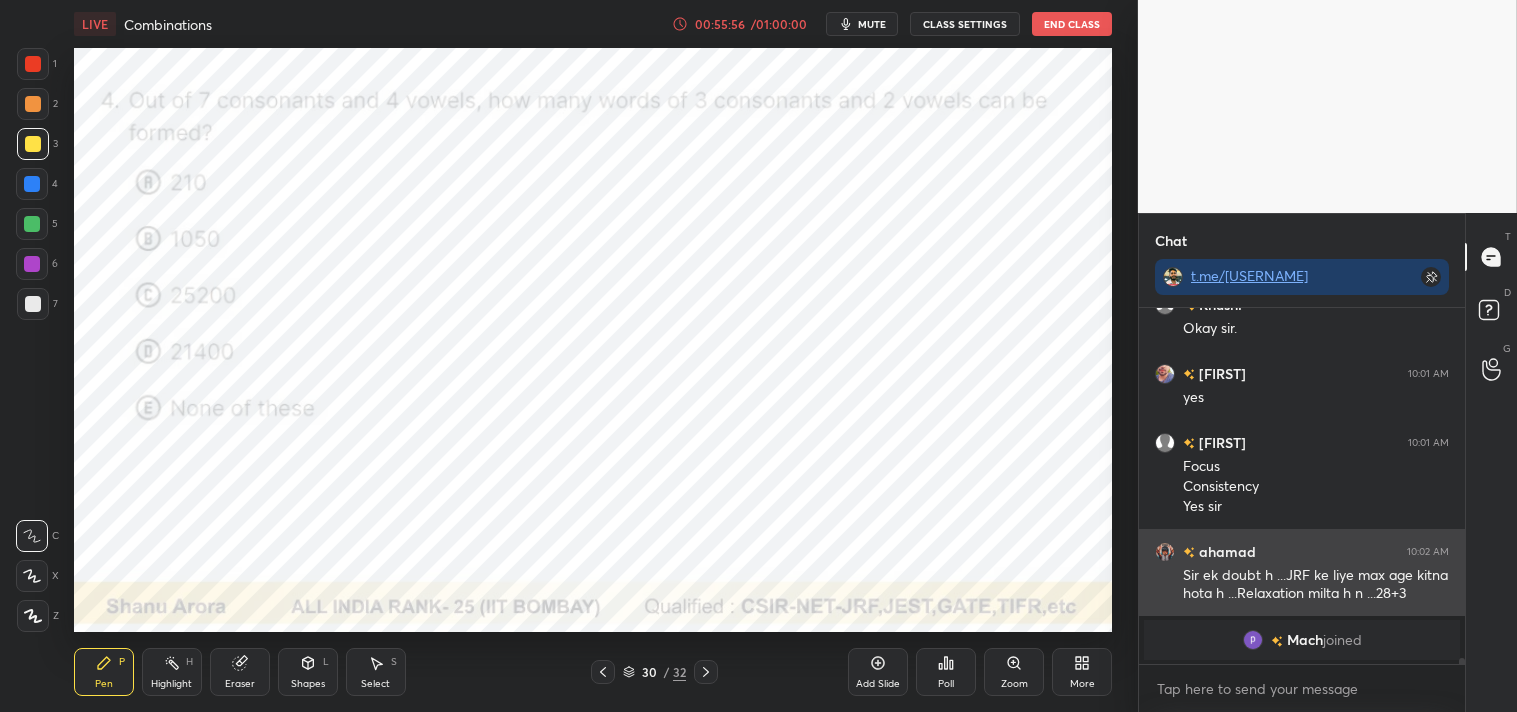 click on "ahamad" at bounding box center (1225, 551) 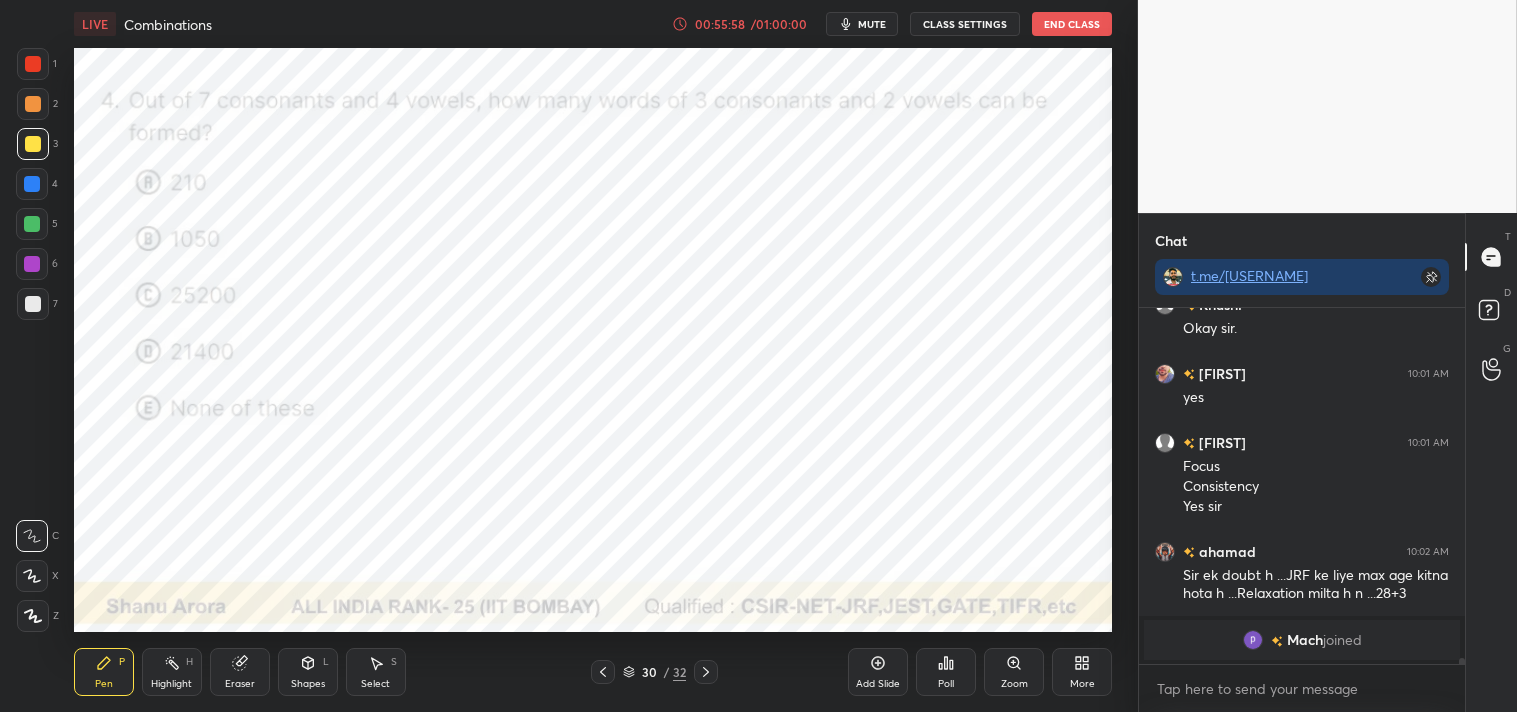 click on "ahamad" at bounding box center [1225, 551] 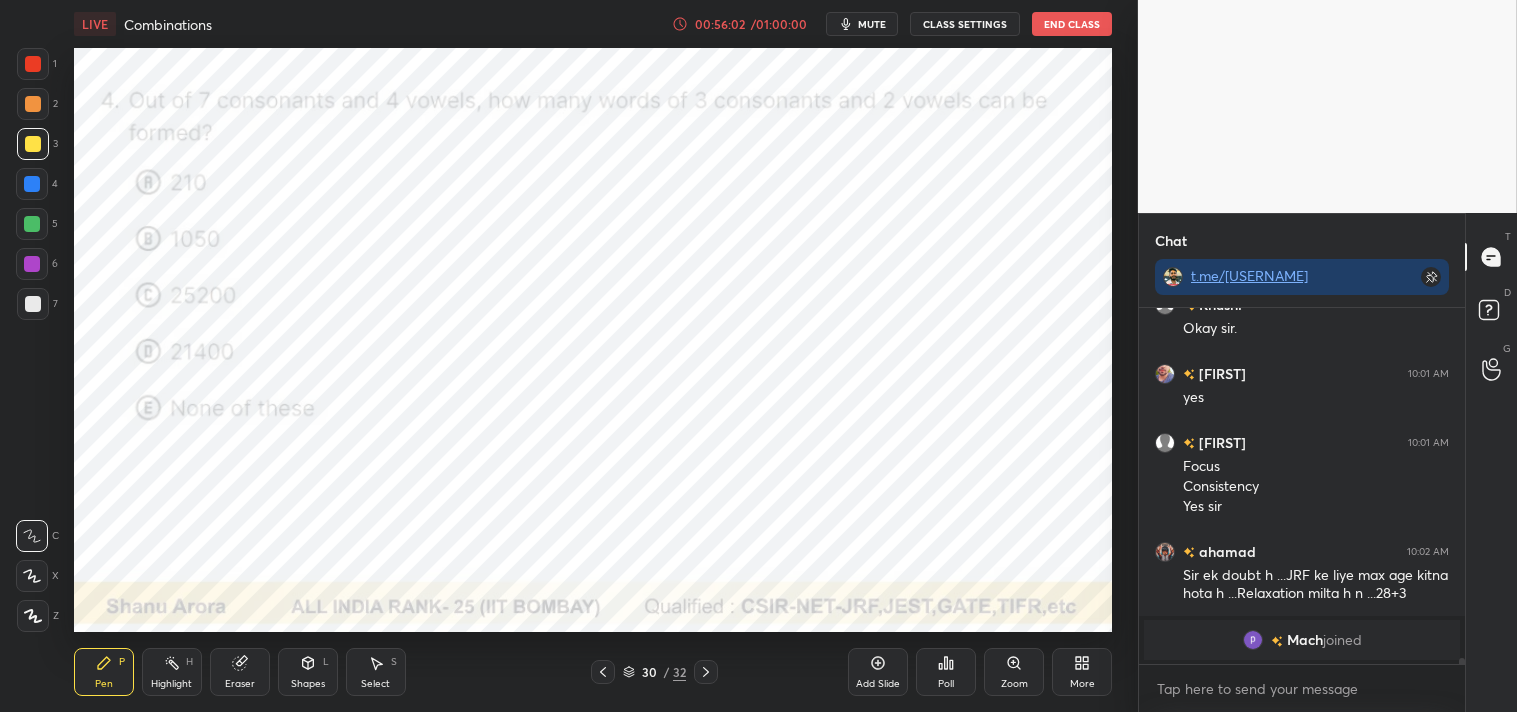 scroll, scrollTop: 19024, scrollLeft: 0, axis: vertical 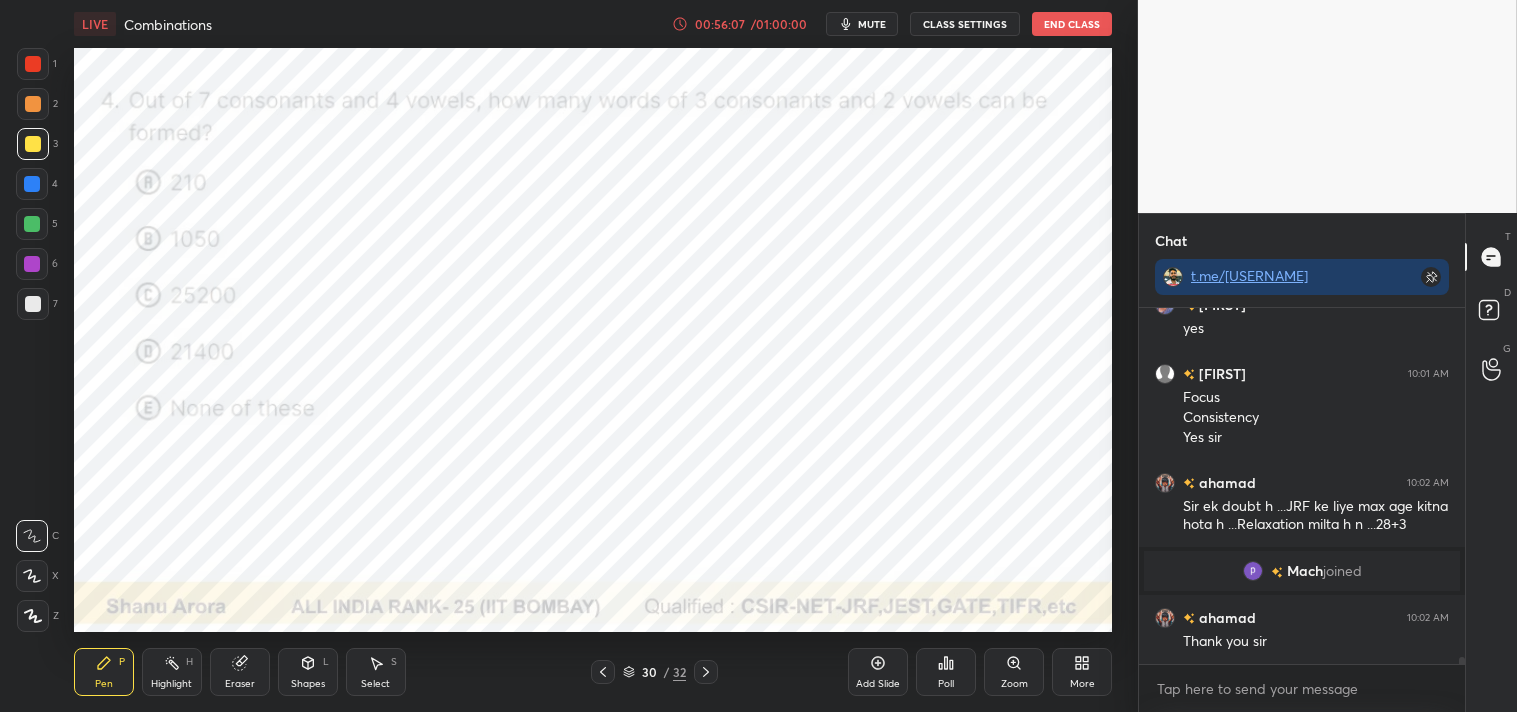 click on "Eraser" at bounding box center [240, 672] 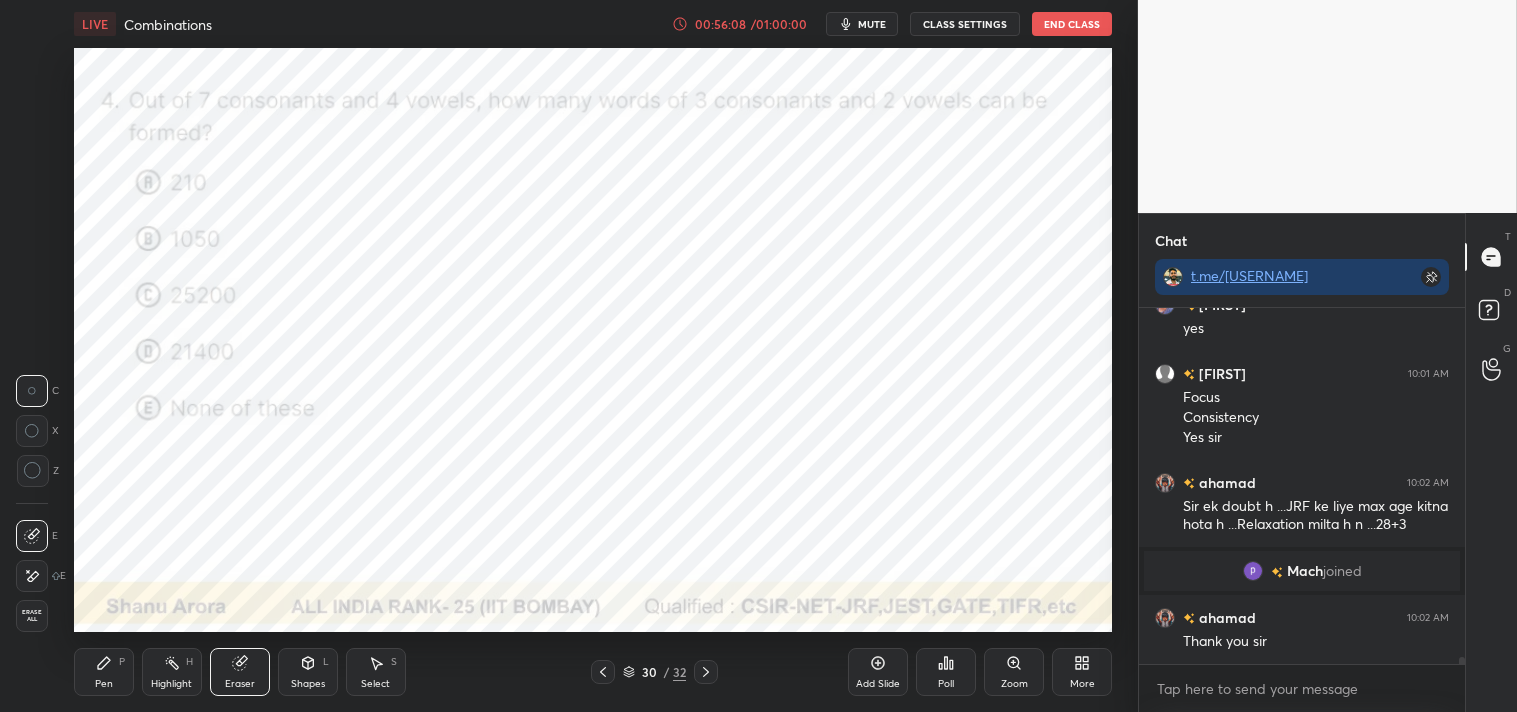 click on "C X Z" at bounding box center (37, 439) 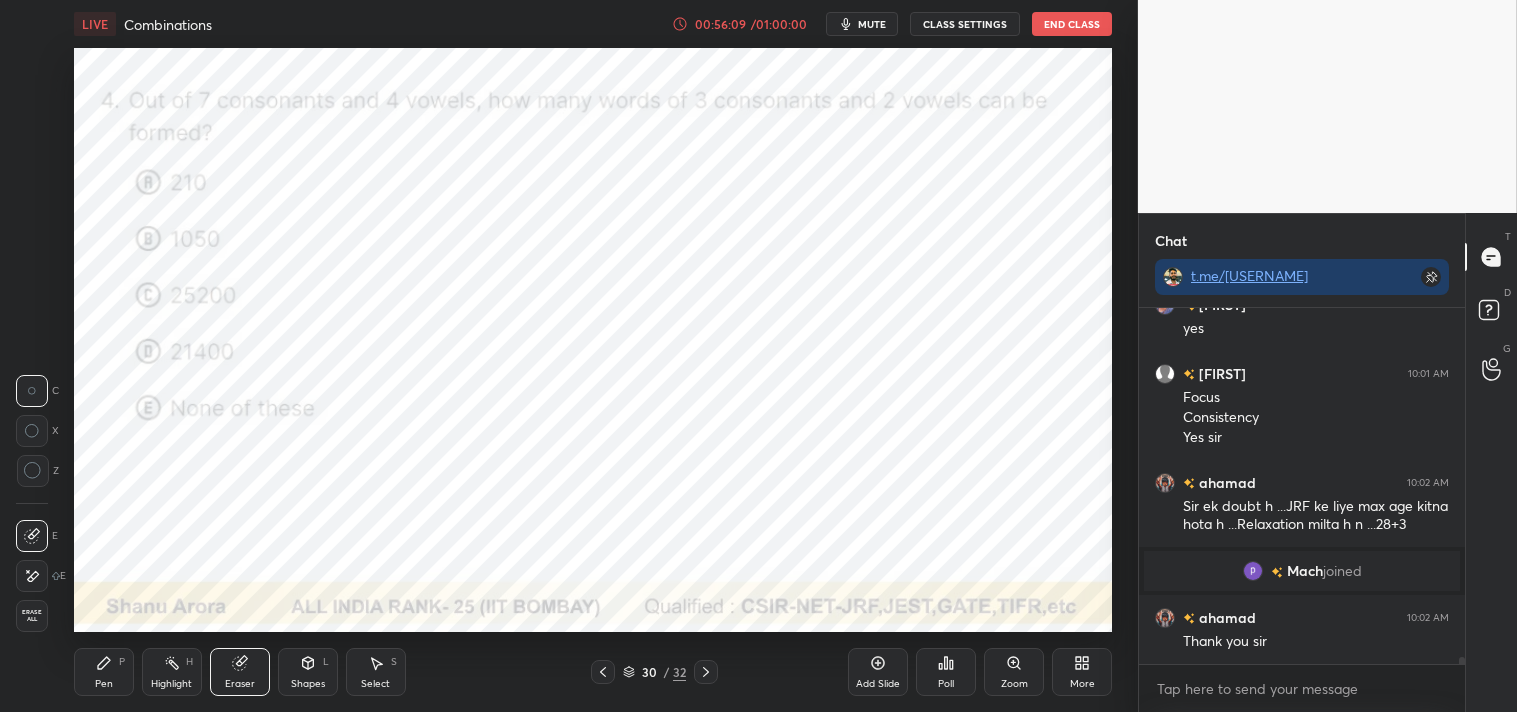 click at bounding box center (33, 471) 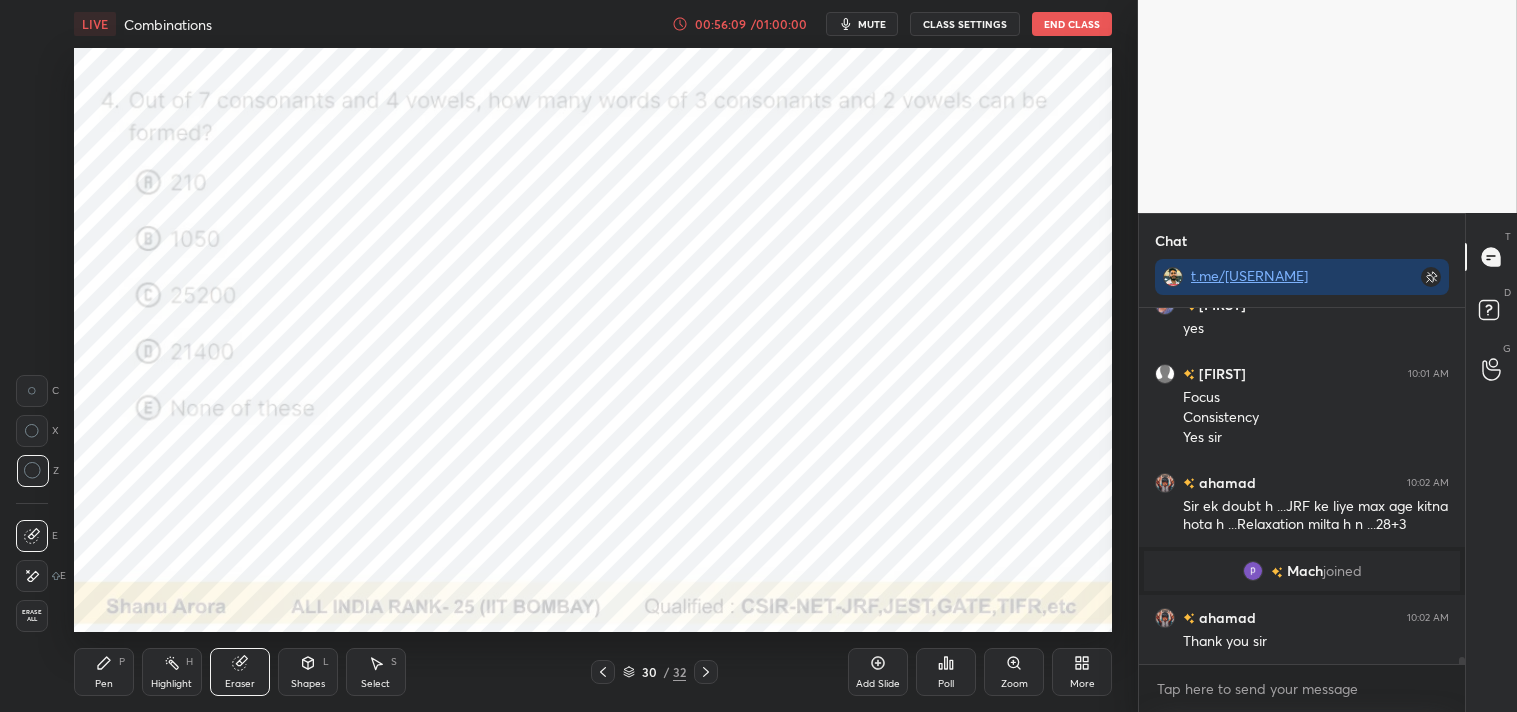 click 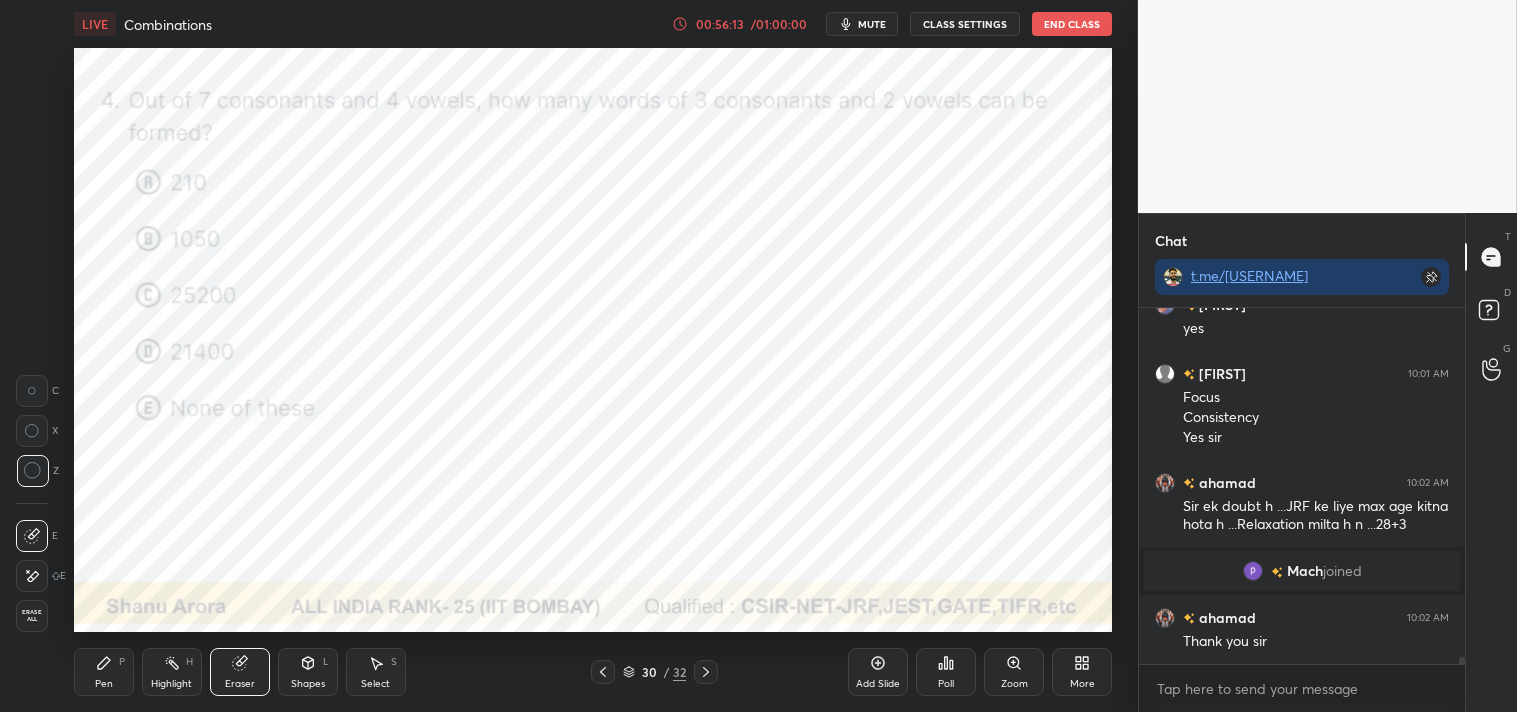 click on "LIVE Combinations 00:56:13 /  01:00:00 mute CLASS SETTINGS End Class Setting up your live class Poll for   secs No correct answer Start poll Back Combinations • L2 of Detail Course for PART-A General Aptitude | CSIR-NET & GATE [NAME] Pen P Highlight H Eraser Shapes L Select S 30 / 32 Add Slide Poll Zoom More" at bounding box center [593, 356] 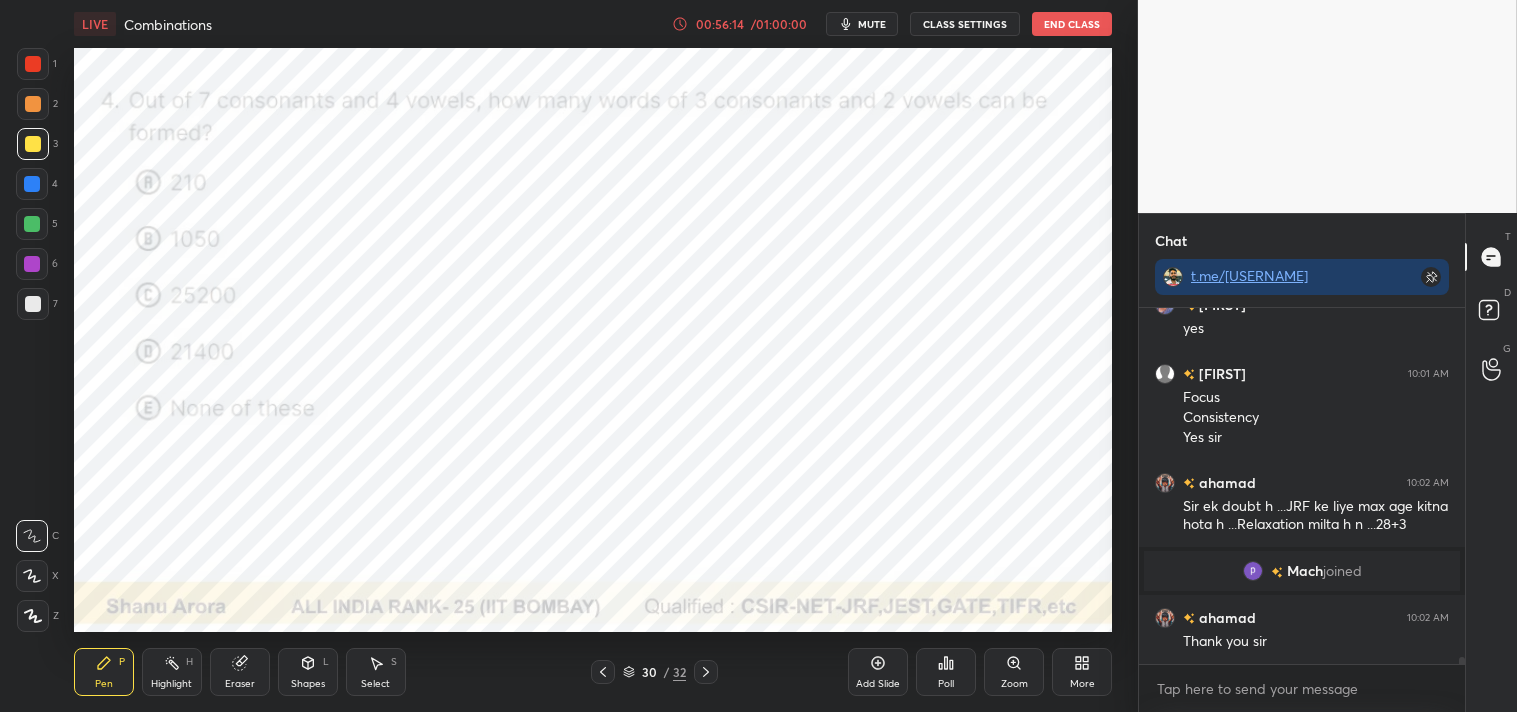 click at bounding box center (33, 64) 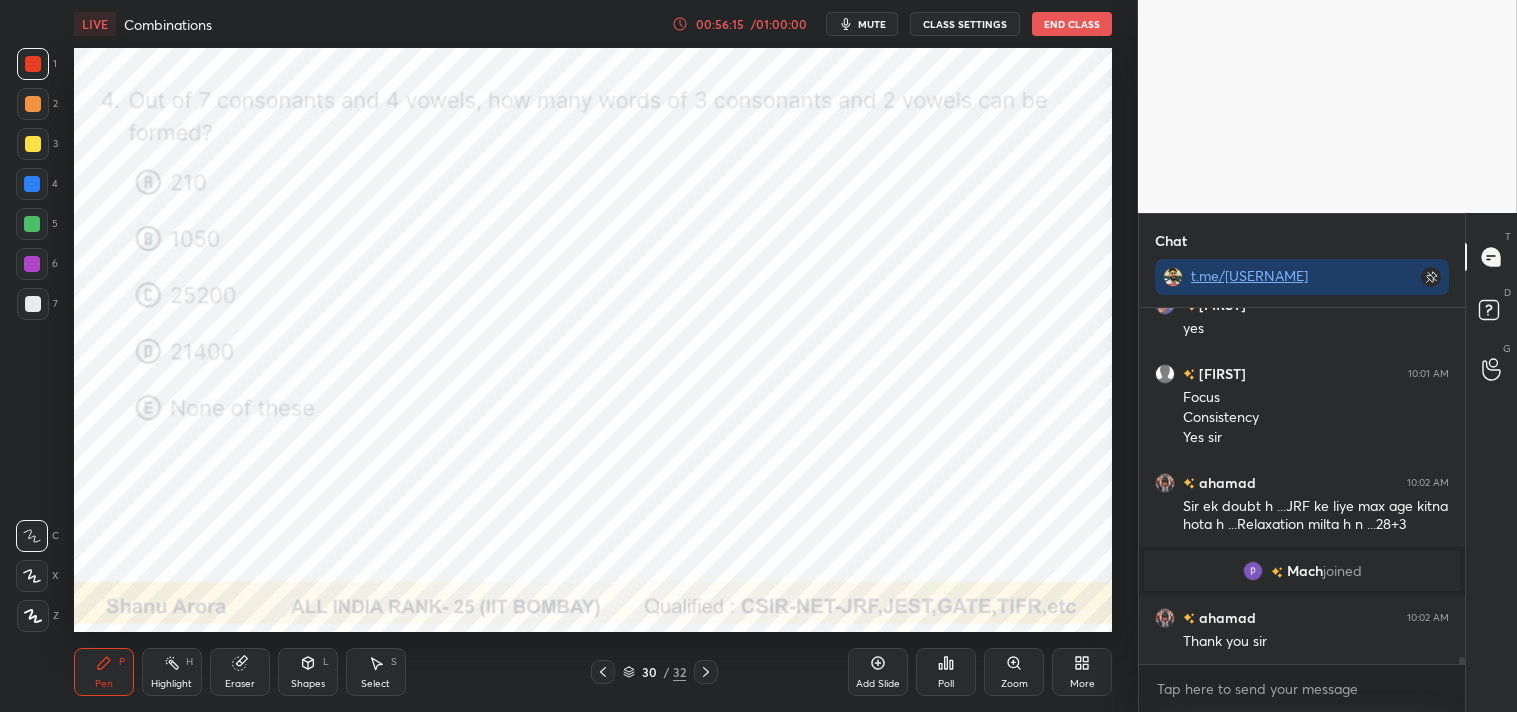 click at bounding box center (33, 64) 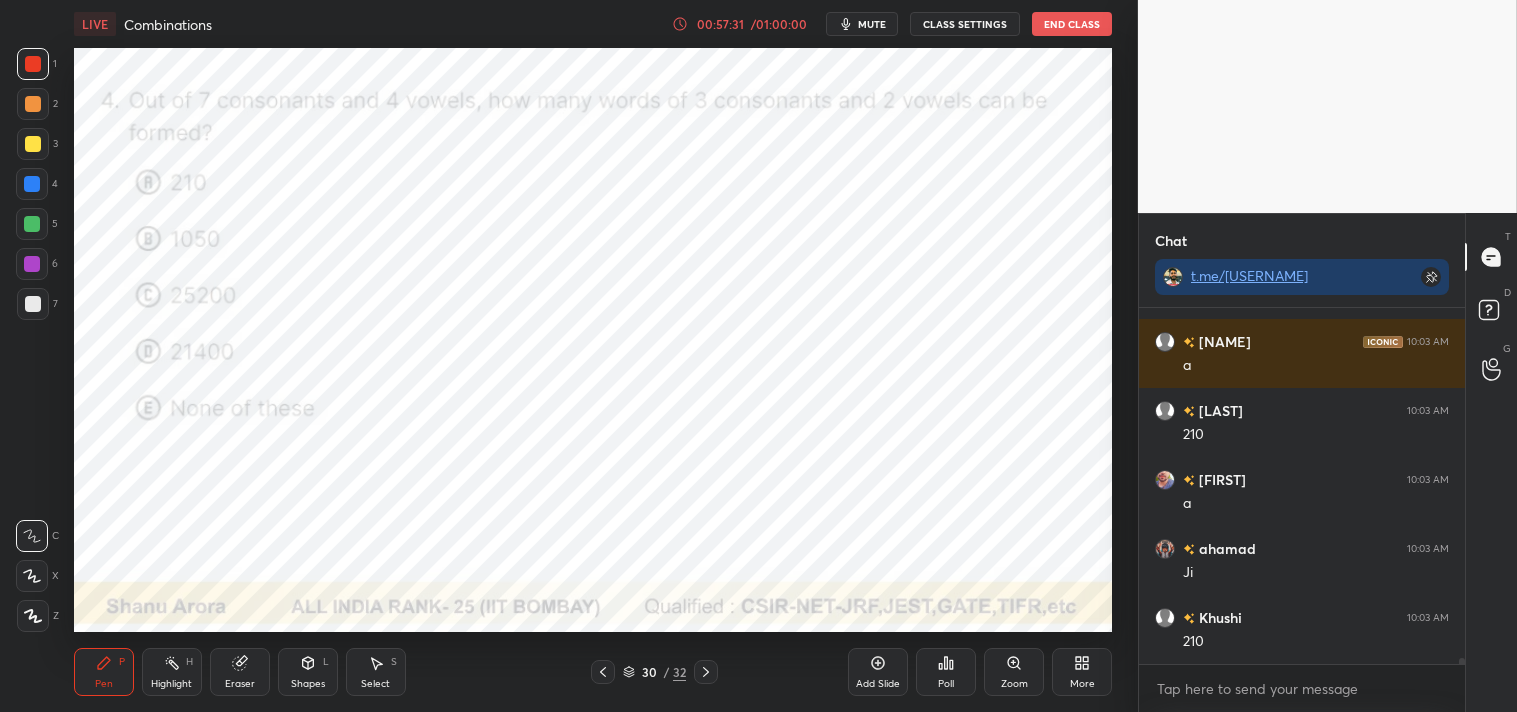 scroll, scrollTop: 19872, scrollLeft: 0, axis: vertical 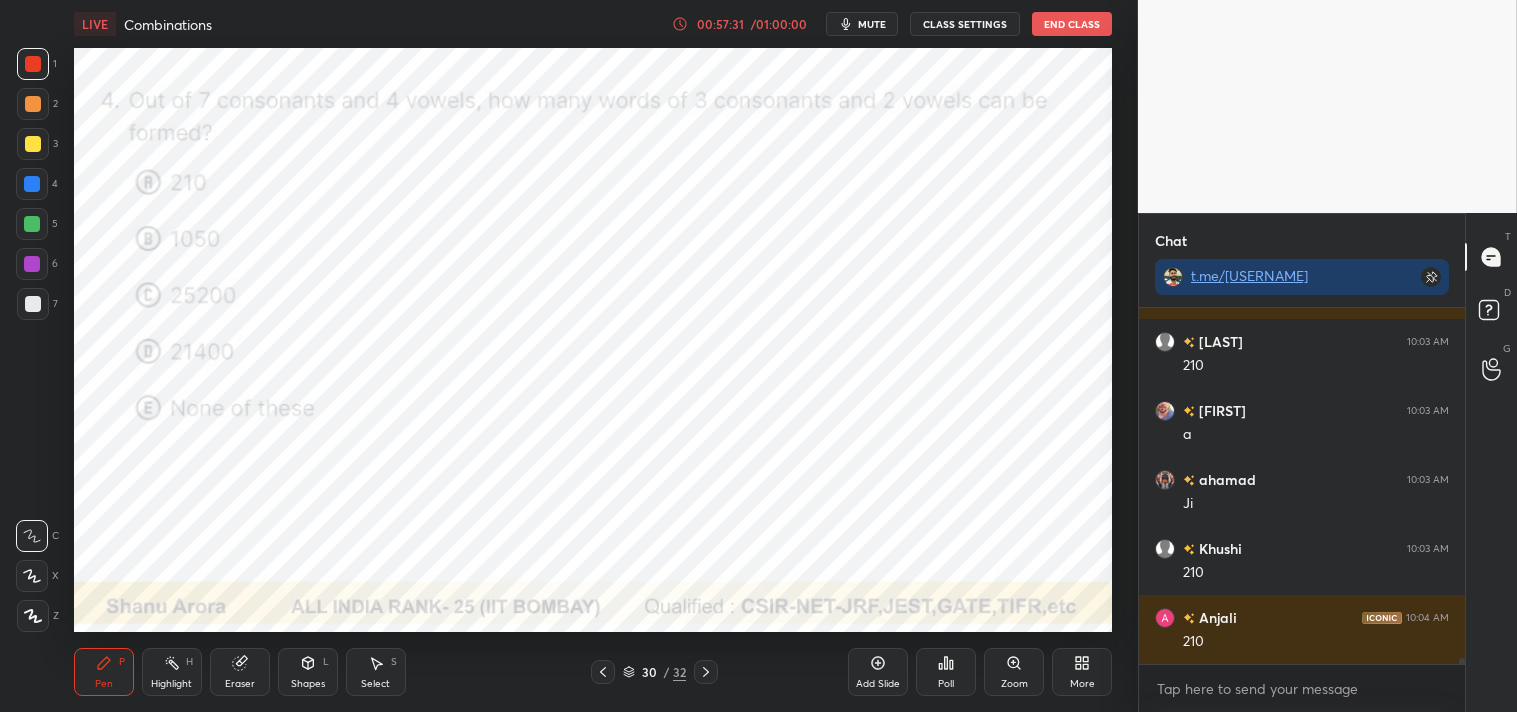 click on "Select S" at bounding box center (376, 672) 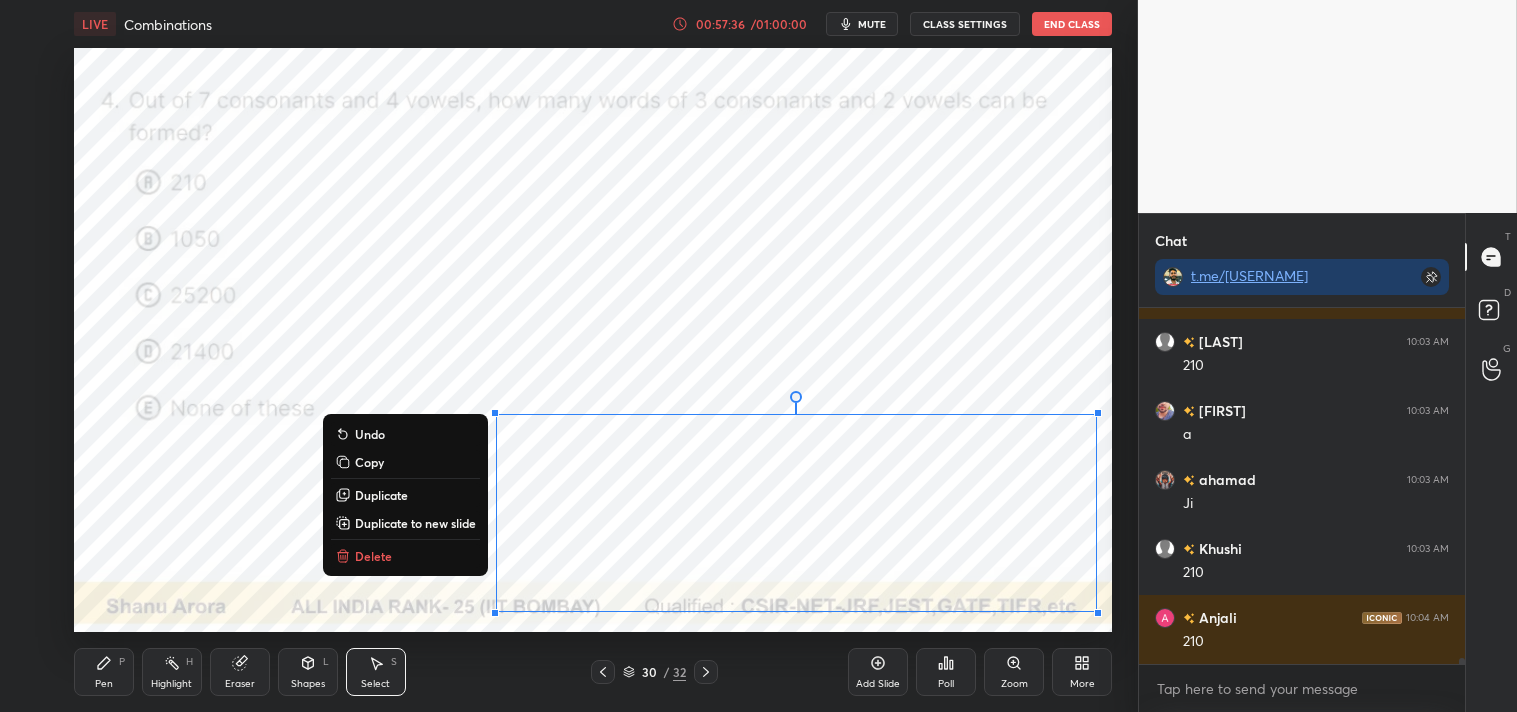 click on "0 ° Undo Copy Duplicate Duplicate to new slide Delete" at bounding box center (593, 340) 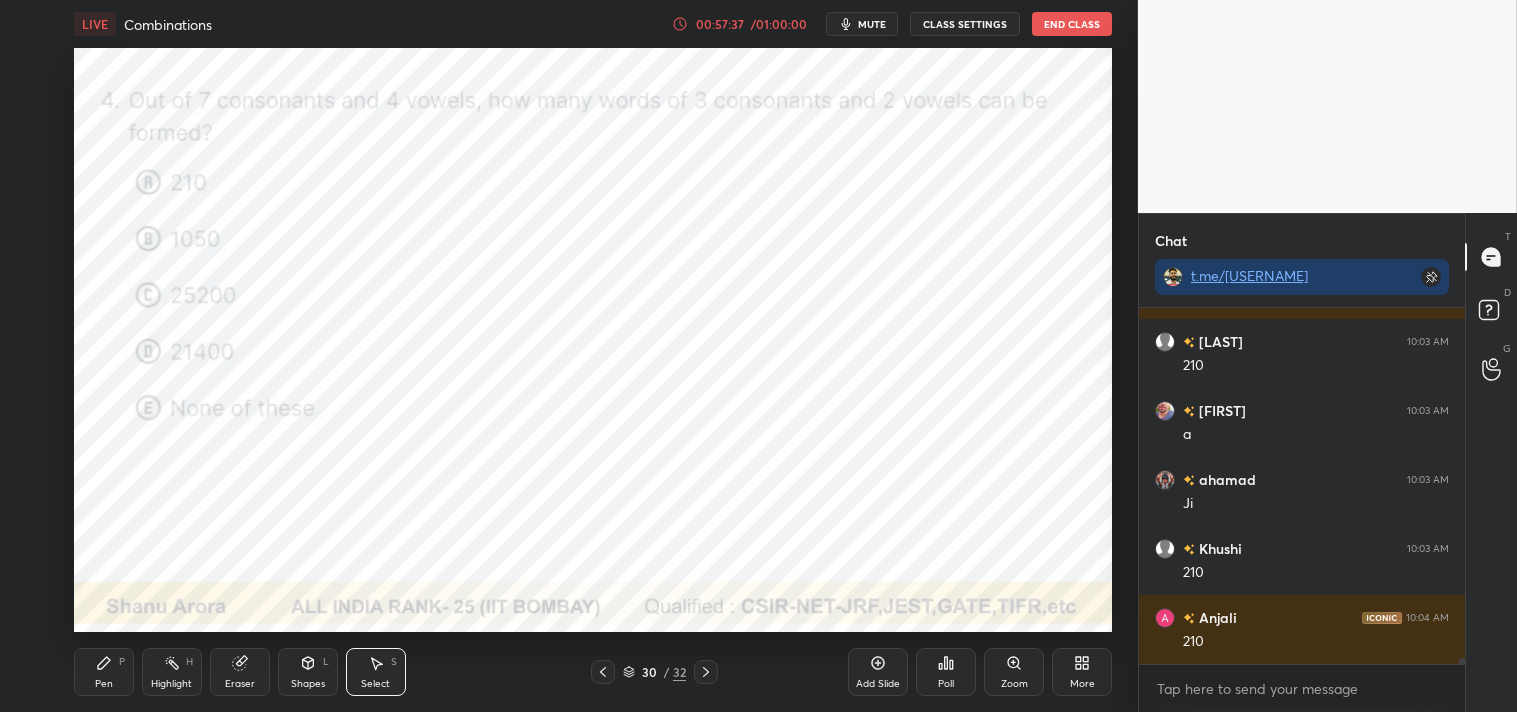 click on "Pen P" at bounding box center (104, 672) 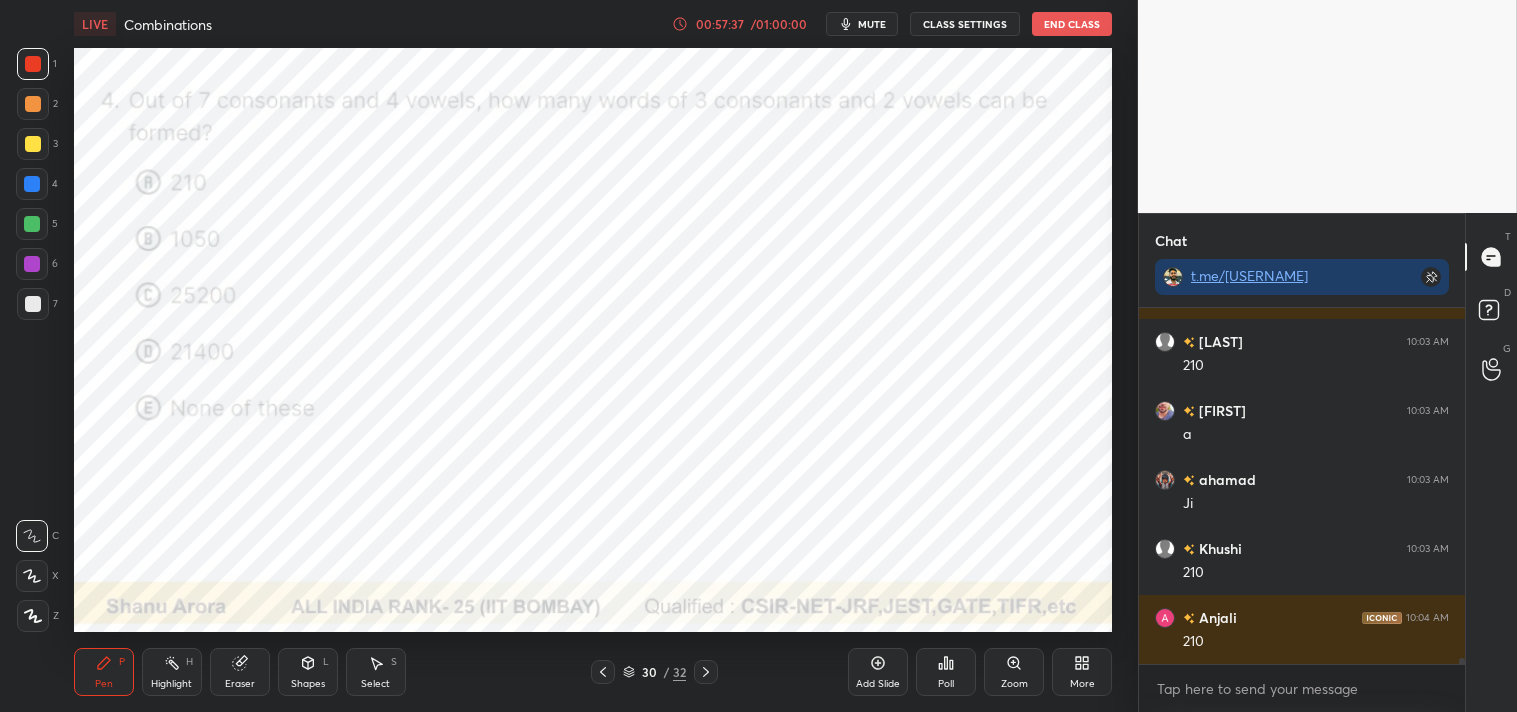click on "Pen P" at bounding box center (104, 672) 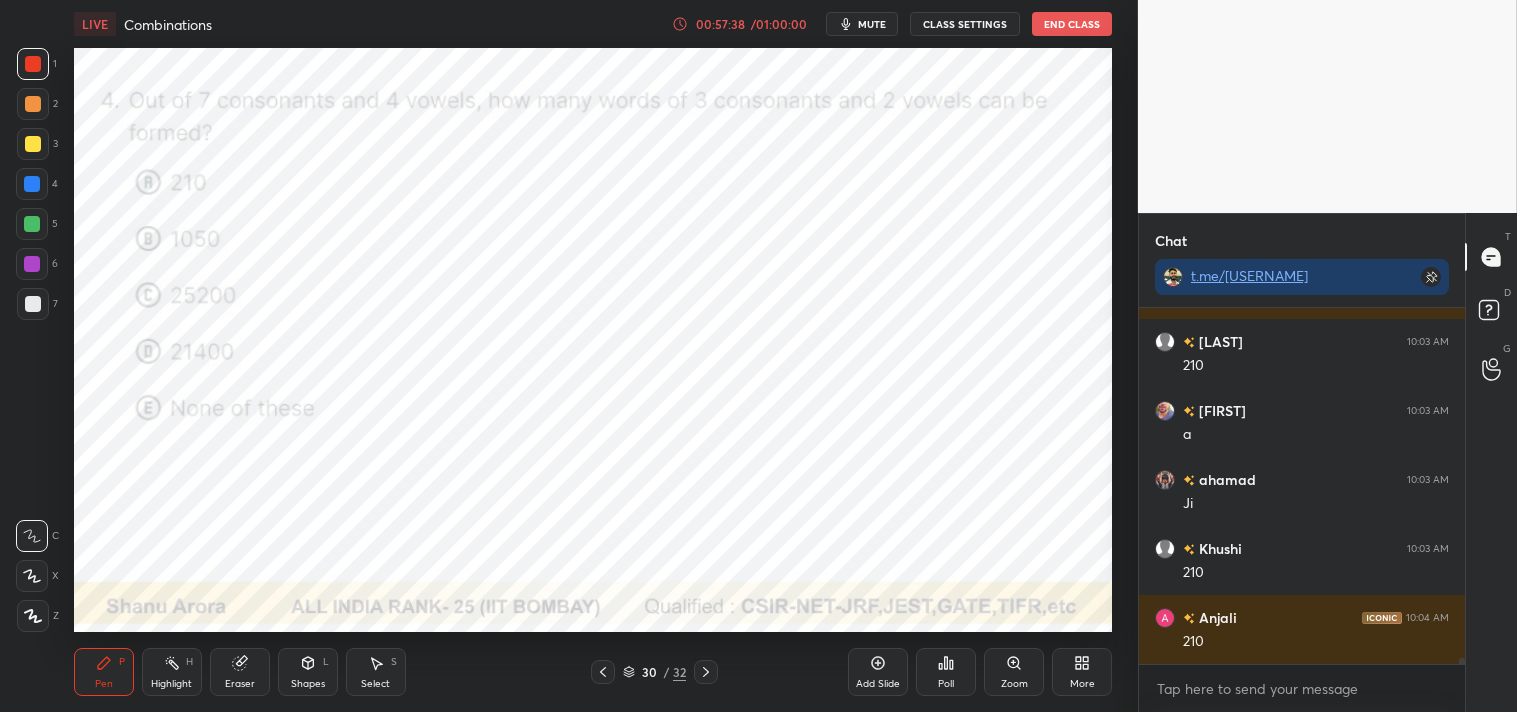 scroll, scrollTop: 19941, scrollLeft: 0, axis: vertical 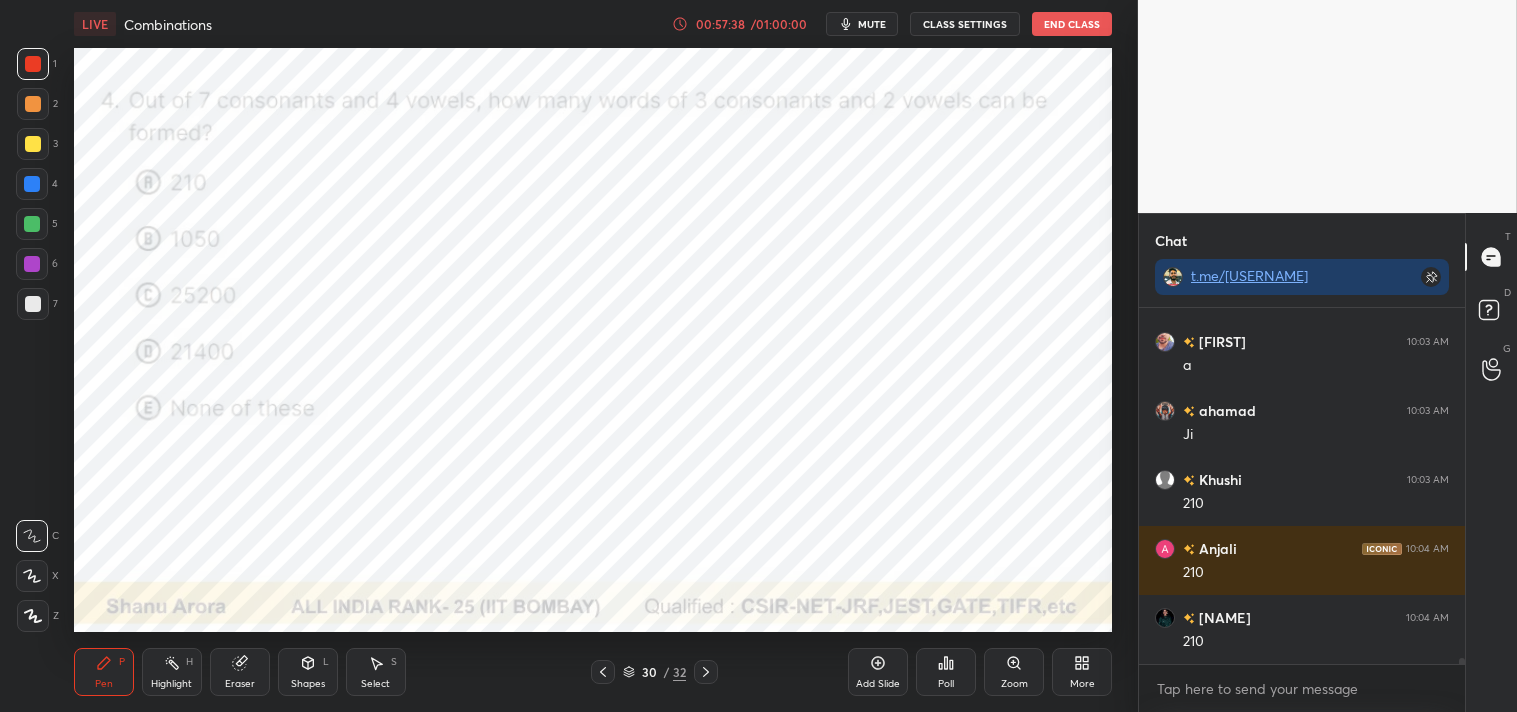 click at bounding box center [32, 184] 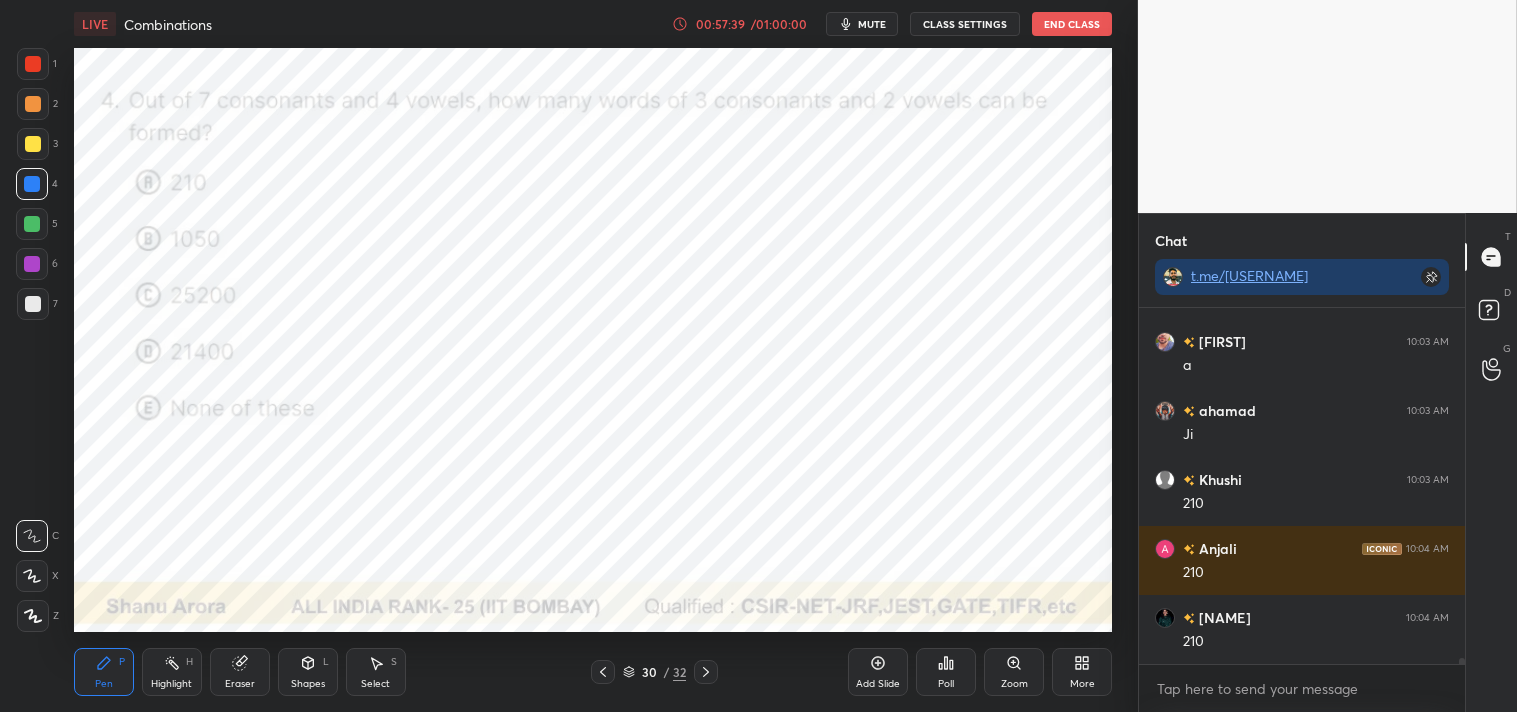 click at bounding box center [32, 184] 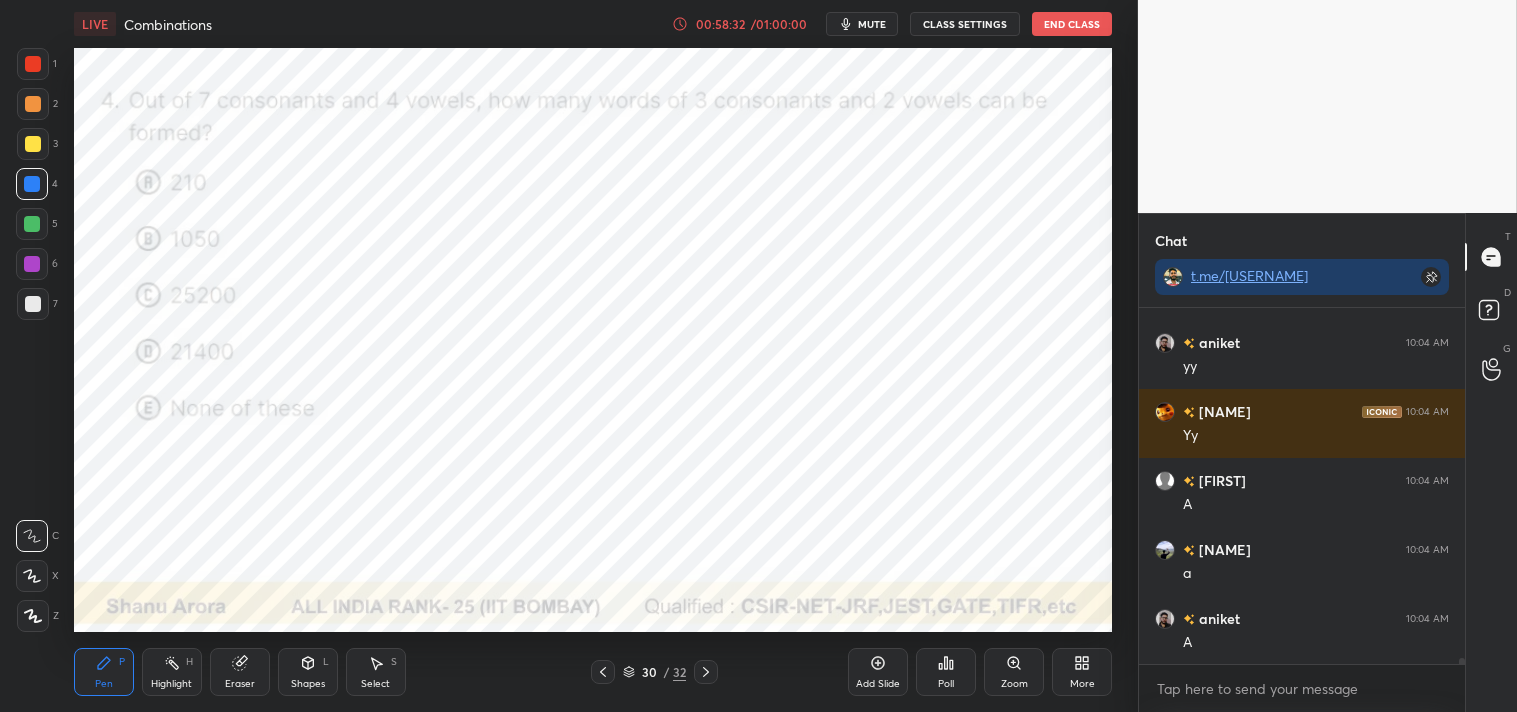 scroll, scrollTop: 20925, scrollLeft: 0, axis: vertical 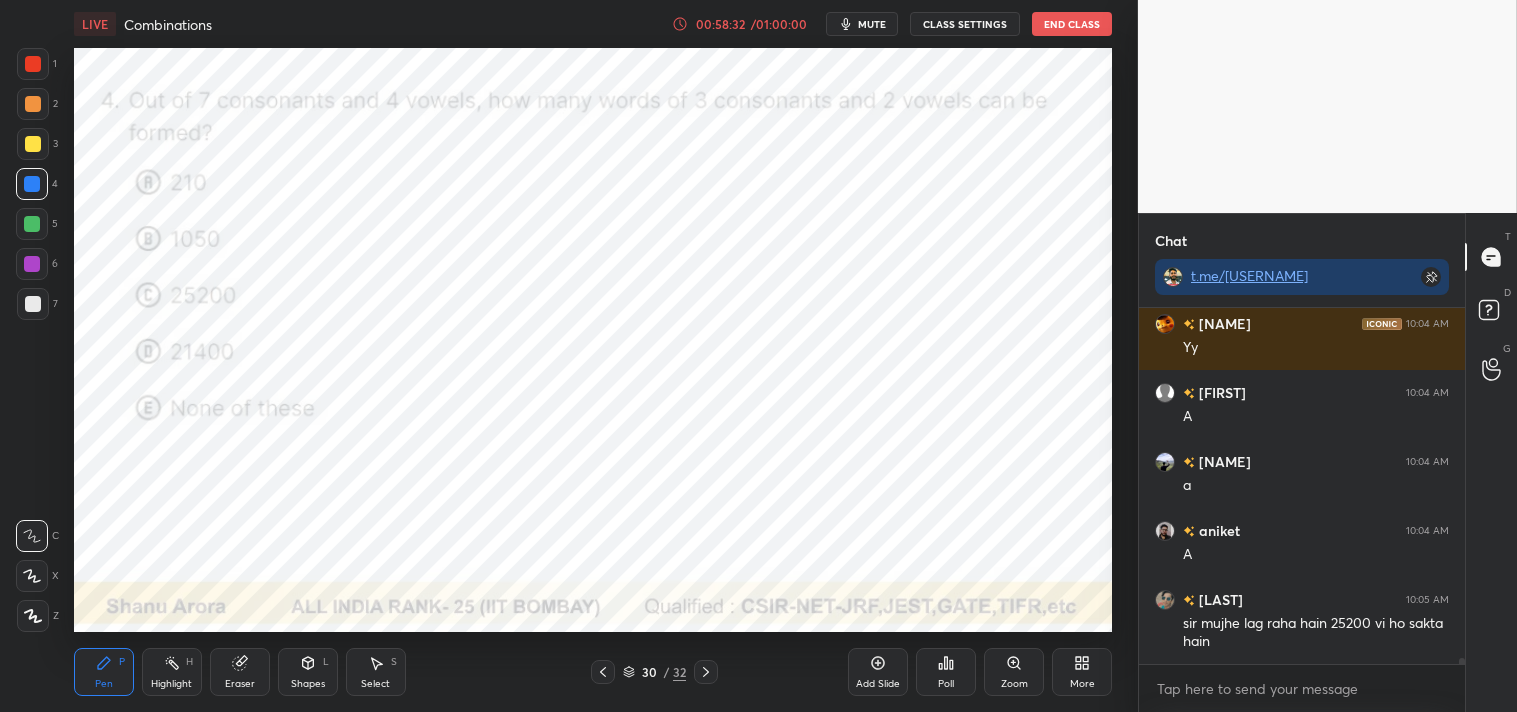 click on "Poll" at bounding box center (946, 672) 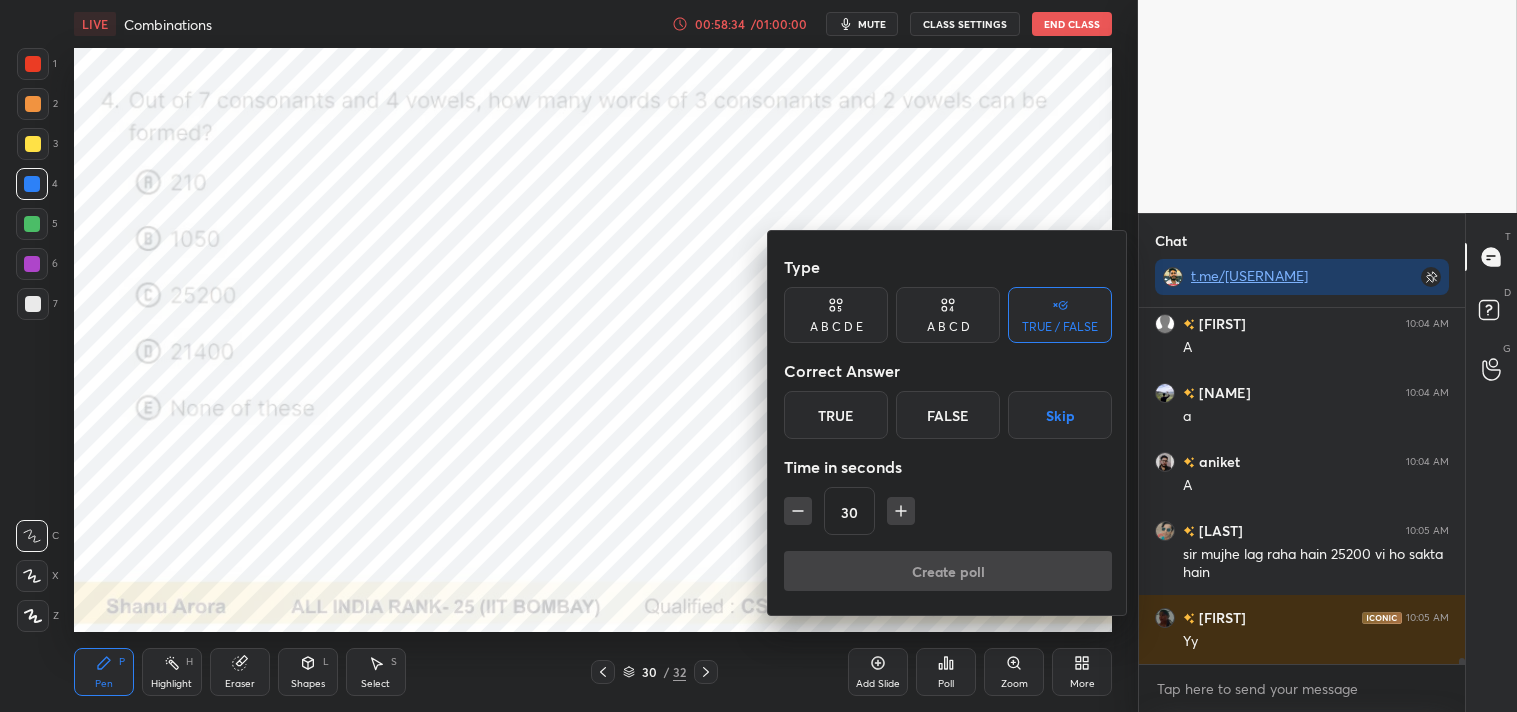 click on "True" at bounding box center (836, 415) 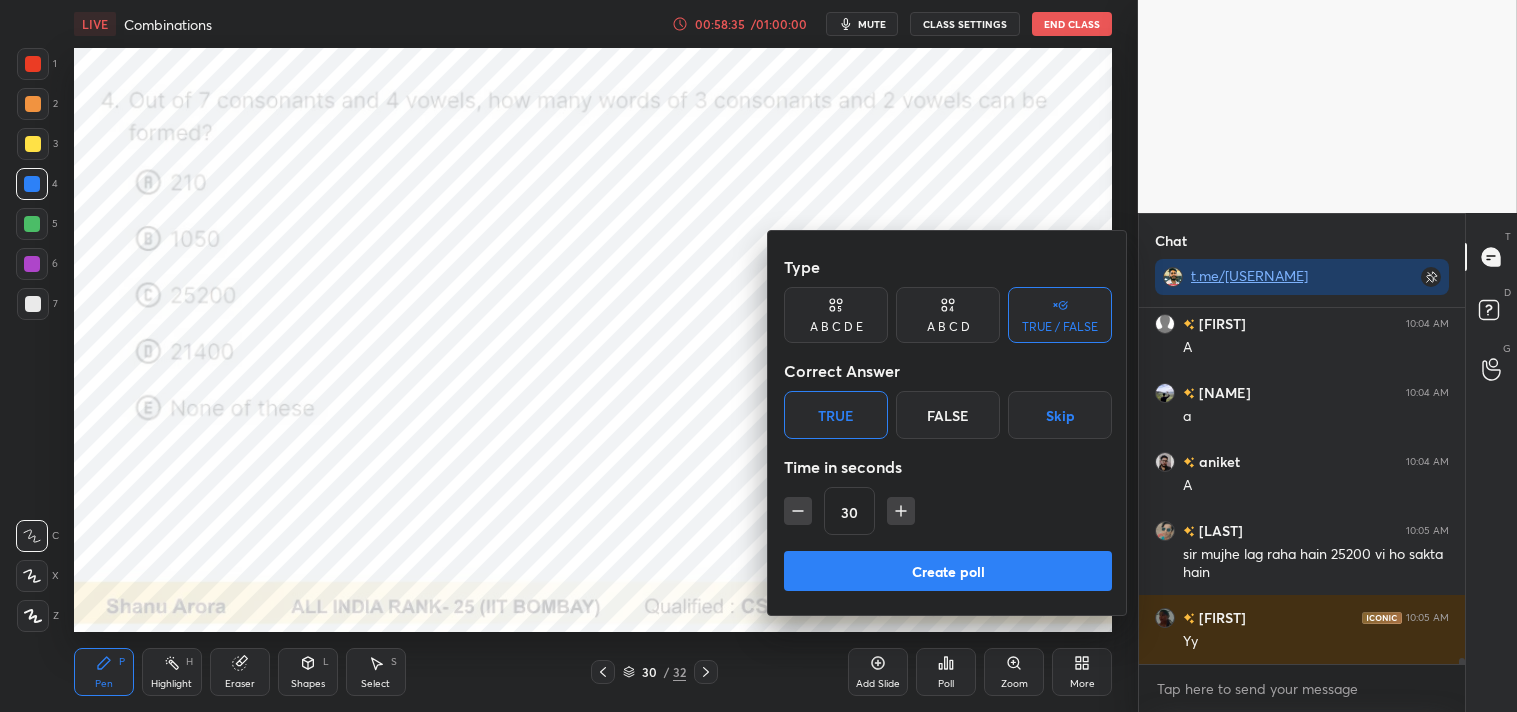 click on "Create poll" at bounding box center [948, 571] 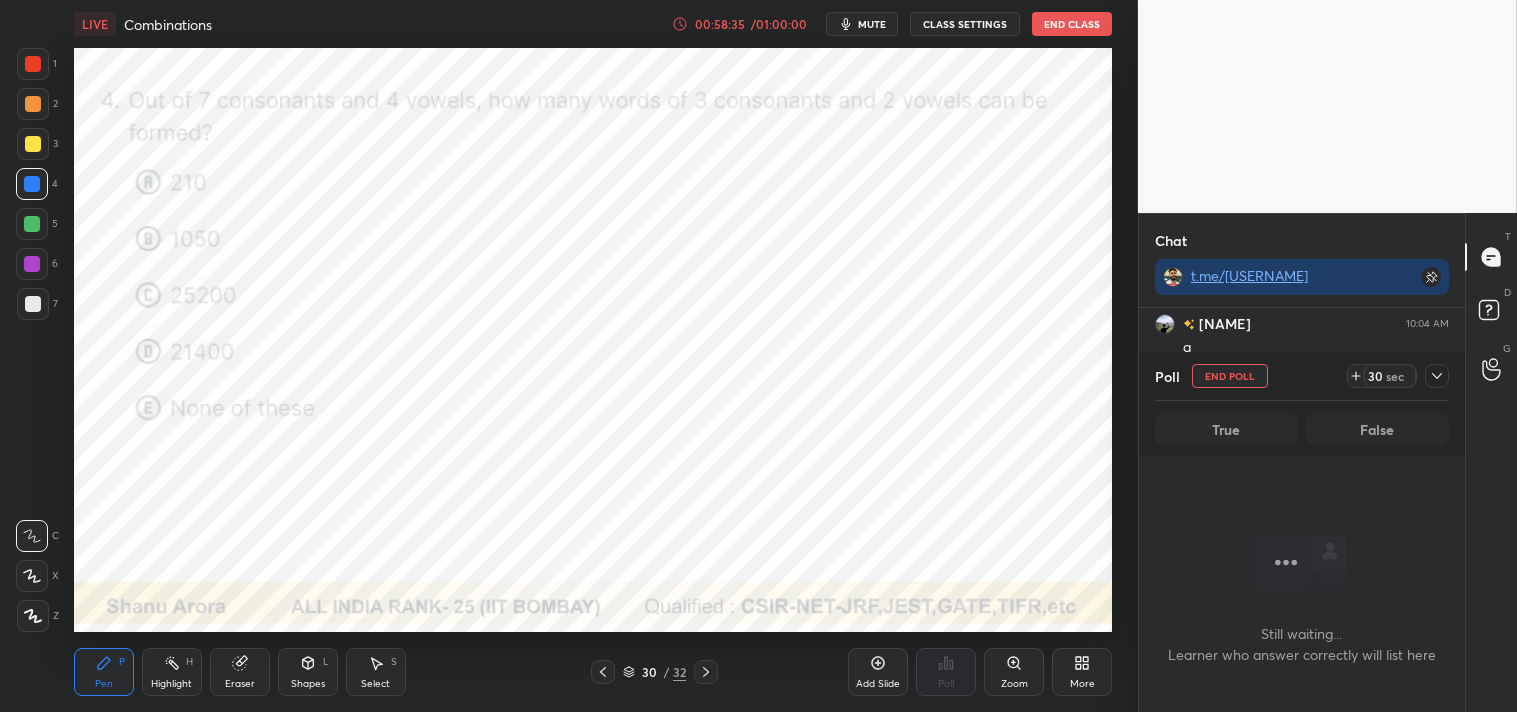 scroll, scrollTop: 262, scrollLeft: 320, axis: both 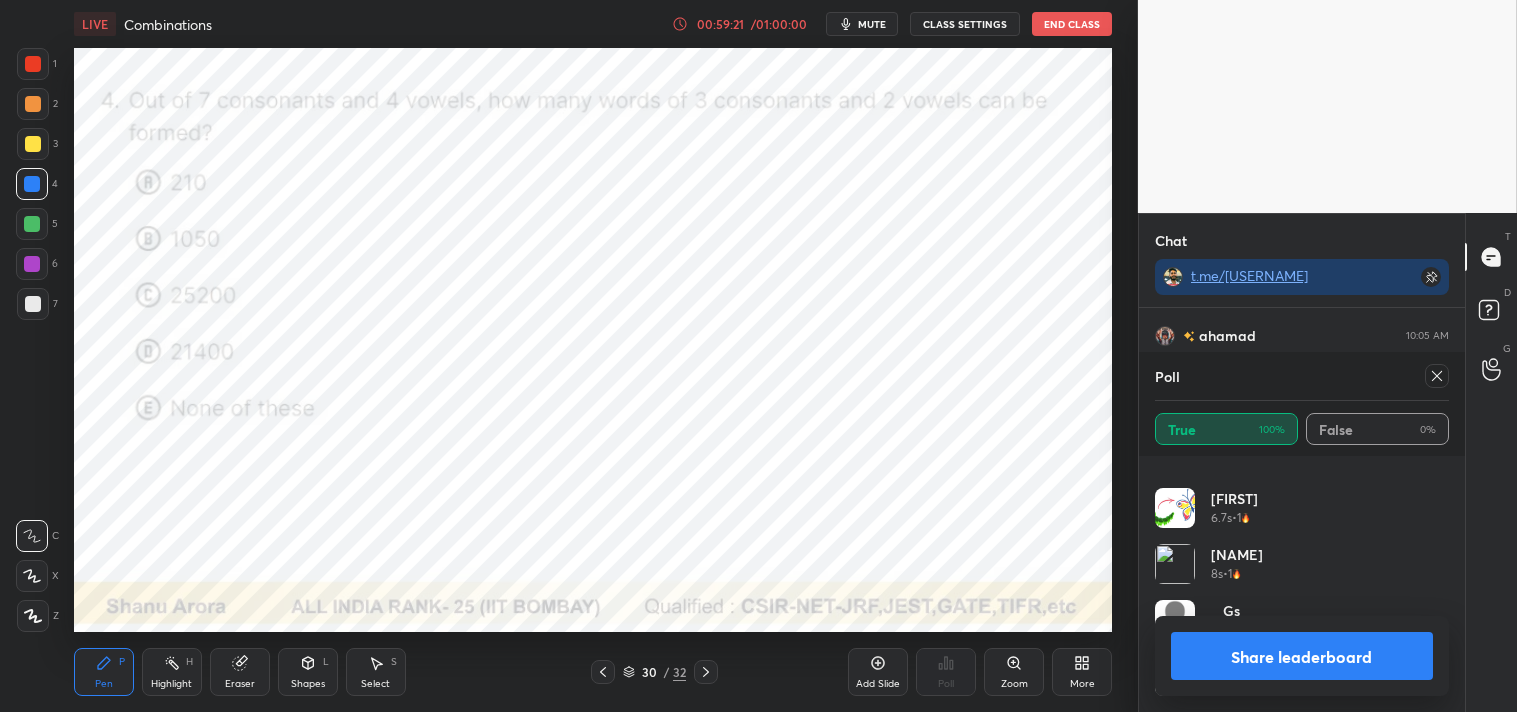 click 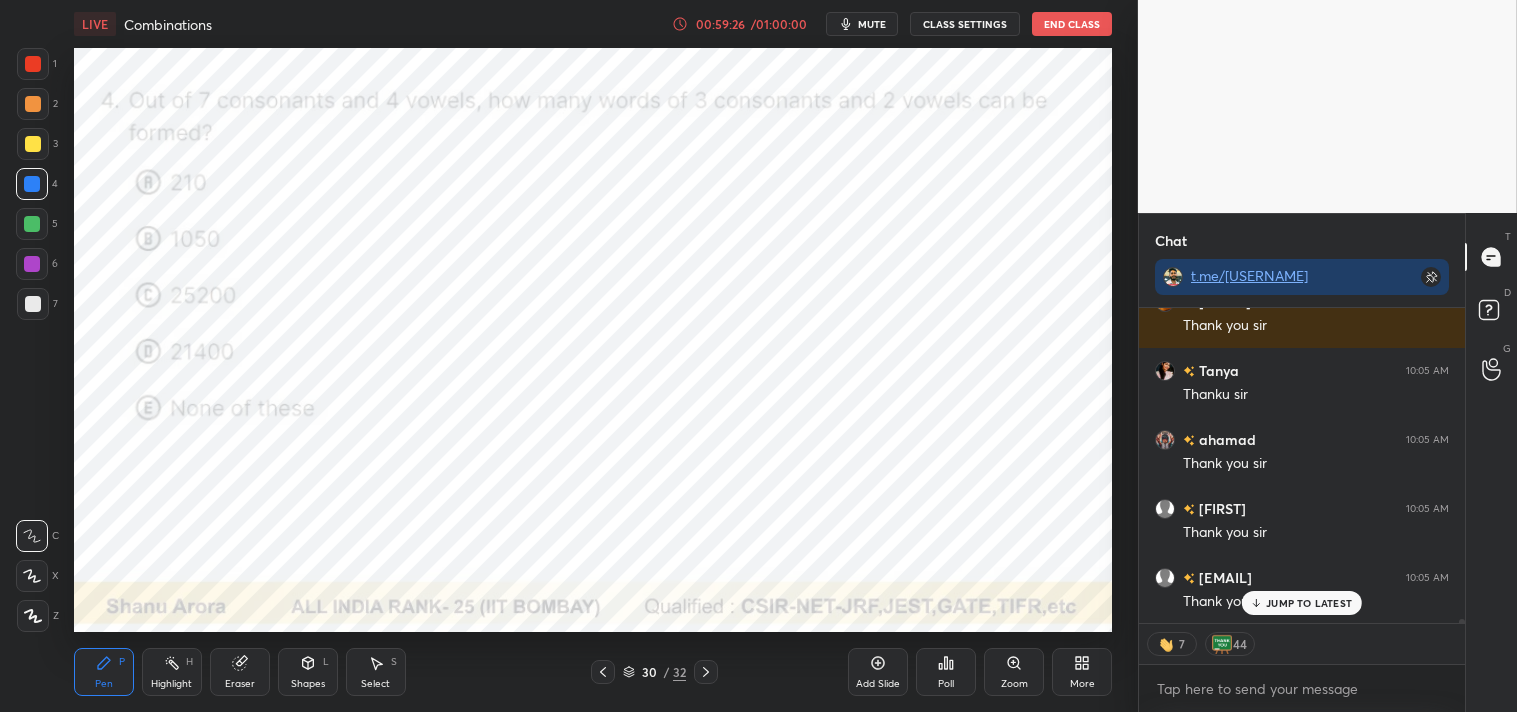 click on "Highlight" at bounding box center (171, 684) 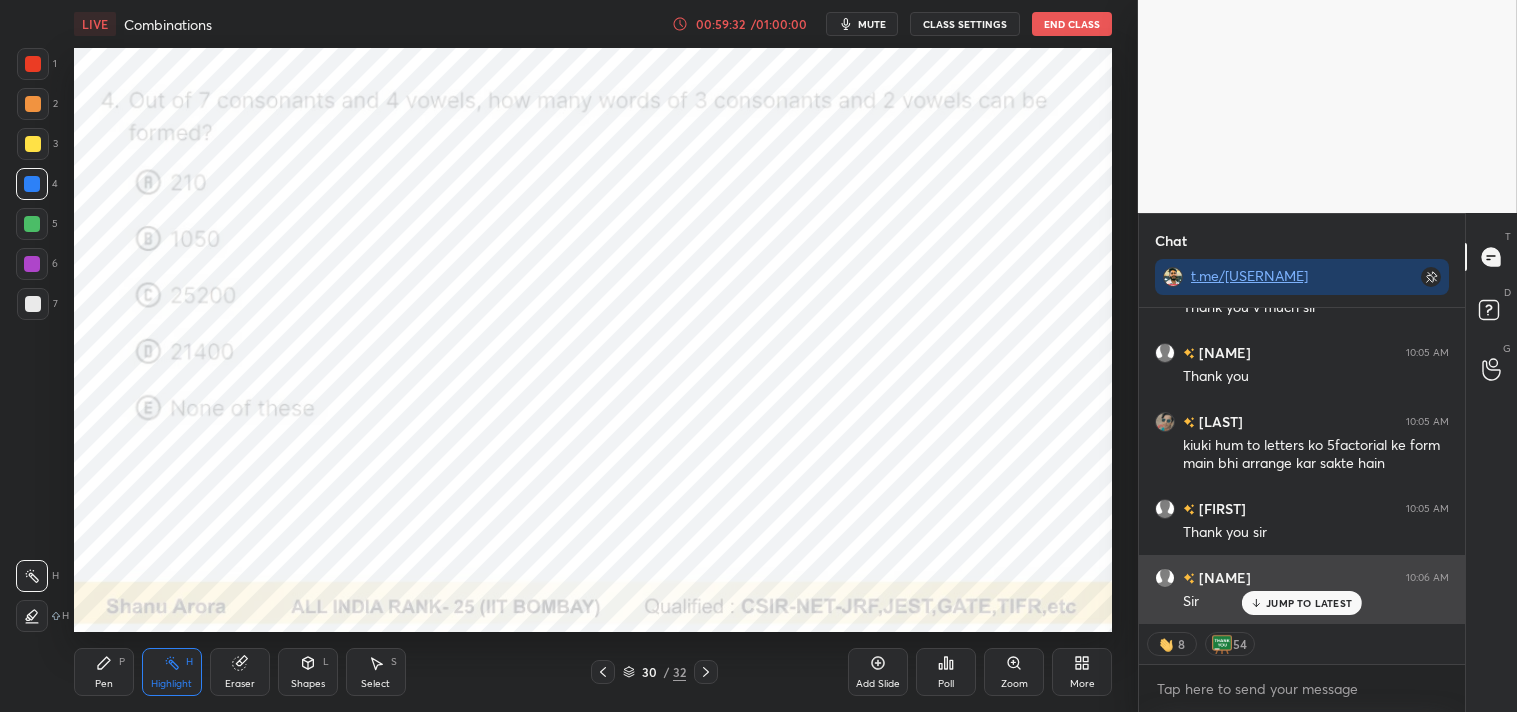 click on "JUMP TO LATEST" at bounding box center [1309, 603] 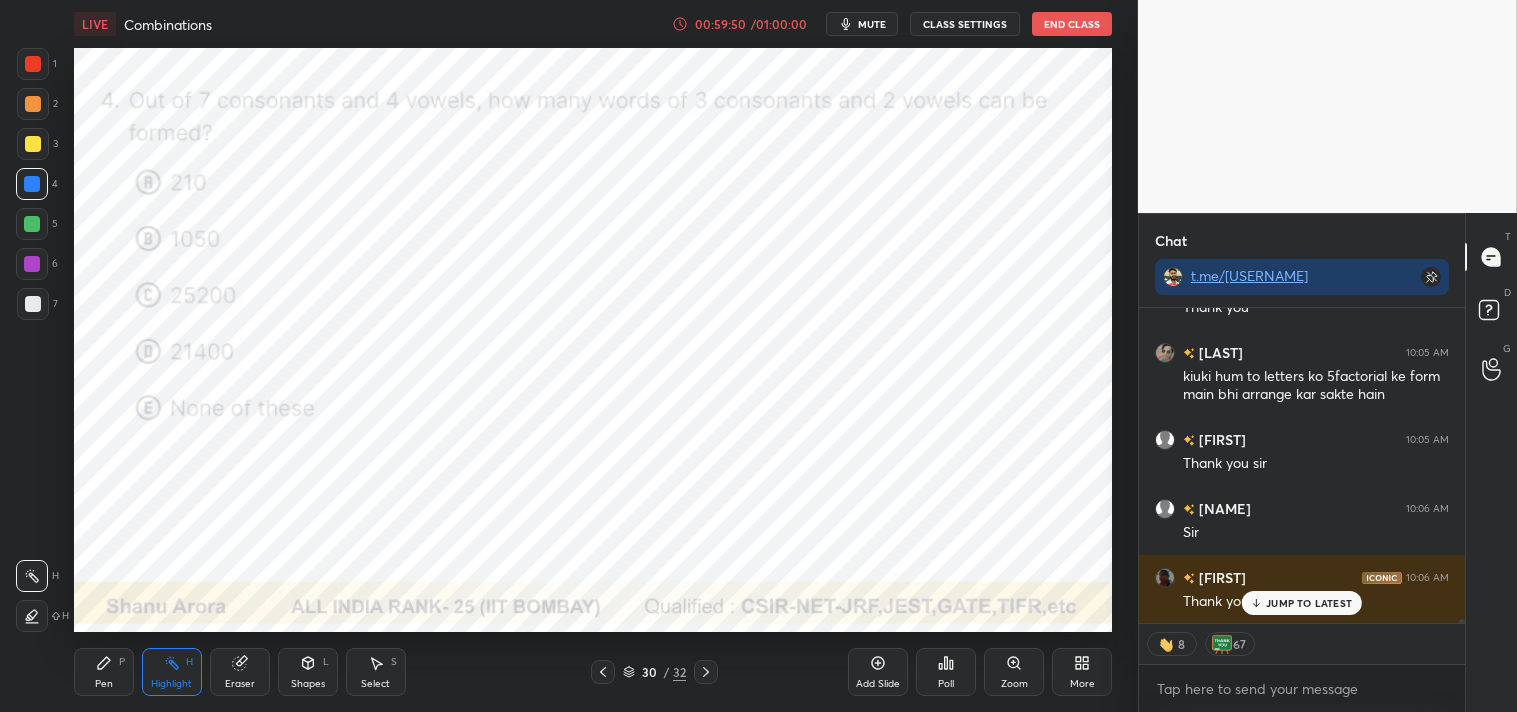click on "Pen P" at bounding box center (104, 672) 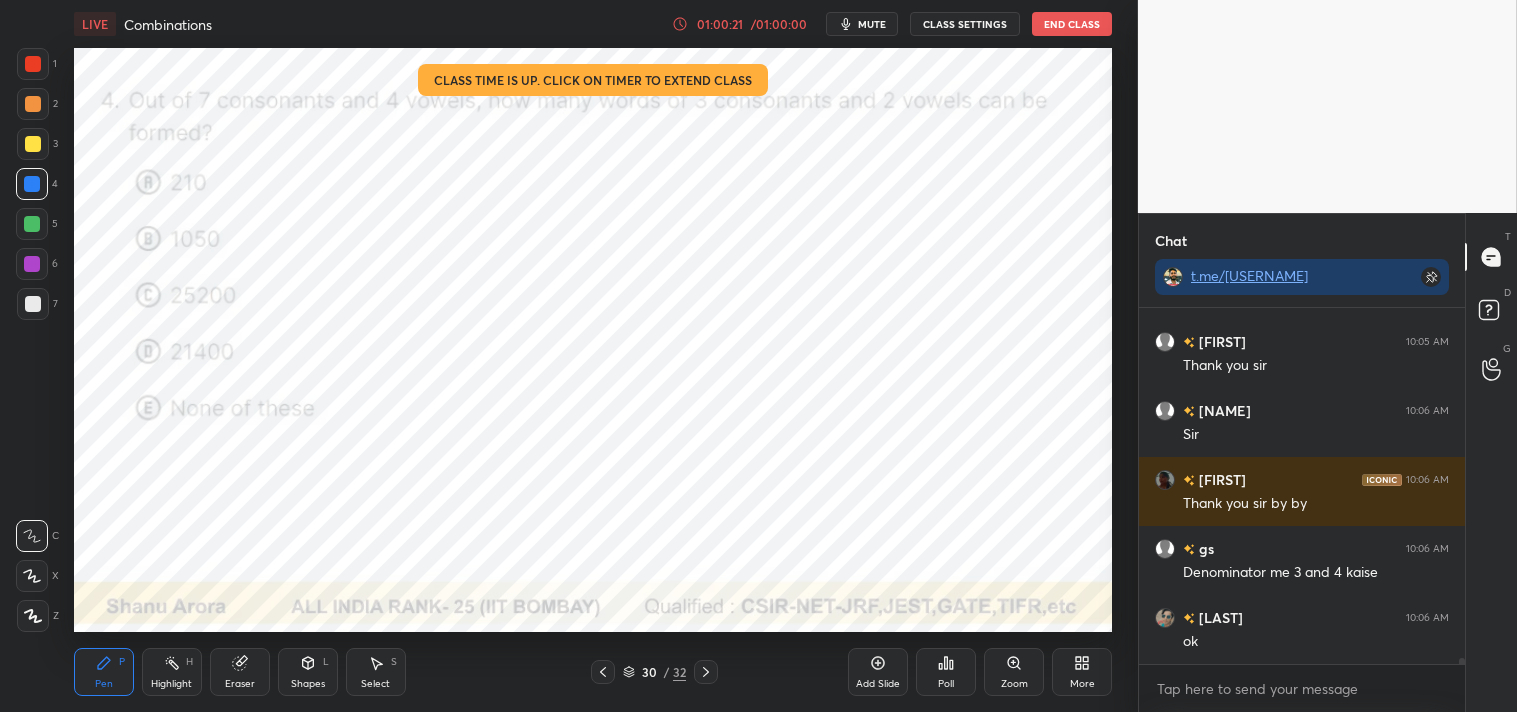 scroll, scrollTop: 22461, scrollLeft: 0, axis: vertical 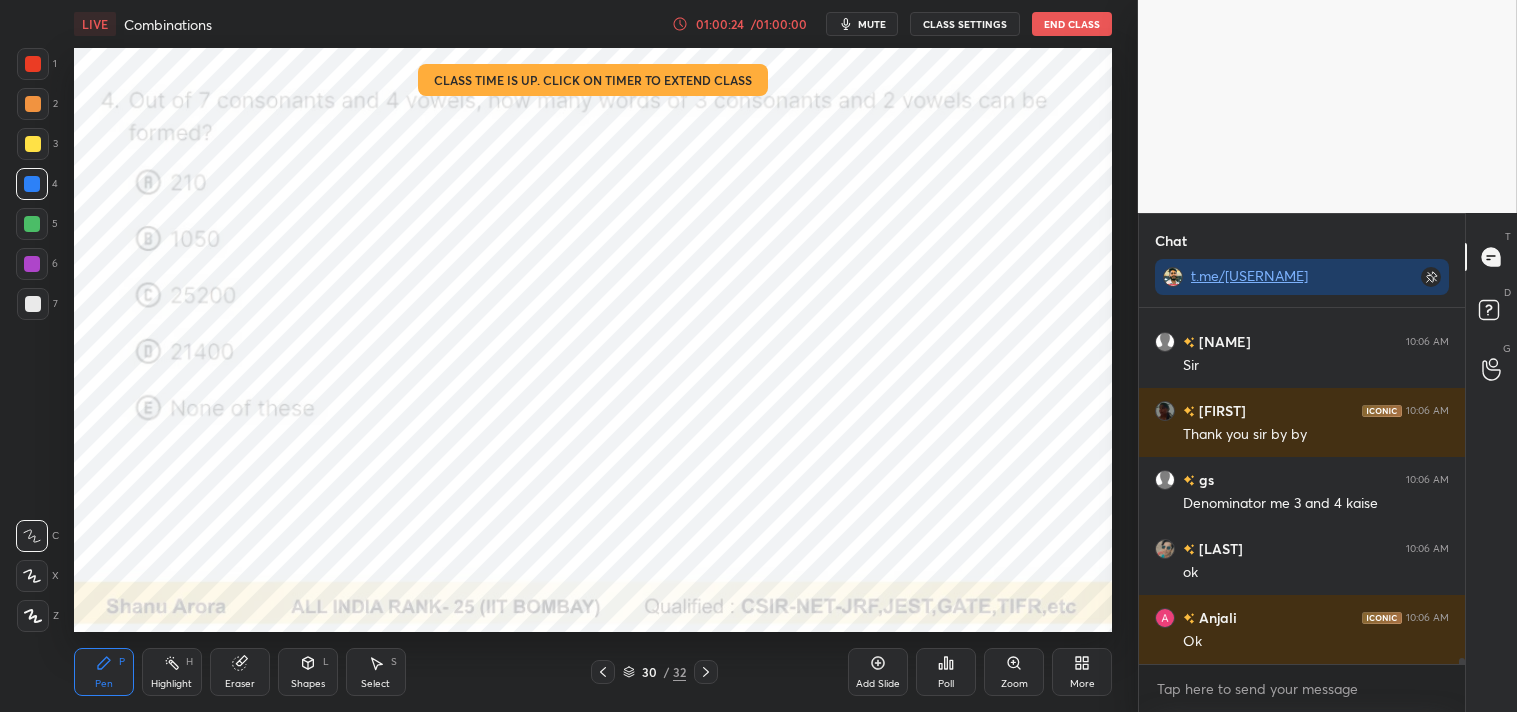 click on "mute" at bounding box center (872, 24) 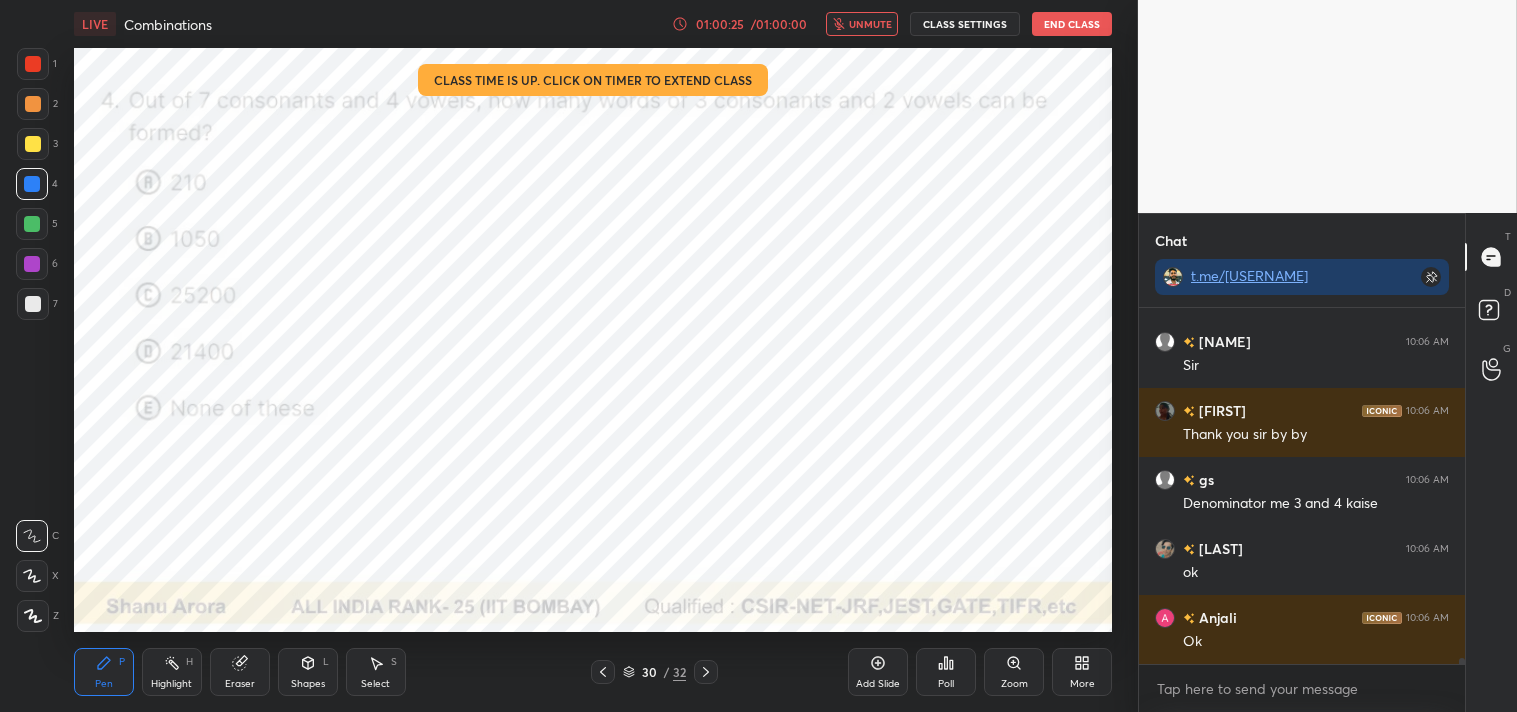 click on "CLASS SETTINGS" at bounding box center [965, 24] 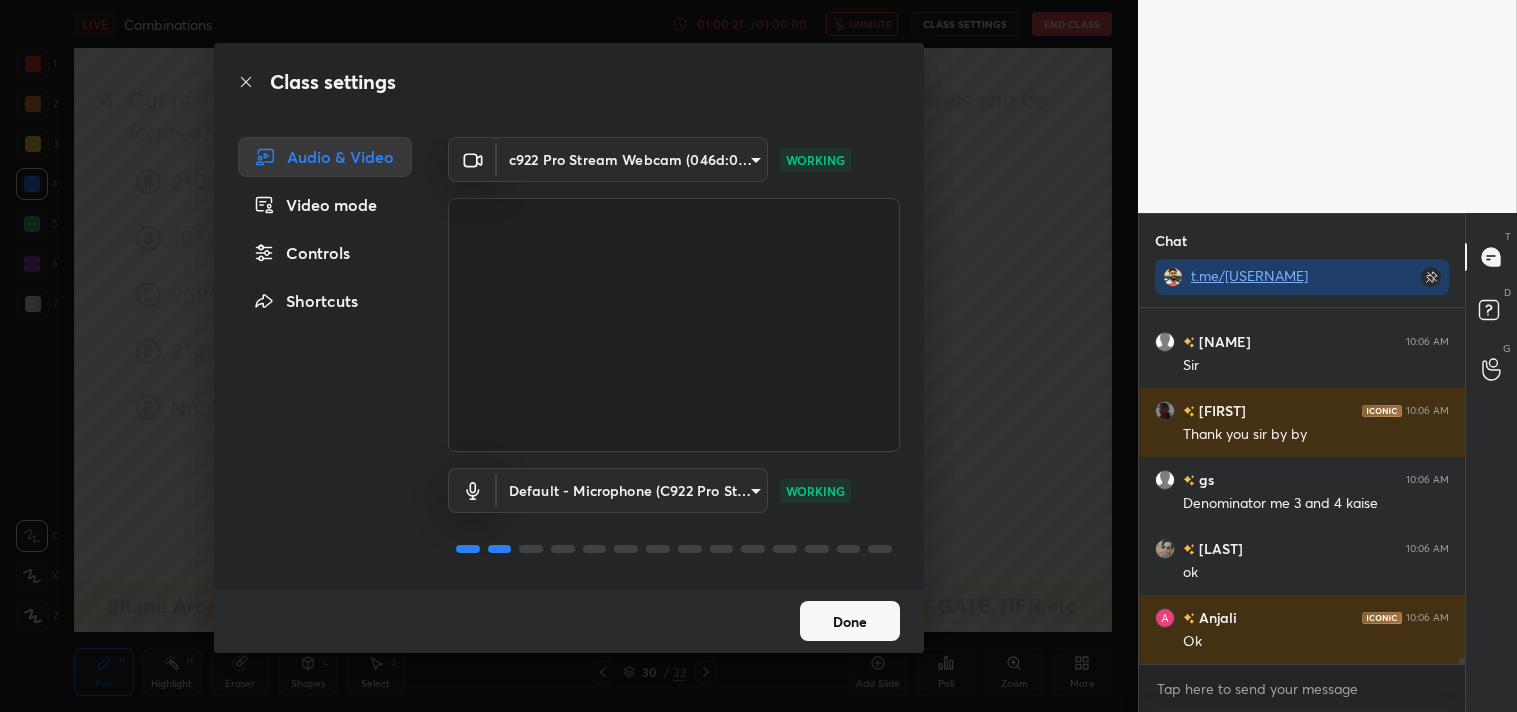 click on "Done" at bounding box center [850, 621] 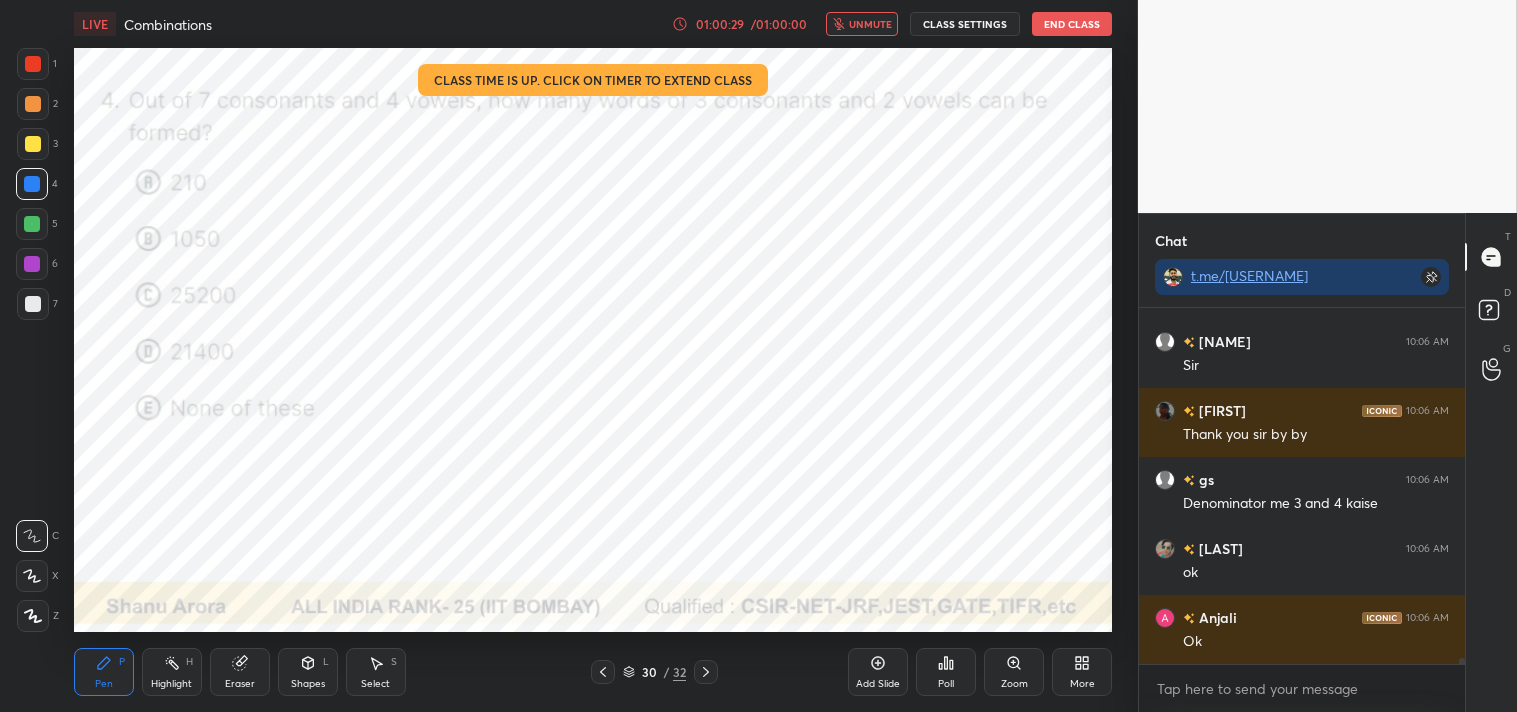 click on "End Class" at bounding box center (1072, 24) 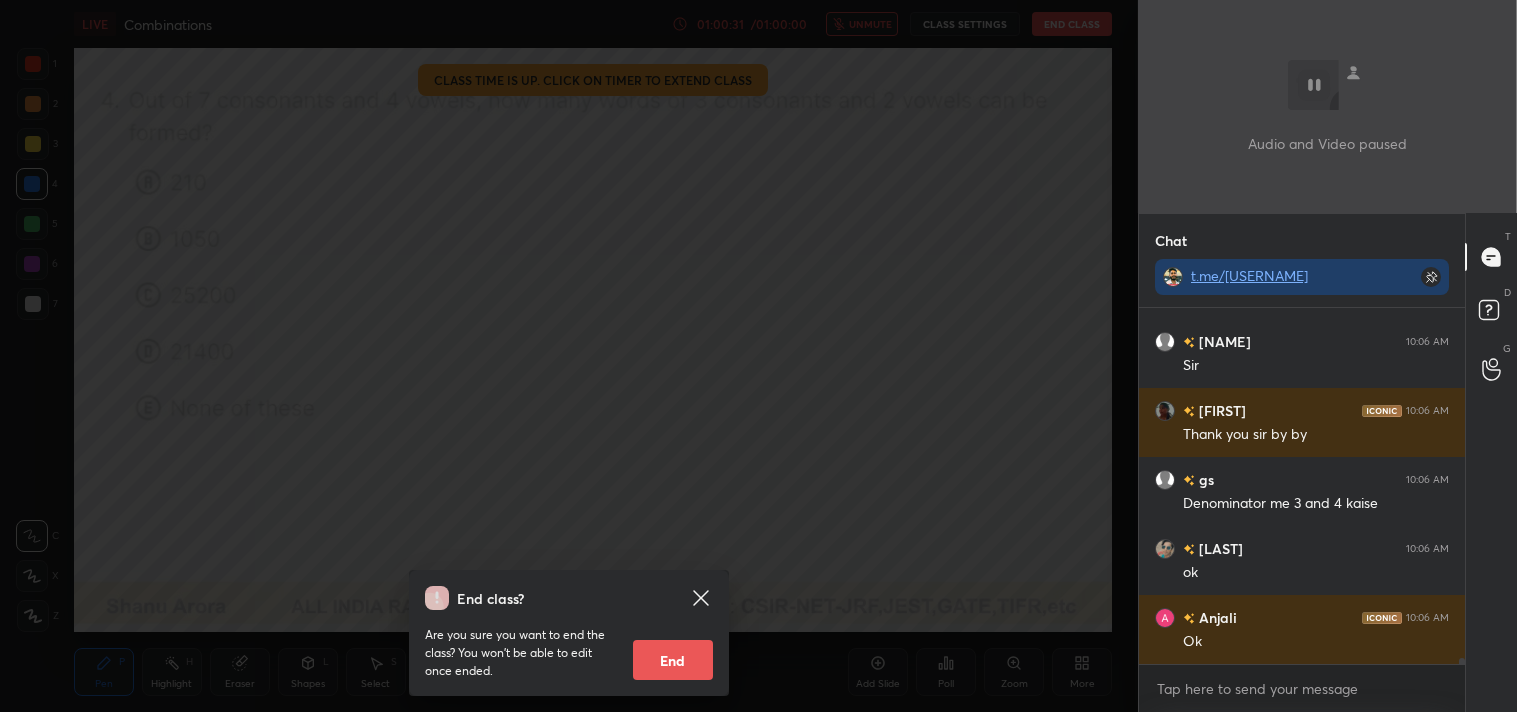 click on "End" at bounding box center [673, 660] 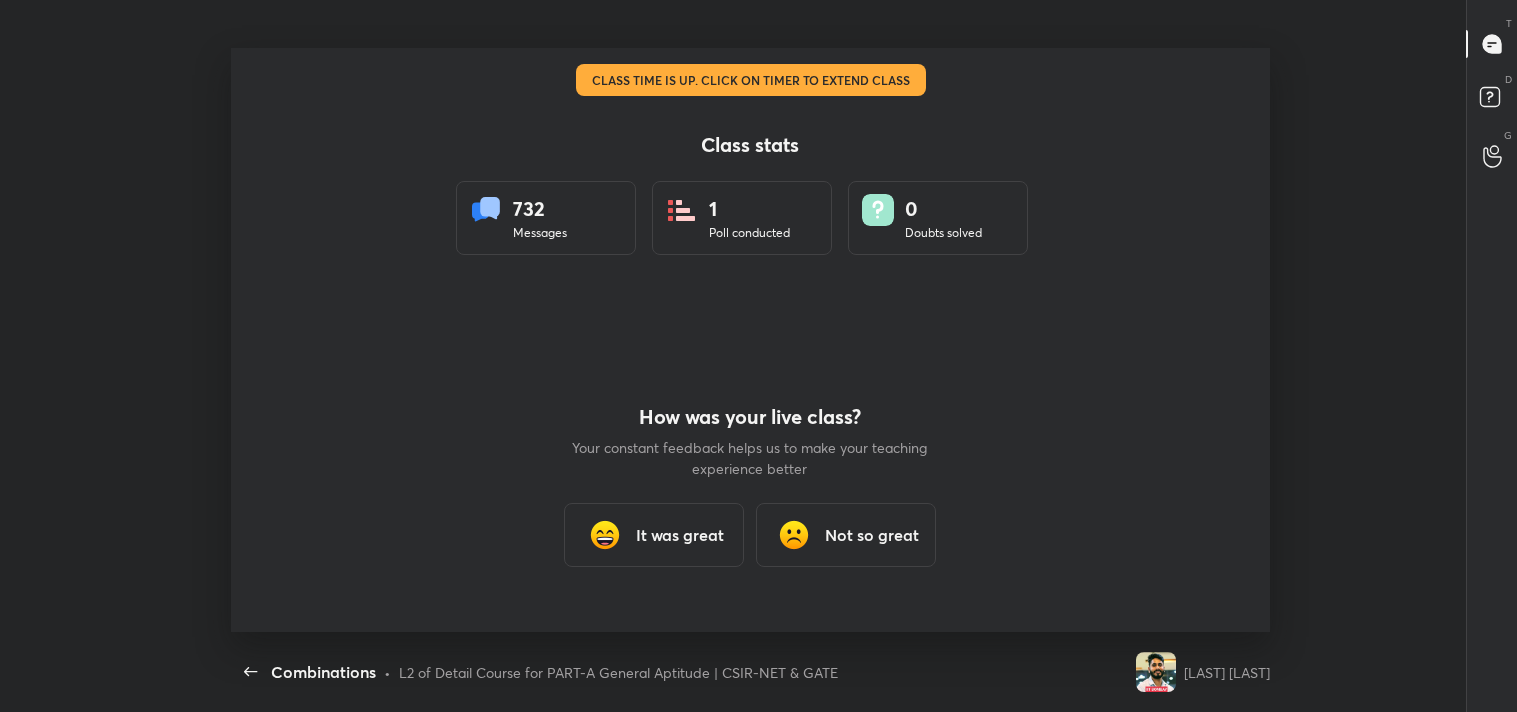 scroll, scrollTop: 99415, scrollLeft: 98687, axis: both 